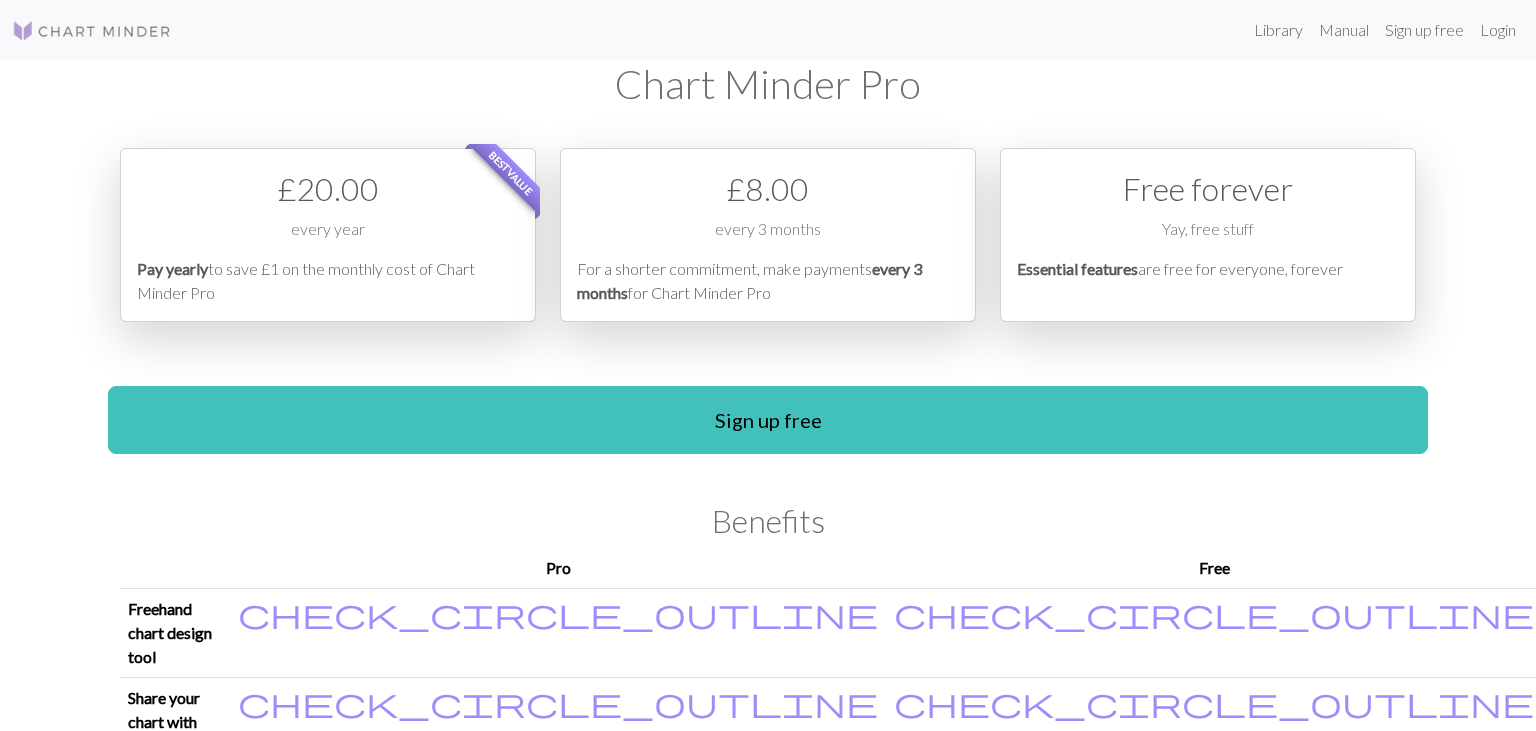 scroll, scrollTop: 0, scrollLeft: 0, axis: both 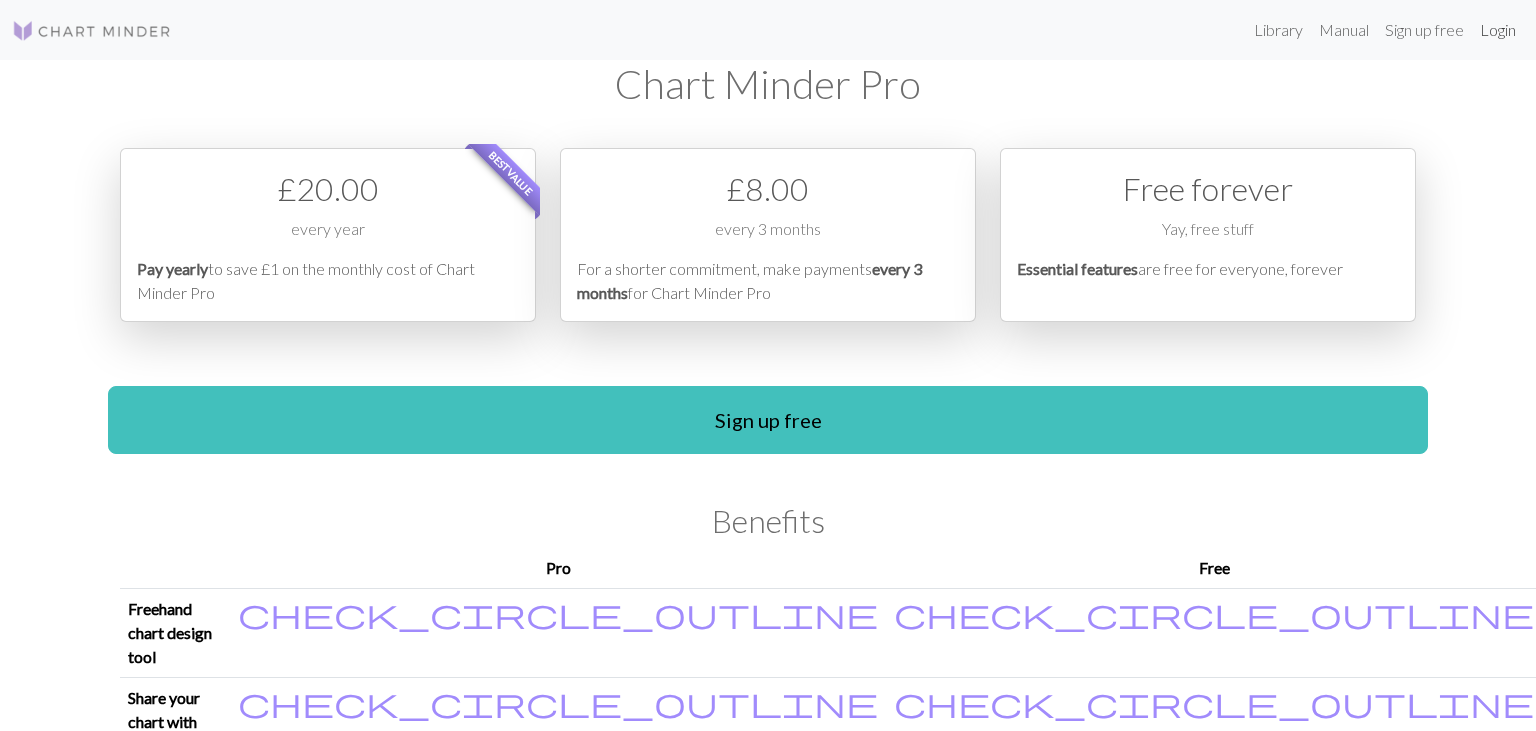 click on "Login" at bounding box center [1498, 30] 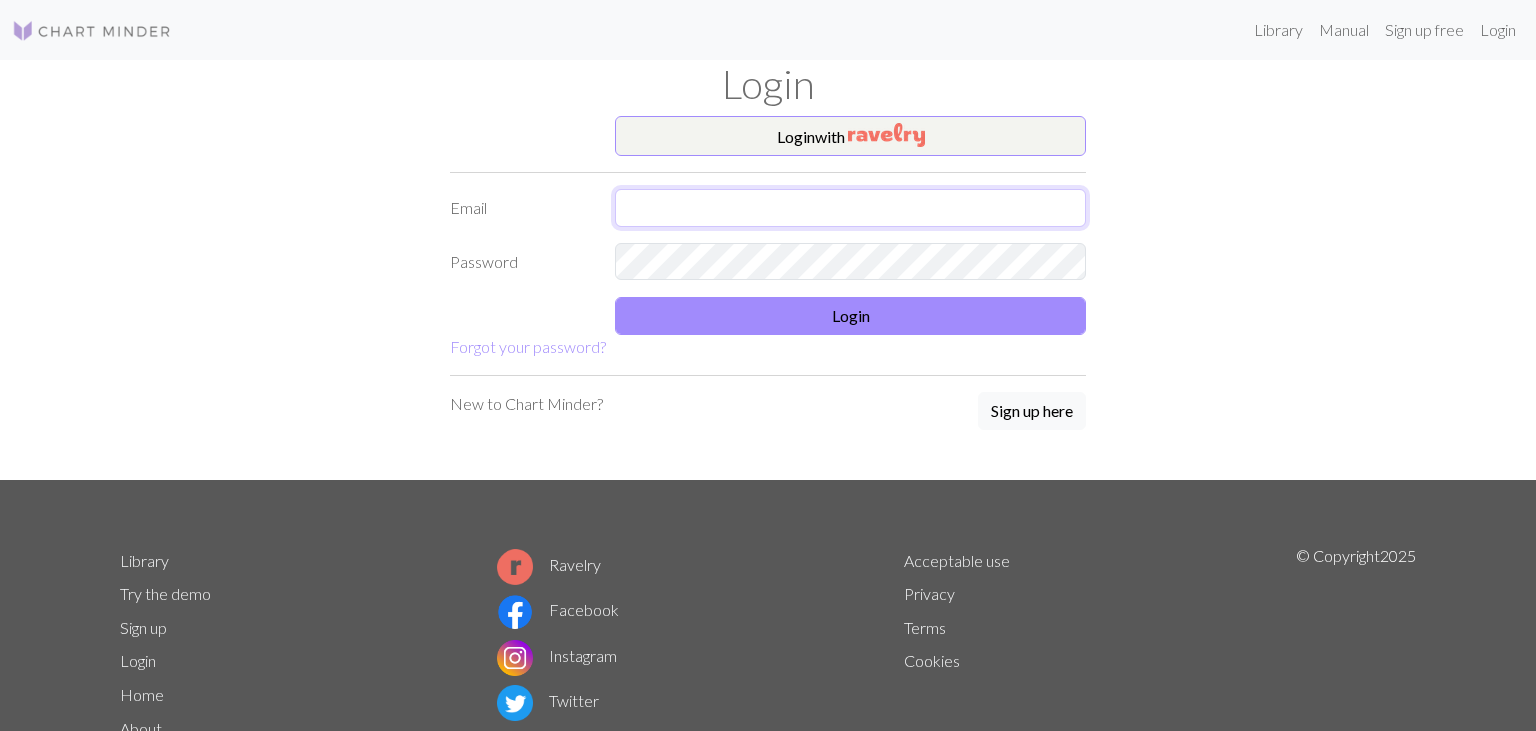 type on "[EMAIL_ADDRESS][DOMAIN_NAME]" 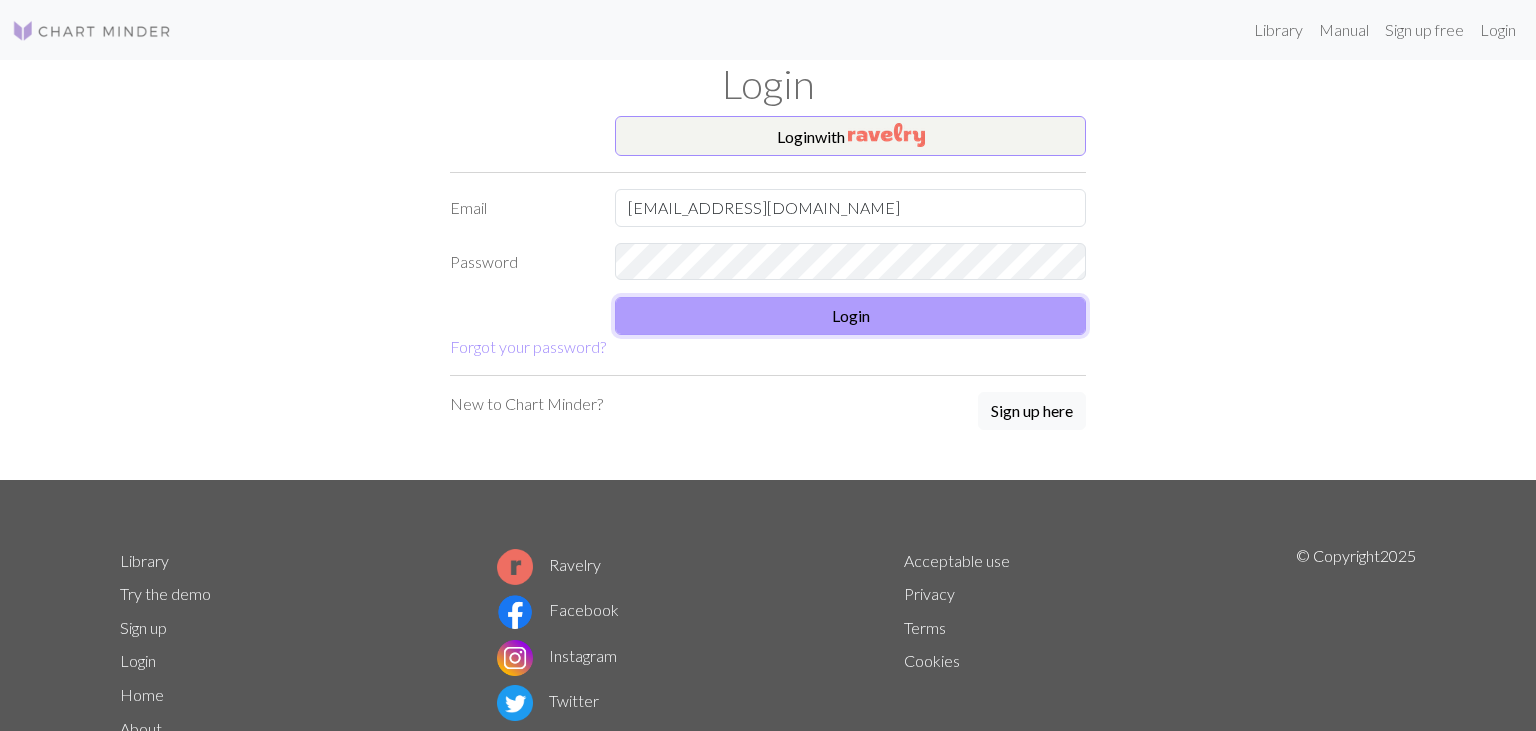 scroll, scrollTop: 0, scrollLeft: 0, axis: both 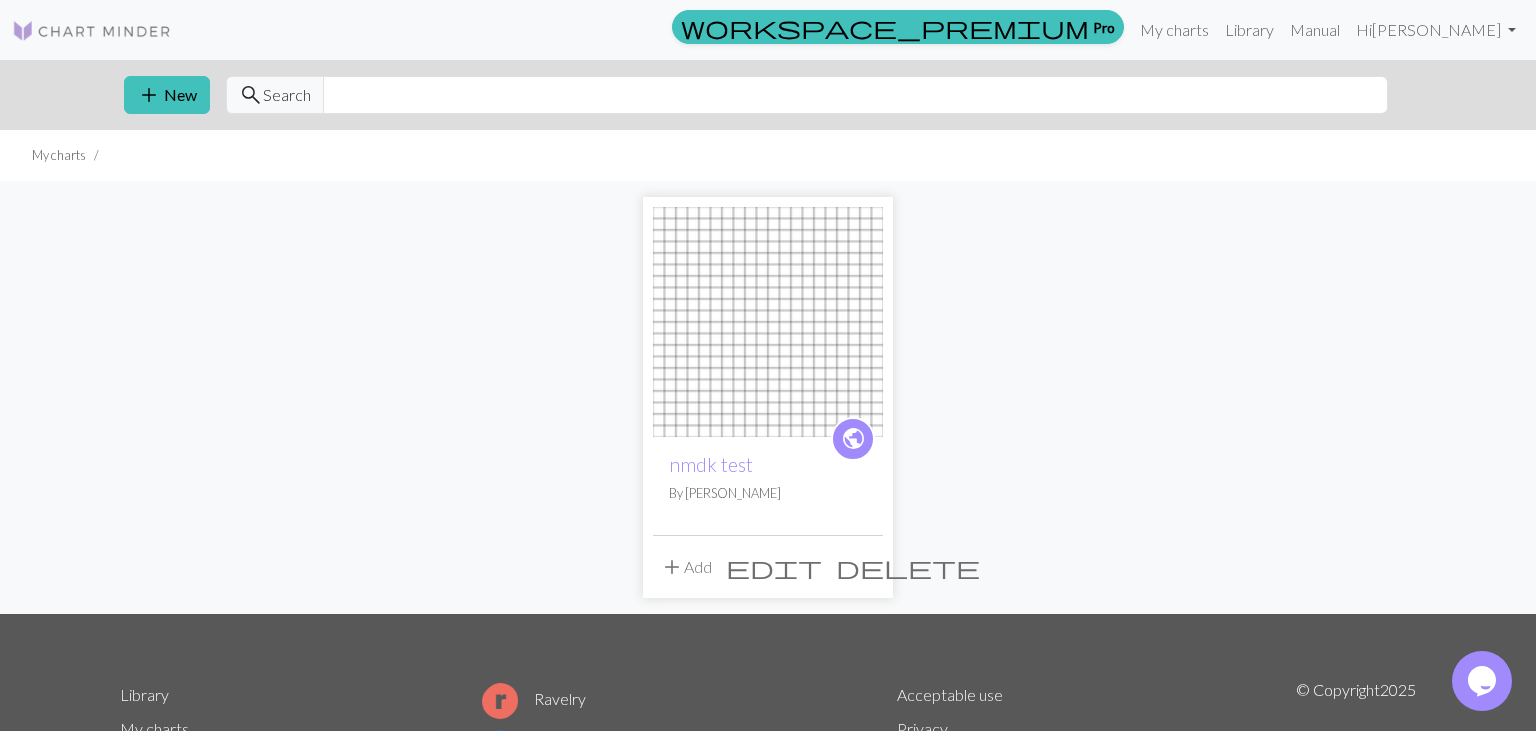 click on "By   [PERSON_NAME]" at bounding box center (768, 493) 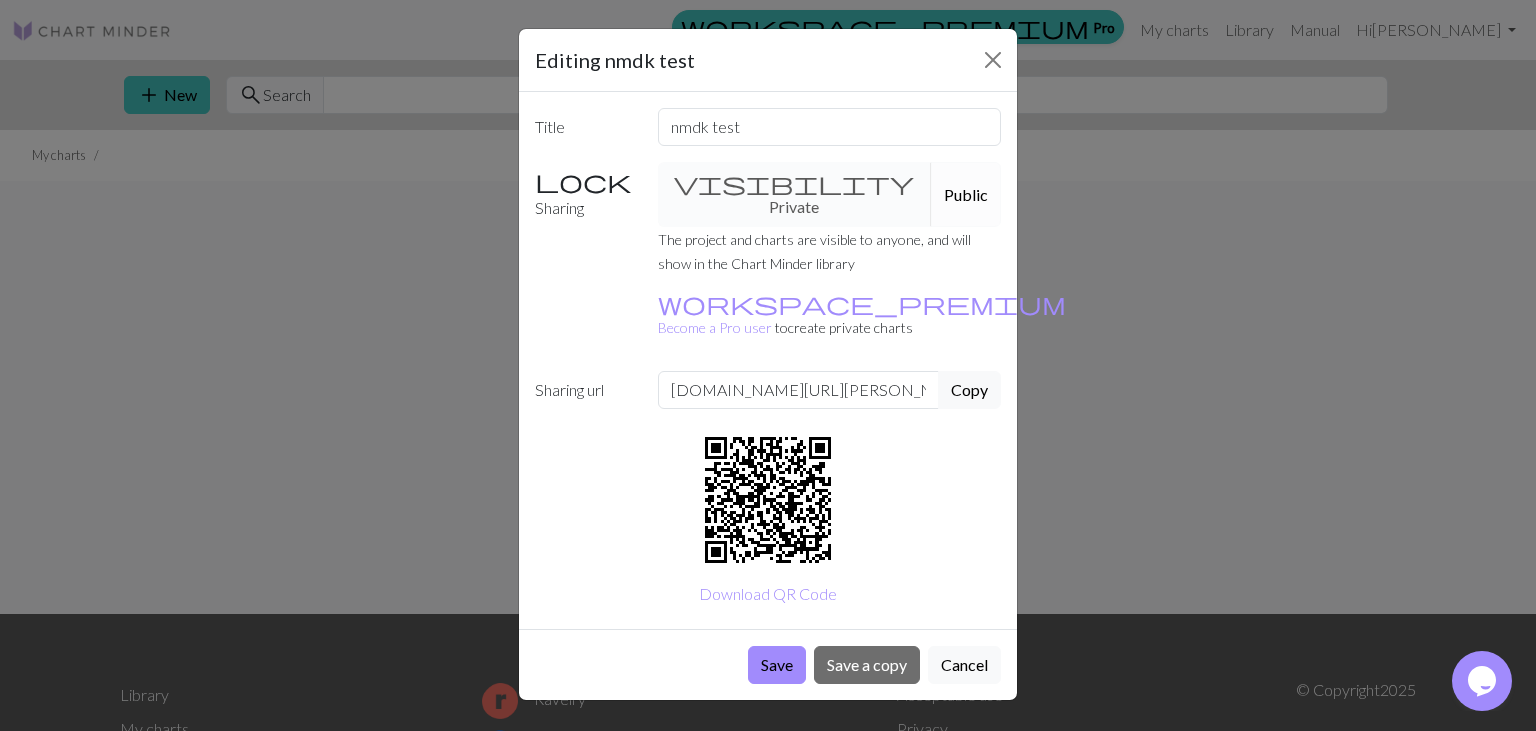 click on "Public" at bounding box center [966, 194] 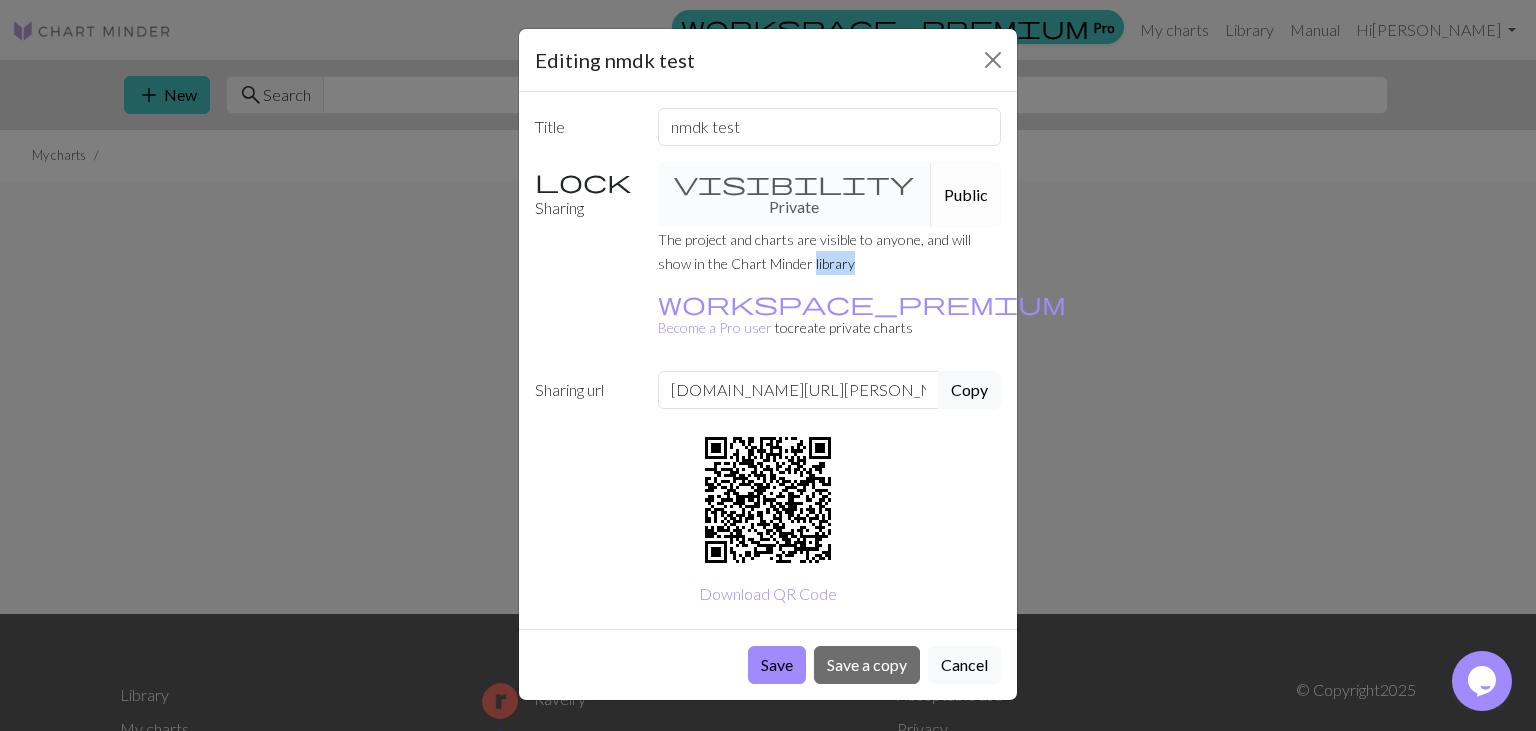 click on "The project and charts are visible to anyone, and will show in the Chart Minder library" at bounding box center (830, 251) 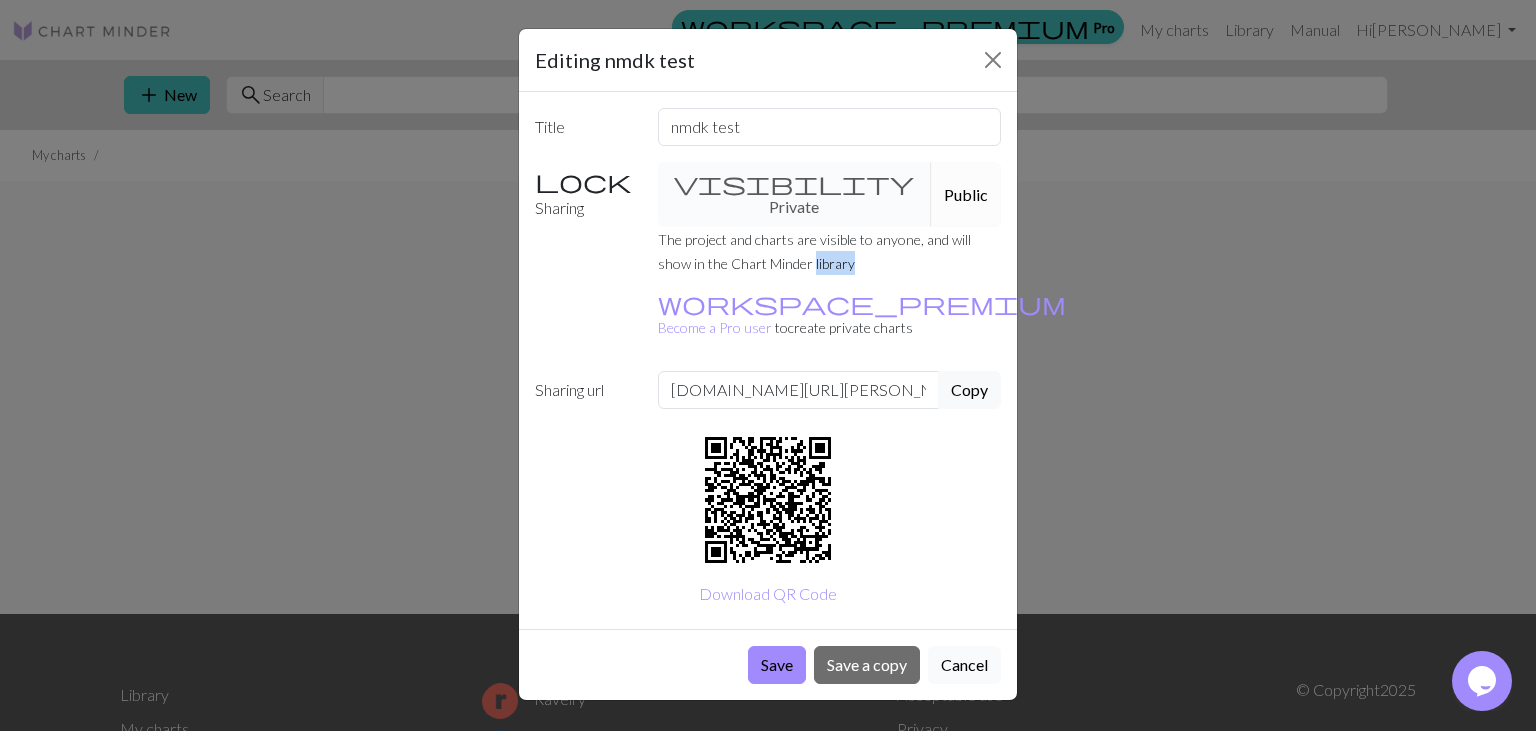click on "Cancel" at bounding box center (964, 665) 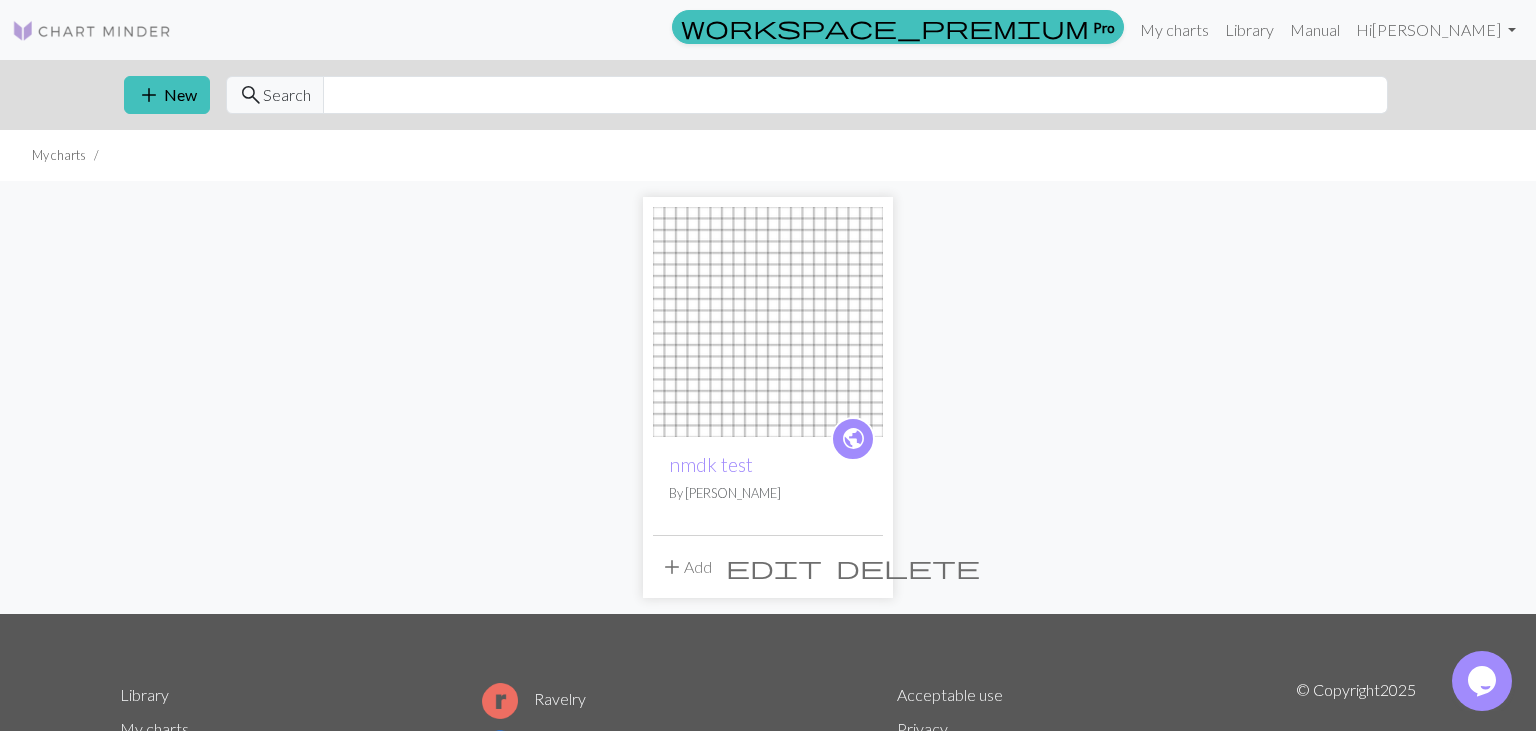 click at bounding box center (768, 322) 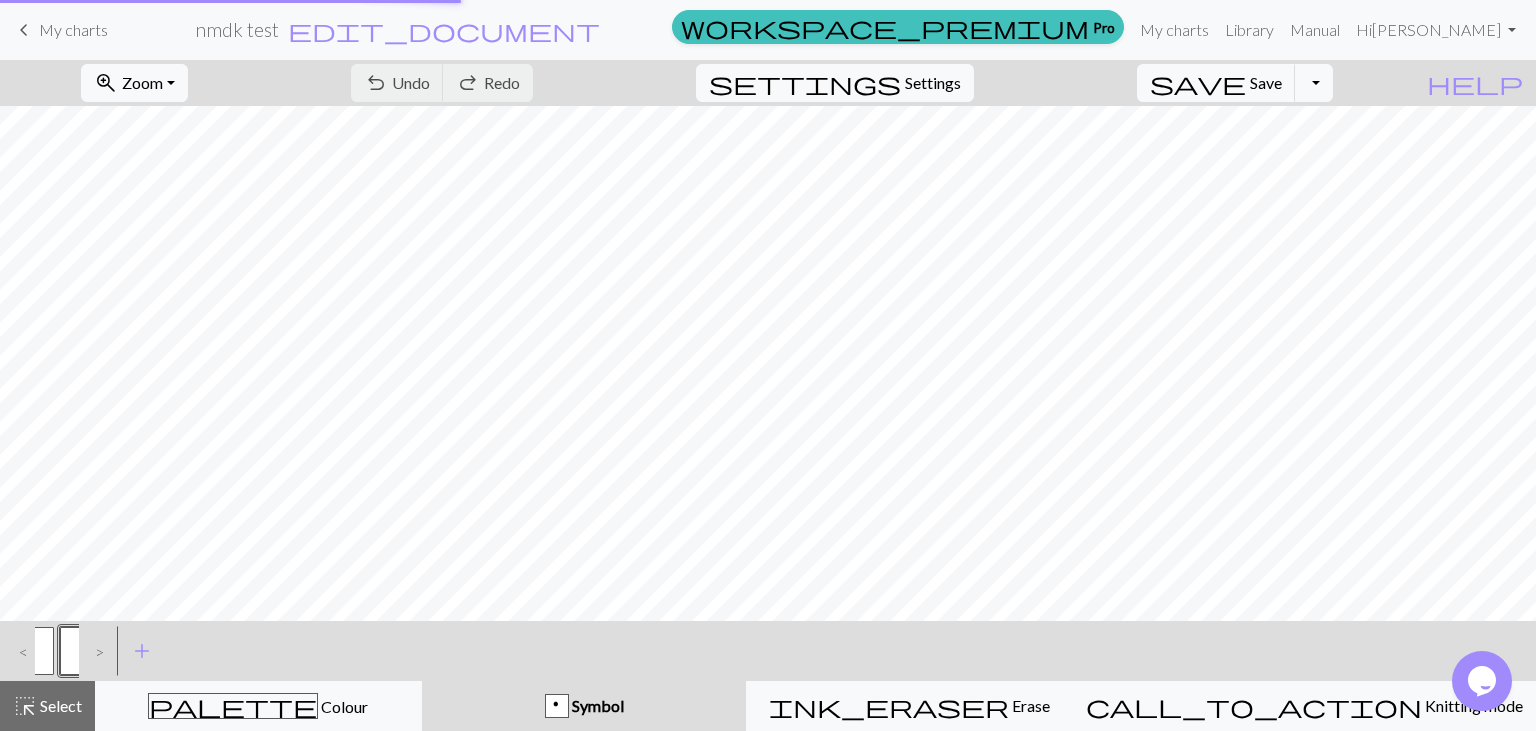 click on "Found unsaved changes We found some unsaved changes for this chart. Click on 'Recover' to try and load the chart in it's previous state. Note: You can Undo if you decide you don't want to keep the changes once you've seen them Recover   Delete the recovery" at bounding box center (768, 365) 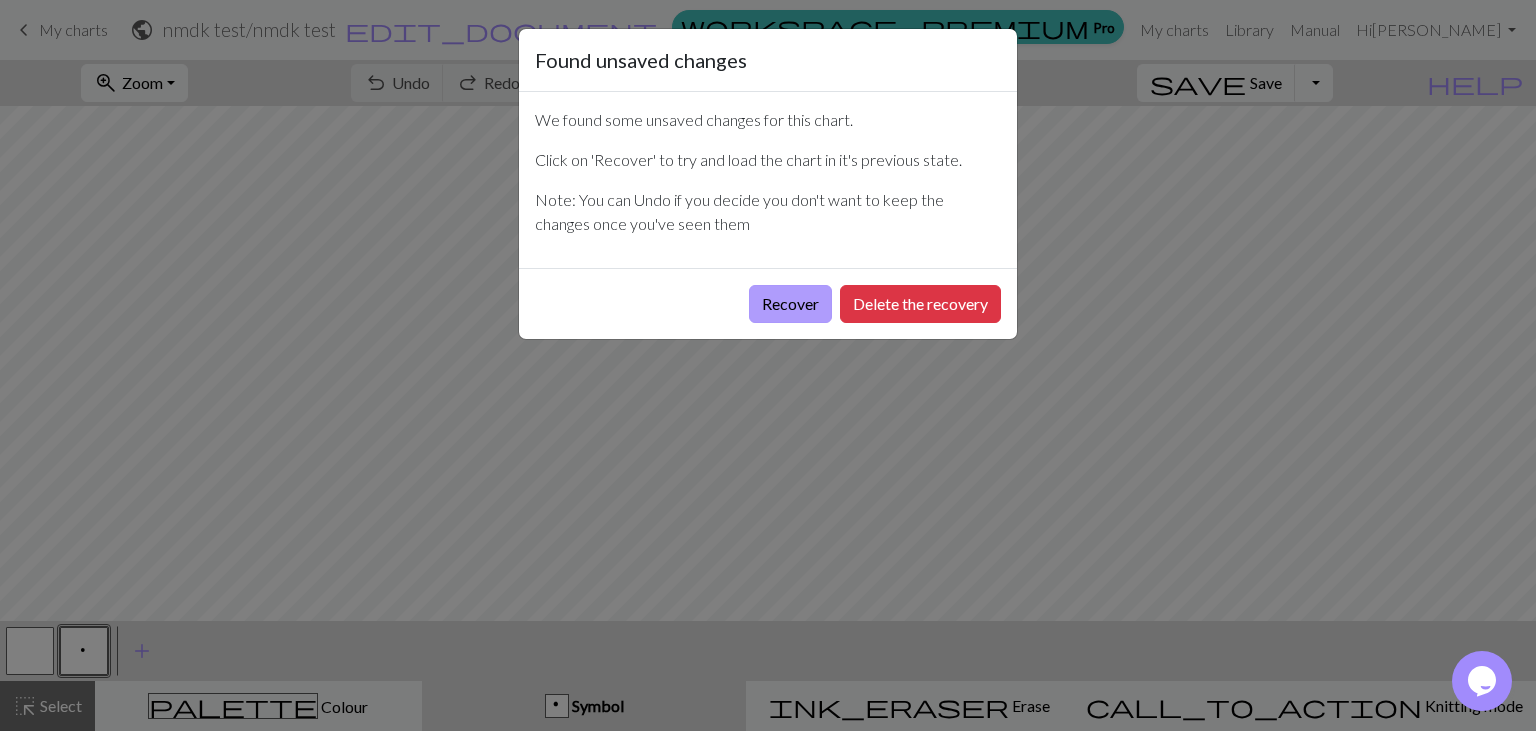 click on "Recover" at bounding box center [790, 304] 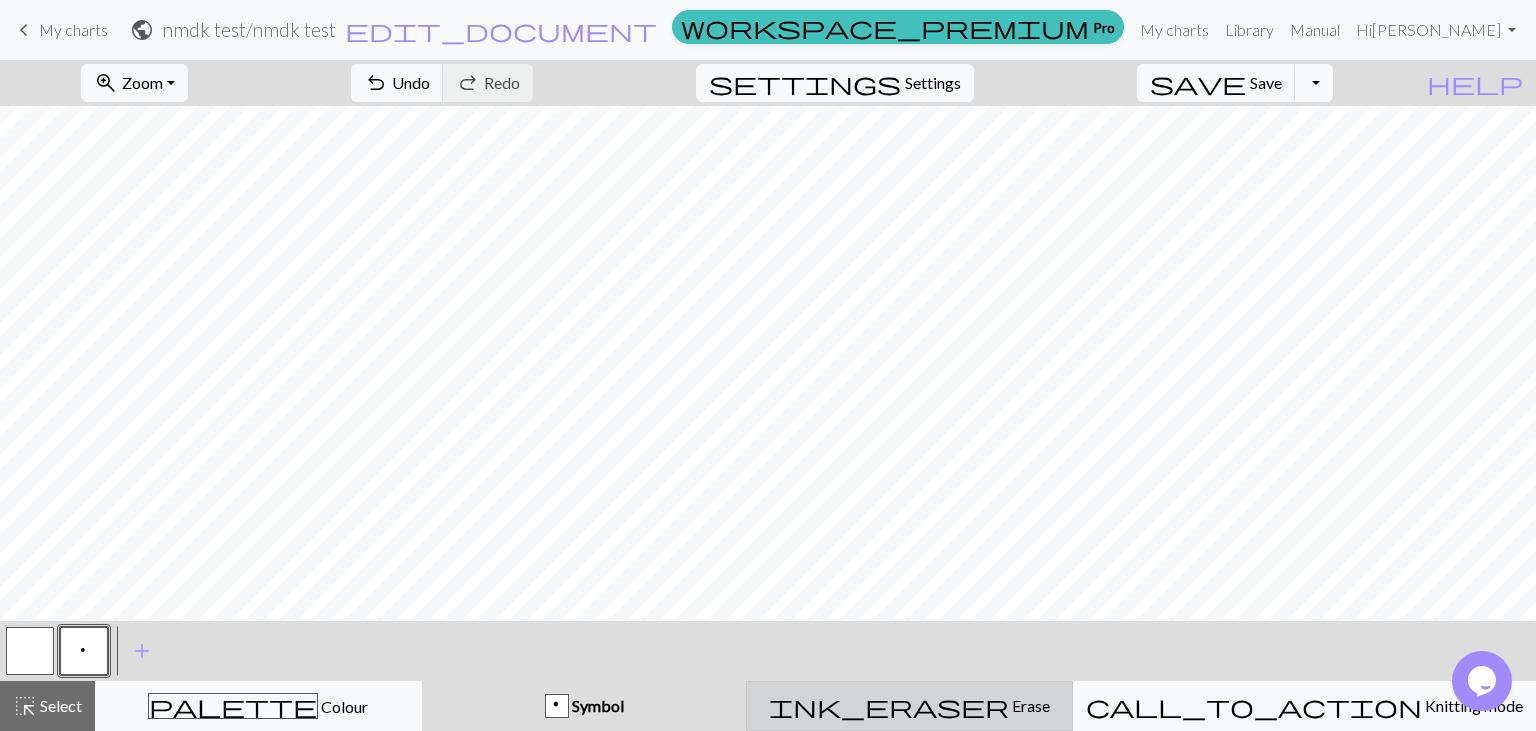click on "Erase" at bounding box center (1029, 705) 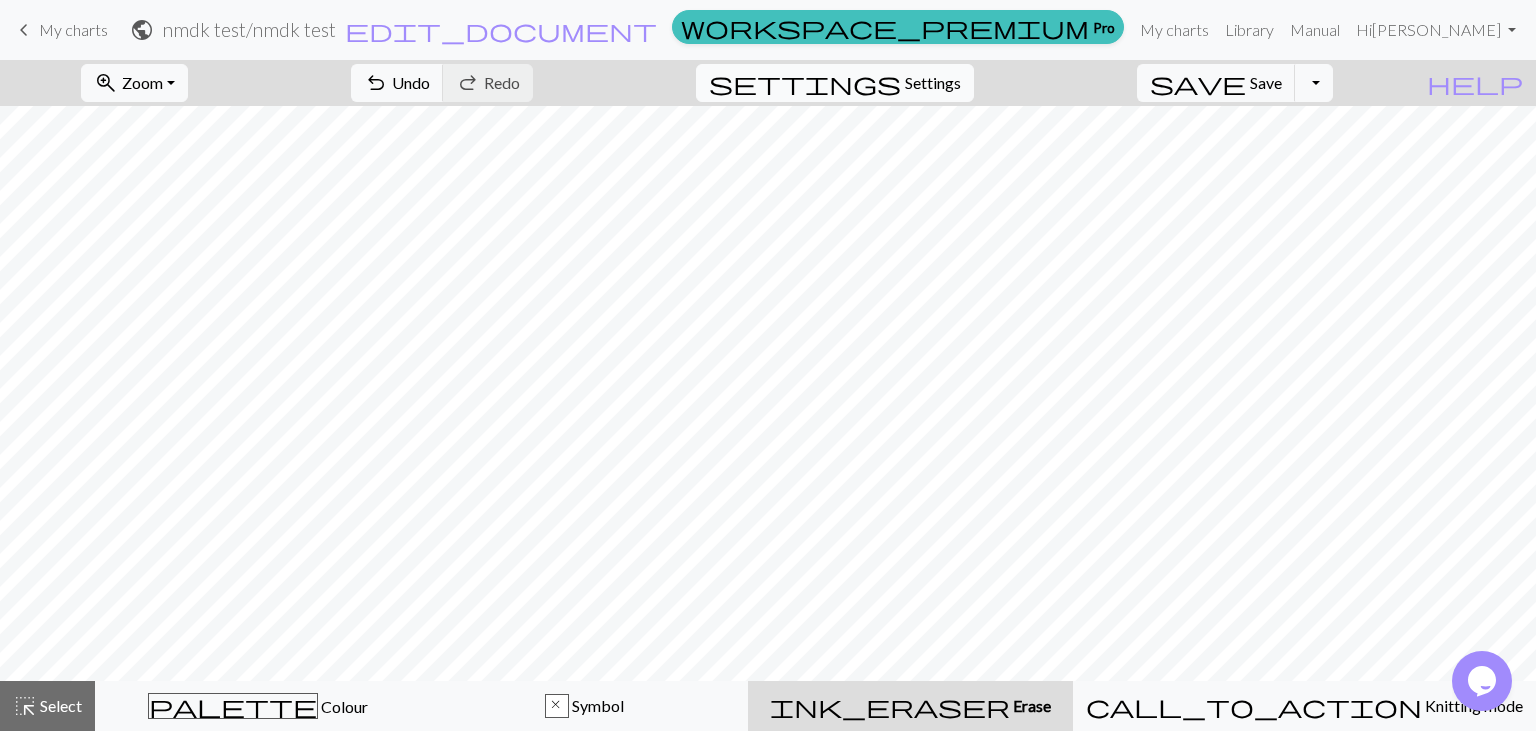 click on "Settings" at bounding box center (933, 83) 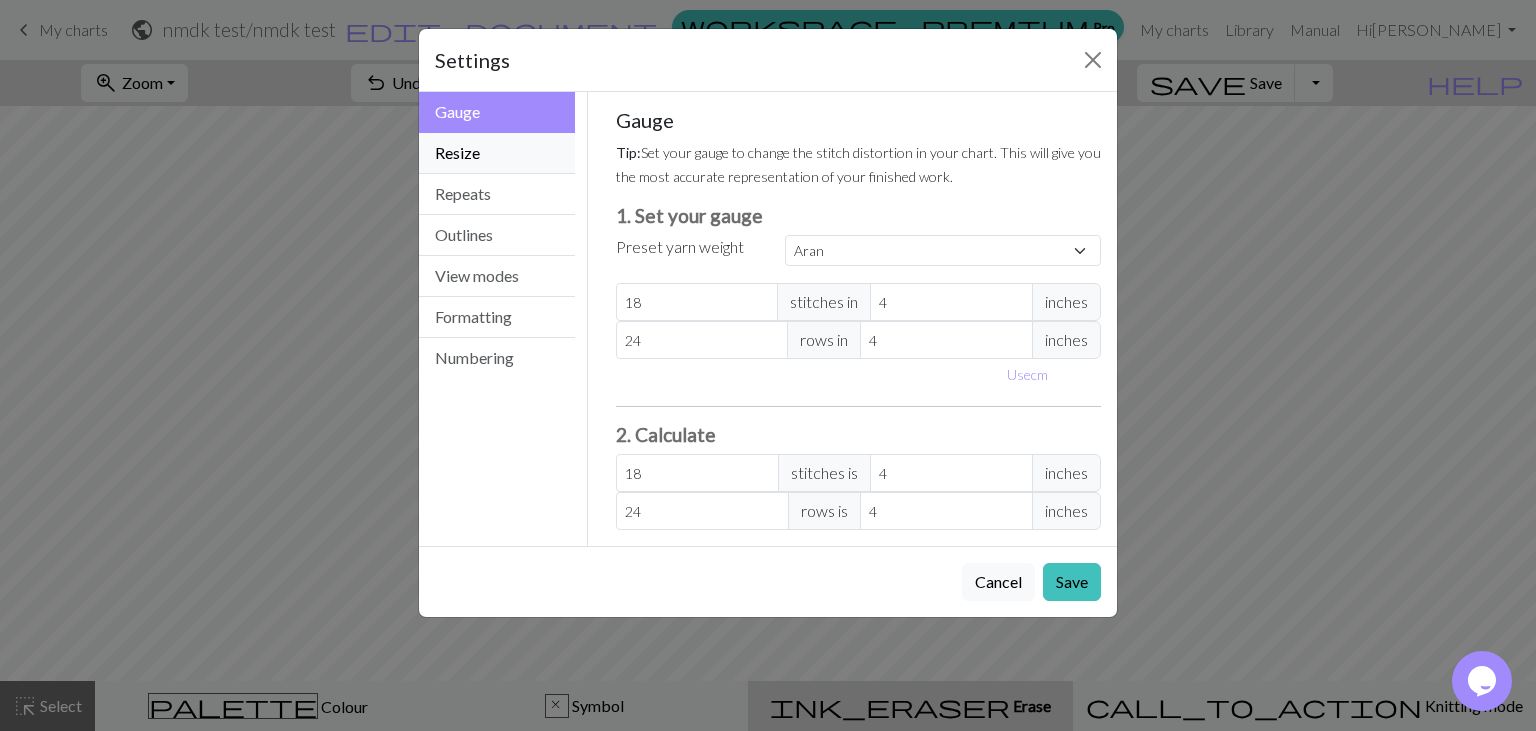 click on "Resize" at bounding box center [497, 153] 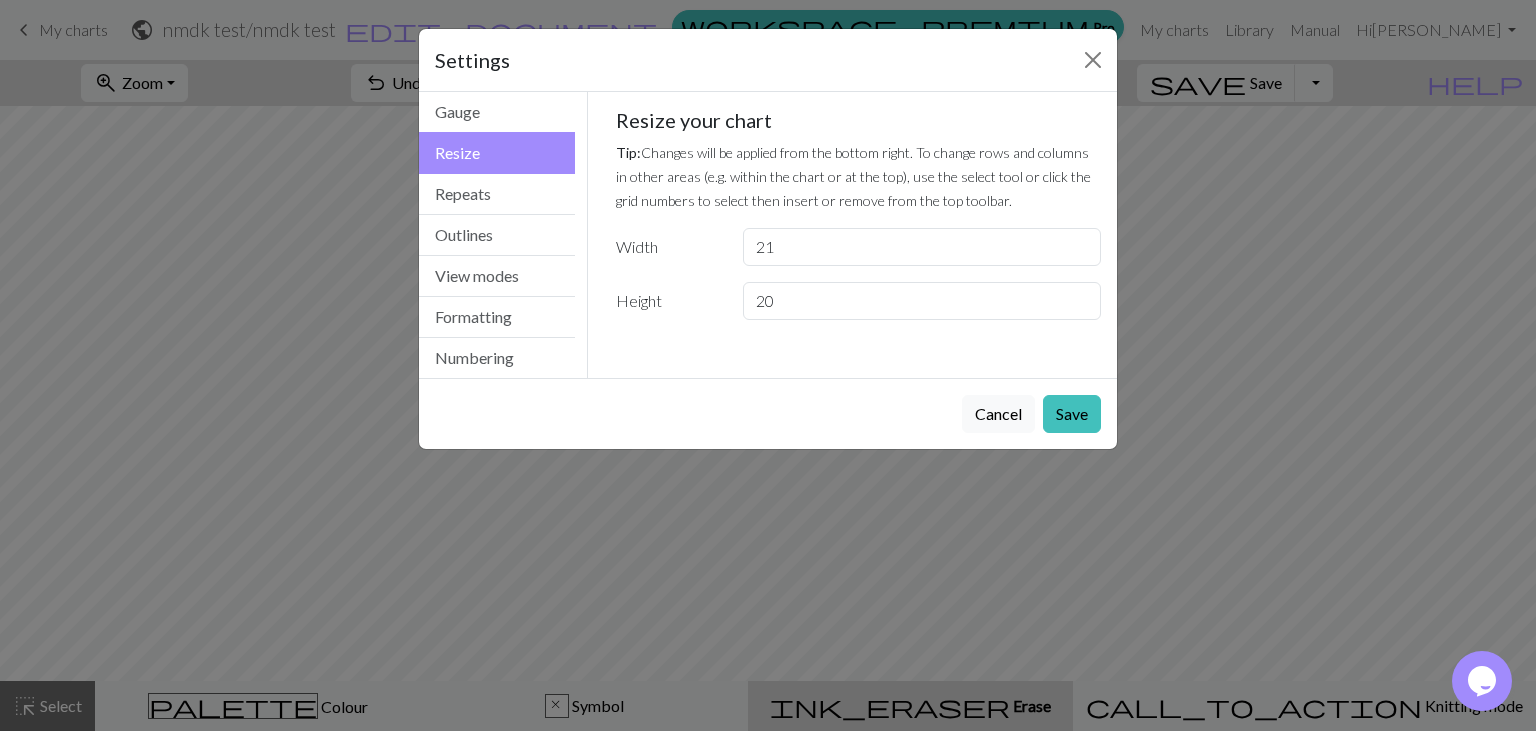 click on "21" at bounding box center [922, 247] 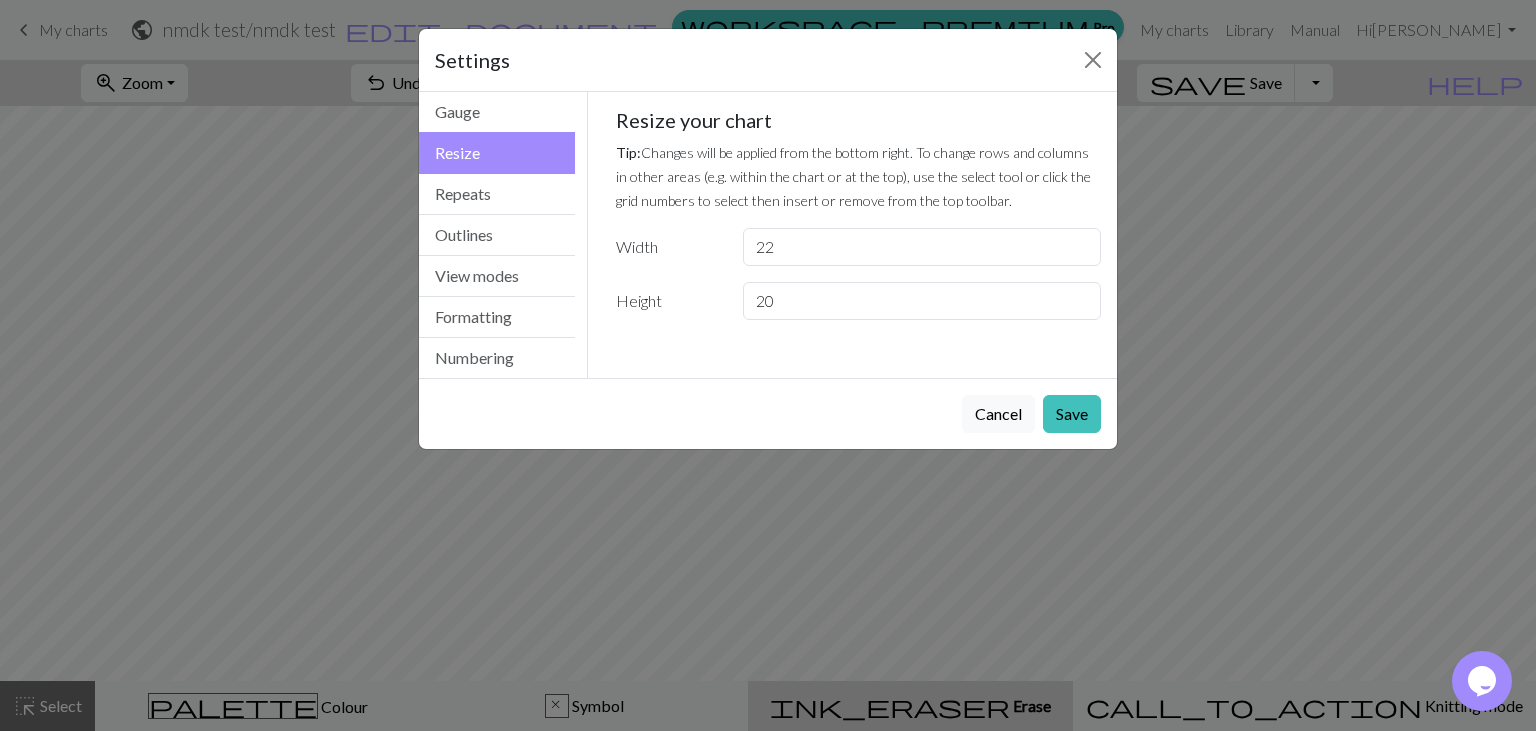 click on "22" at bounding box center [922, 247] 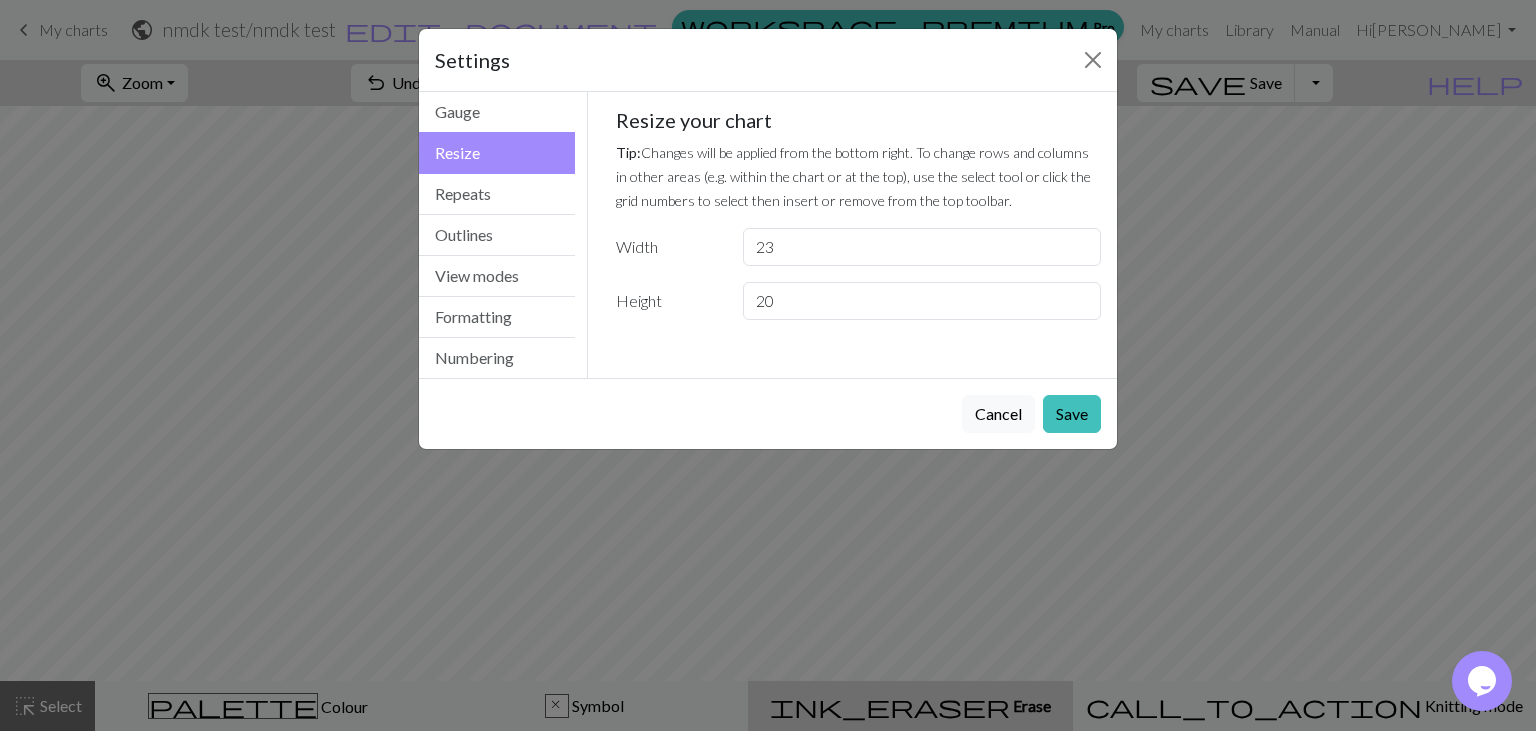 click on "23" at bounding box center [922, 247] 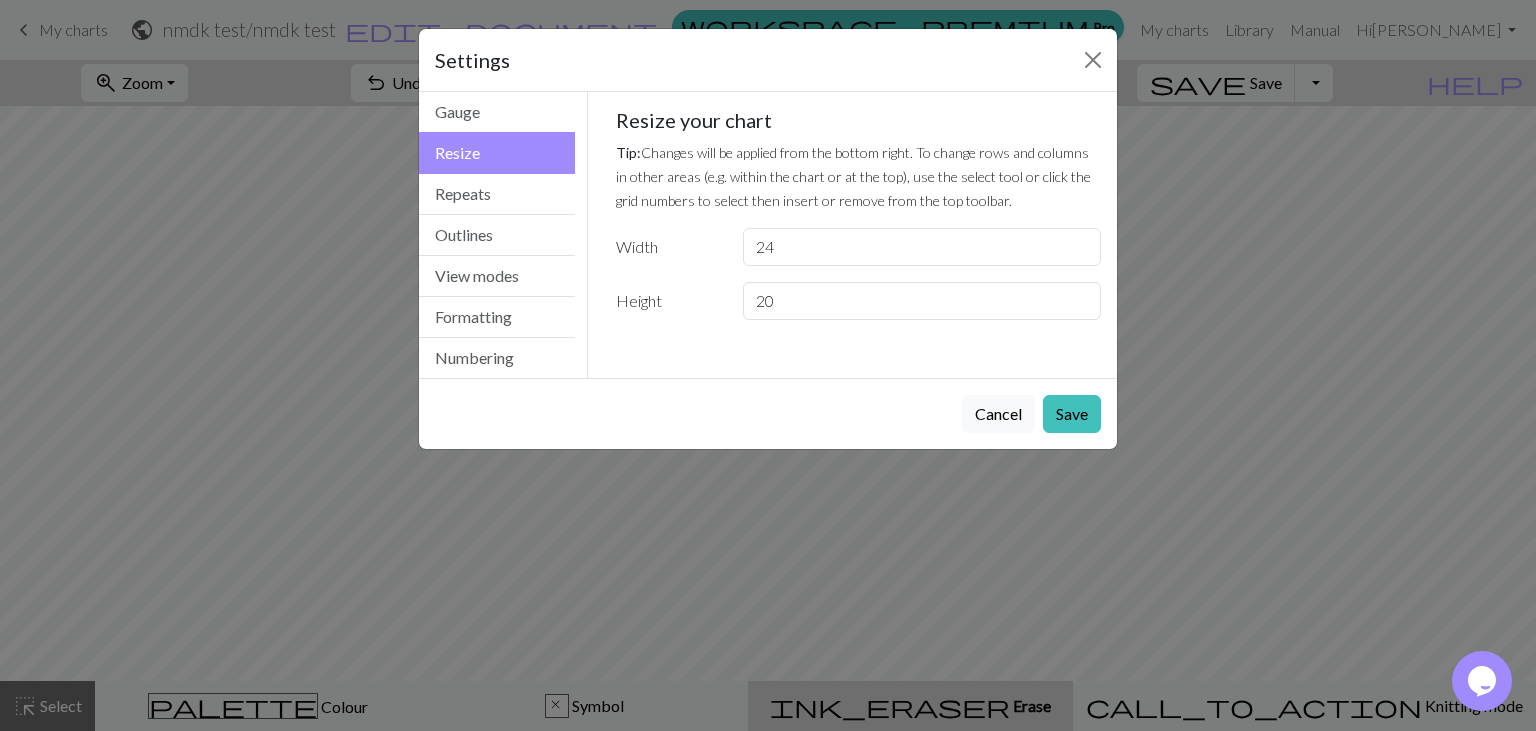 click on "24" at bounding box center [922, 247] 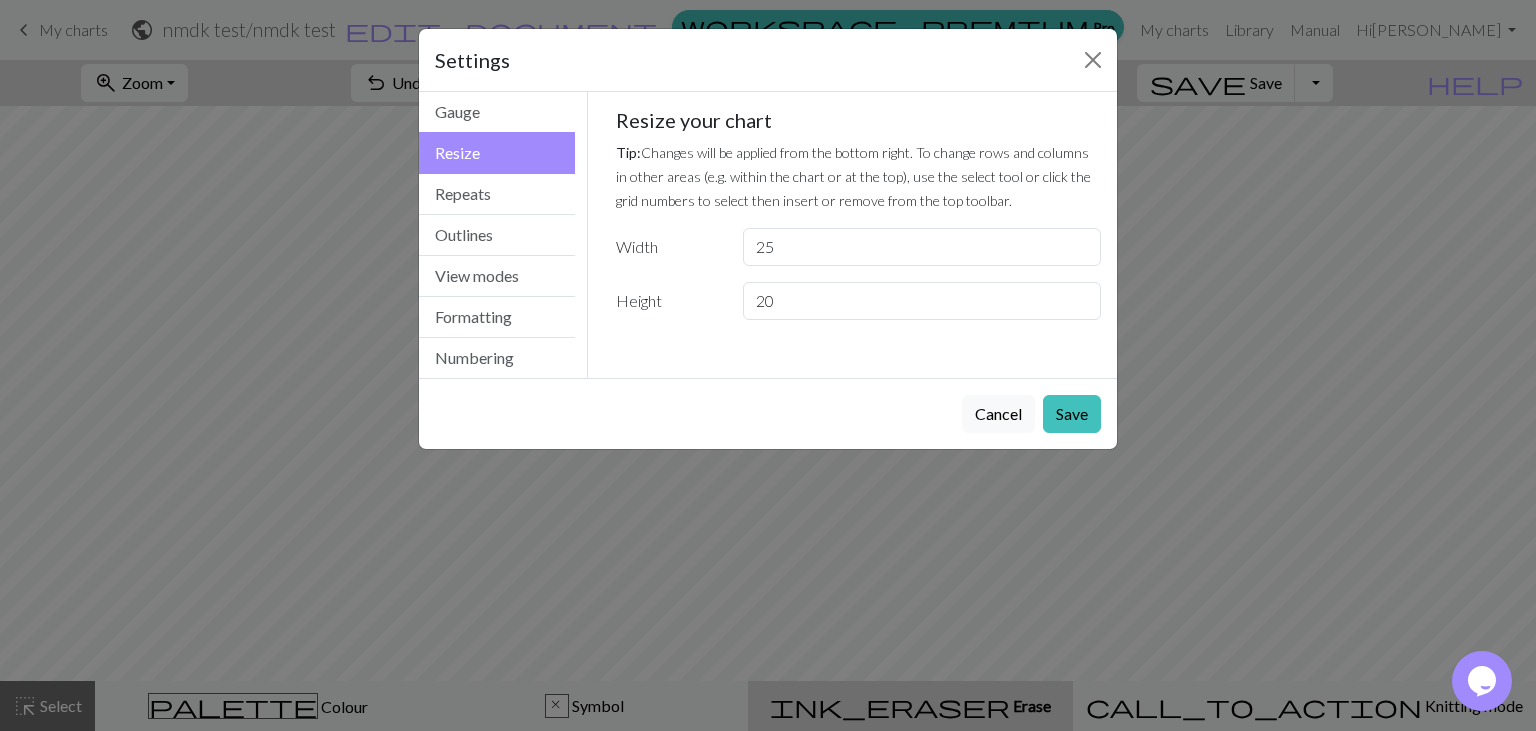 click on "25" at bounding box center [922, 247] 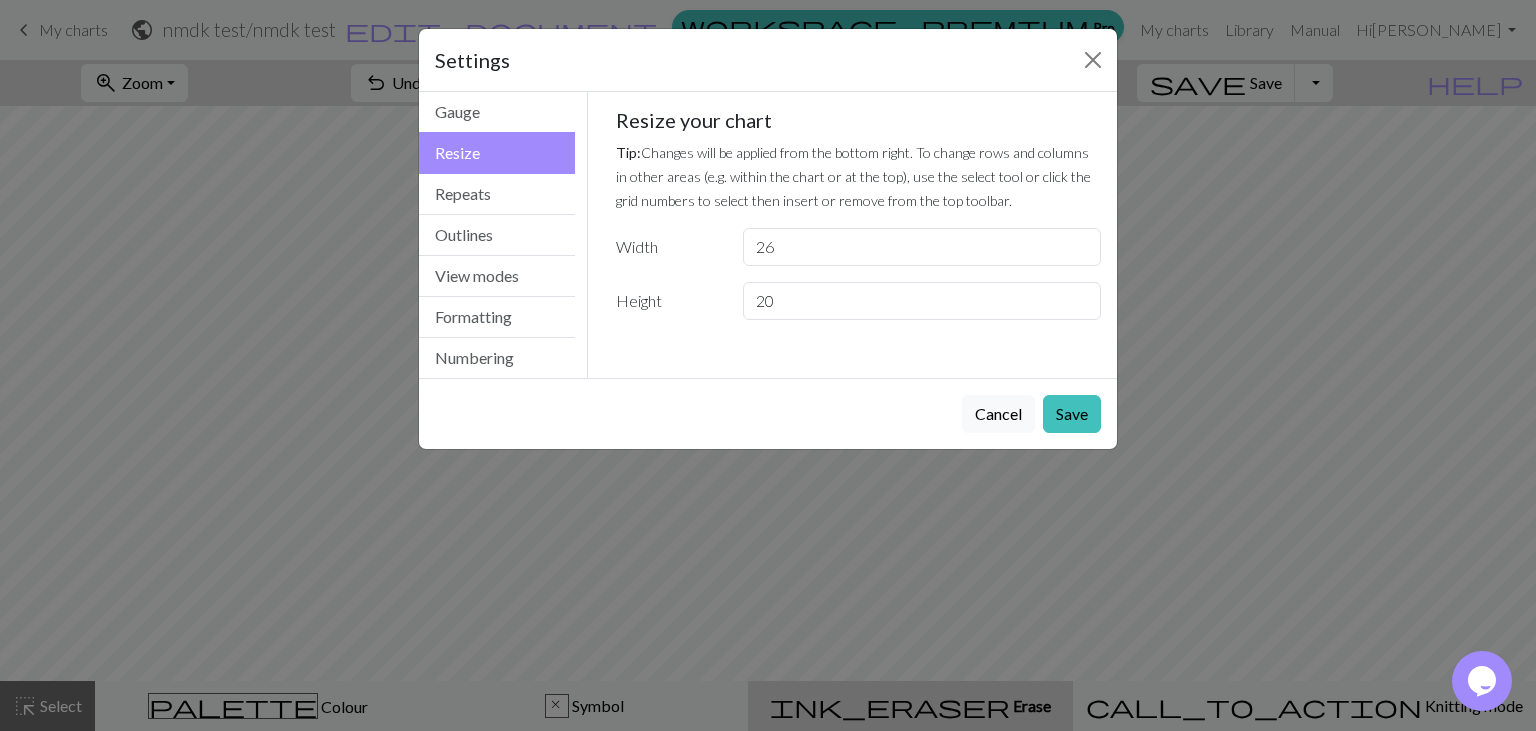 click on "26" at bounding box center (922, 247) 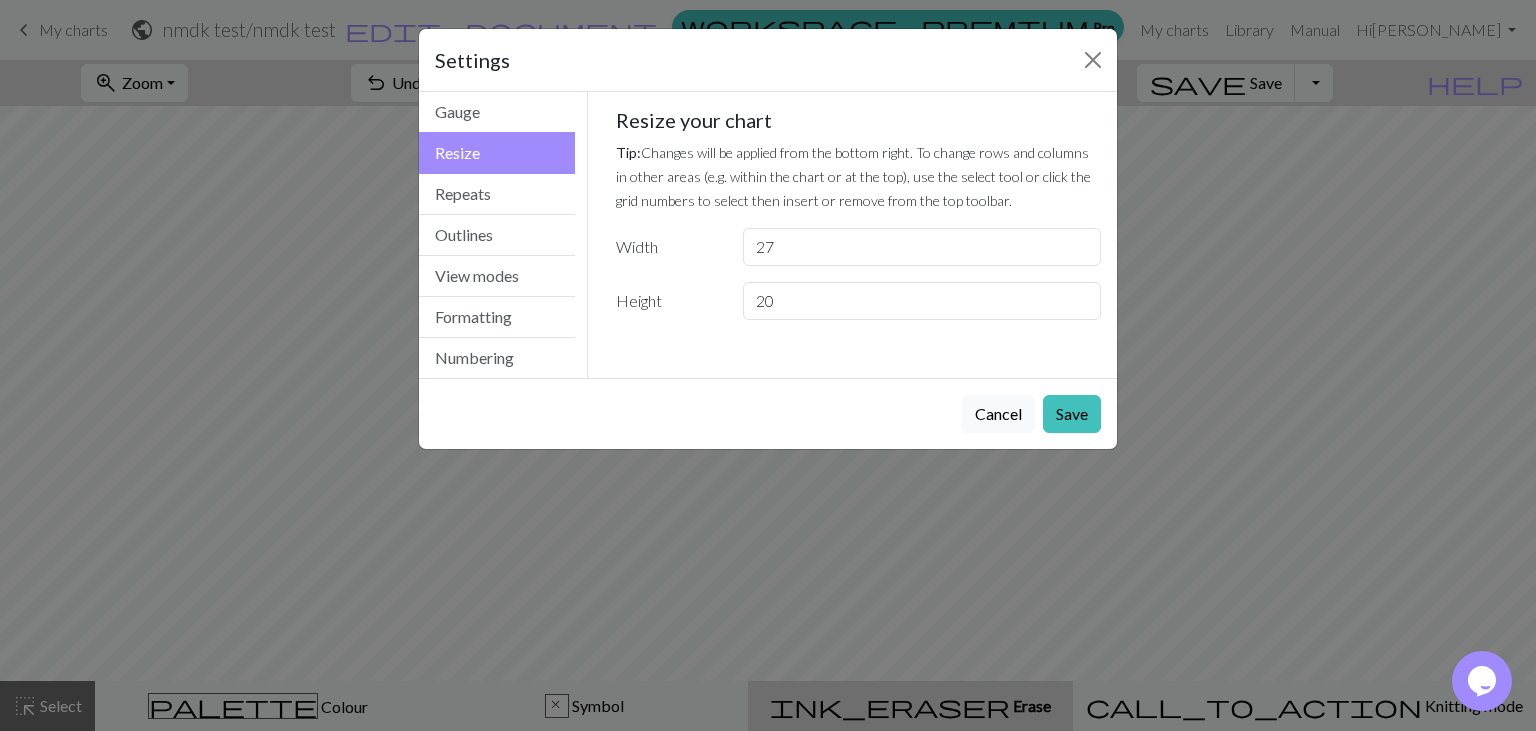 click on "27" at bounding box center (922, 247) 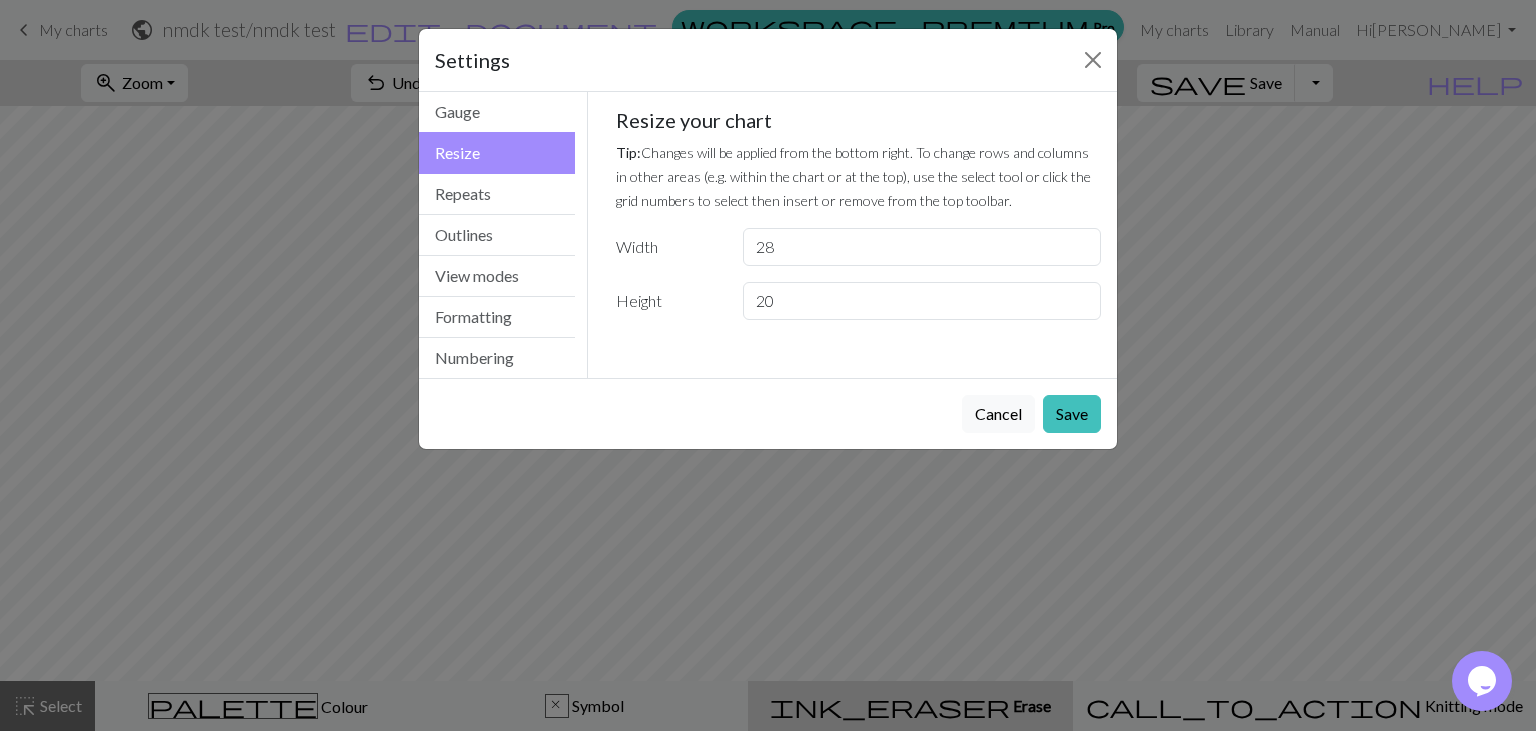 type on "28" 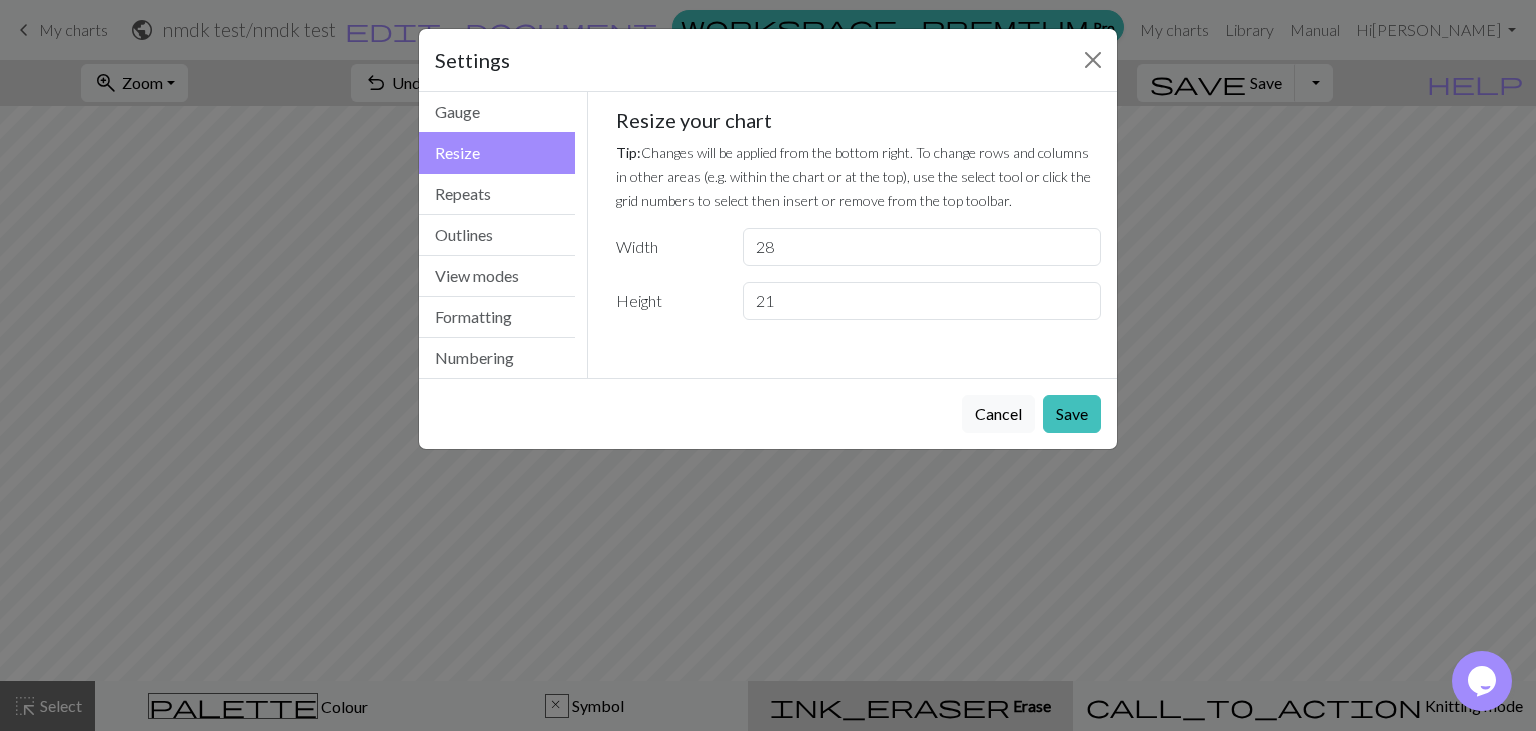 click on "21" at bounding box center [922, 301] 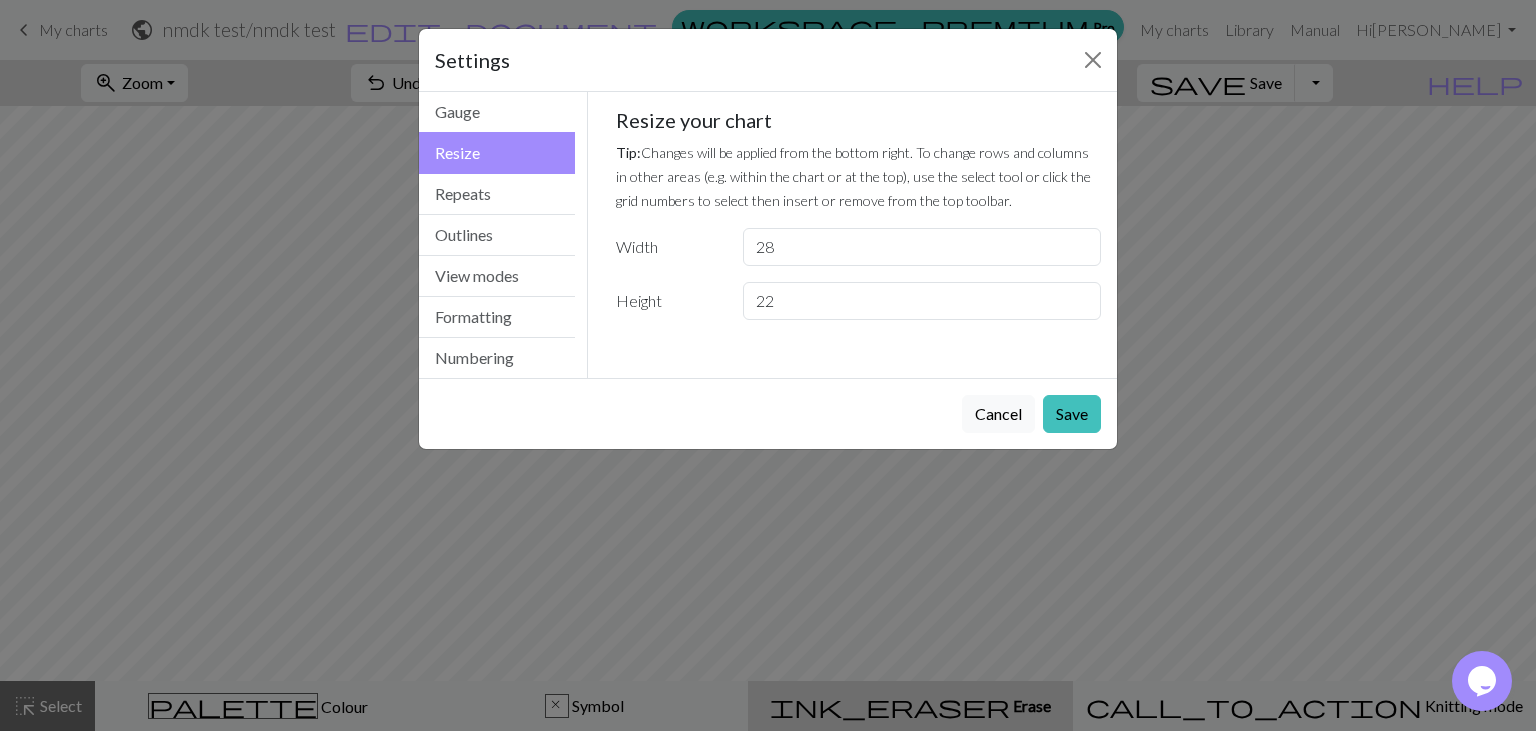 click on "22" at bounding box center [922, 301] 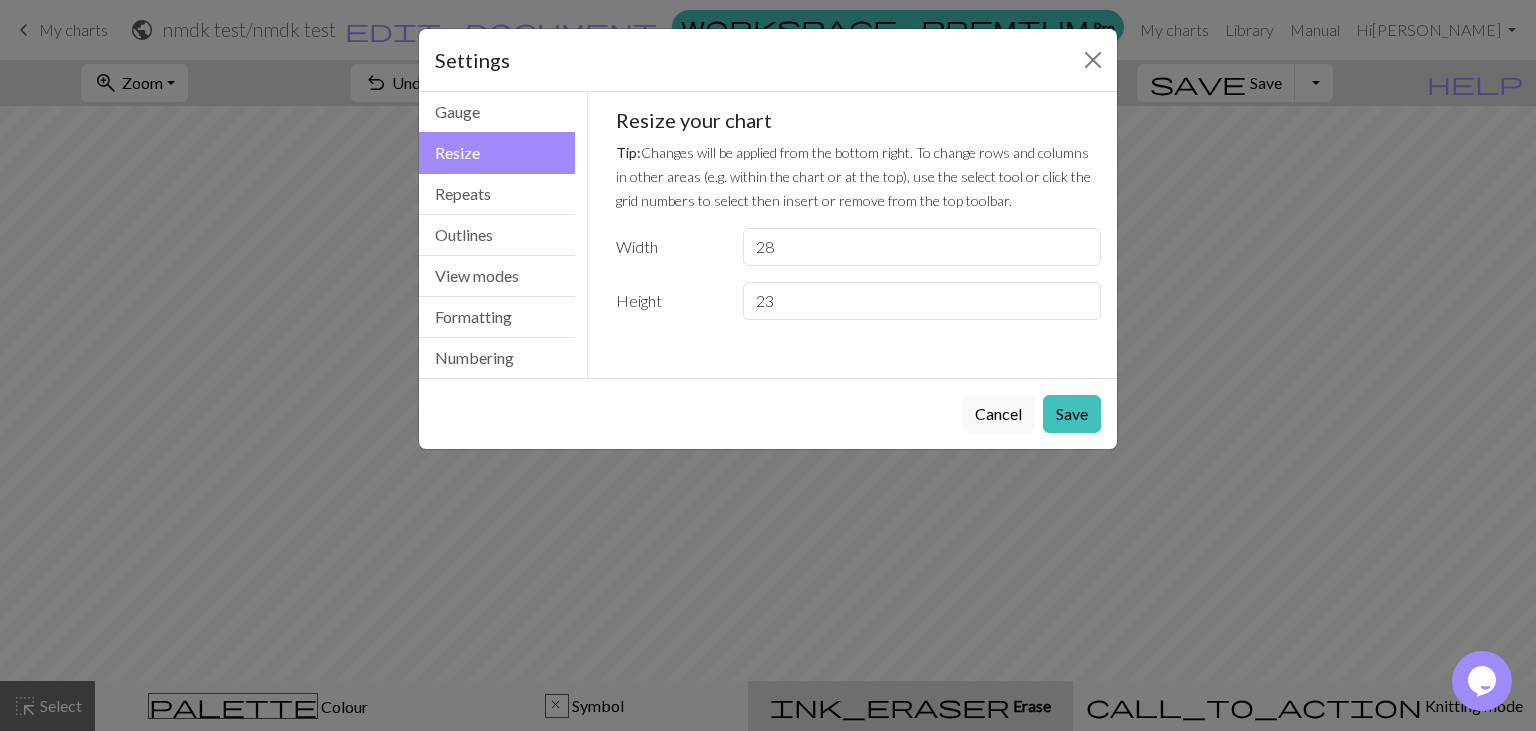 click on "23" at bounding box center [922, 301] 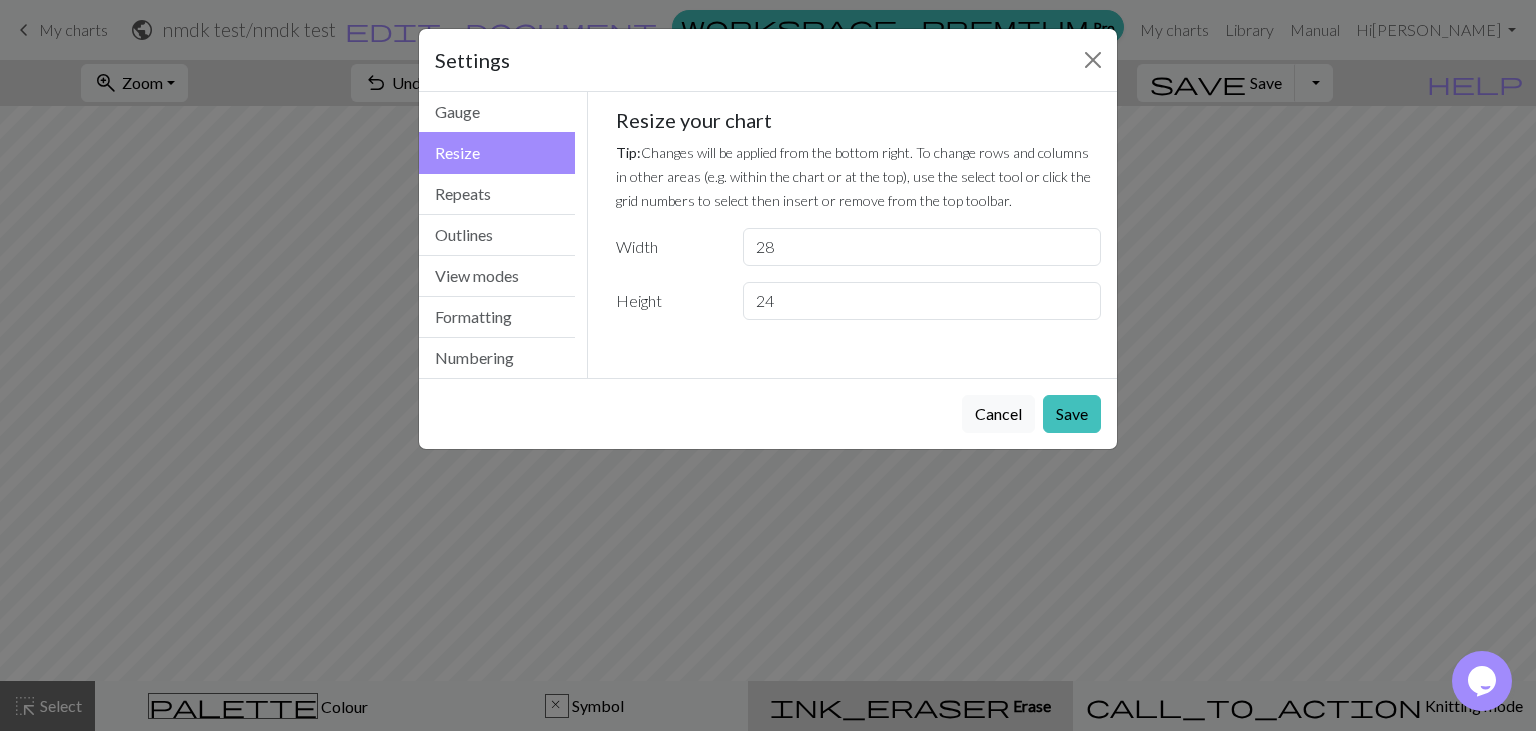 click on "24" at bounding box center (922, 301) 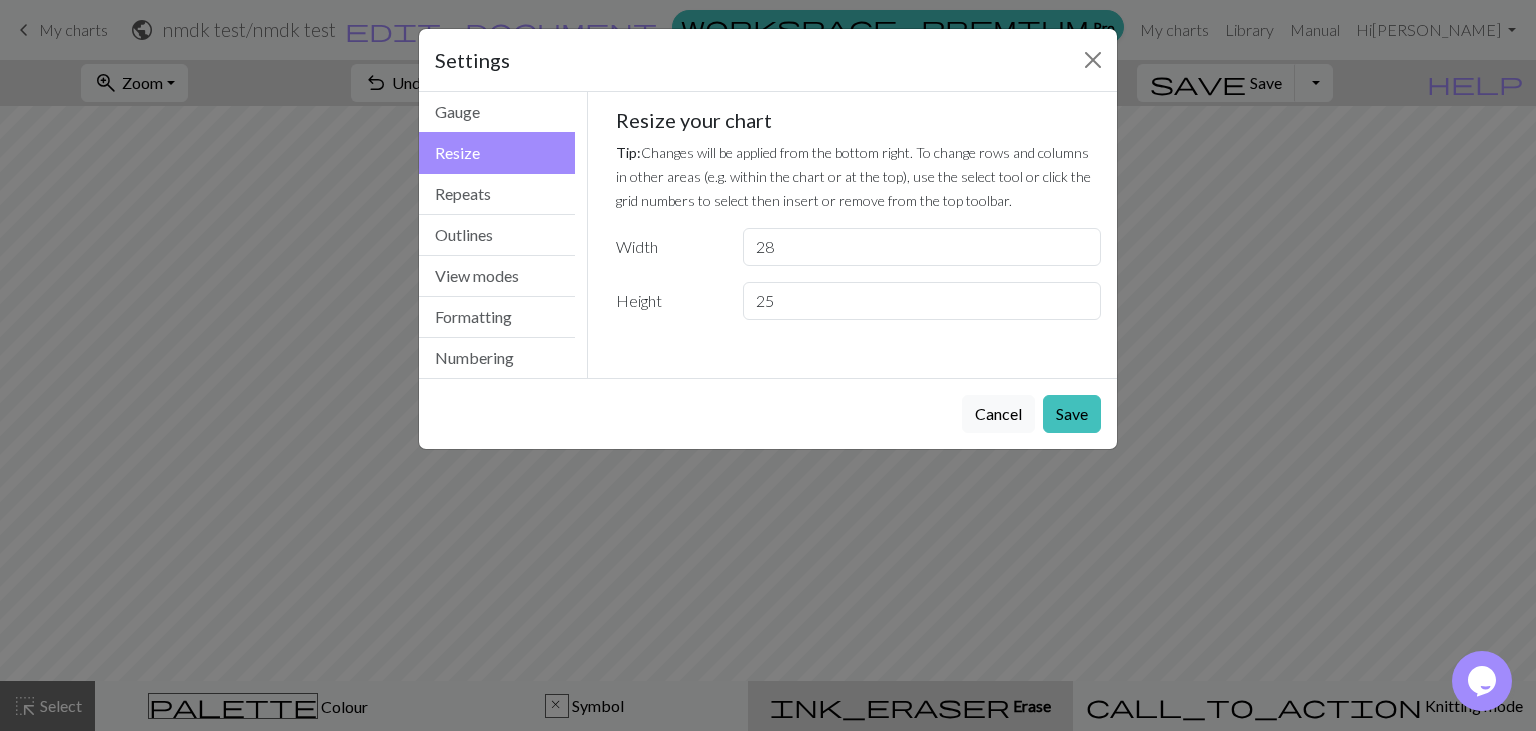 click on "25" at bounding box center [922, 301] 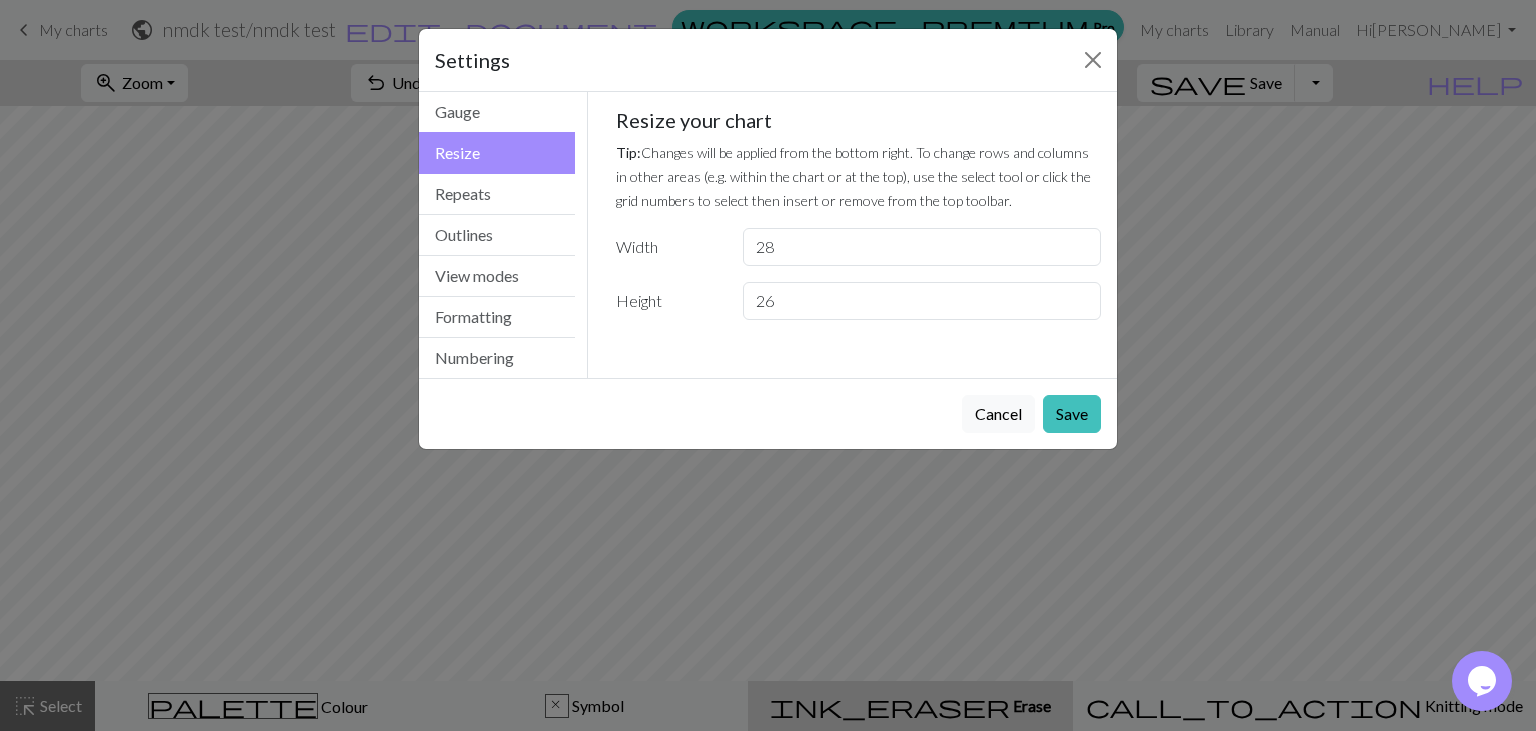 click on "26" at bounding box center [922, 301] 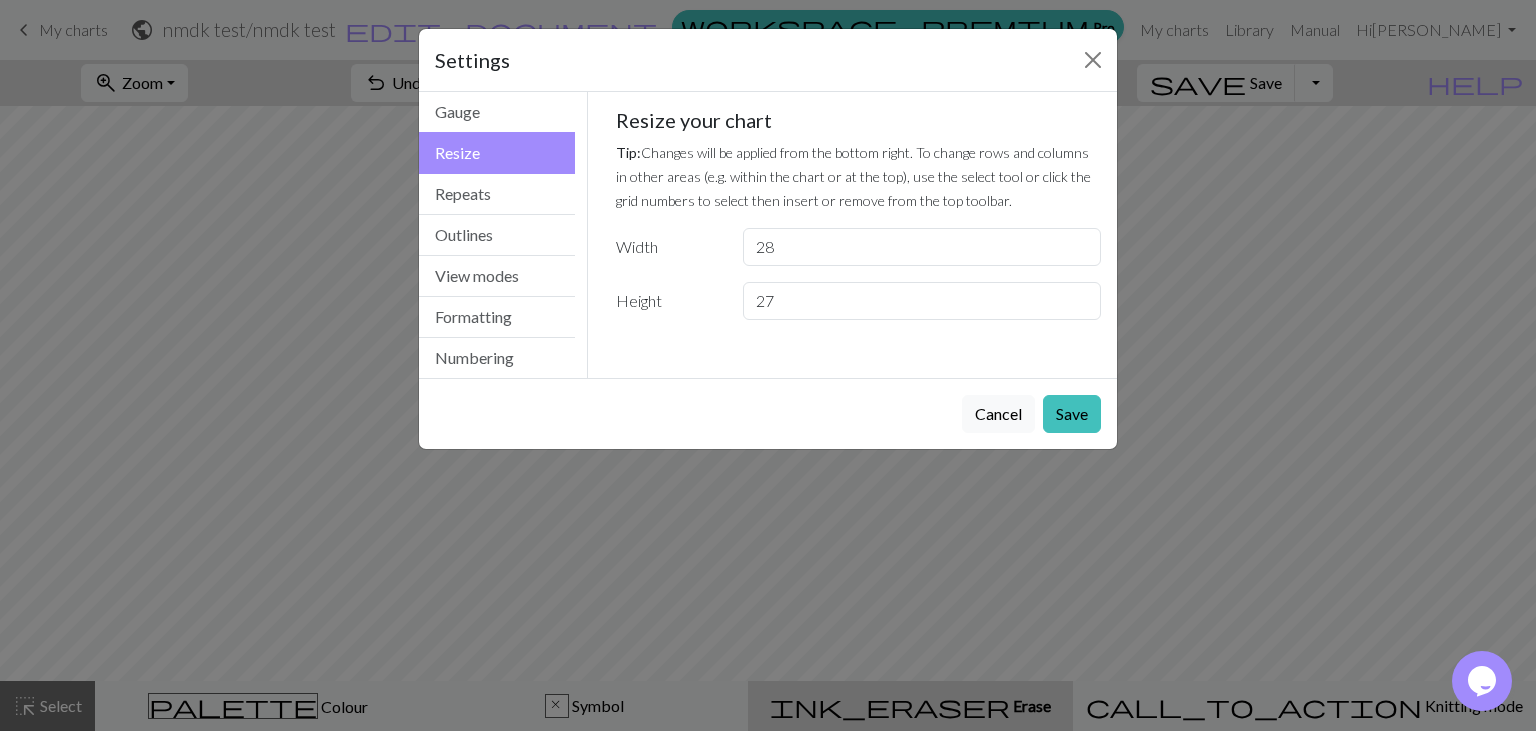 click on "27" at bounding box center (922, 301) 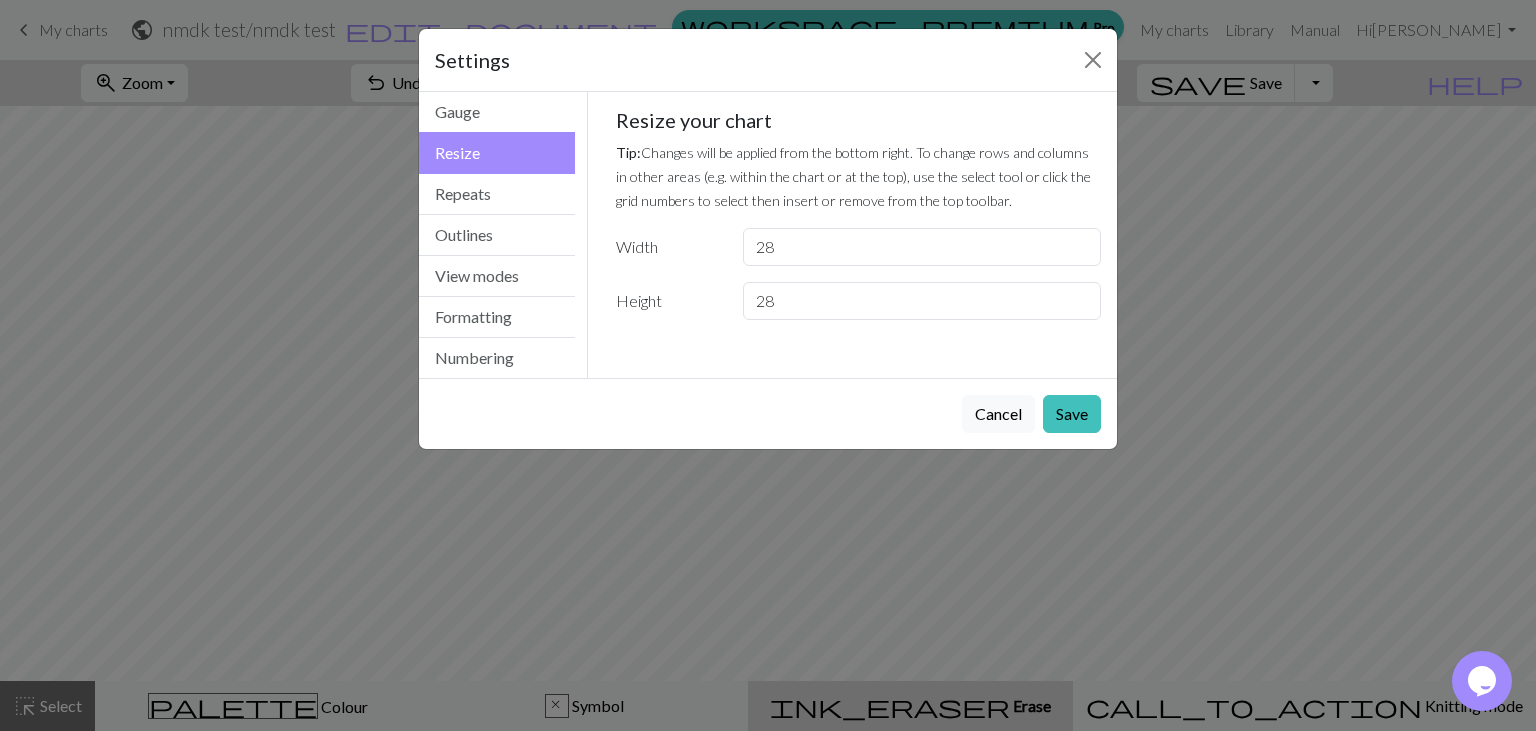 click on "28" at bounding box center (922, 301) 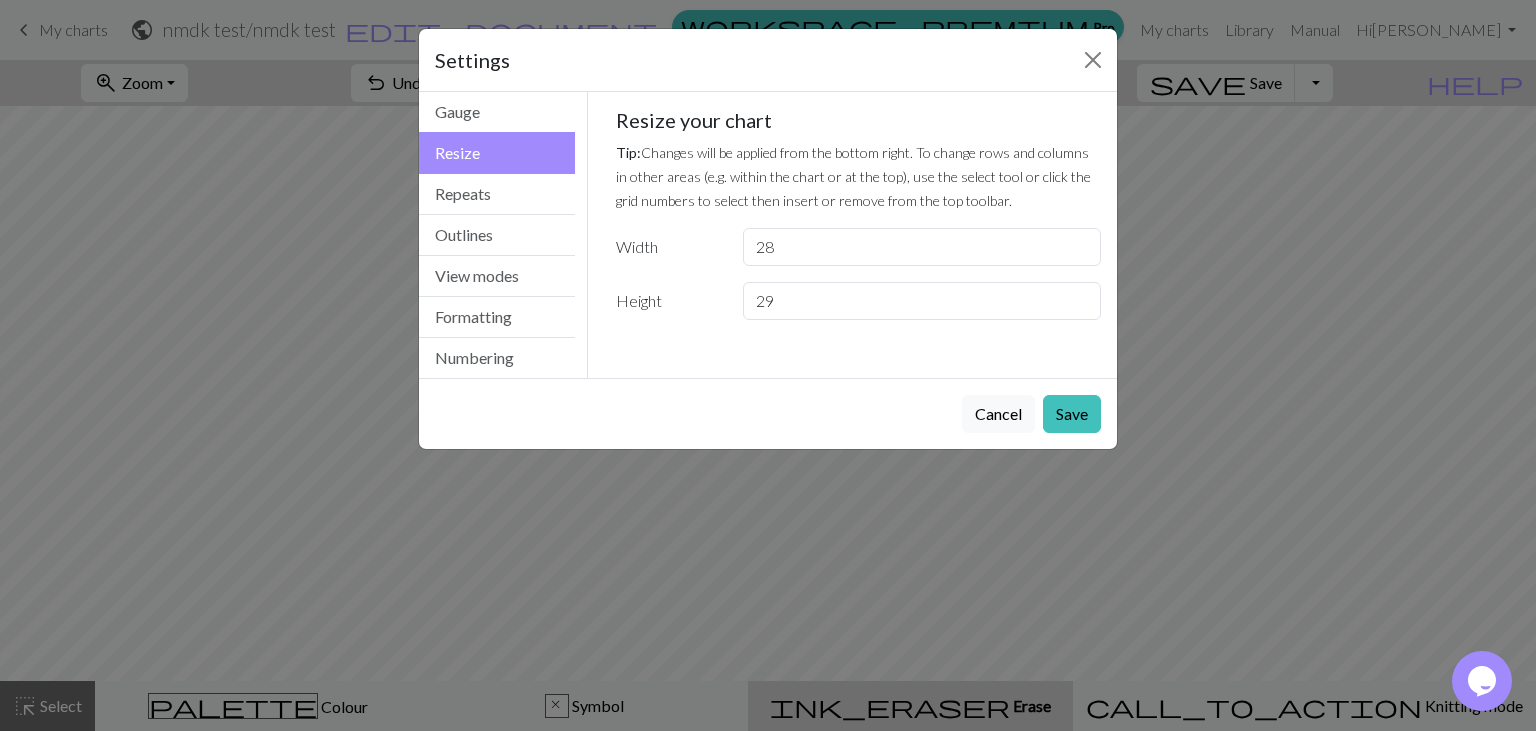 click on "29" at bounding box center [922, 301] 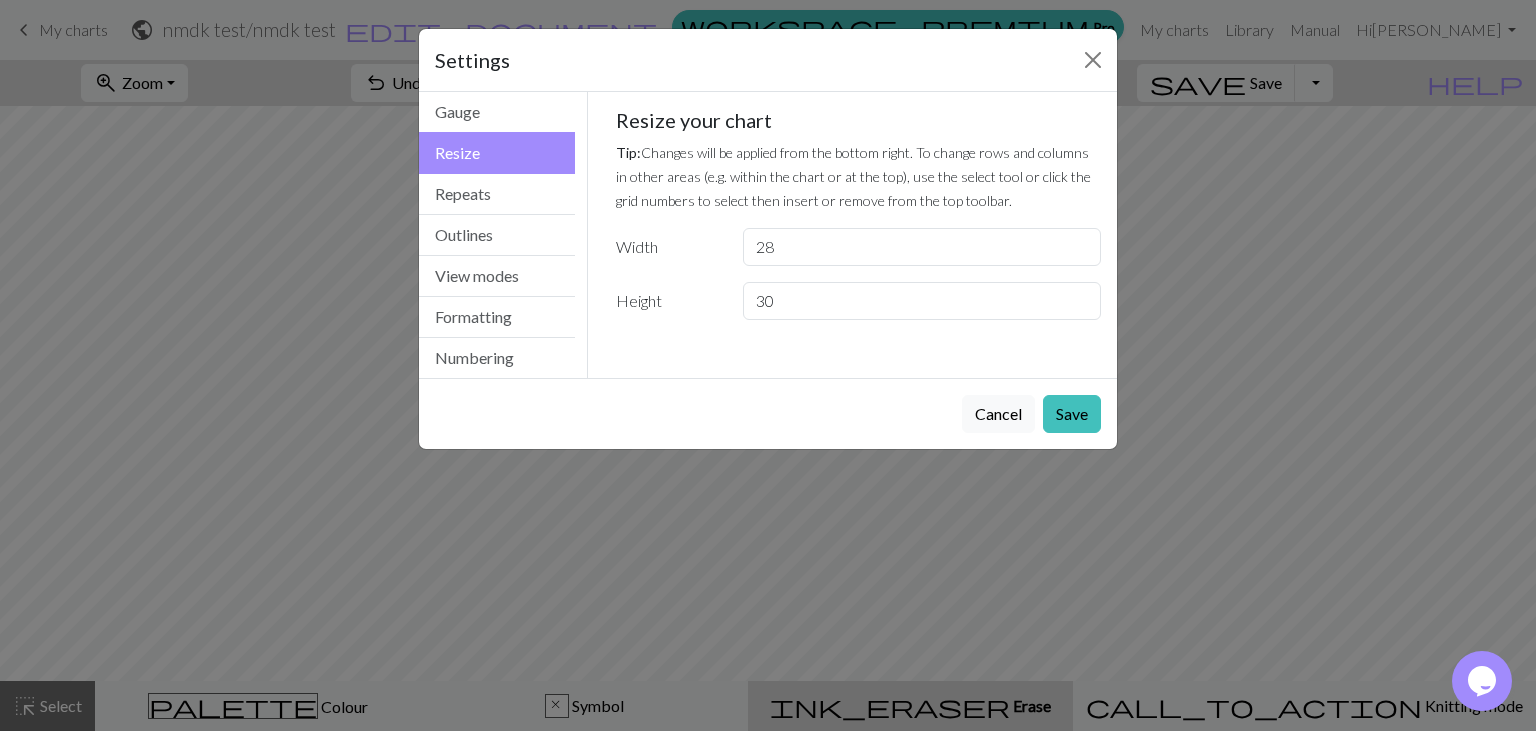 click on "30" at bounding box center (922, 301) 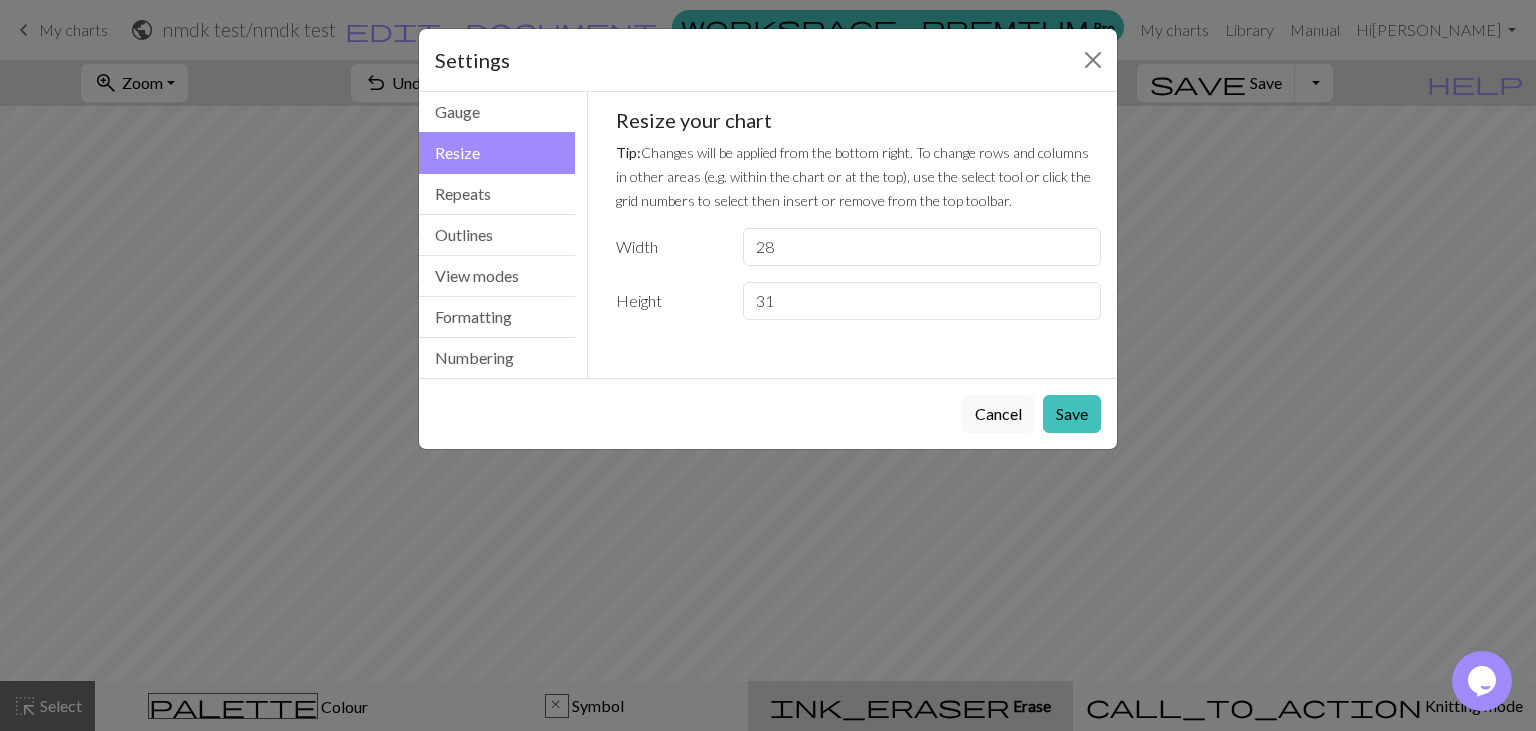 click on "31" at bounding box center [922, 301] 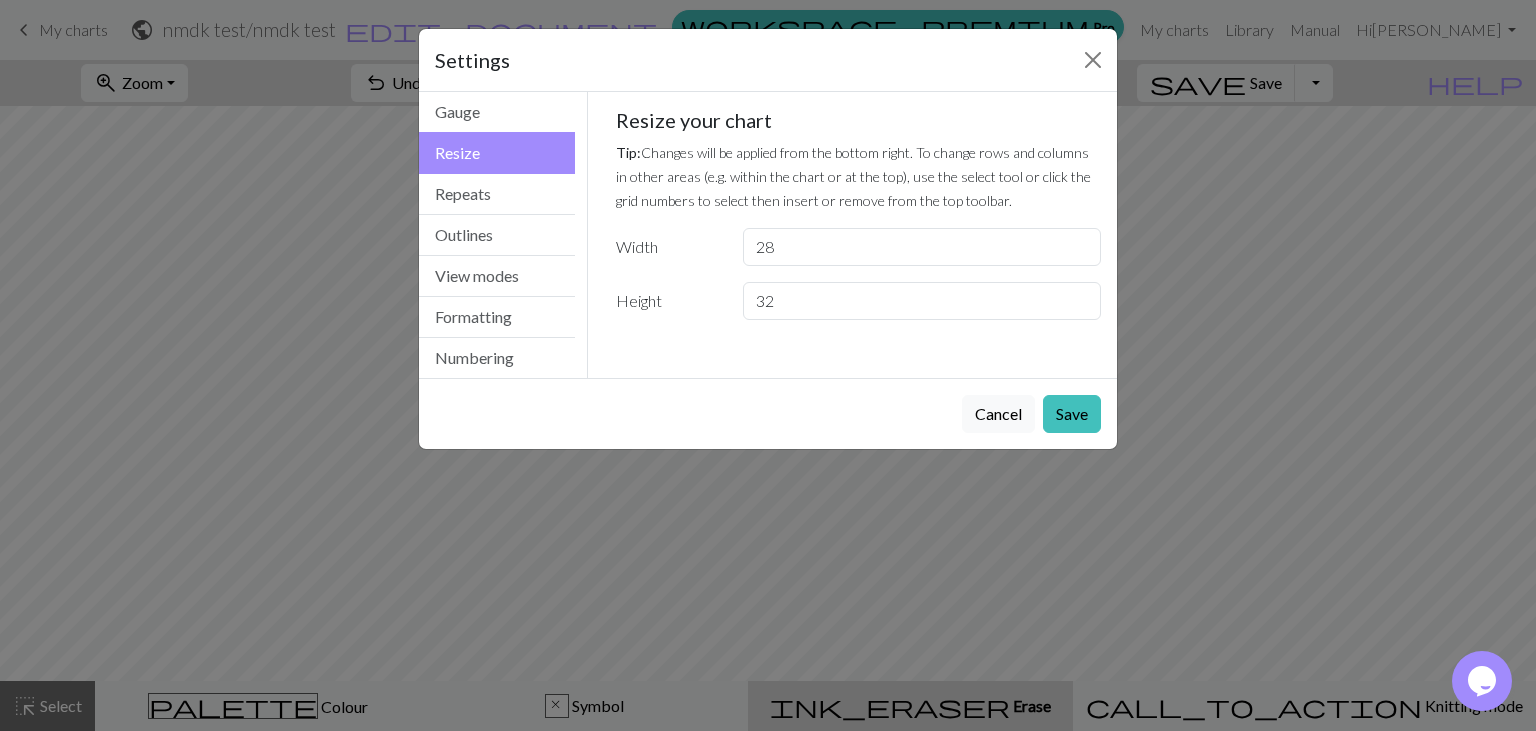 click on "32" at bounding box center (922, 301) 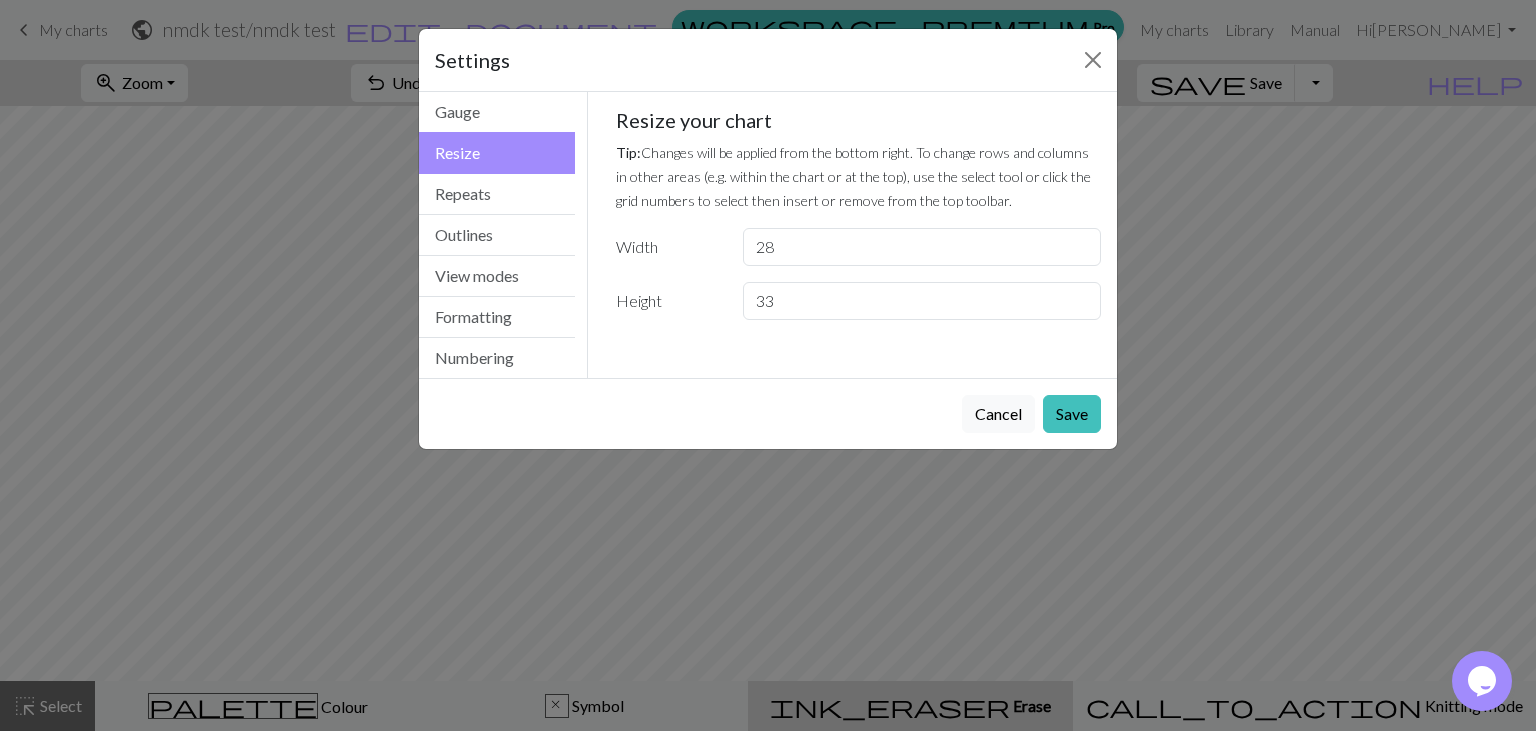 click on "33" at bounding box center [922, 301] 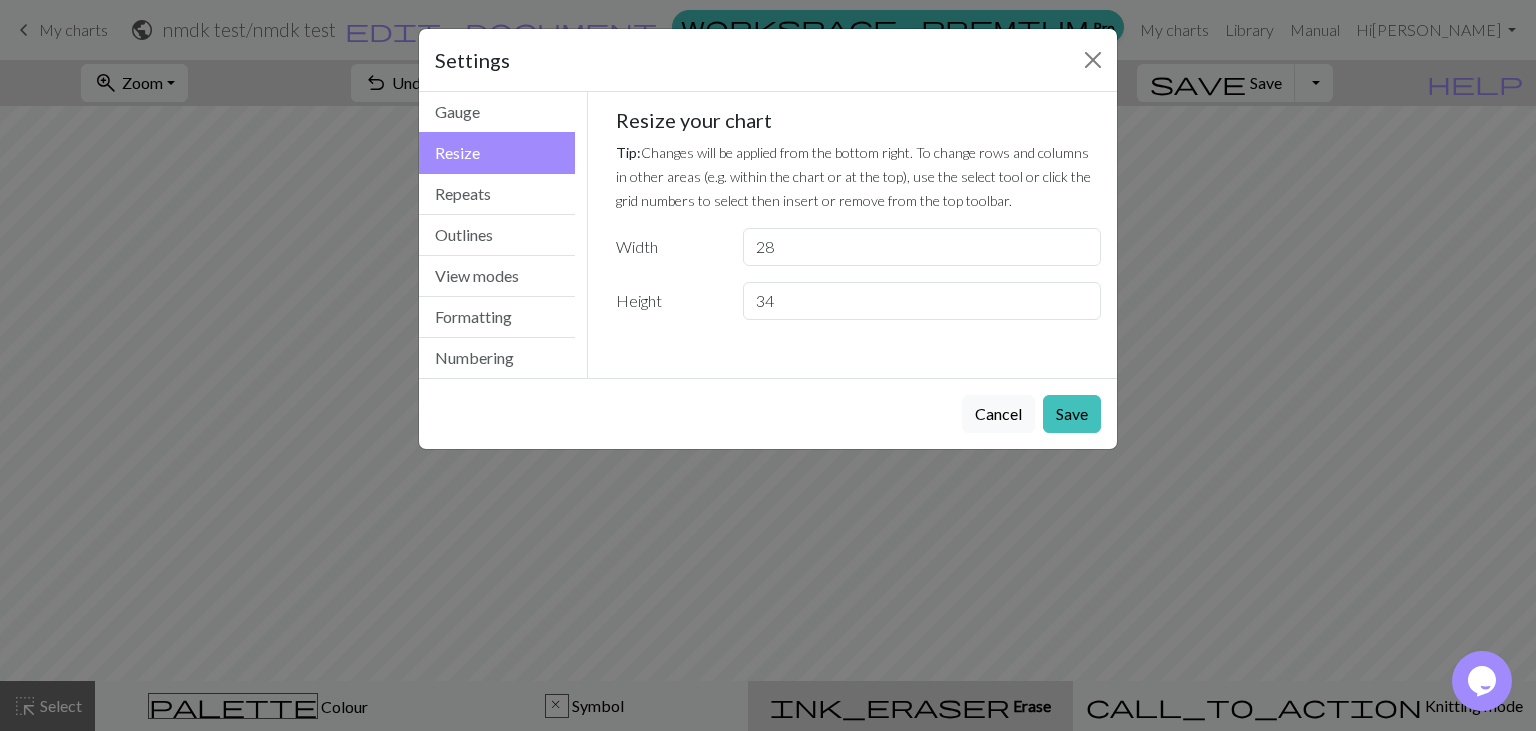 click on "34" at bounding box center (922, 301) 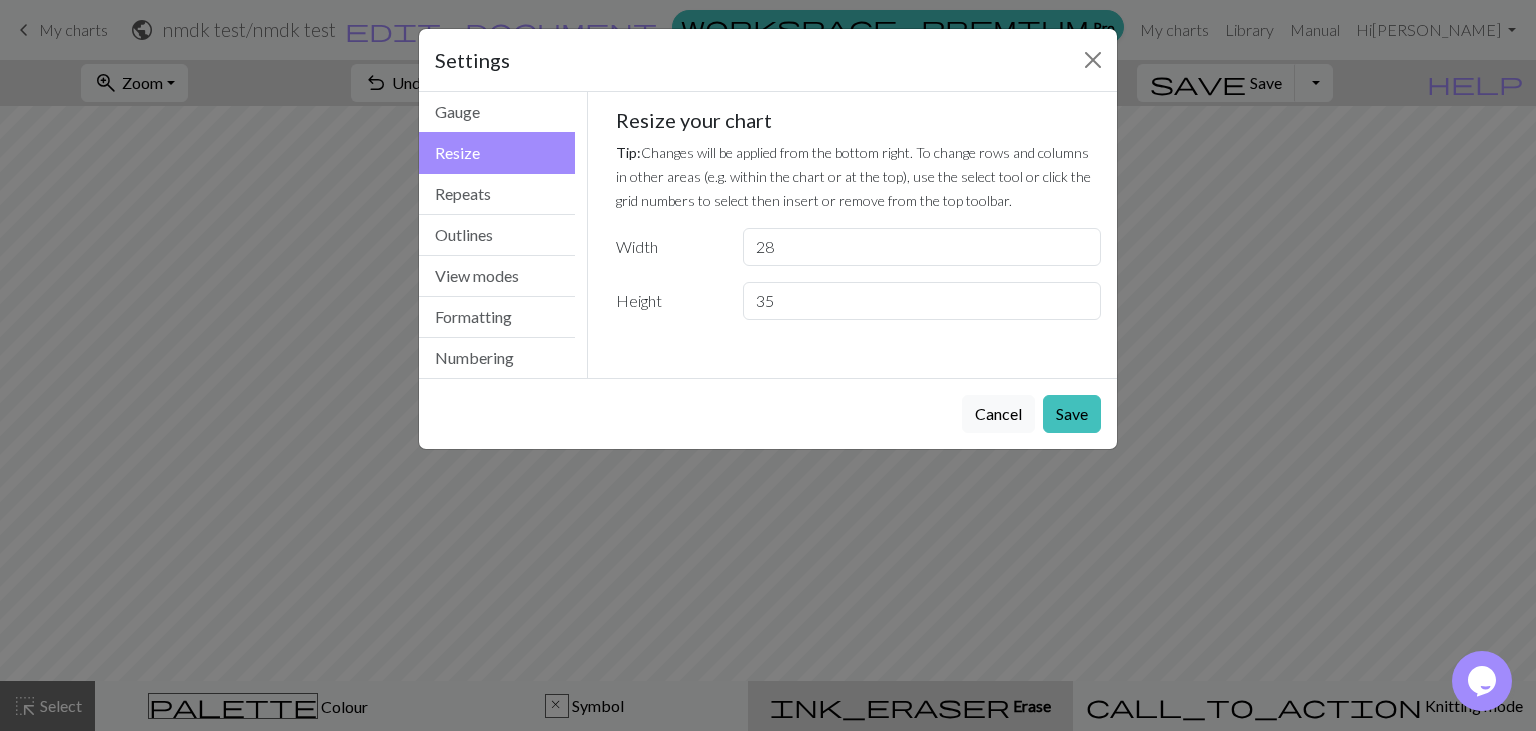 type on "35" 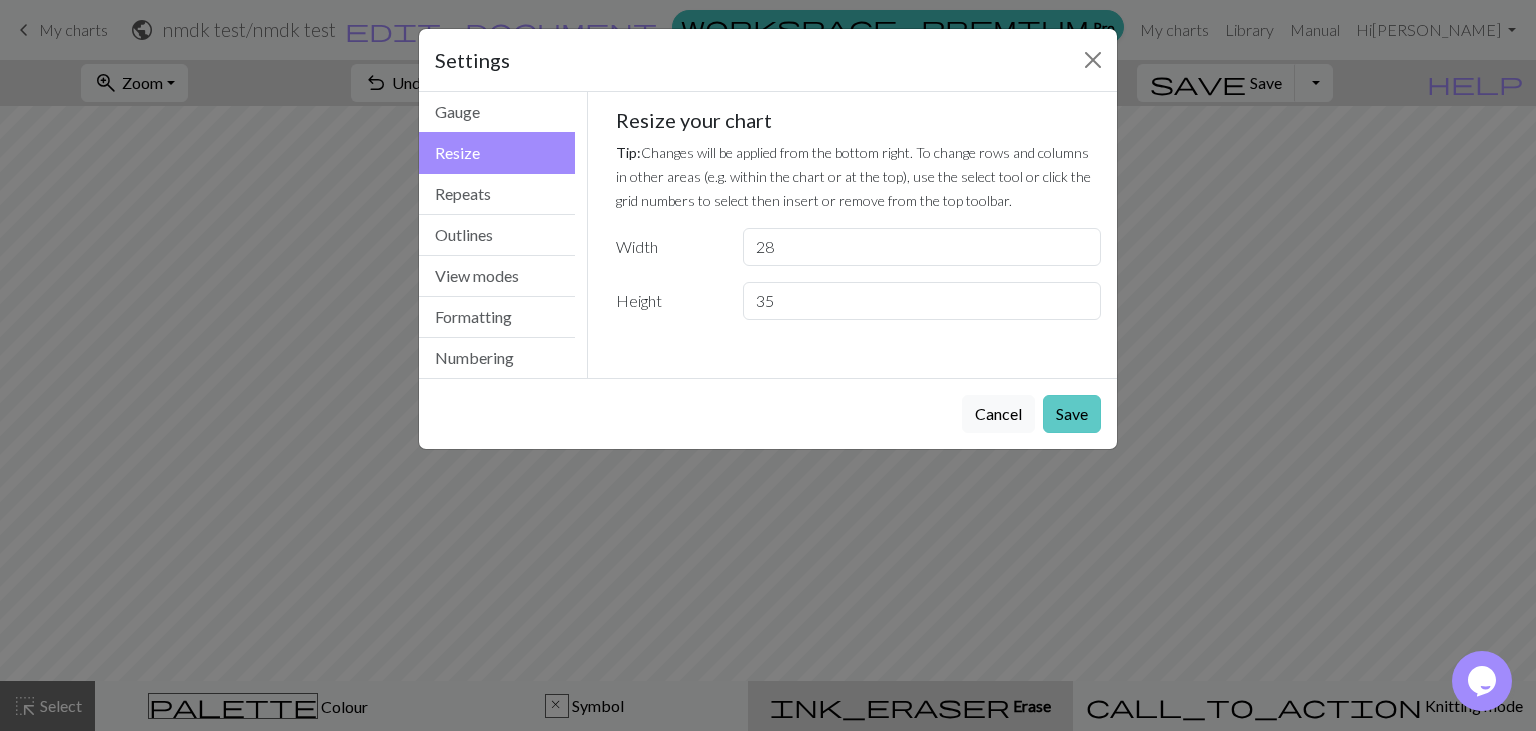 click on "Save" at bounding box center [1072, 414] 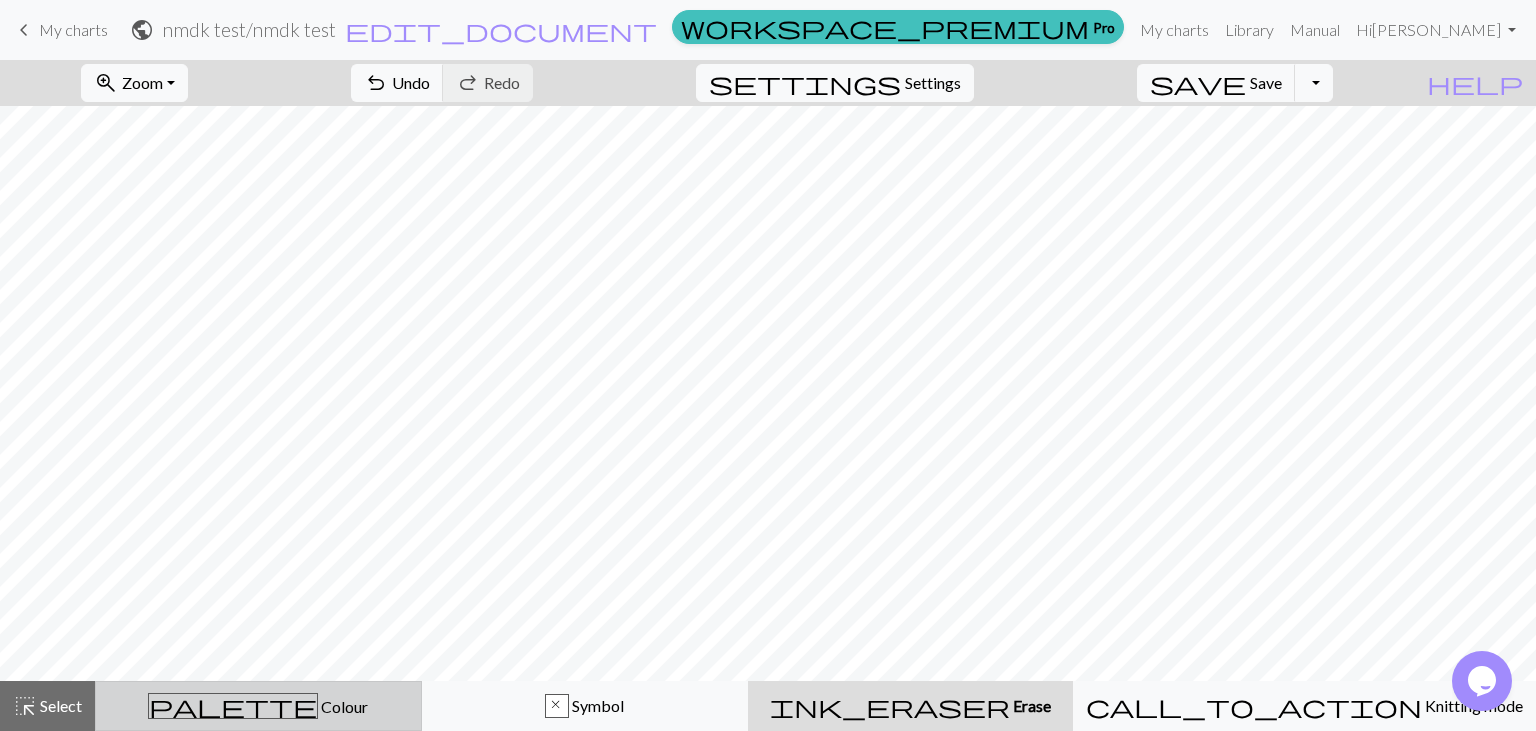 click on "palette" at bounding box center [233, 706] 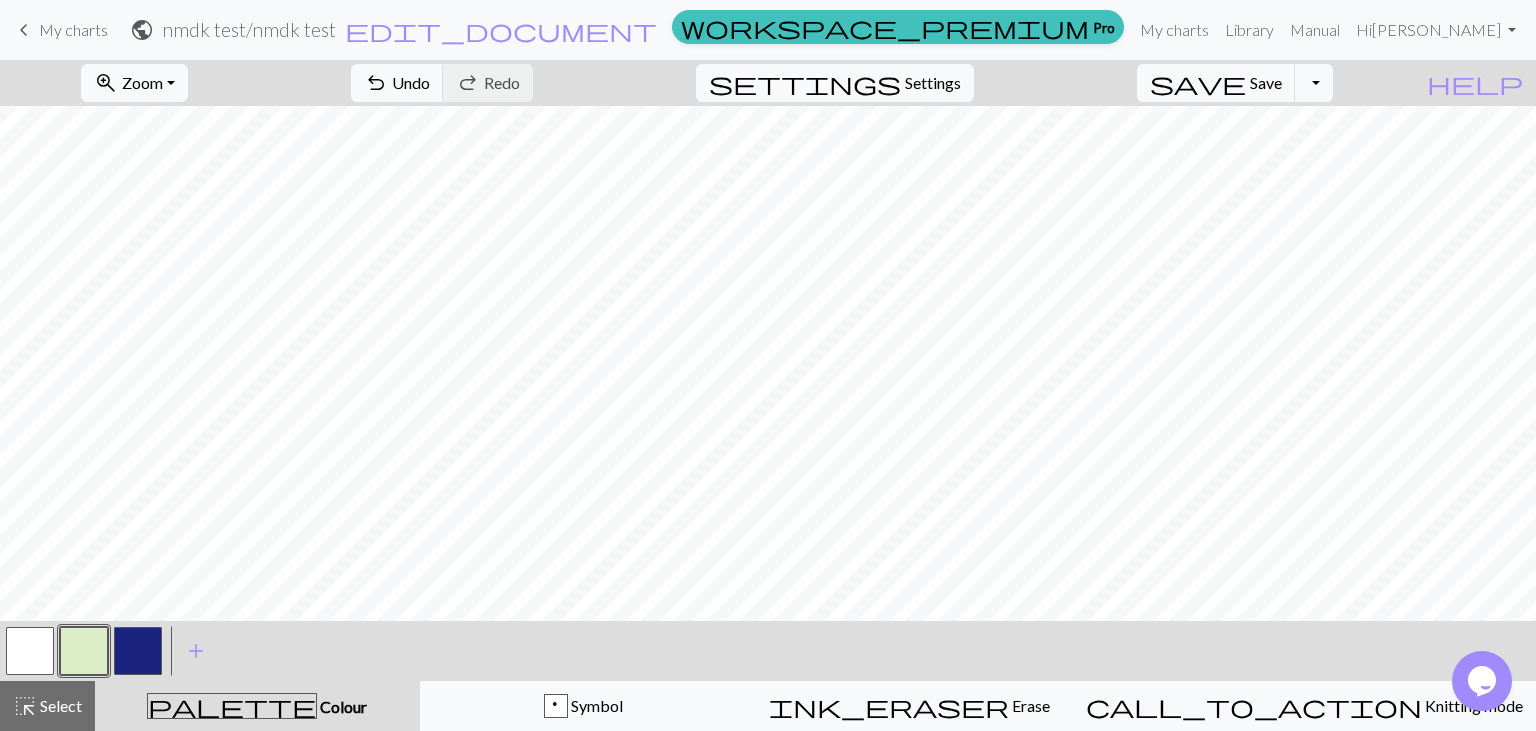 click at bounding box center (84, 651) 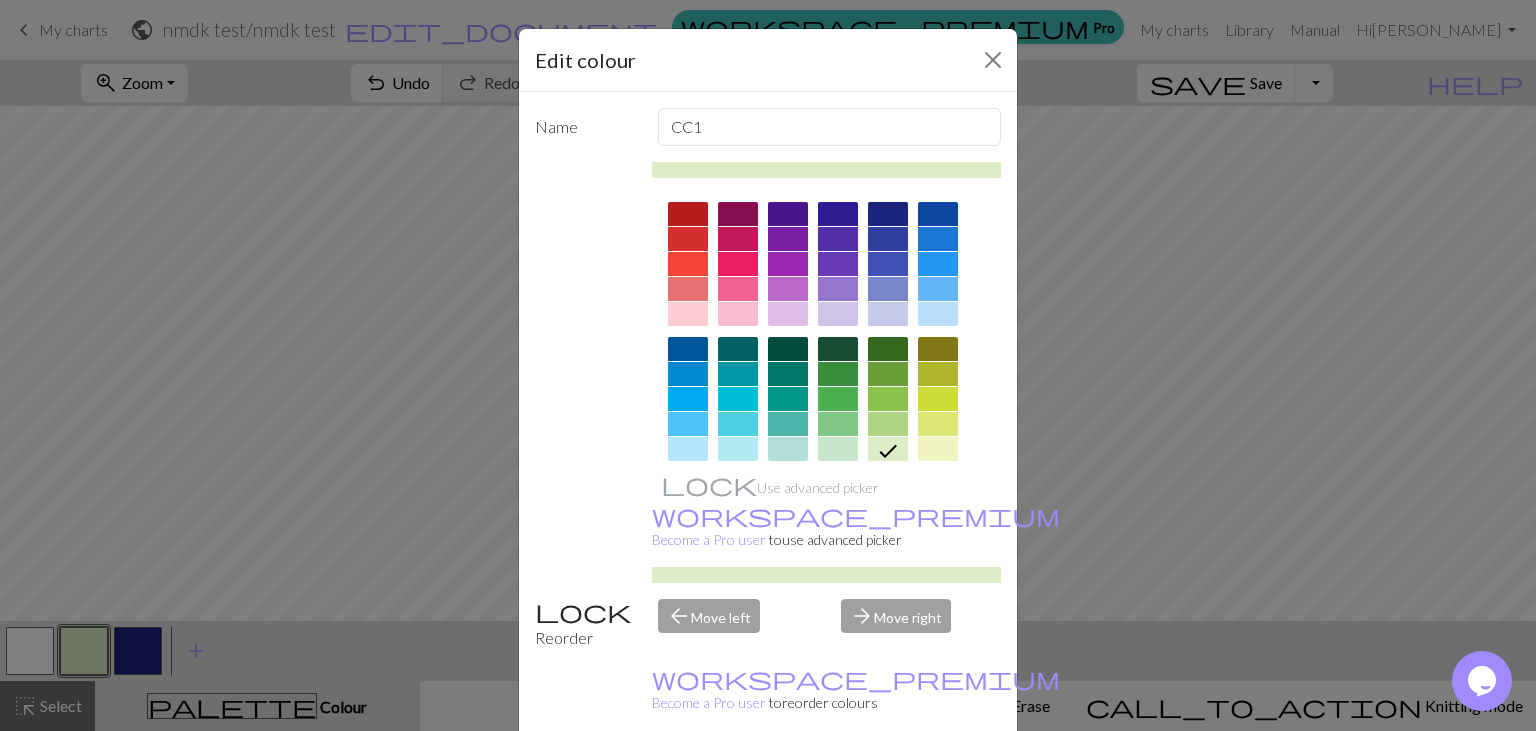 click on "Edit colour Name CC1 Use advanced picker workspace_premium Become a Pro user   to  use advanced picker Reorder arrow_back Move left arrow_forward Move right workspace_premium Become a Pro user   to  reorder colours Delete Done Cancel" at bounding box center (768, 365) 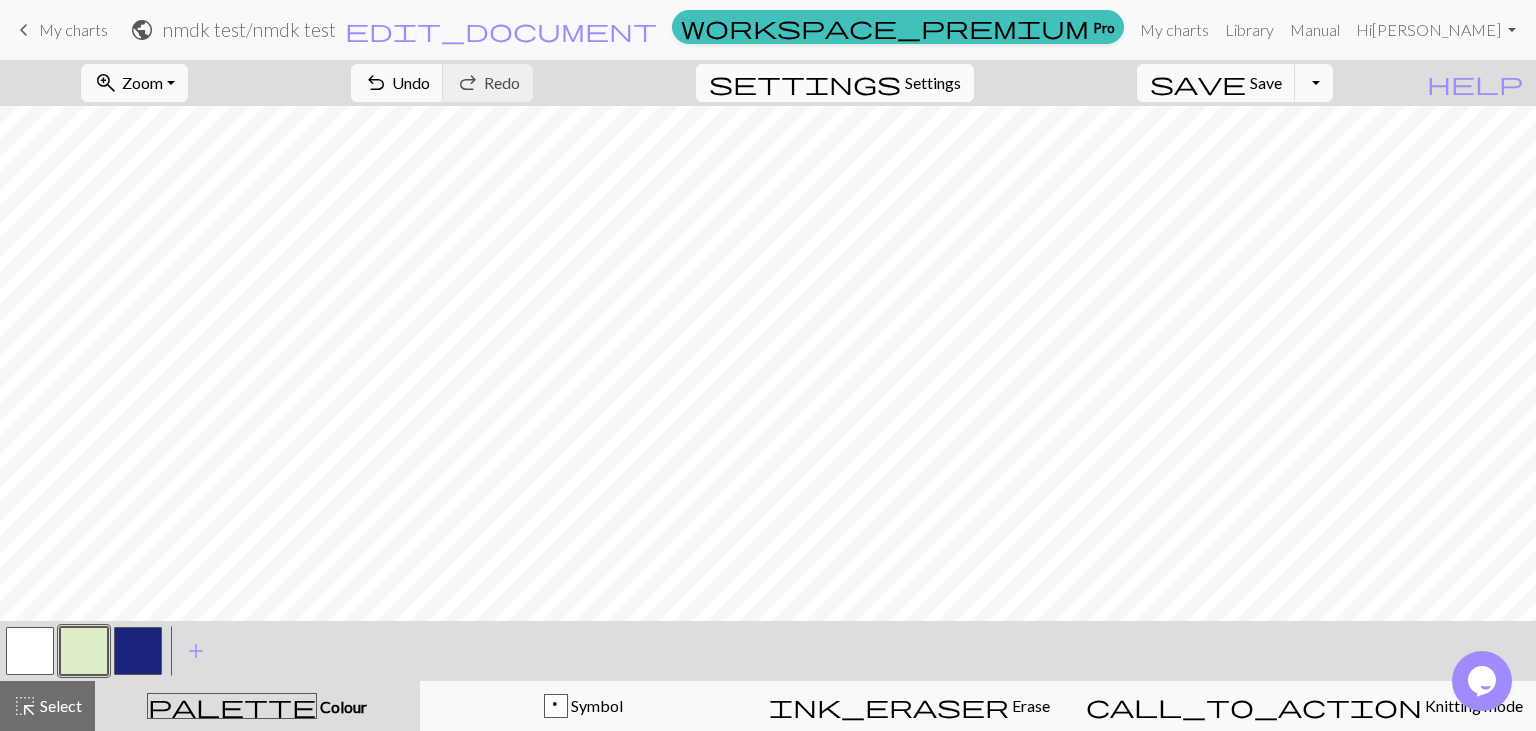click on "Settings" at bounding box center (933, 83) 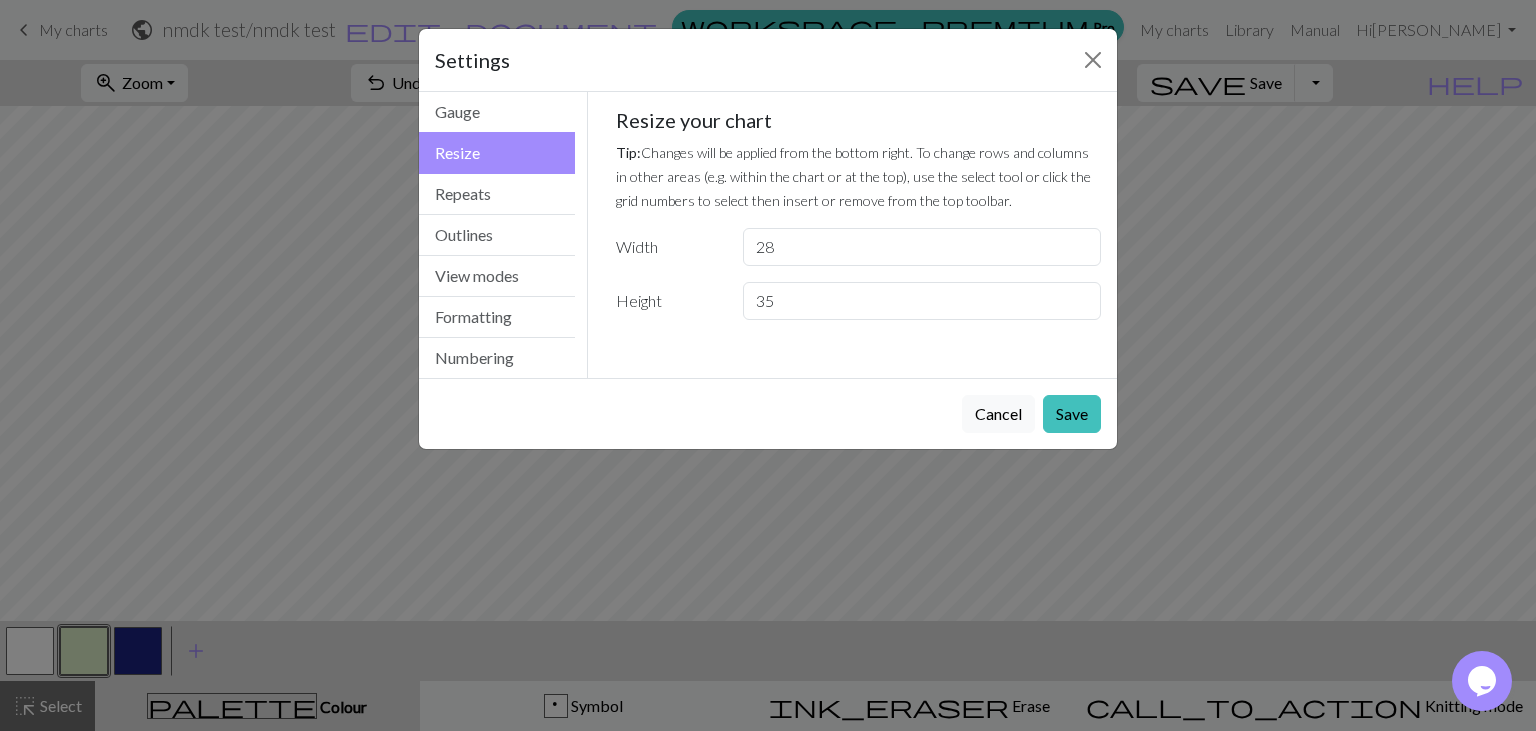 click on "Resize" at bounding box center (497, 153) 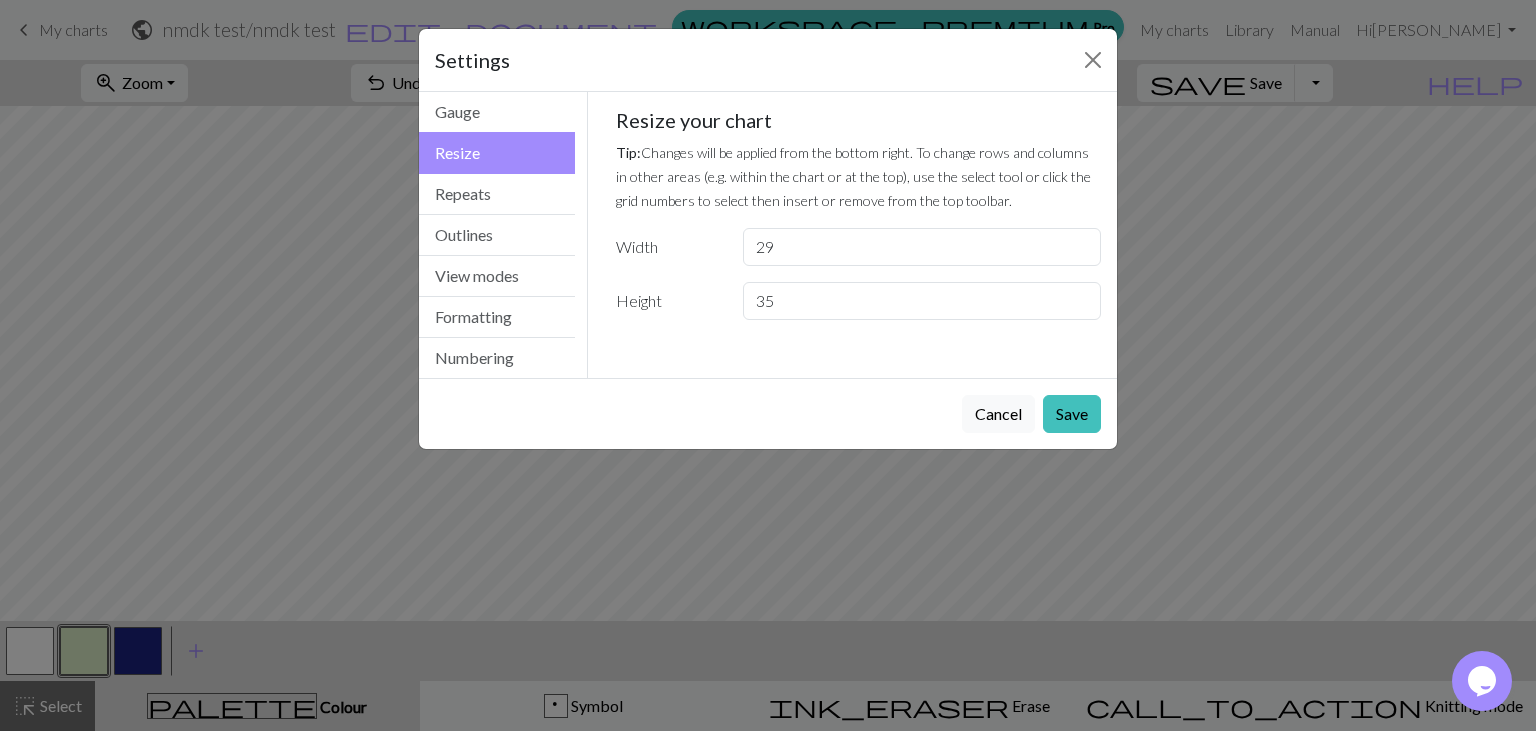 click on "29" at bounding box center [922, 247] 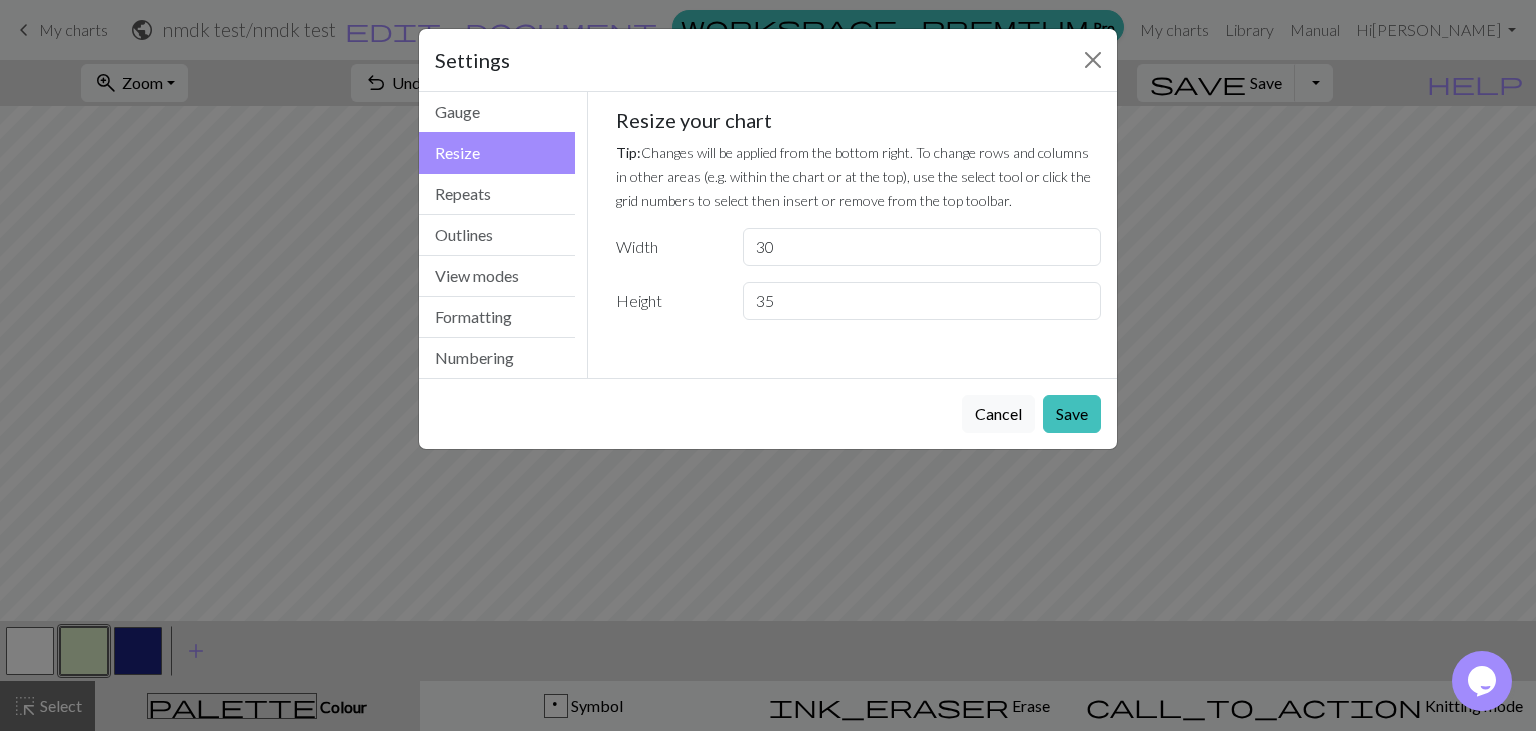 click on "30" at bounding box center (922, 247) 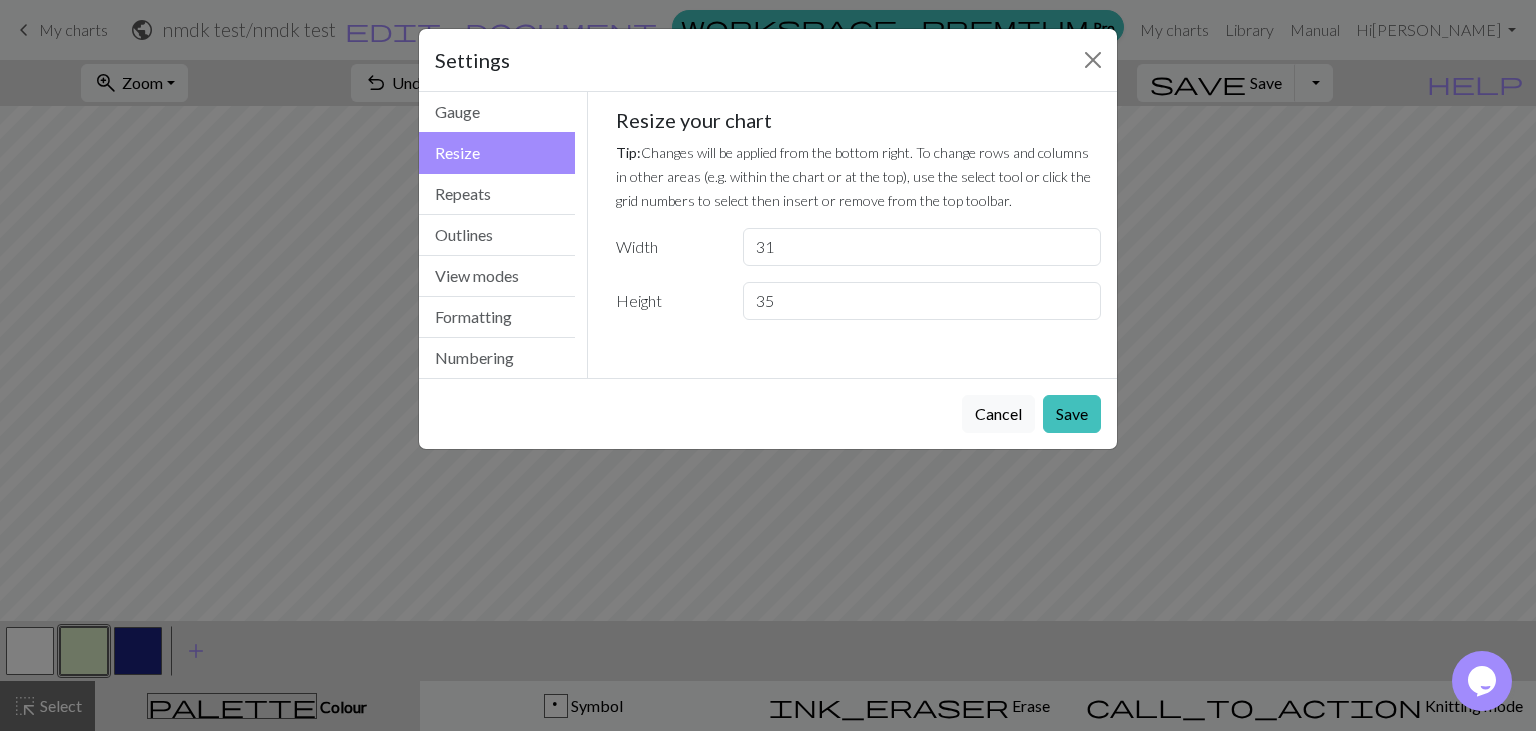 click on "31" at bounding box center (922, 247) 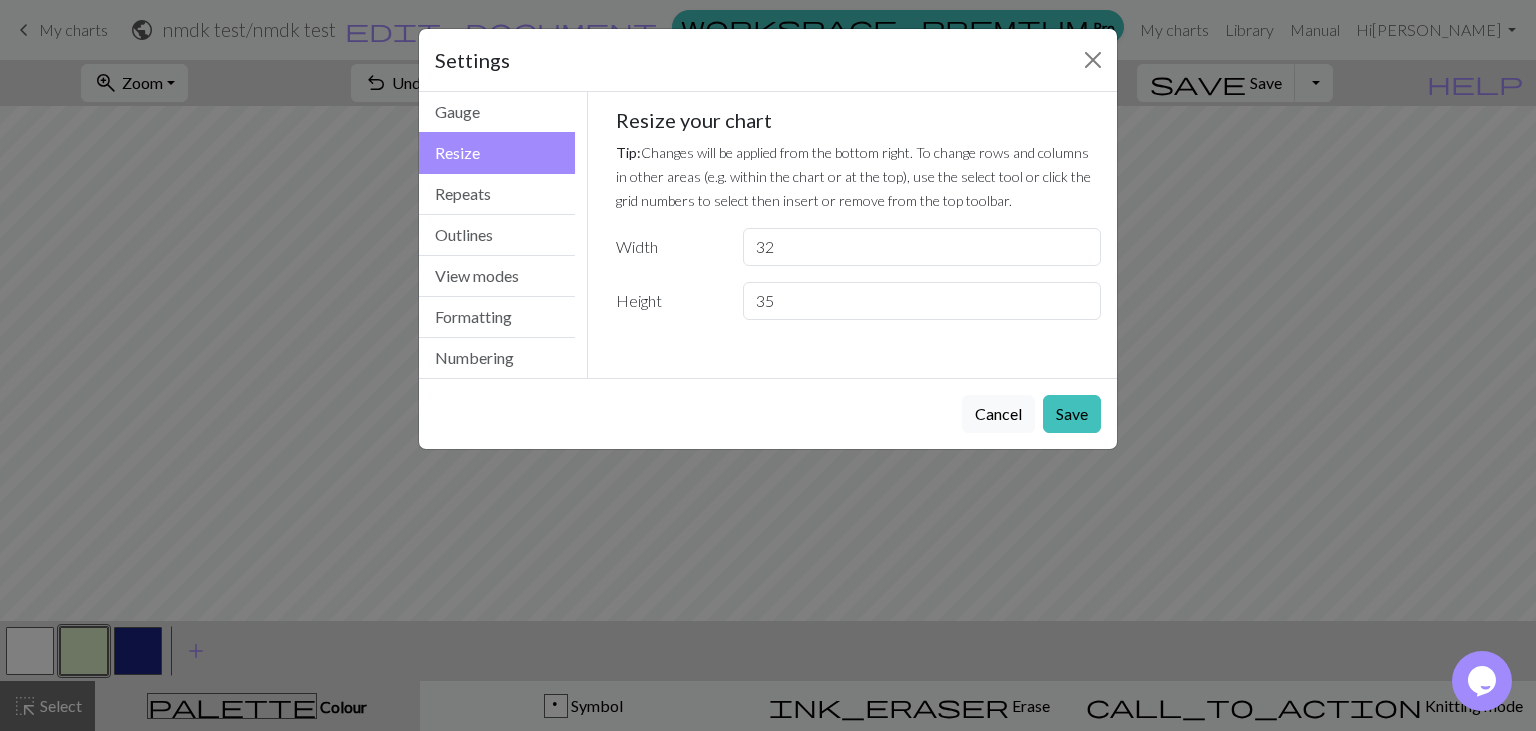click on "32" at bounding box center [922, 247] 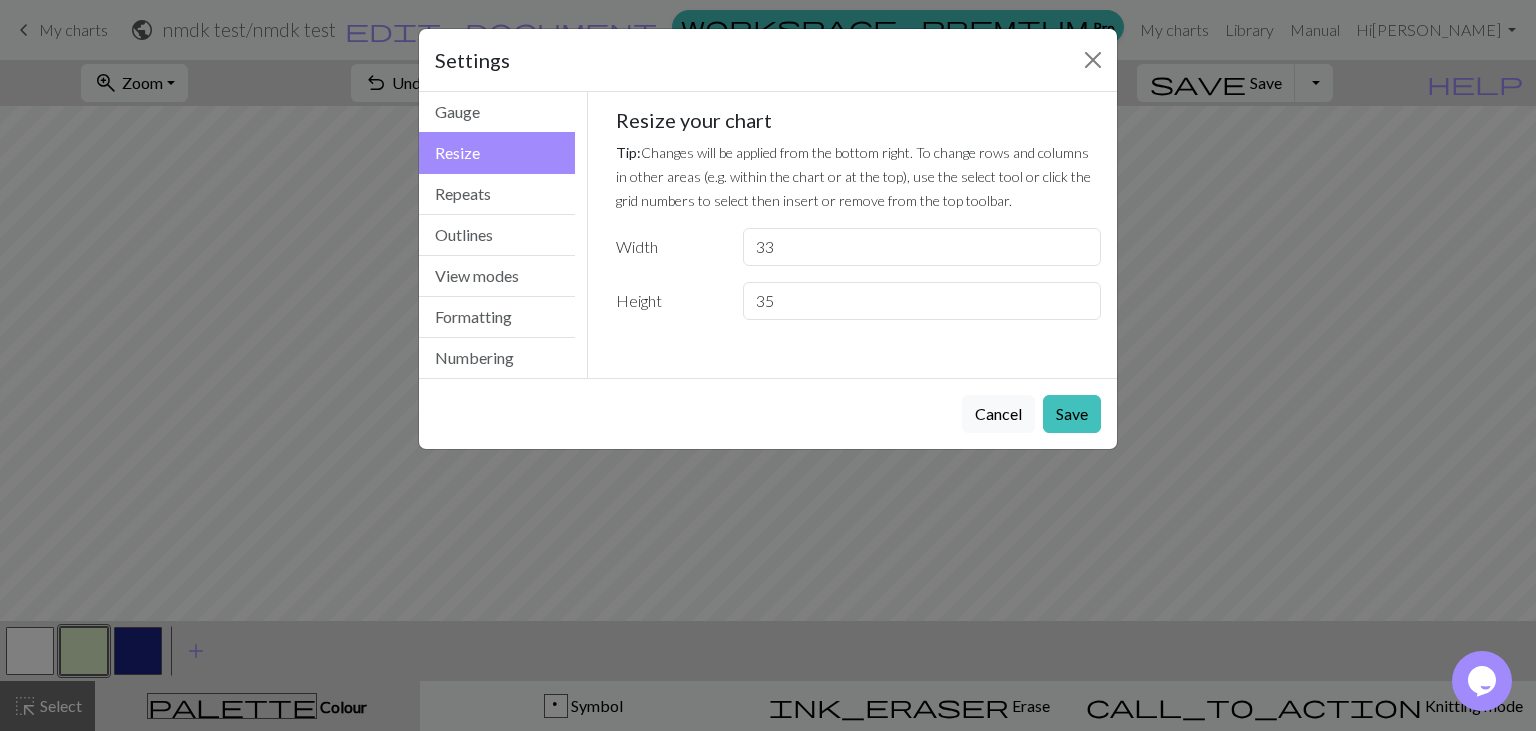 click on "33" at bounding box center (922, 247) 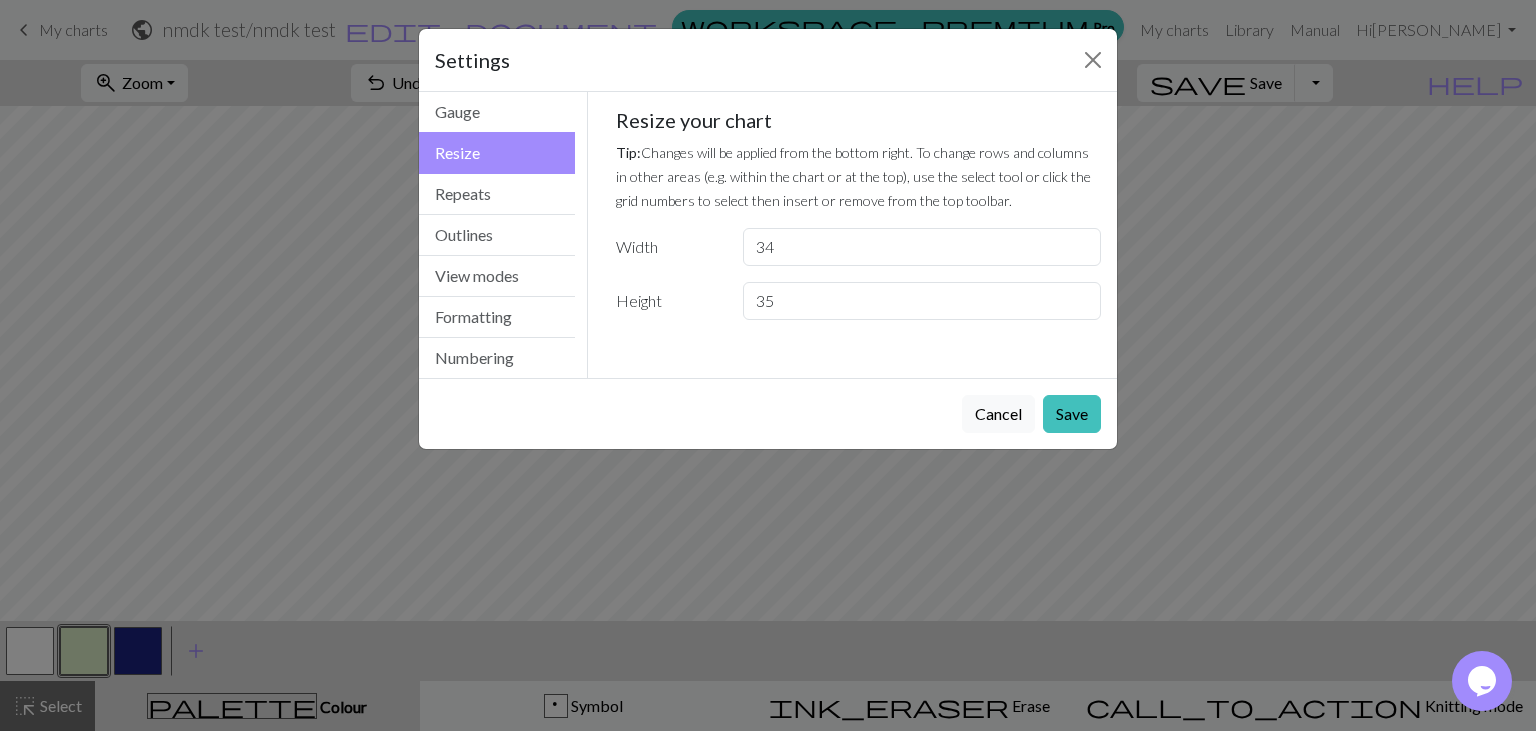 click on "34" at bounding box center [922, 247] 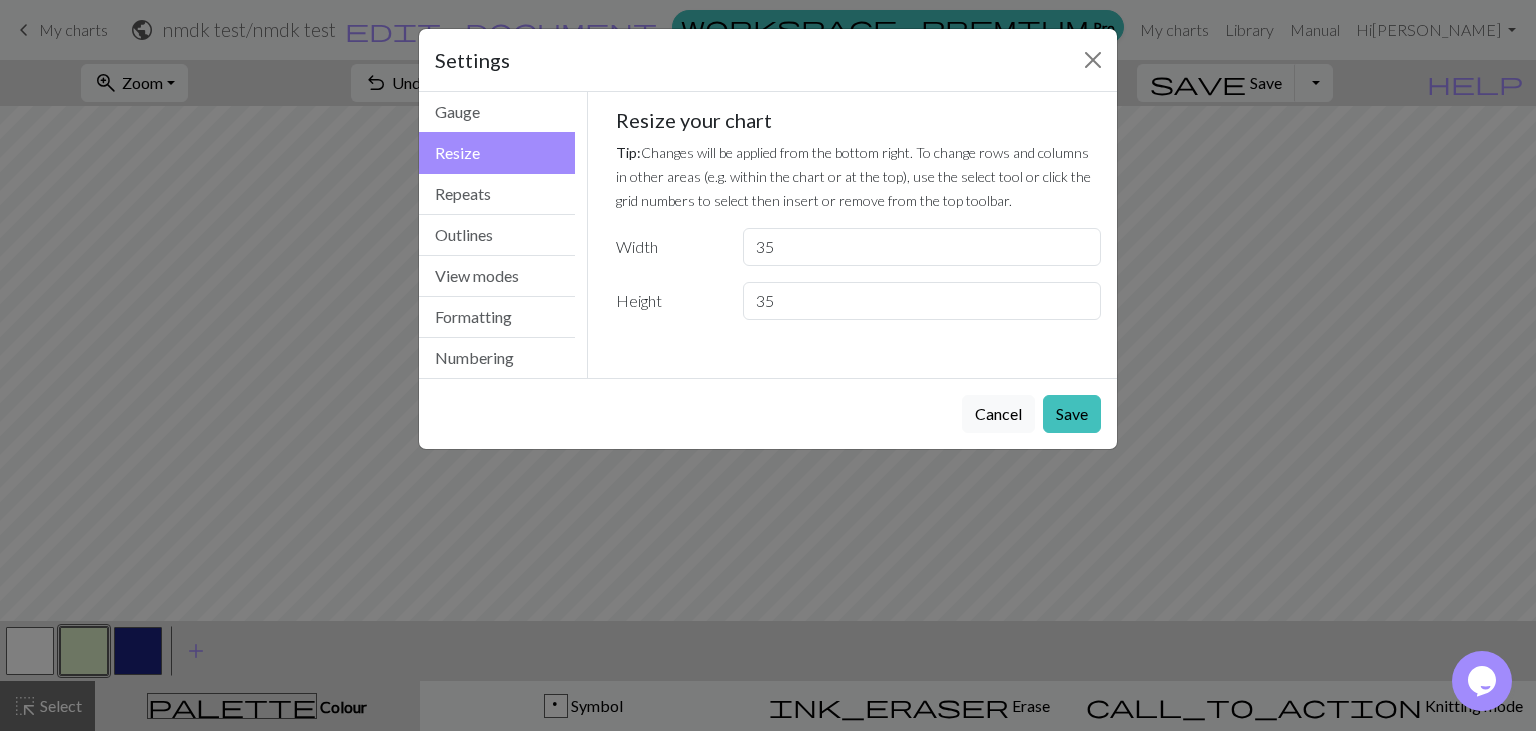 click on "35" at bounding box center [922, 247] 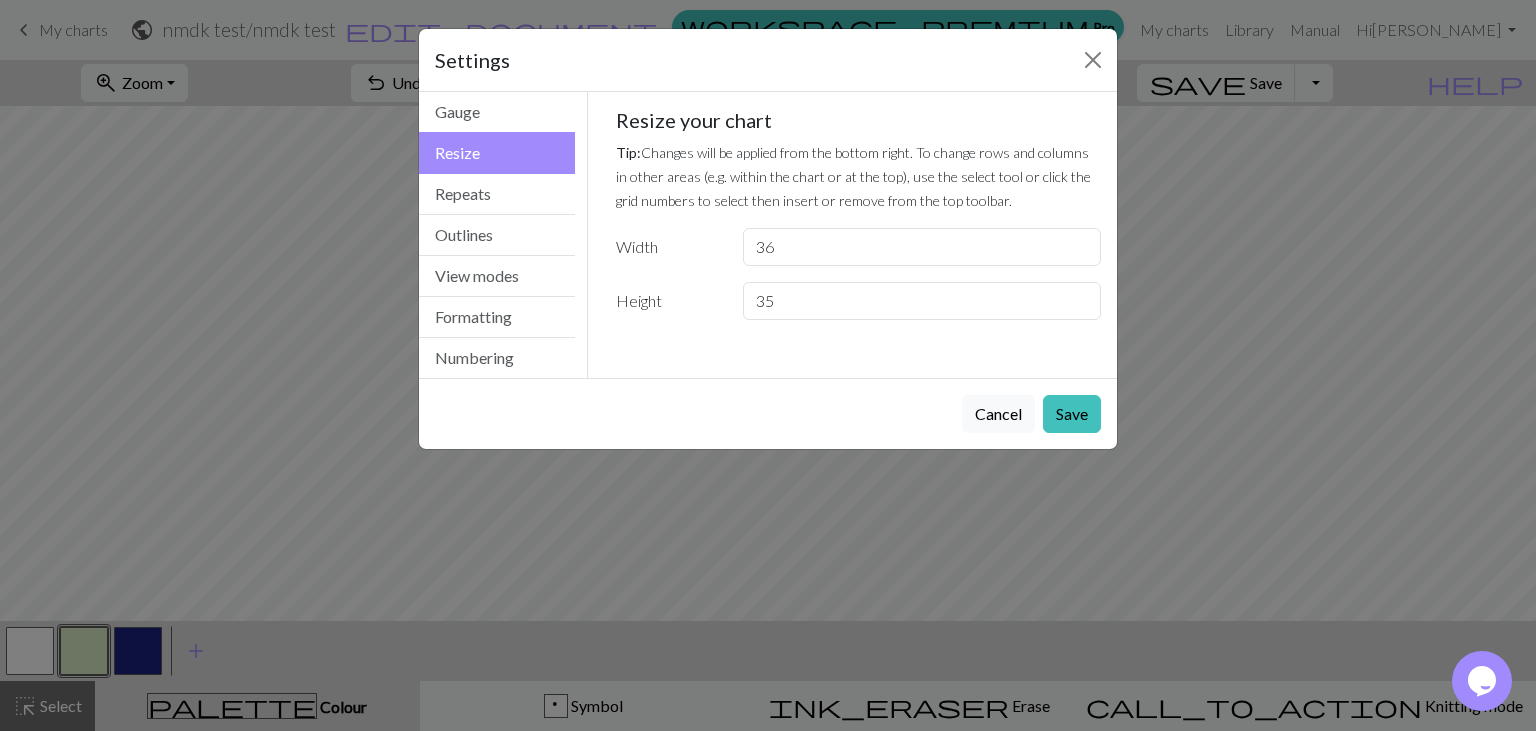 click on "36" at bounding box center [922, 247] 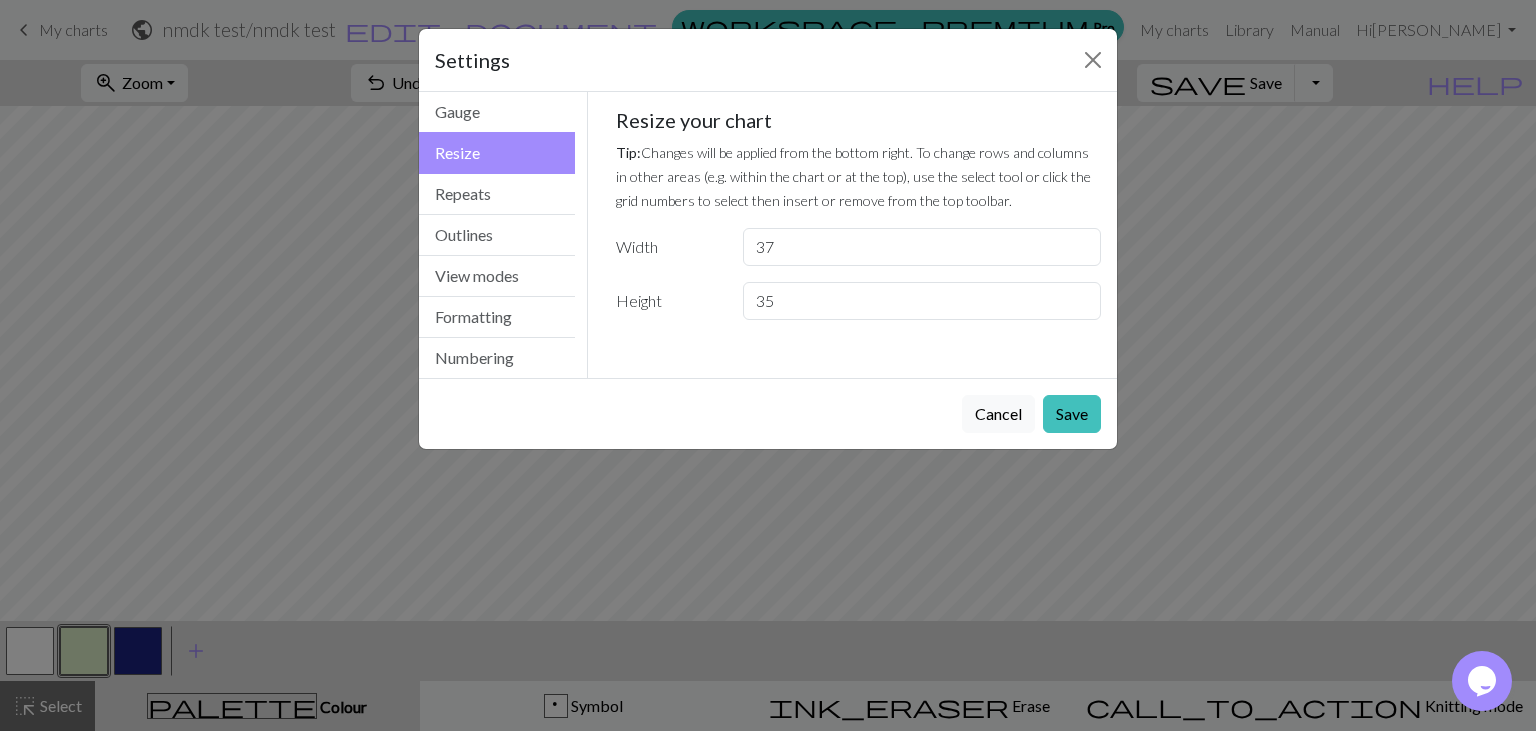 click on "37" at bounding box center [922, 247] 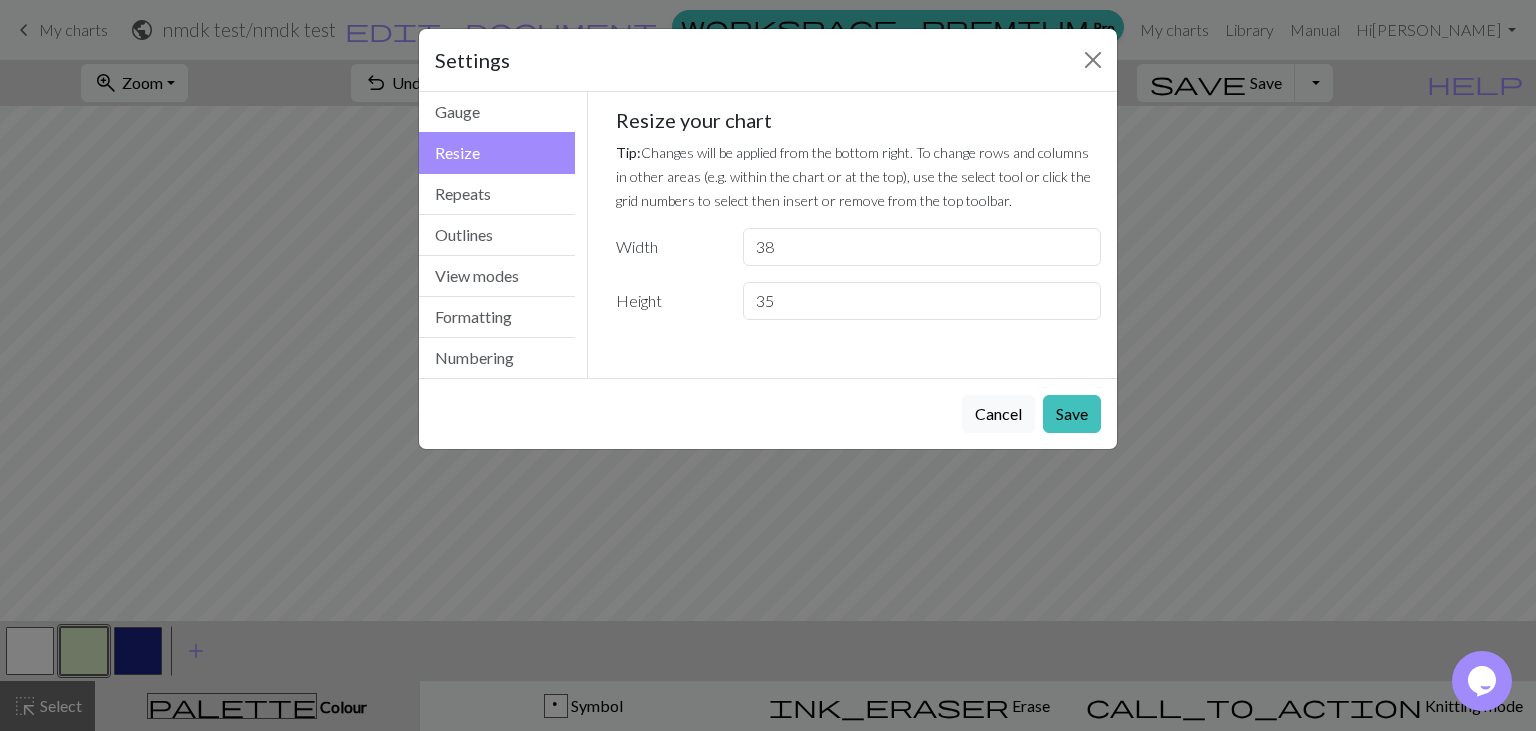 click on "38" at bounding box center [922, 247] 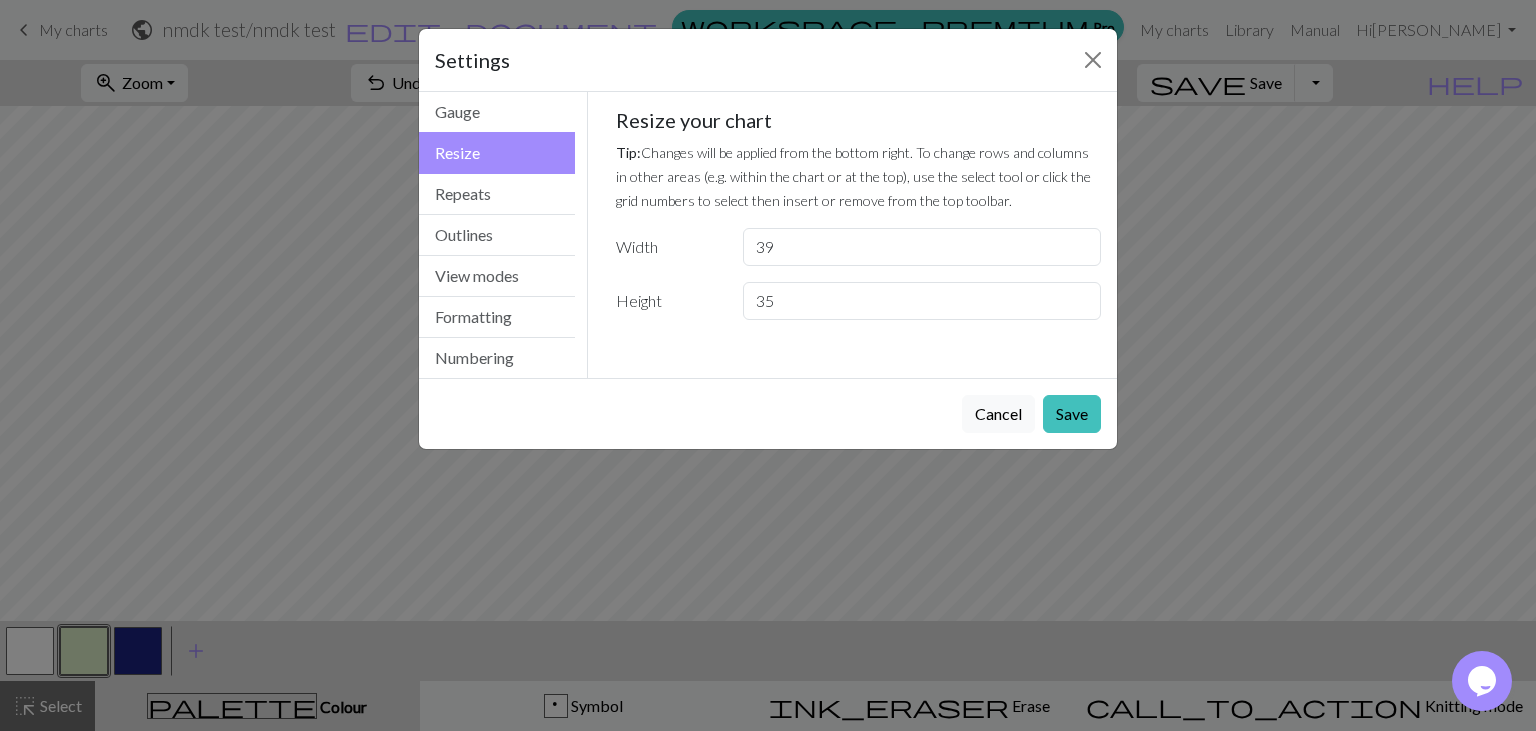 click on "39" at bounding box center (922, 247) 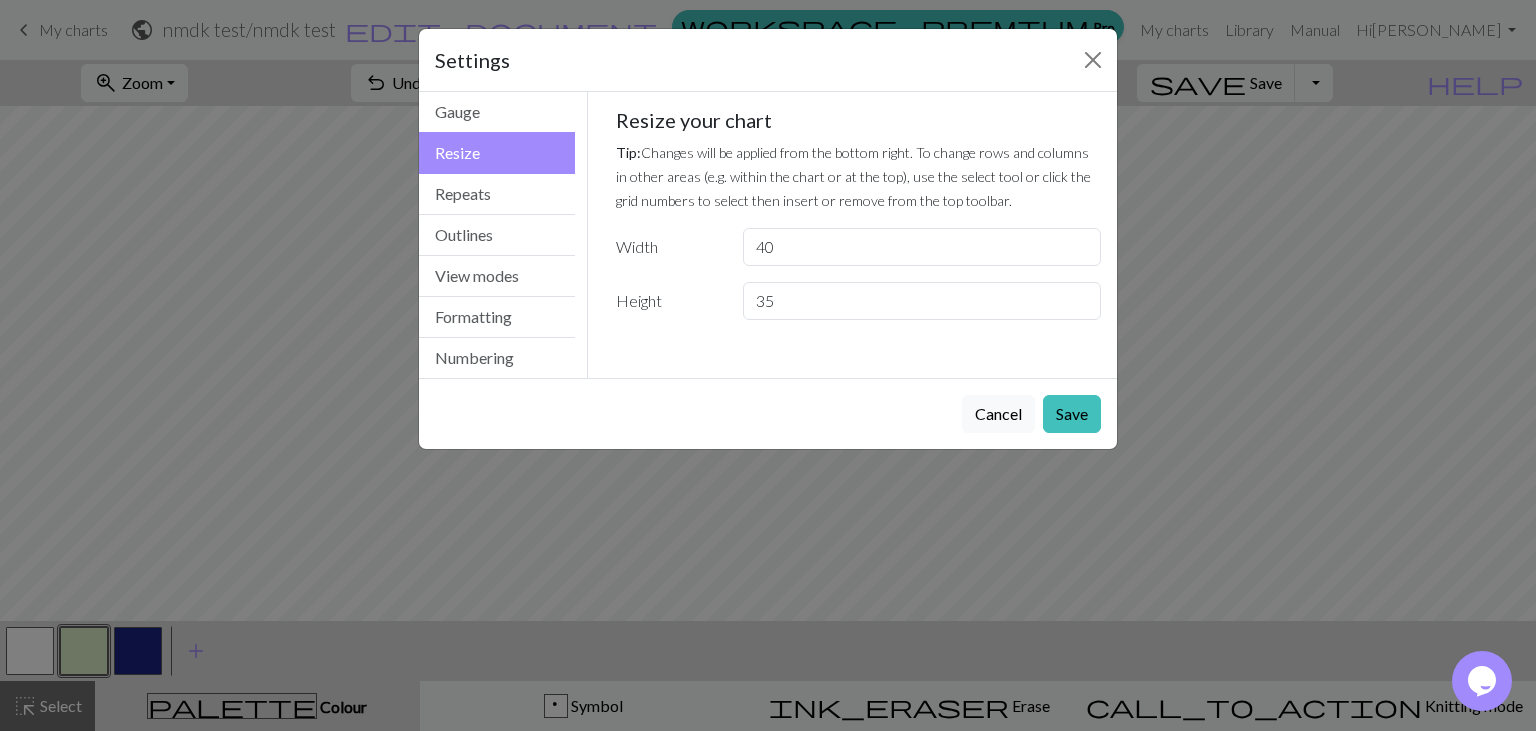 click on "40" at bounding box center [922, 247] 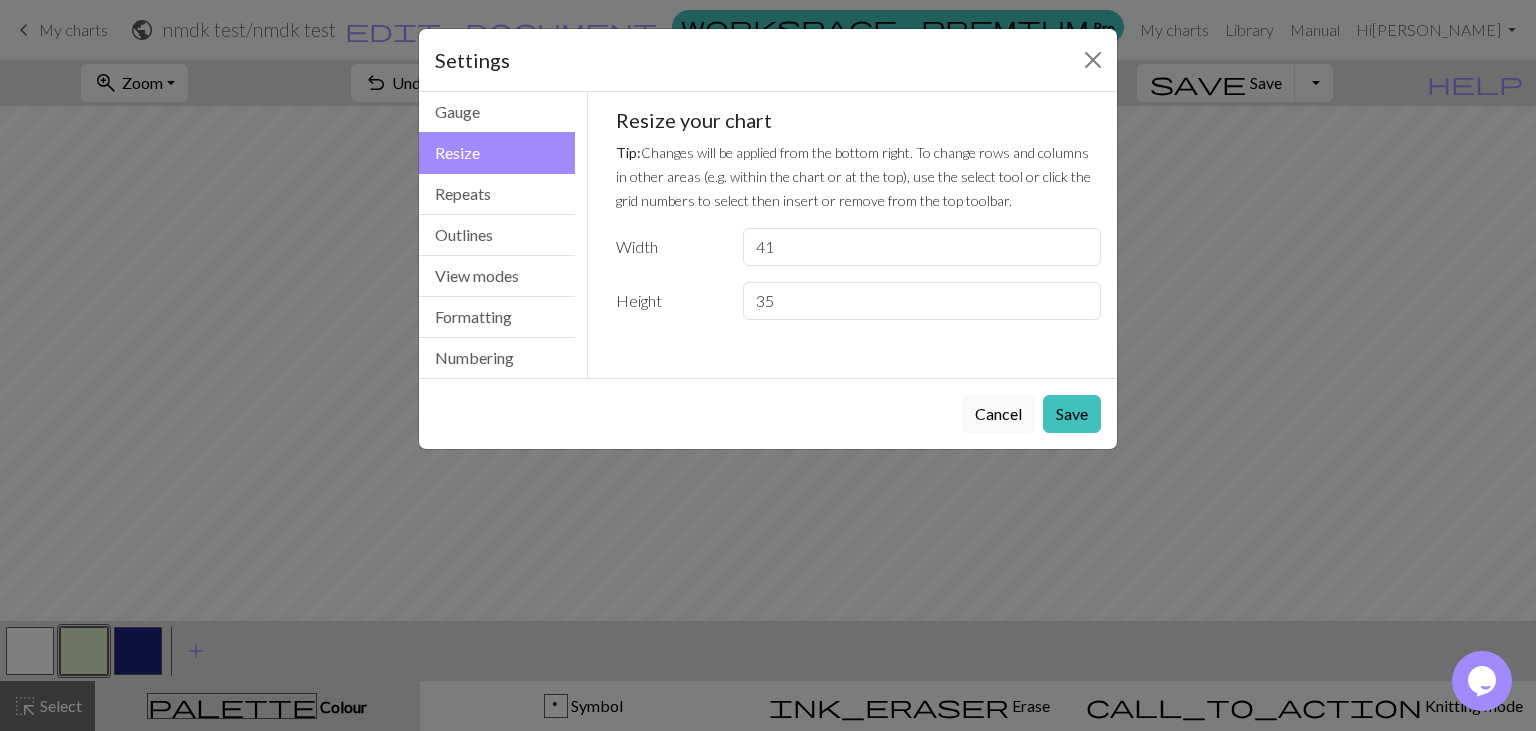 click on "41" at bounding box center (922, 247) 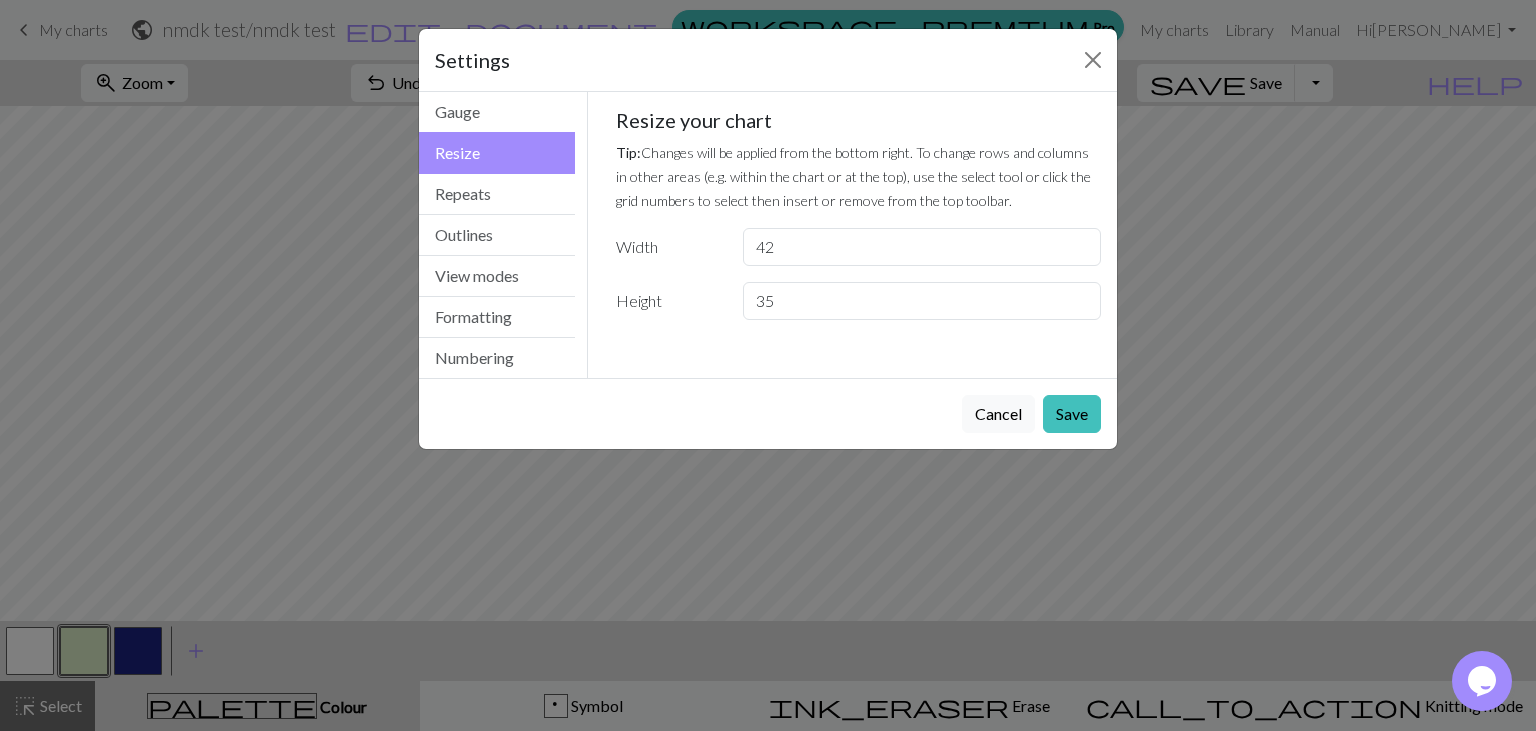 click on "42" at bounding box center [922, 247] 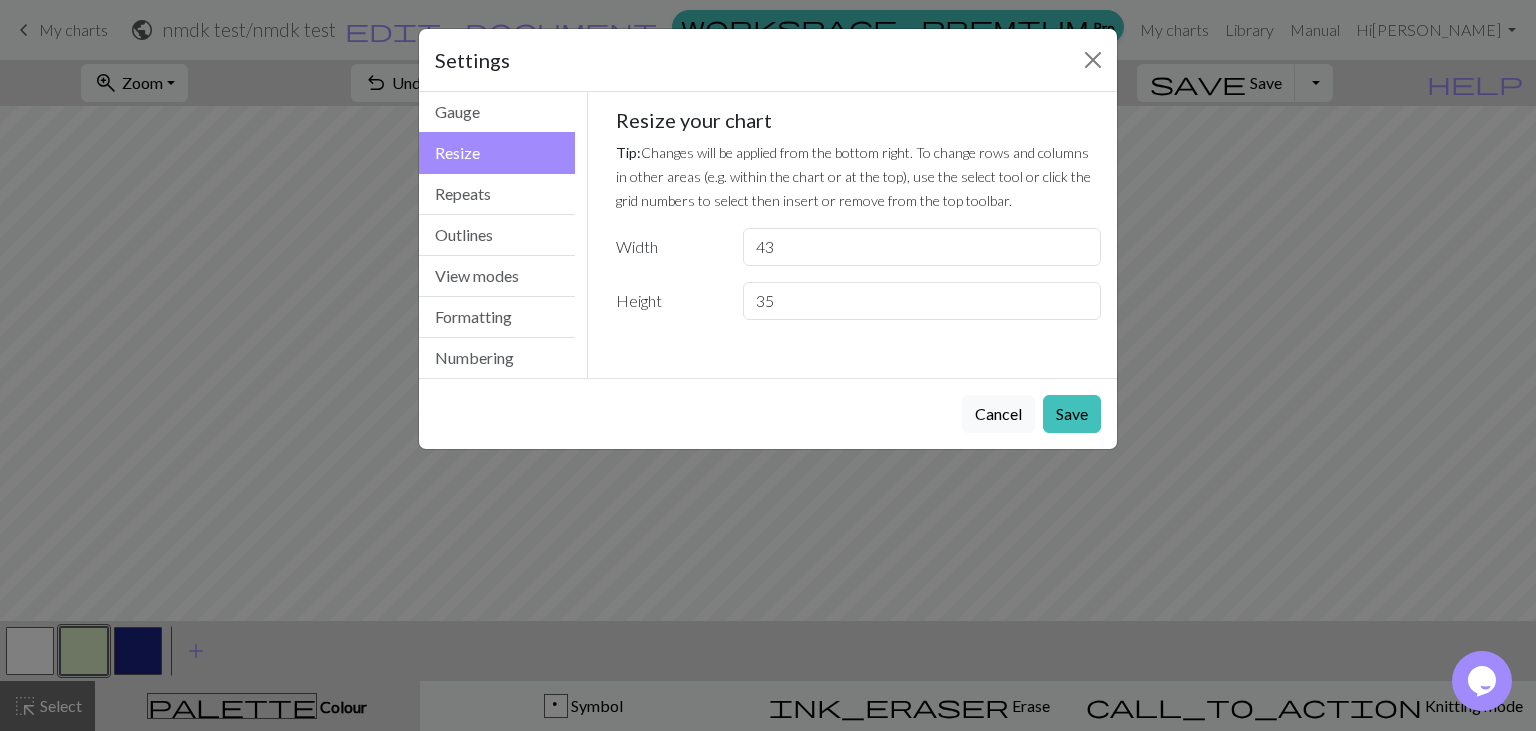 click on "43" at bounding box center [922, 247] 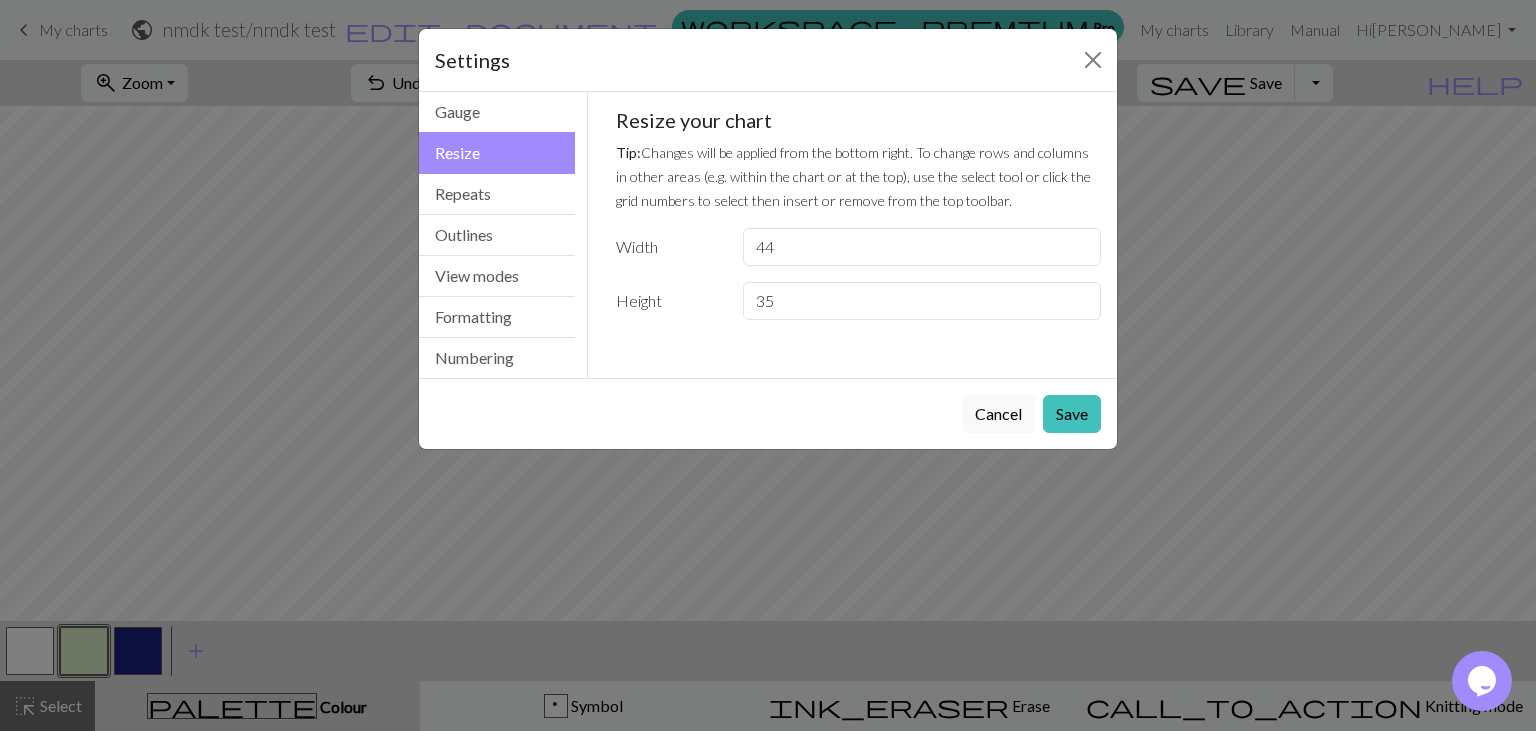 click on "44" at bounding box center [922, 247] 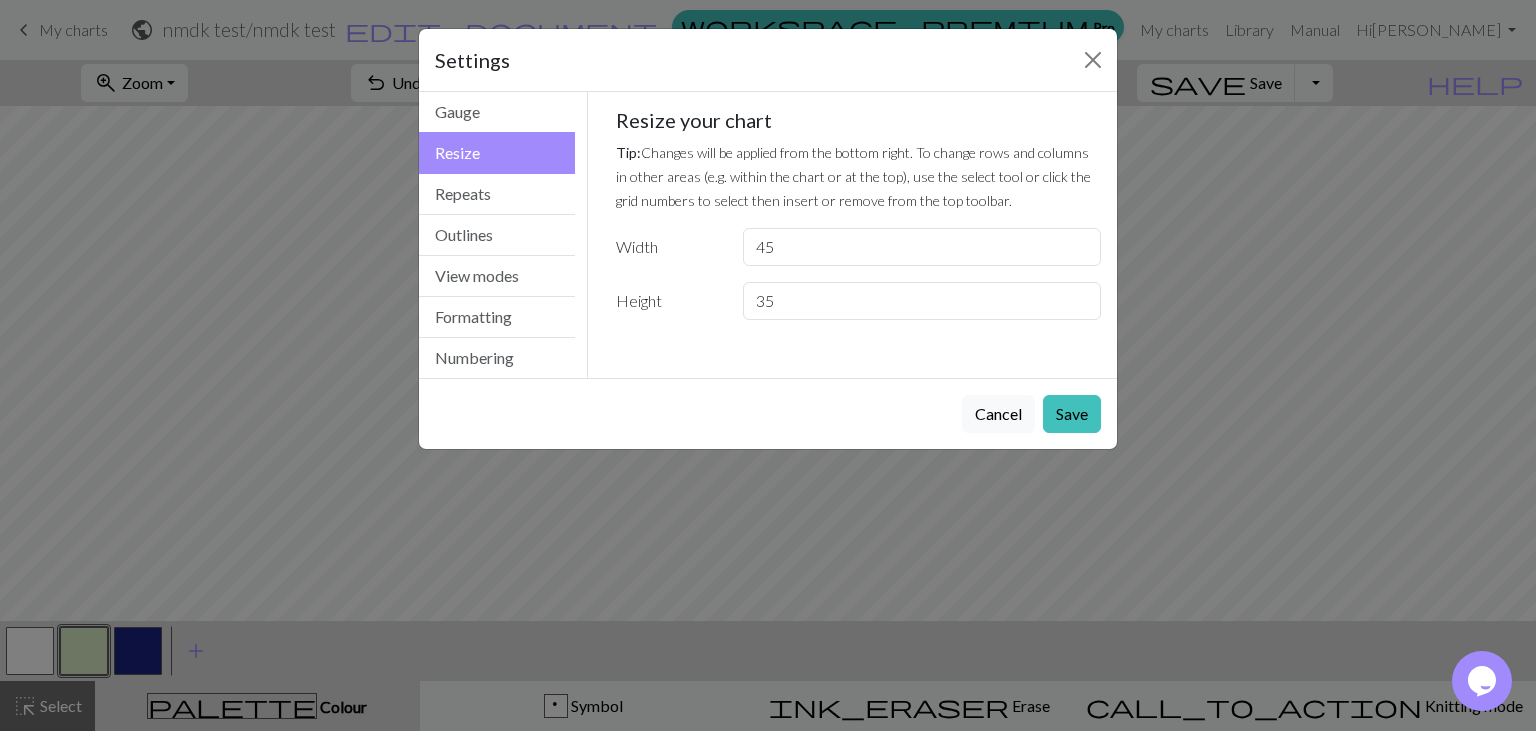 click on "45" at bounding box center (922, 247) 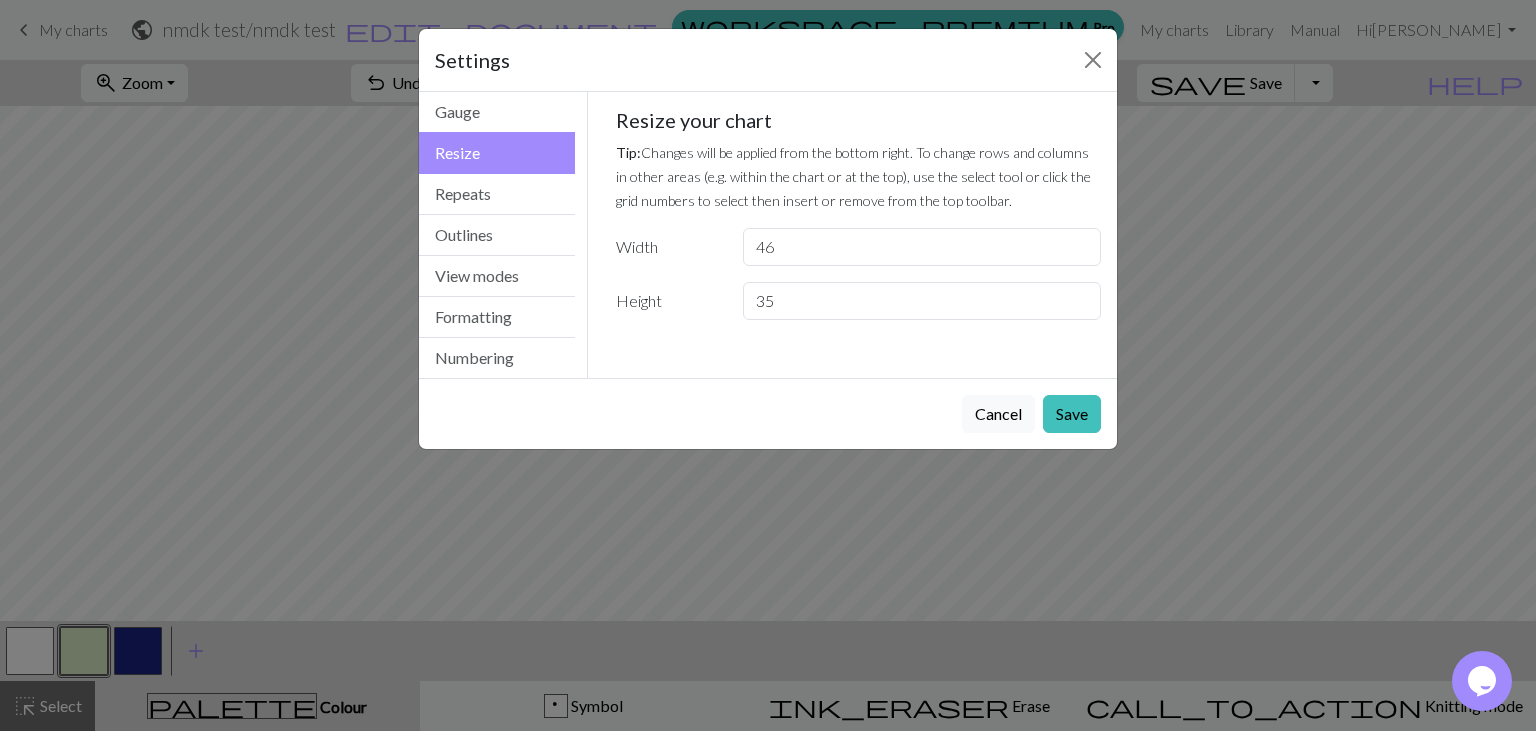 click on "46" at bounding box center [922, 247] 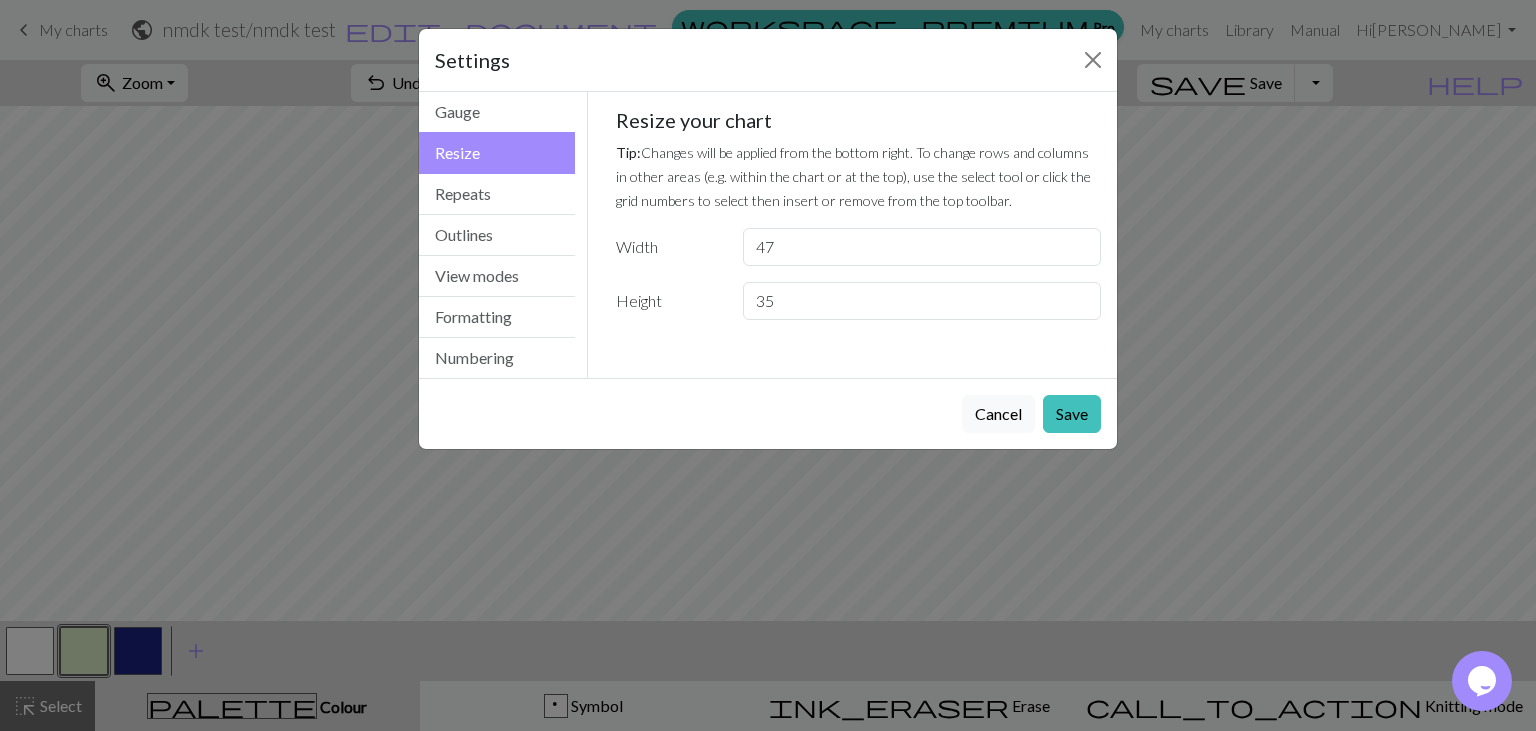 click on "47" at bounding box center (922, 247) 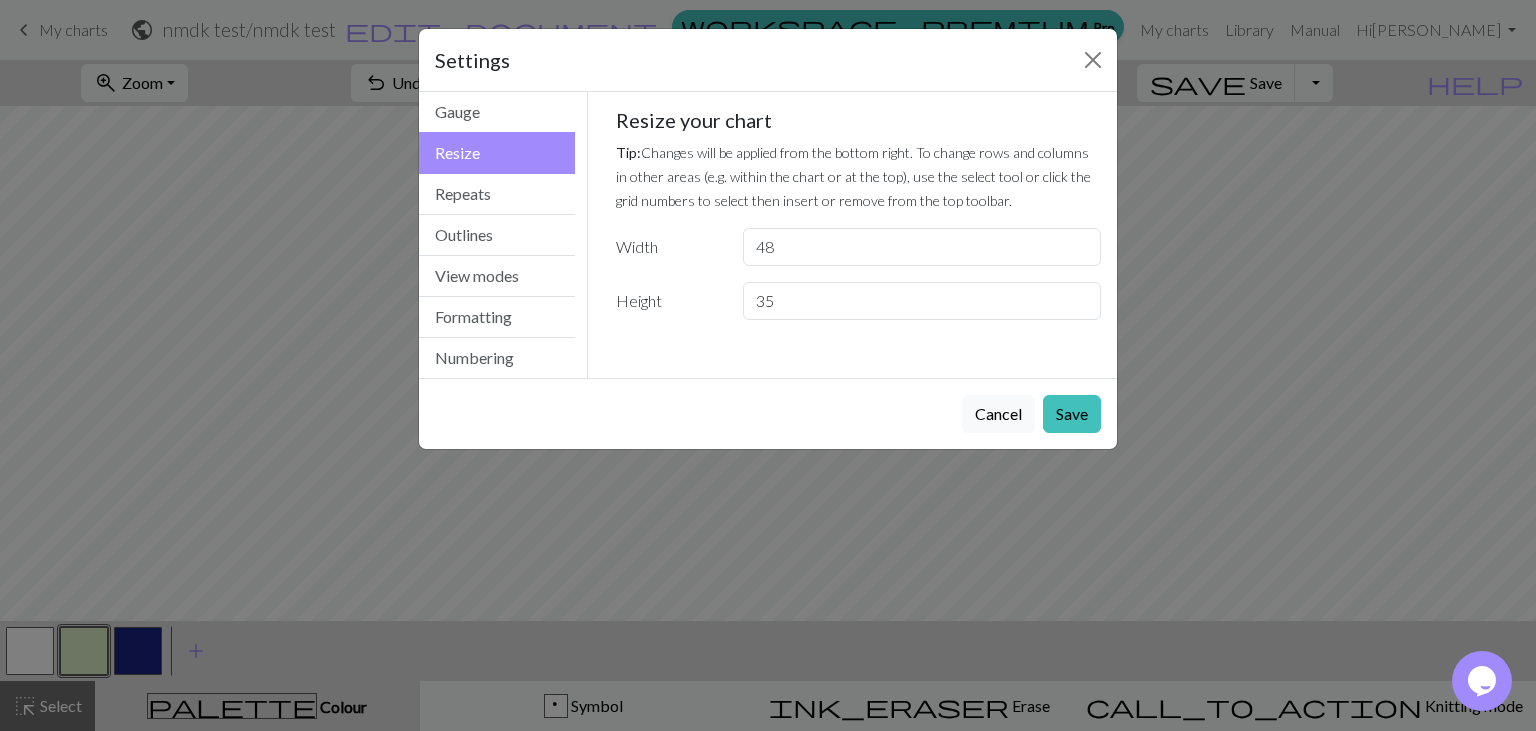 click on "48" at bounding box center (922, 247) 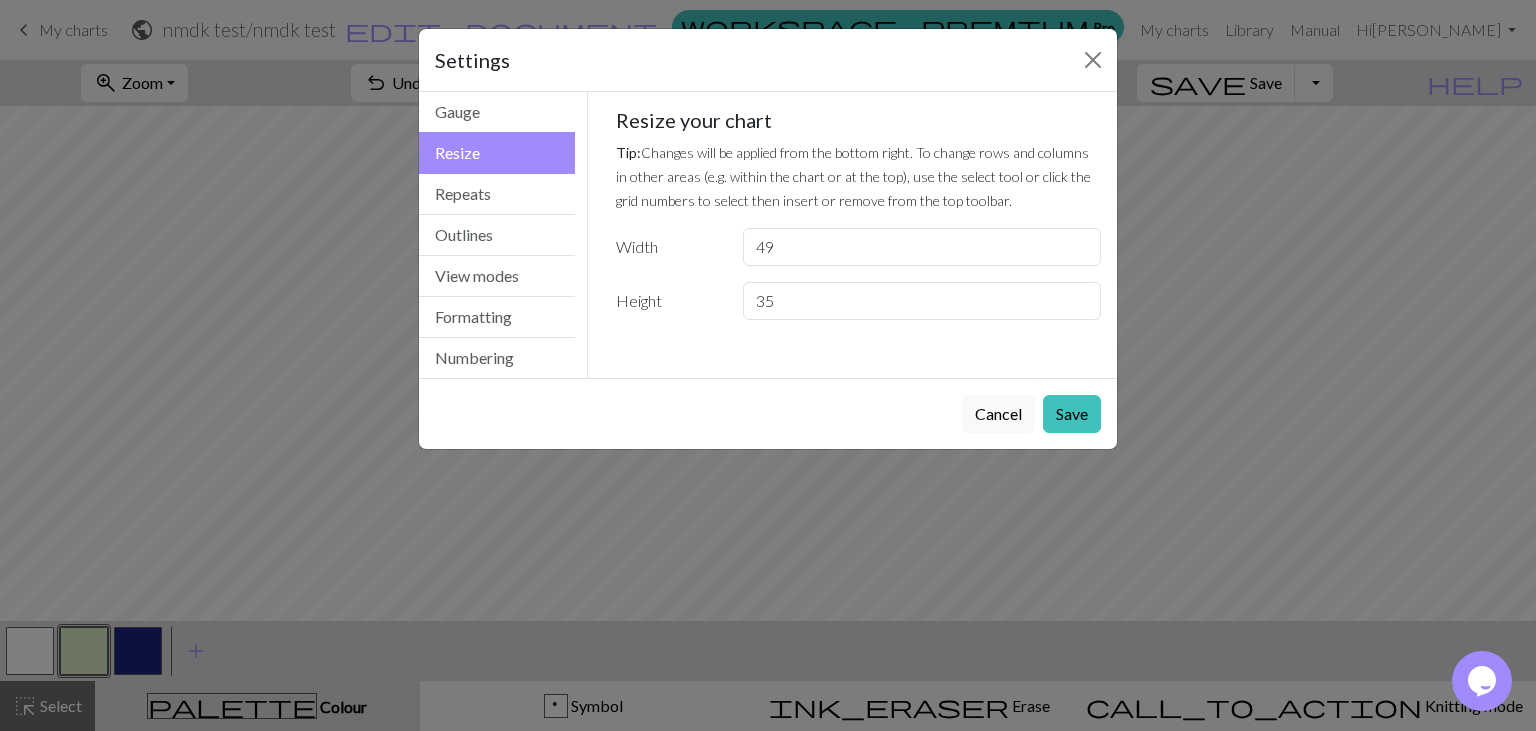 click on "49" at bounding box center [922, 247] 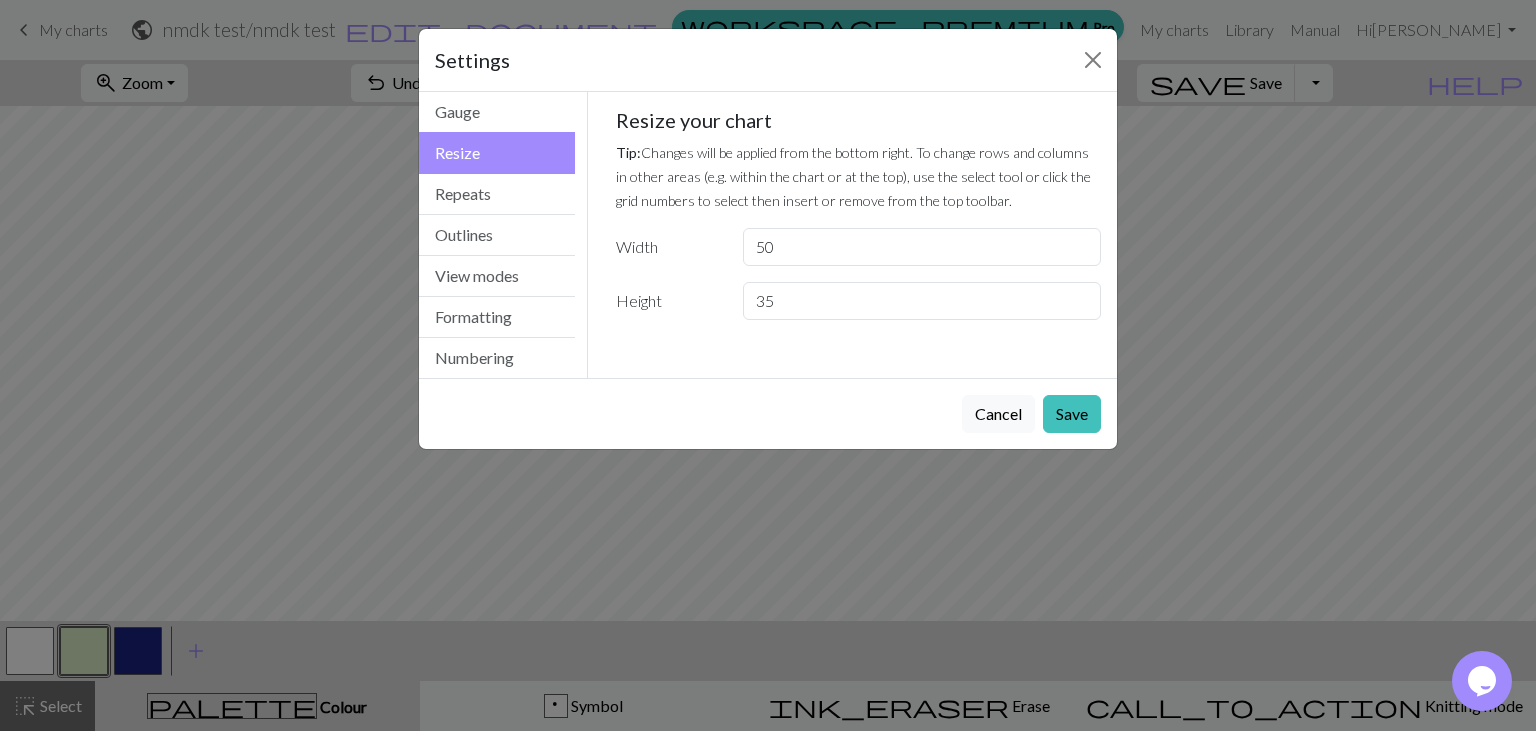 click on "50" at bounding box center (922, 247) 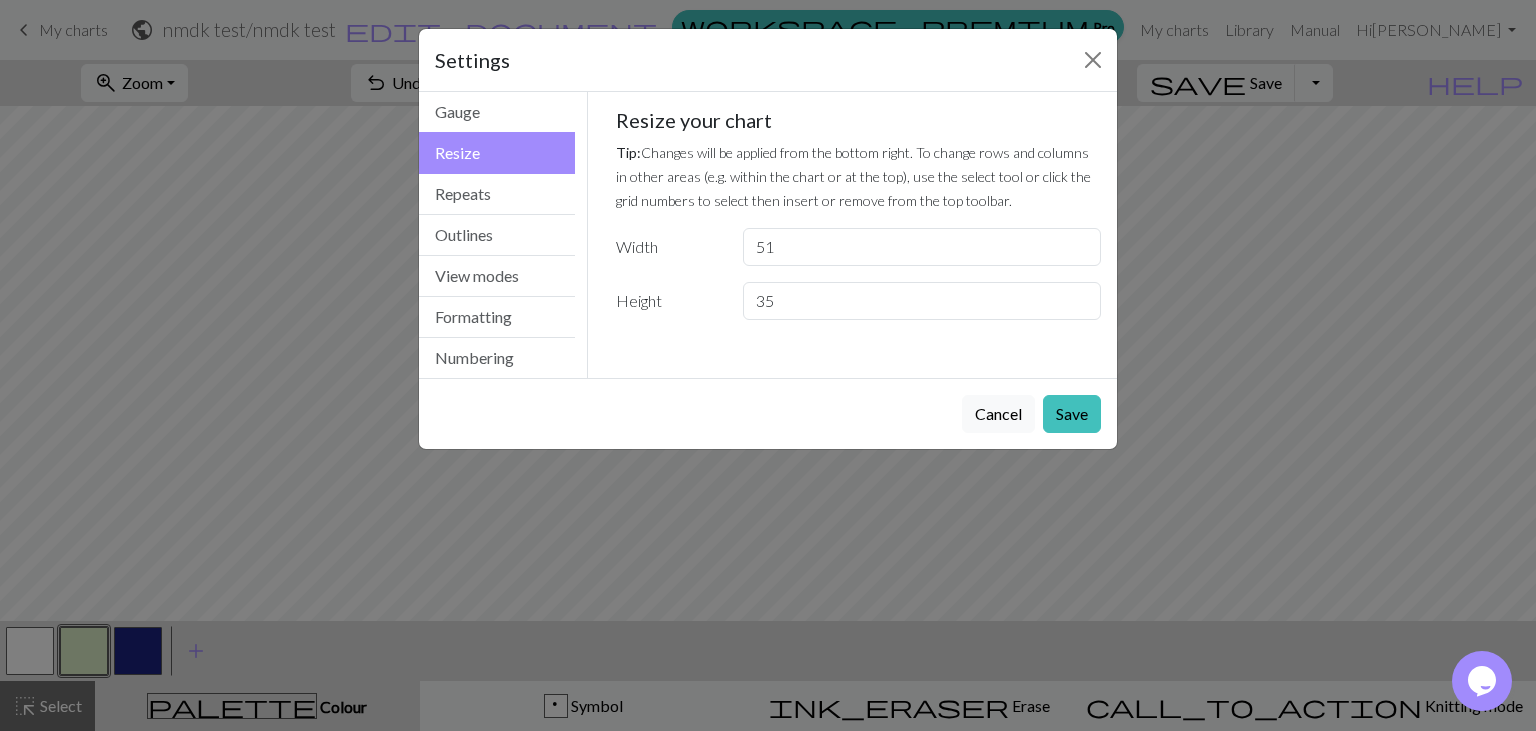 click on "51" at bounding box center [922, 247] 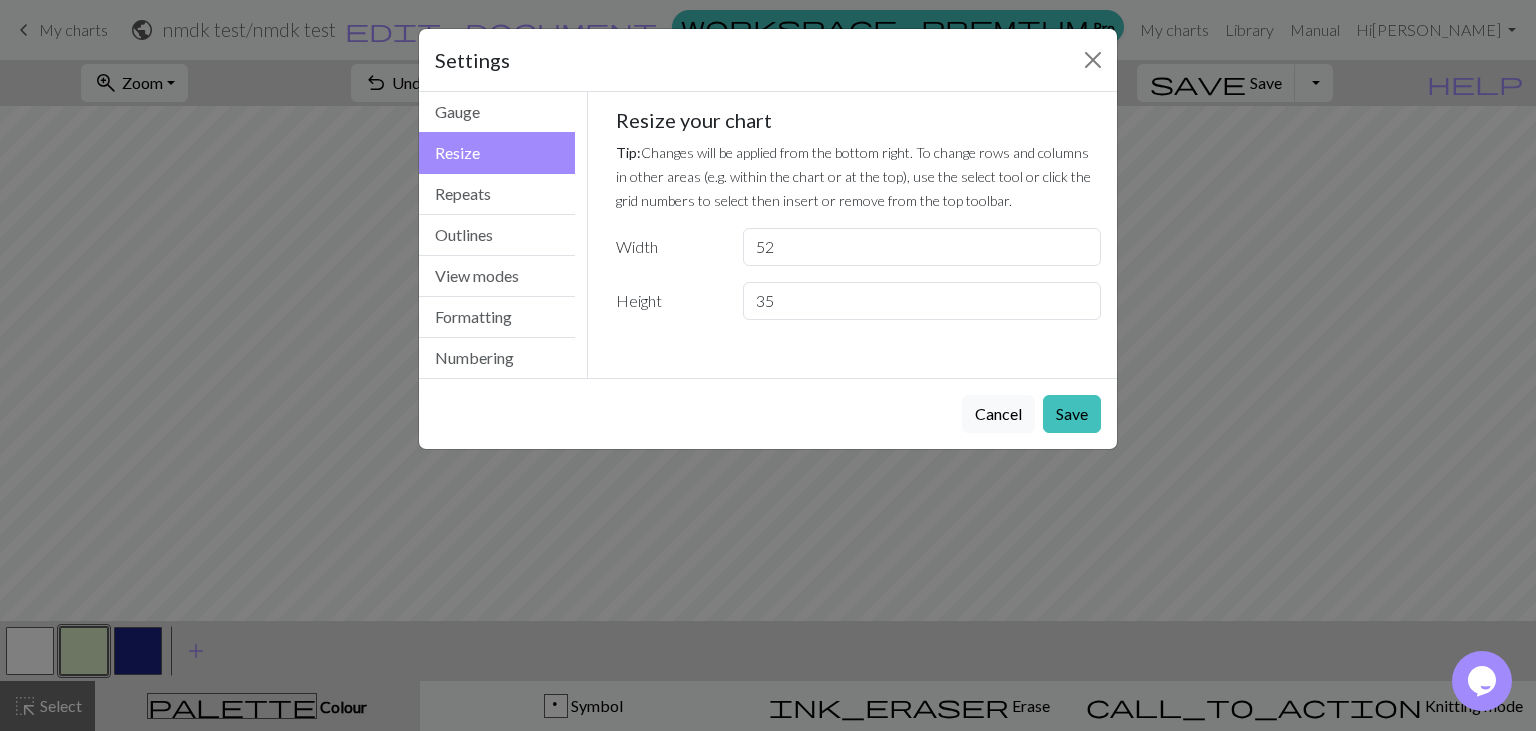 click on "52" at bounding box center (922, 247) 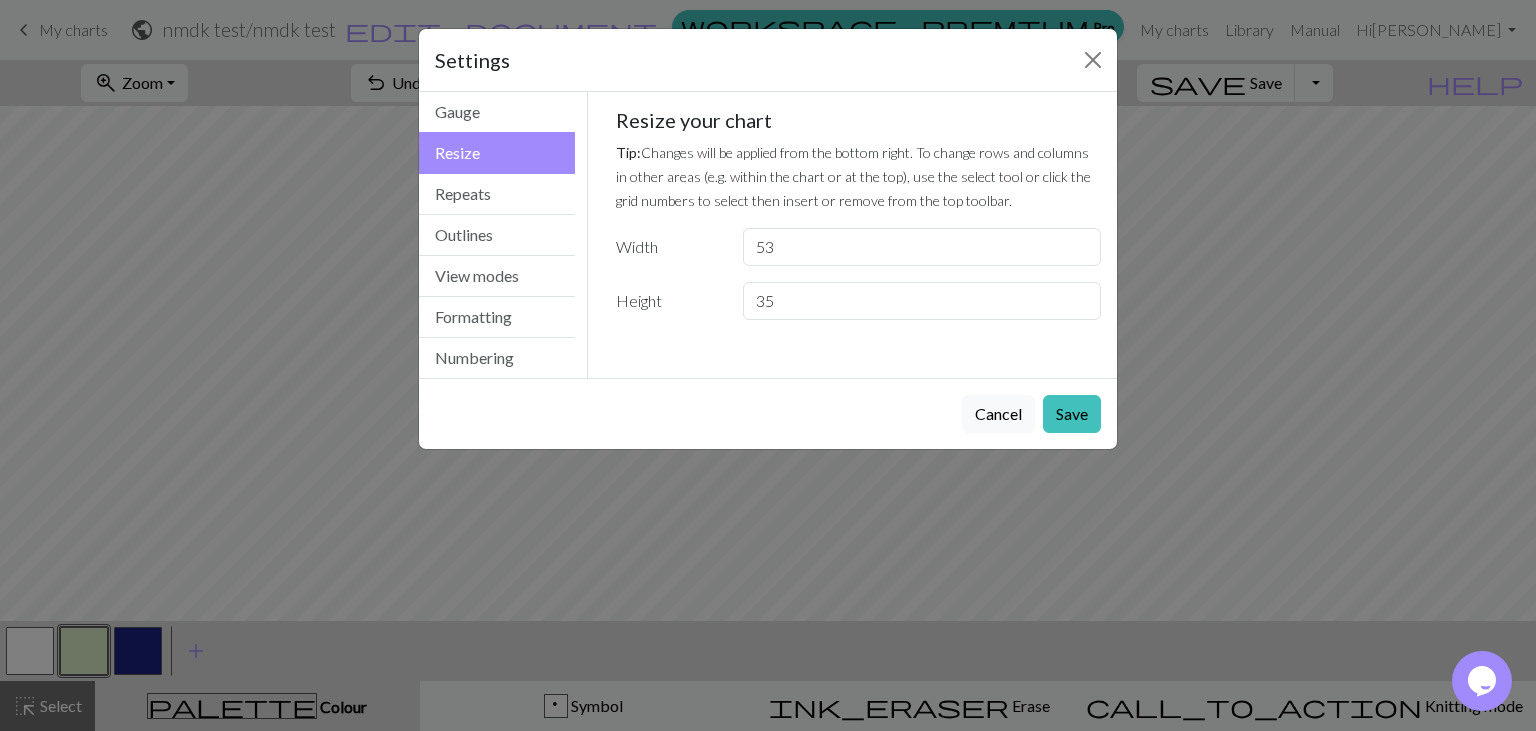 click on "53" at bounding box center [922, 247] 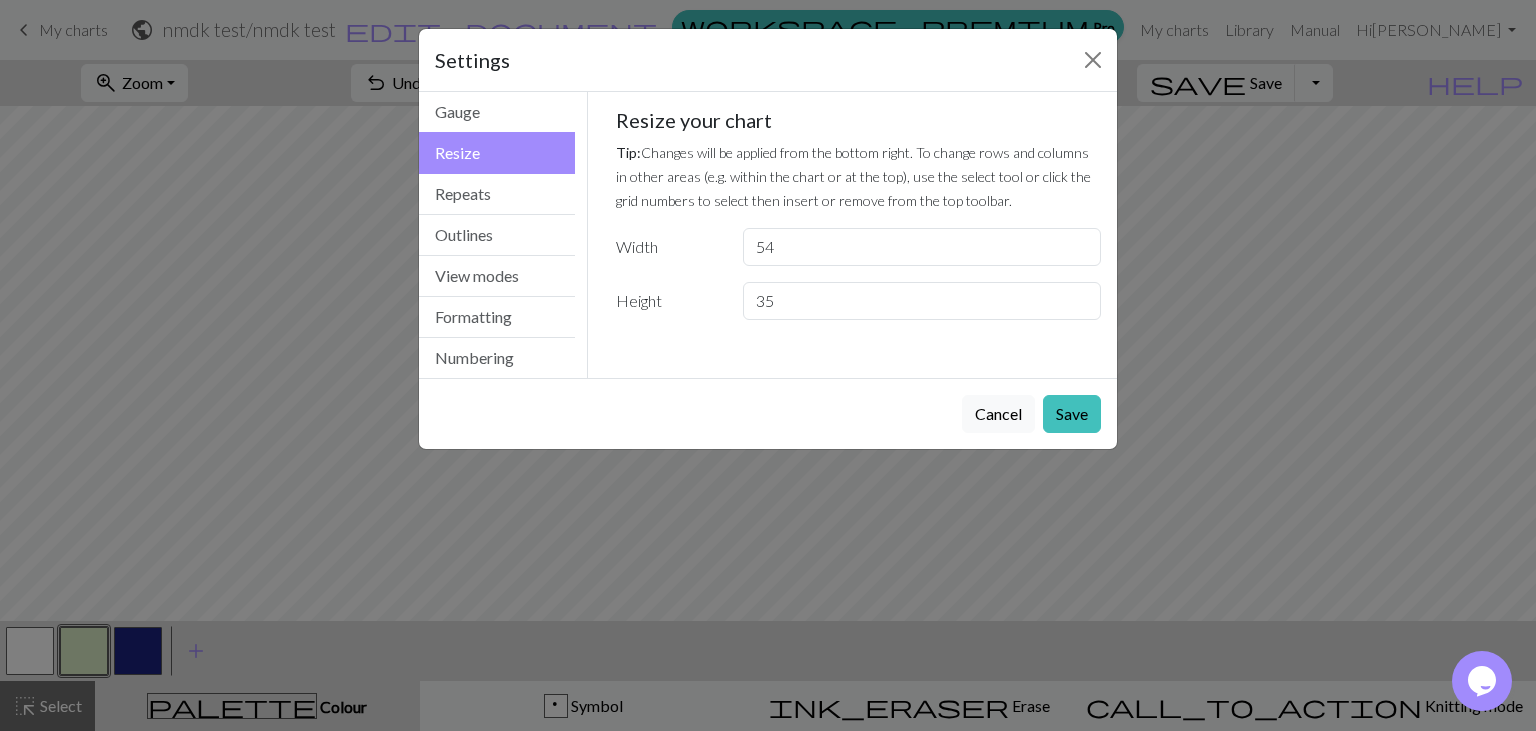click on "54" at bounding box center (922, 247) 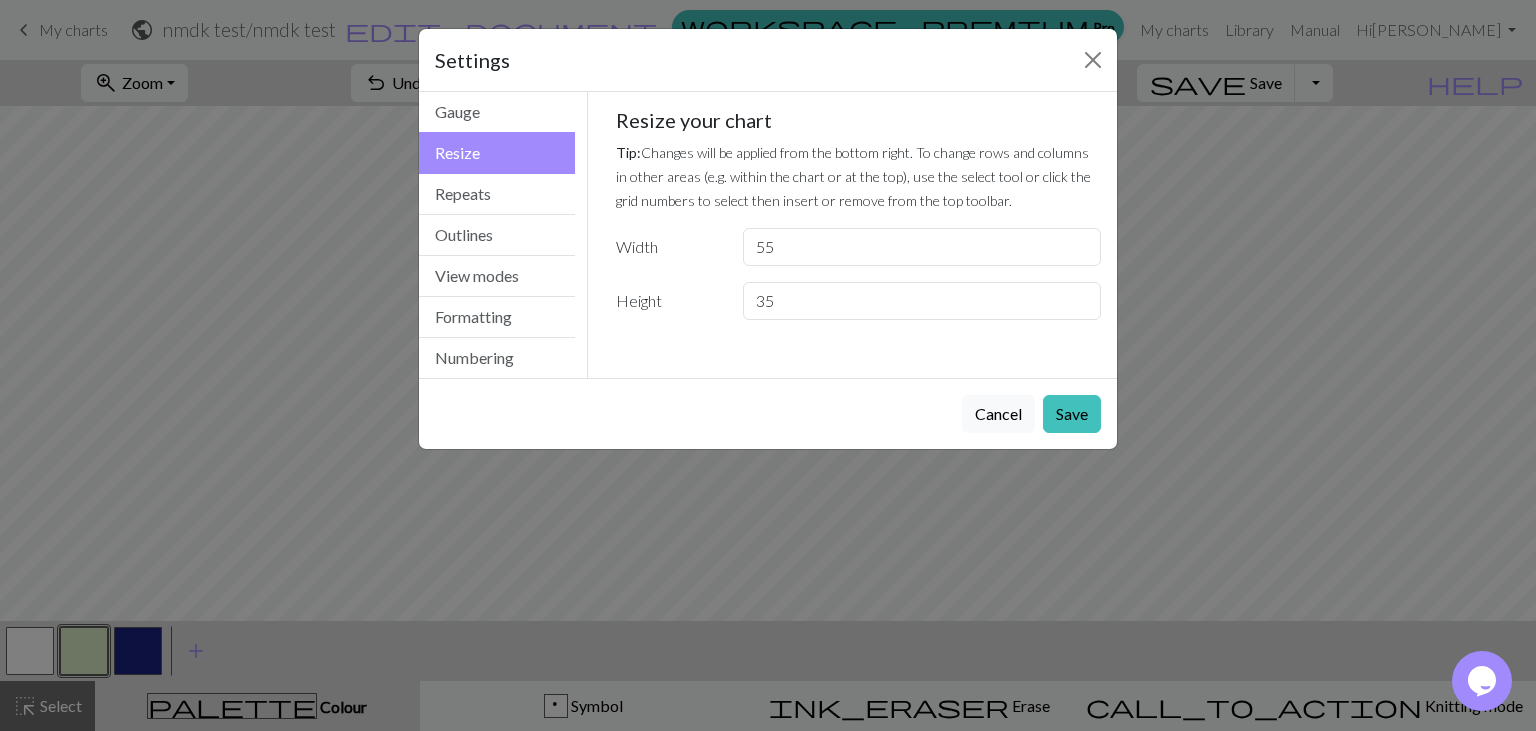 click on "55" at bounding box center [922, 247] 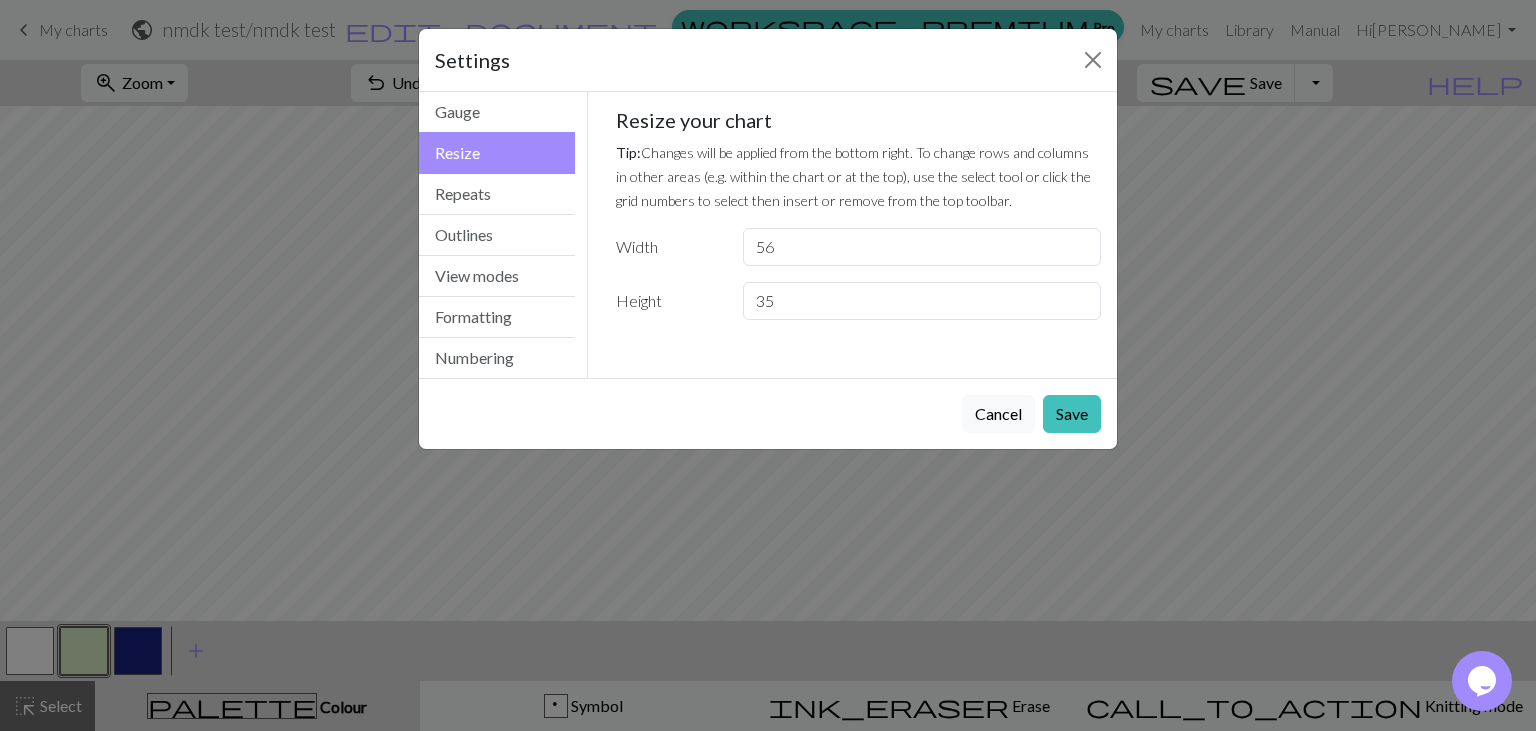 type on "56" 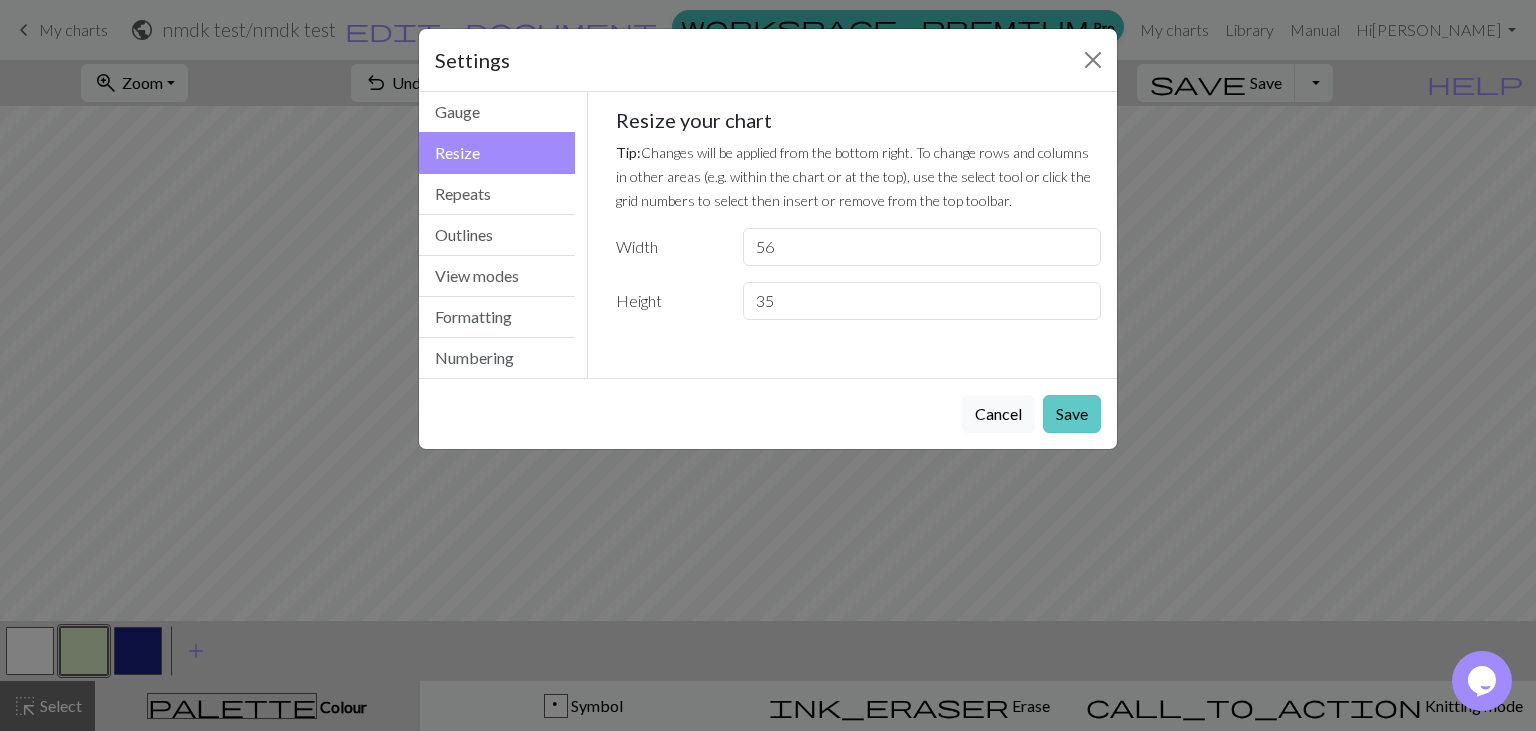 click on "Save" at bounding box center (1072, 414) 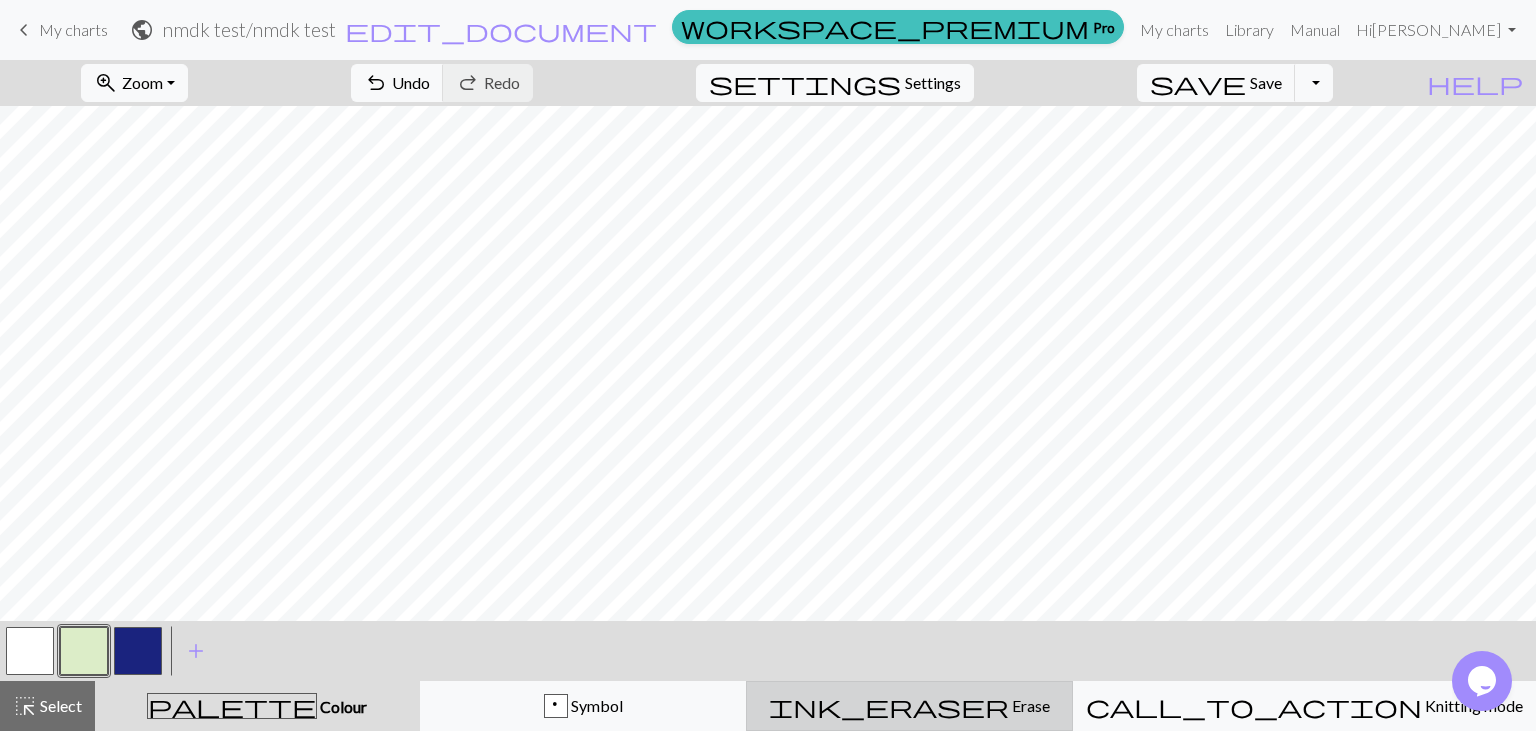 click on "Erase" at bounding box center [1029, 705] 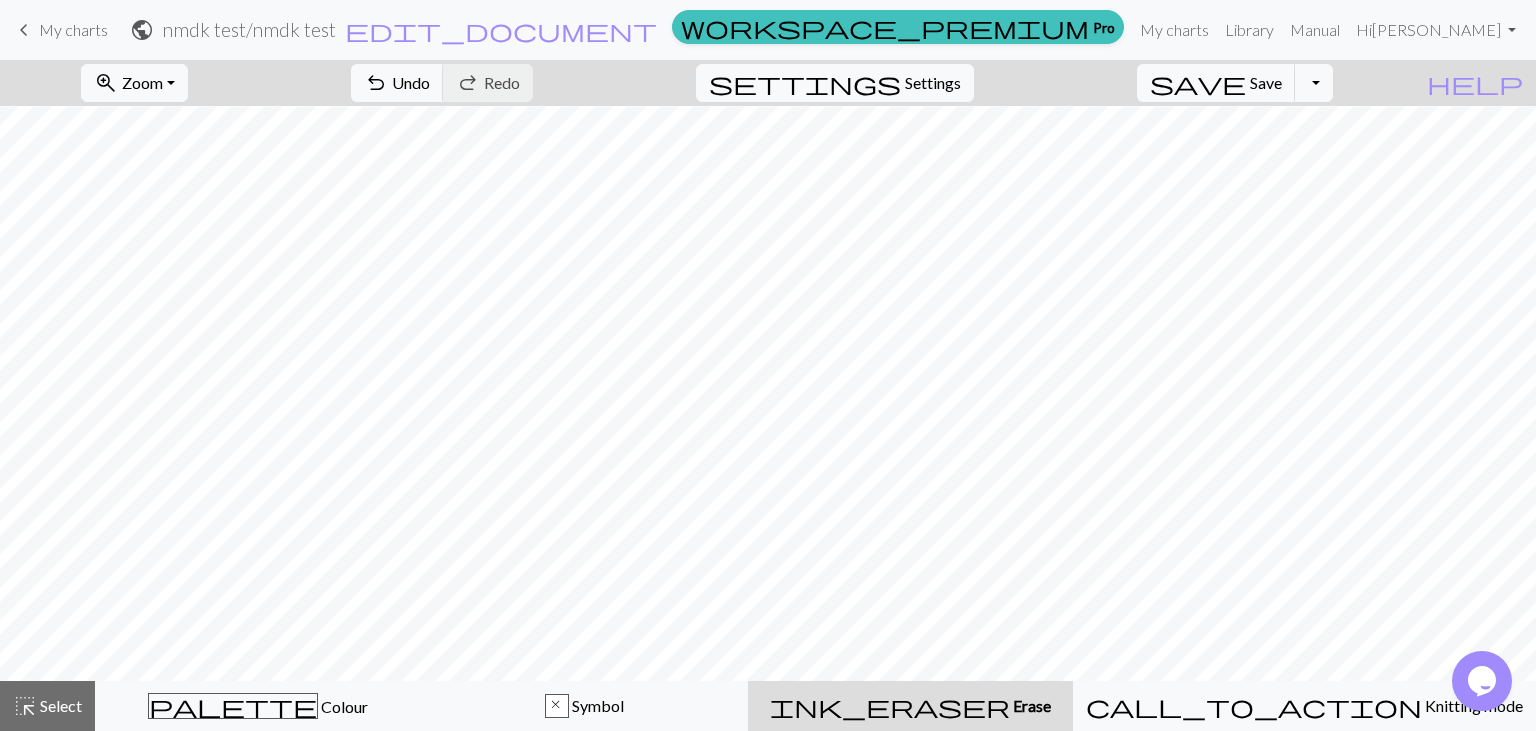 scroll, scrollTop: 214, scrollLeft: 0, axis: vertical 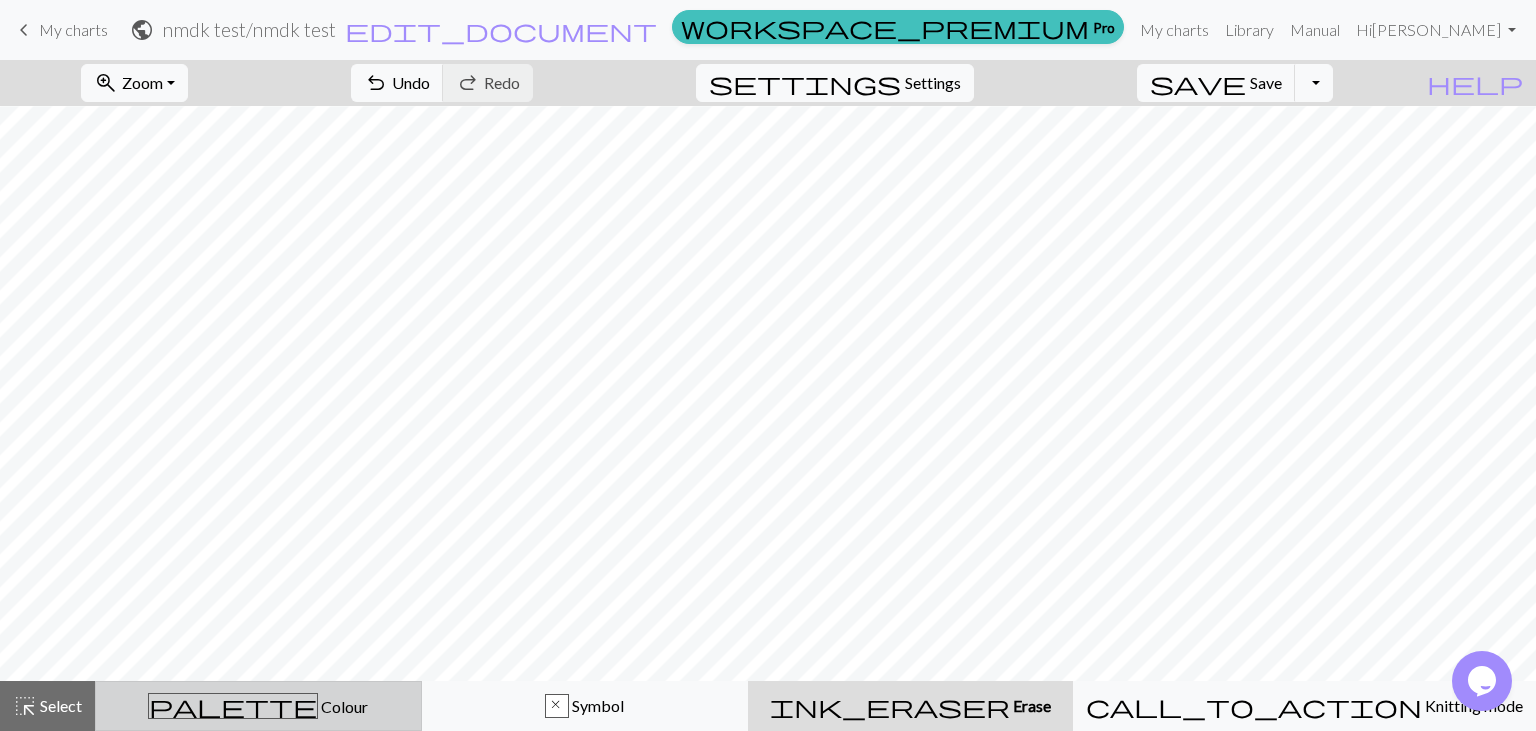 click on "Colour" at bounding box center [343, 706] 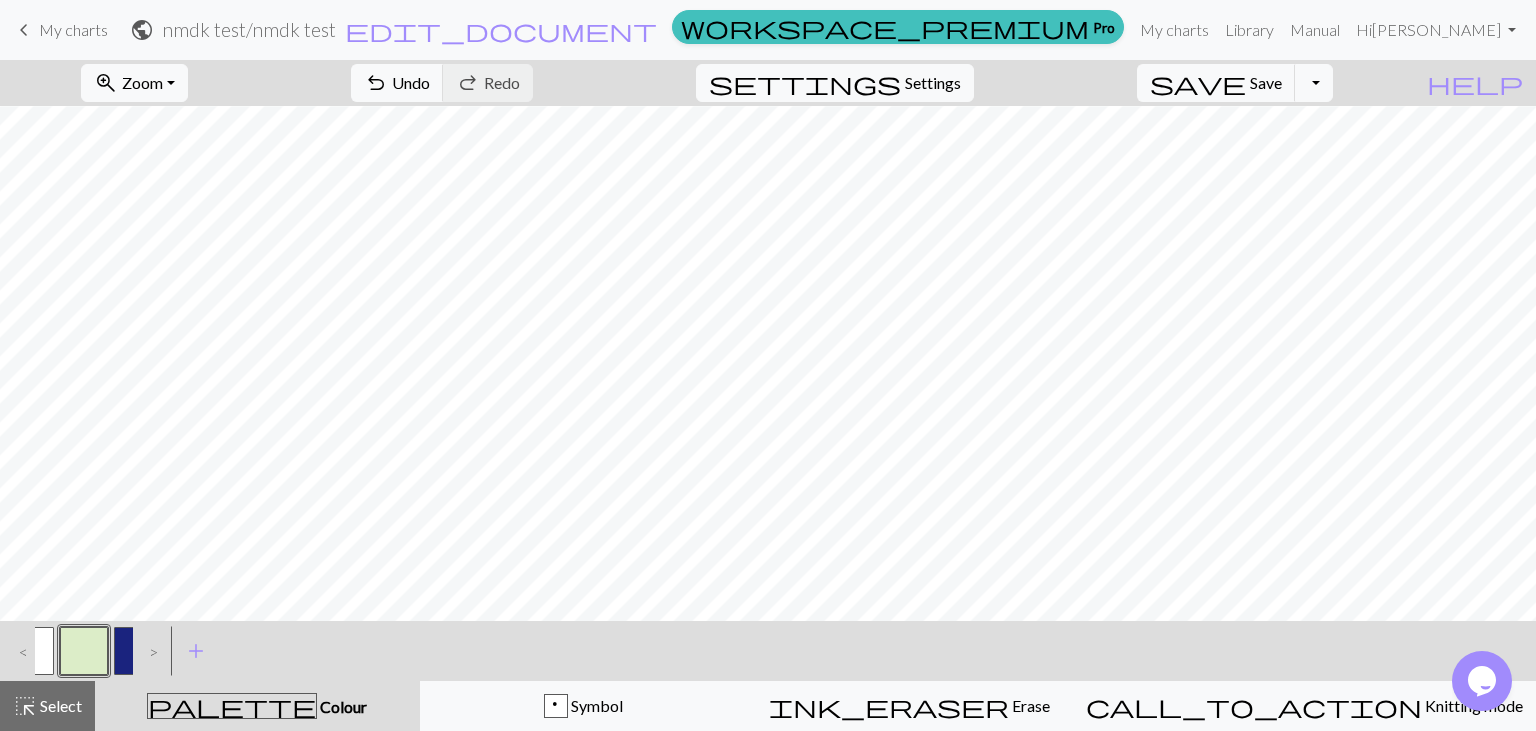 click on "Colour" at bounding box center (342, 706) 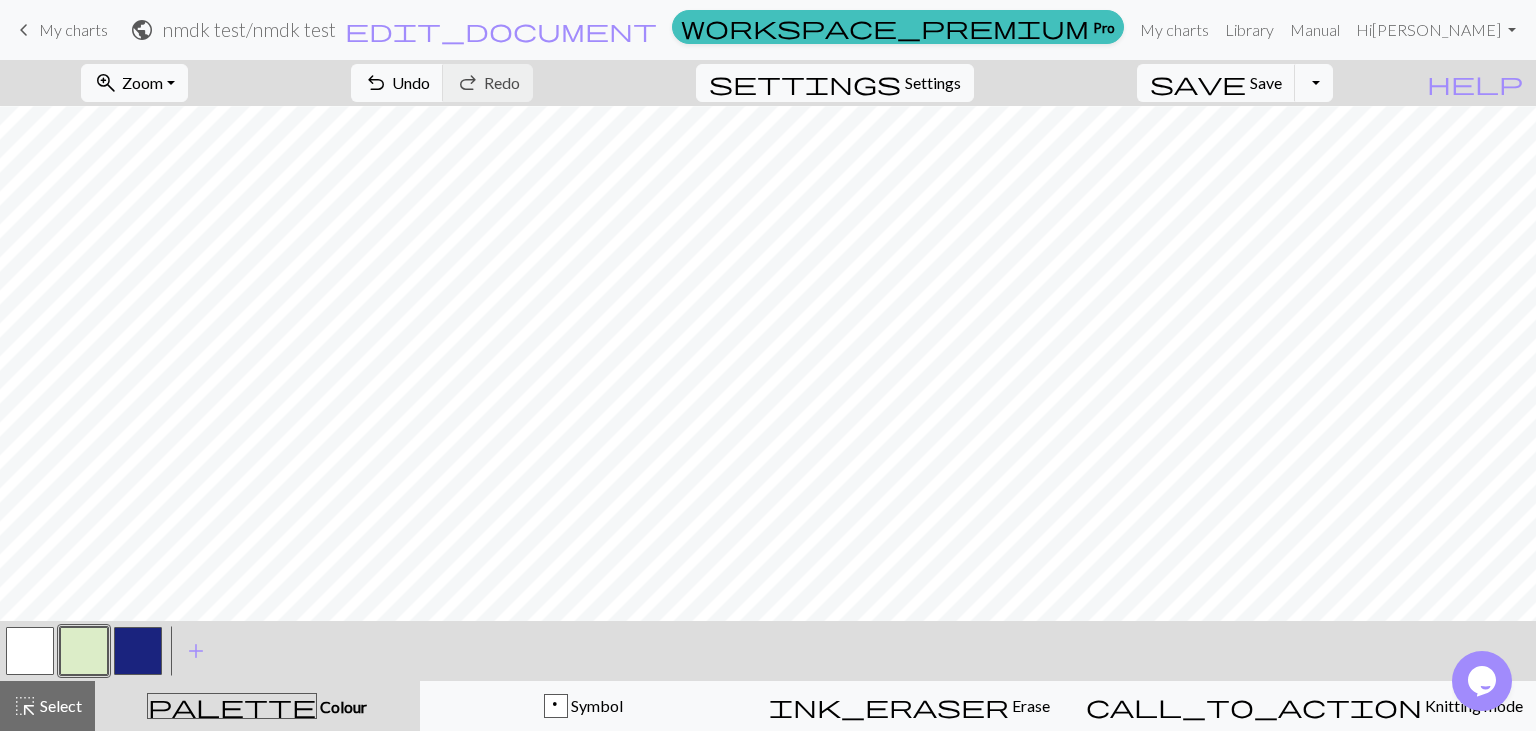click at bounding box center [84, 651] 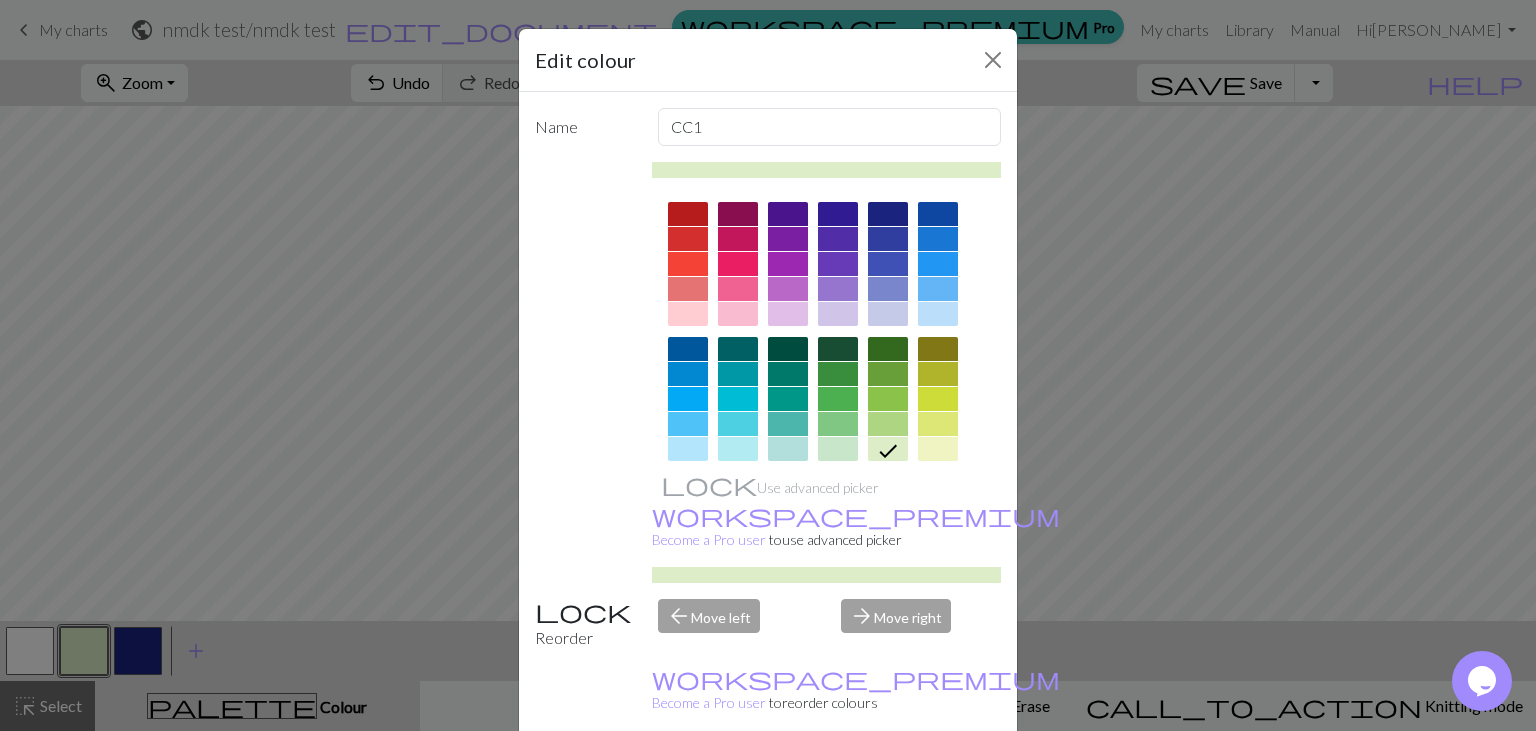 click on "Edit colour Name CC1 Use advanced picker workspace_premium Become a Pro user   to  use advanced picker Reorder arrow_back Move left arrow_forward Move right workspace_premium Become a Pro user   to  reorder colours Delete Done Cancel" at bounding box center [768, 365] 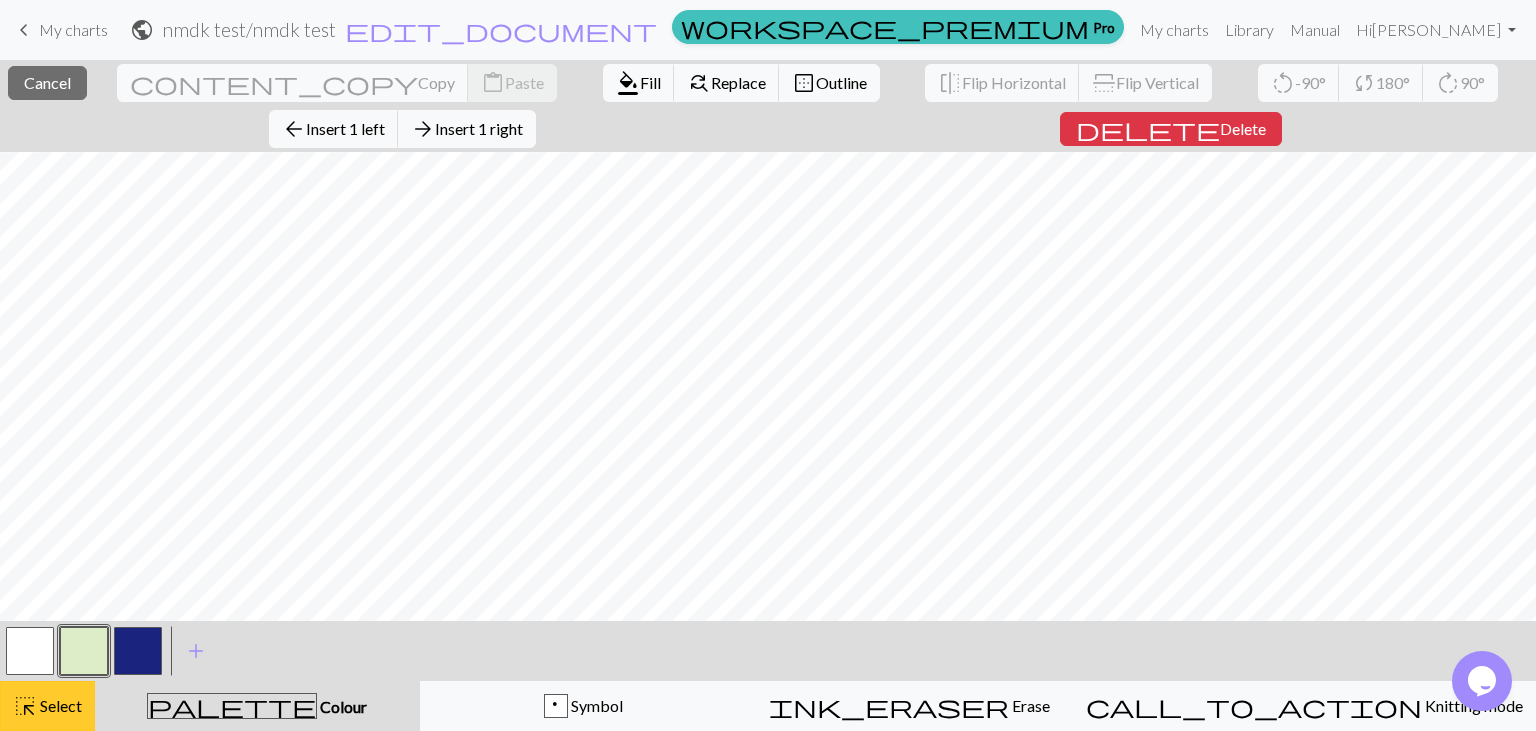 click on "Select" at bounding box center (59, 705) 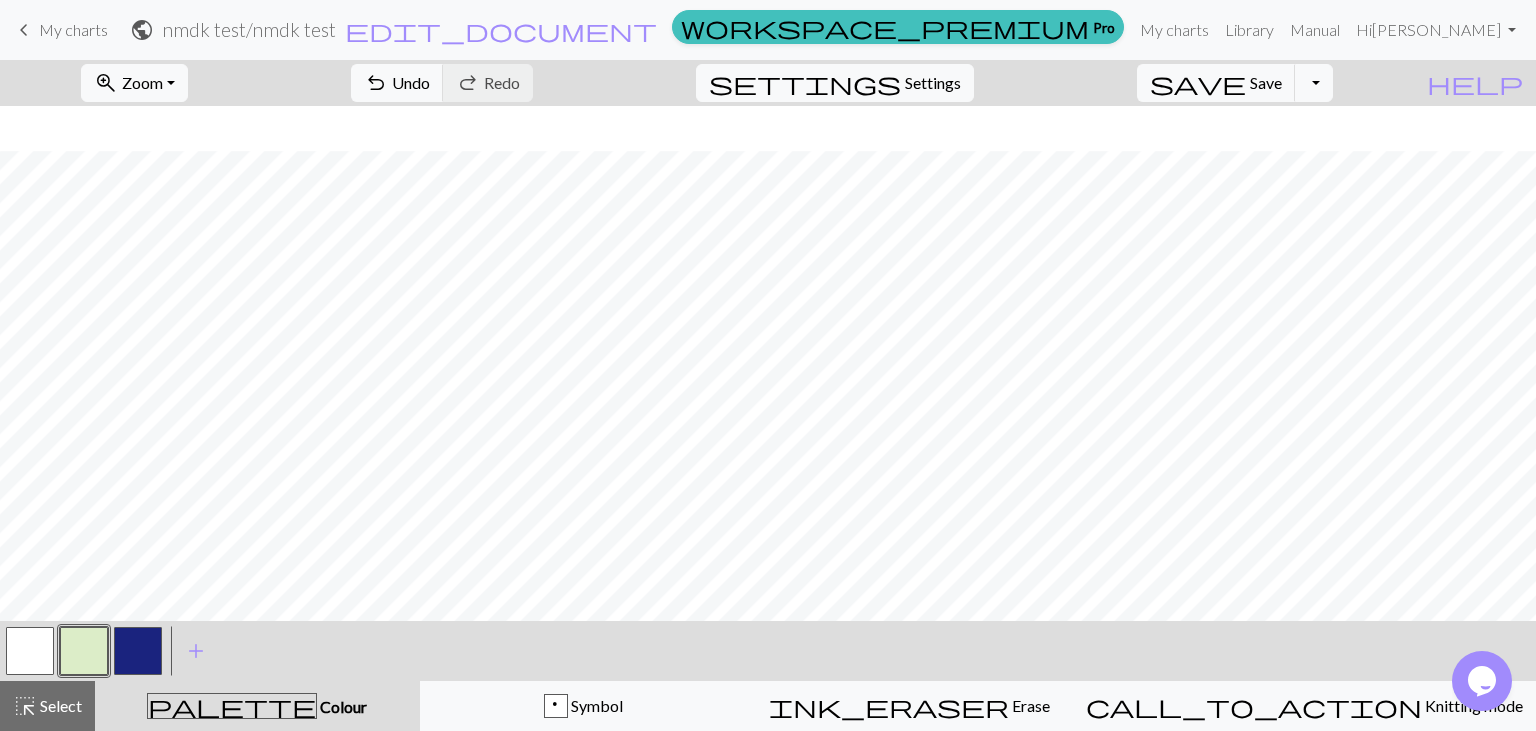 scroll, scrollTop: 274, scrollLeft: 0, axis: vertical 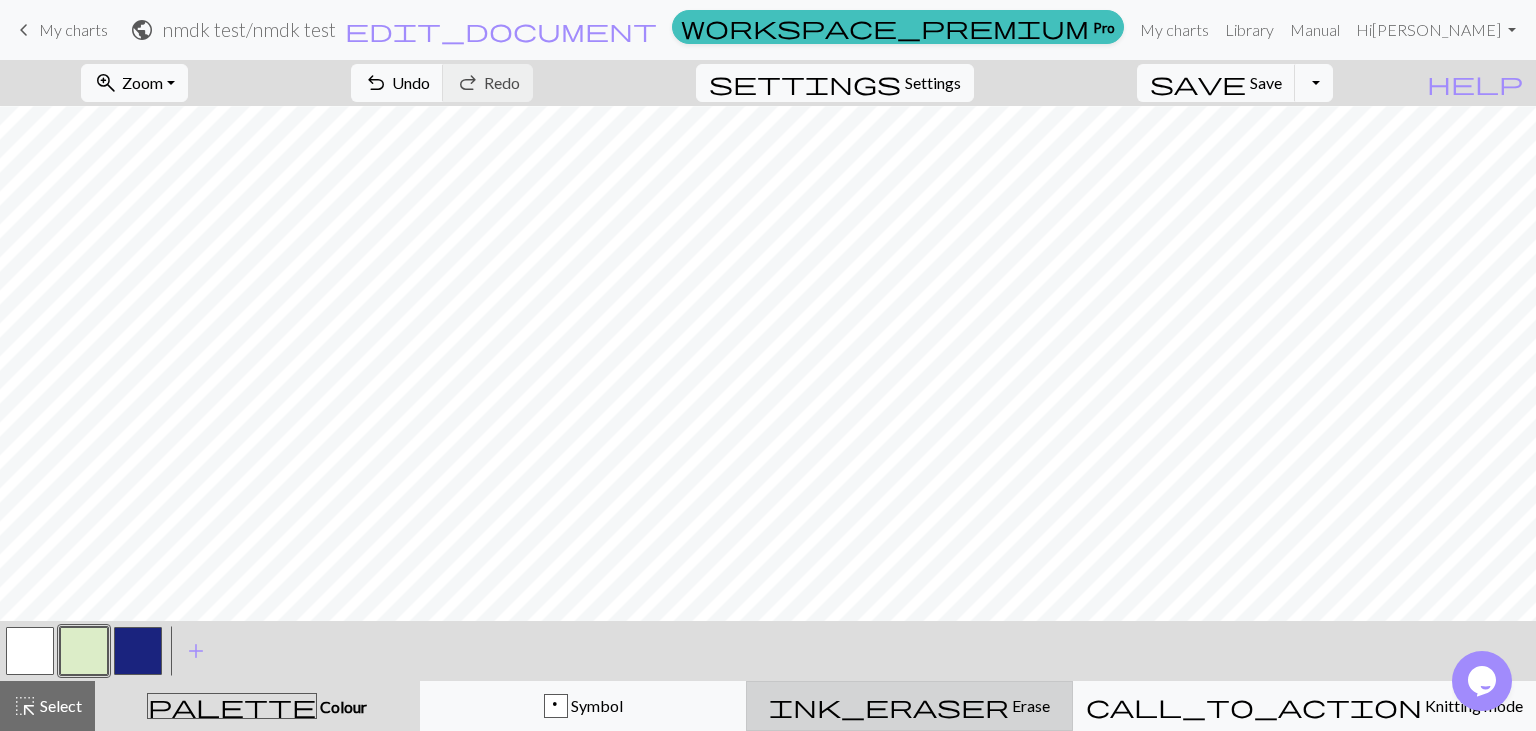 click on "Erase" at bounding box center (1029, 705) 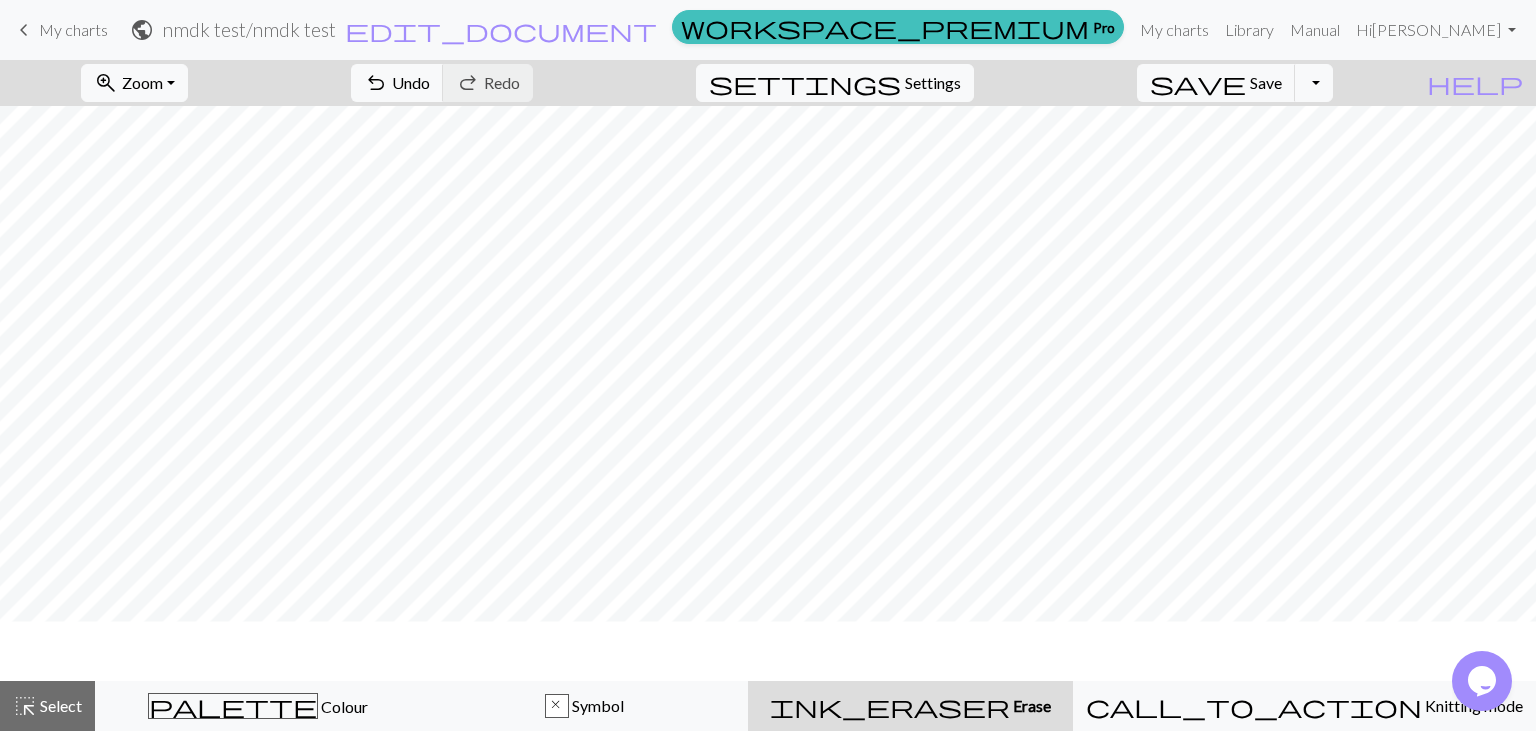 scroll, scrollTop: 214, scrollLeft: 0, axis: vertical 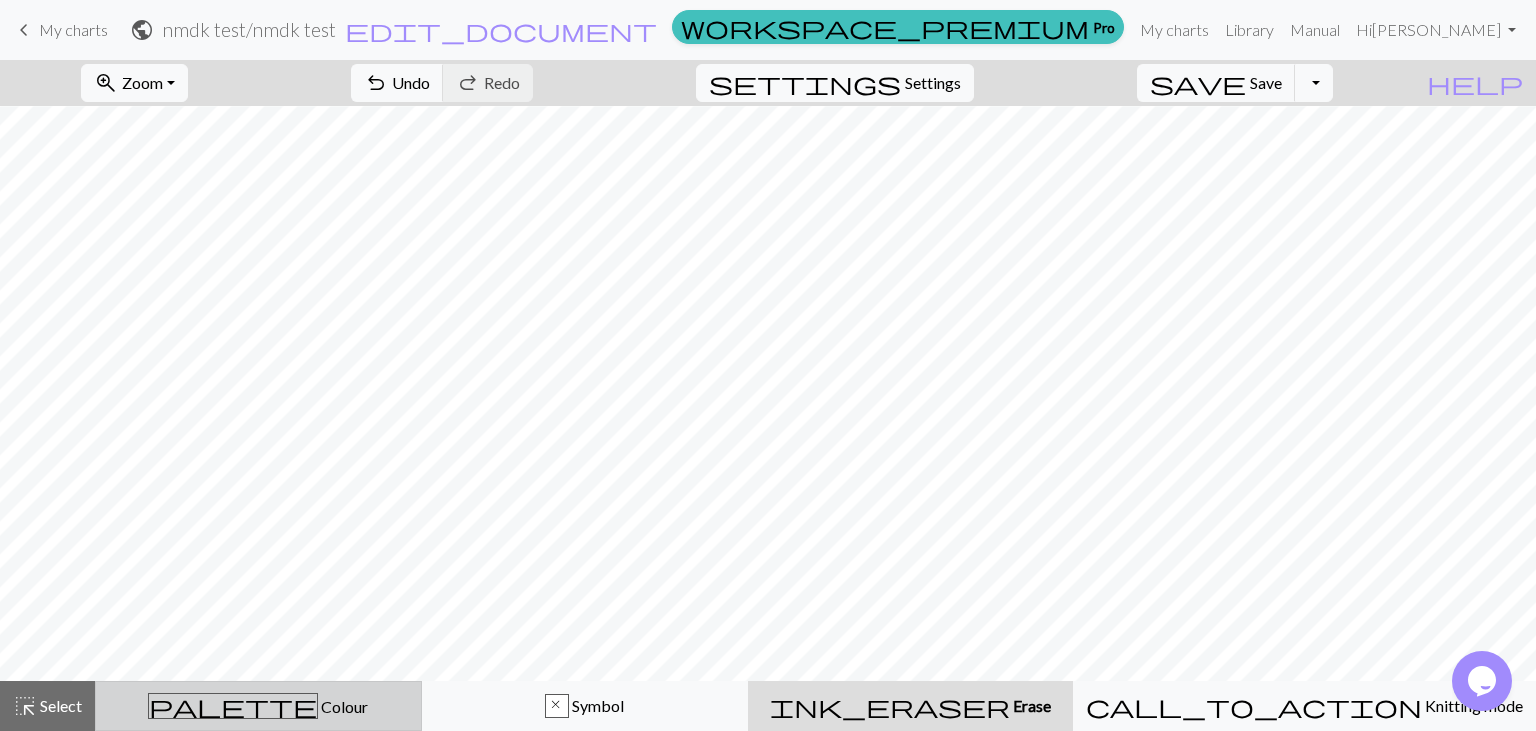 click on "Colour" at bounding box center (343, 706) 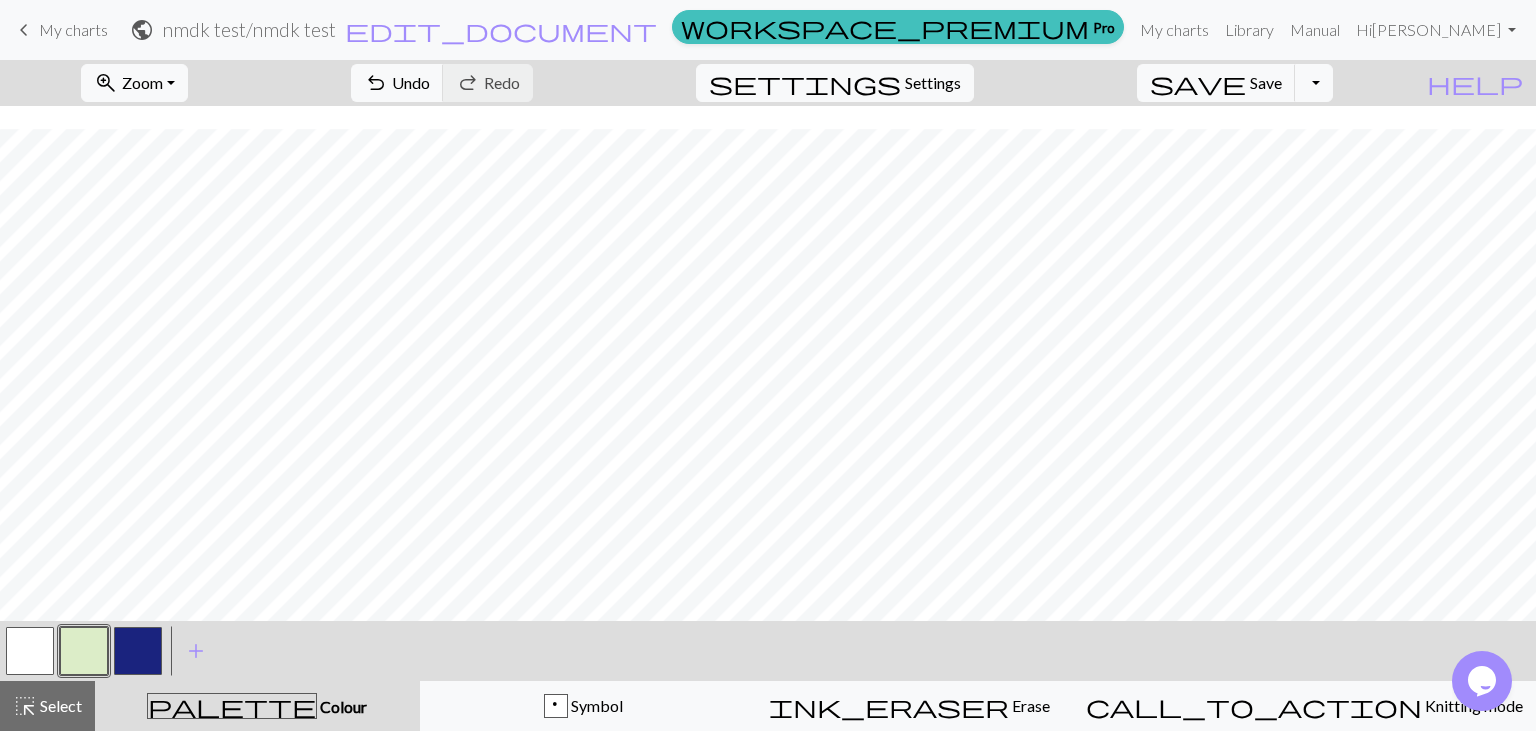 scroll, scrollTop: 274, scrollLeft: 0, axis: vertical 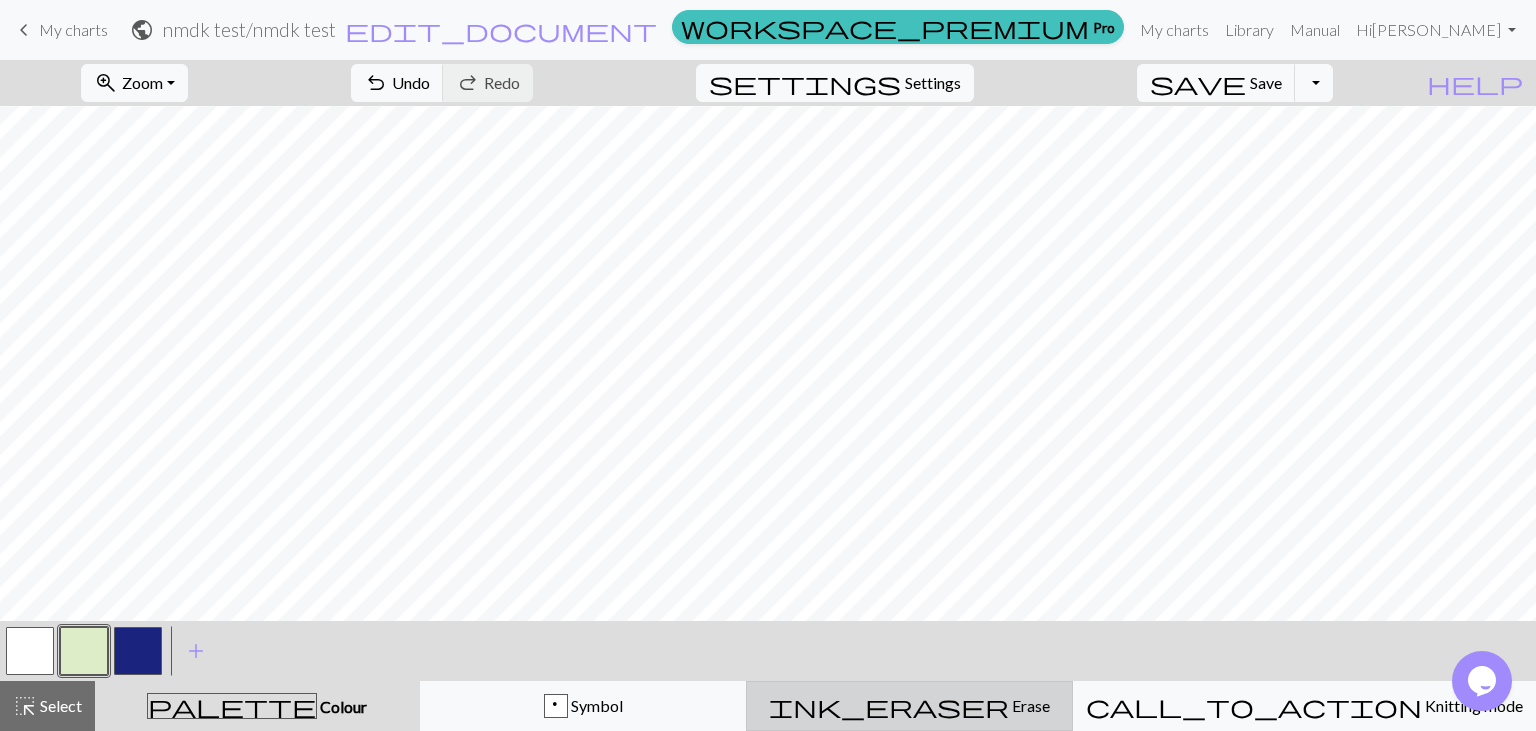 click on "ink_eraser   Erase   Erase" at bounding box center [909, 706] 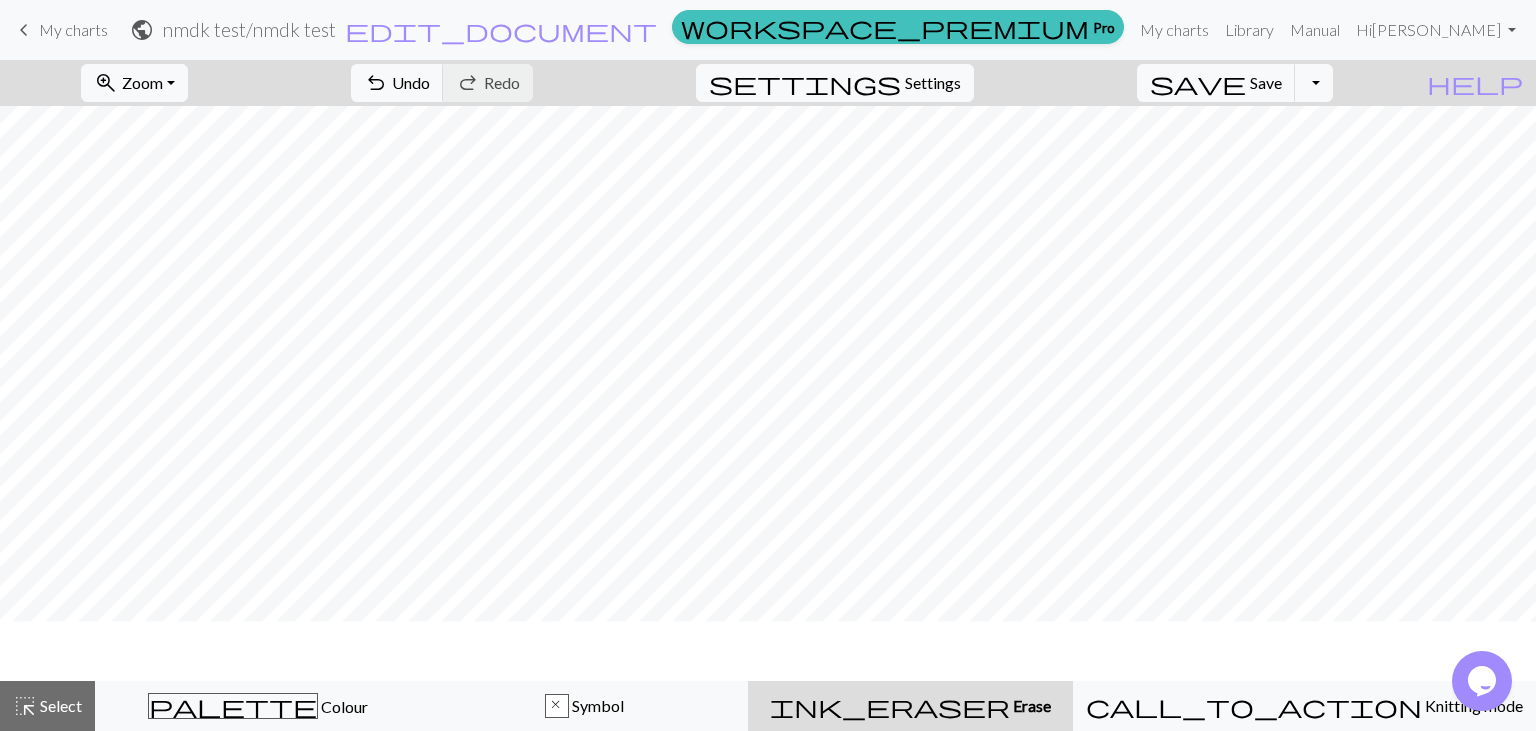 scroll, scrollTop: 214, scrollLeft: 0, axis: vertical 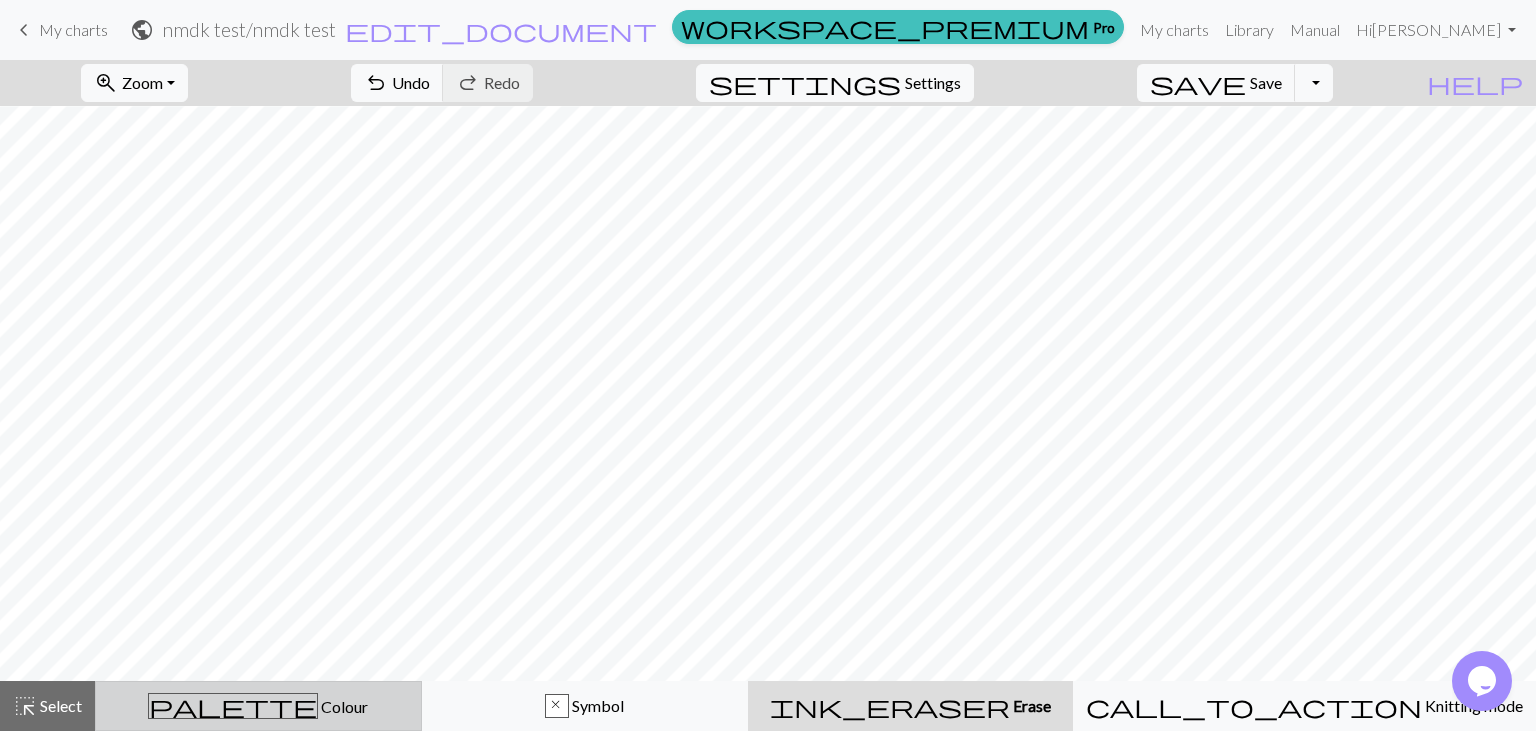 click on "Colour" at bounding box center [343, 706] 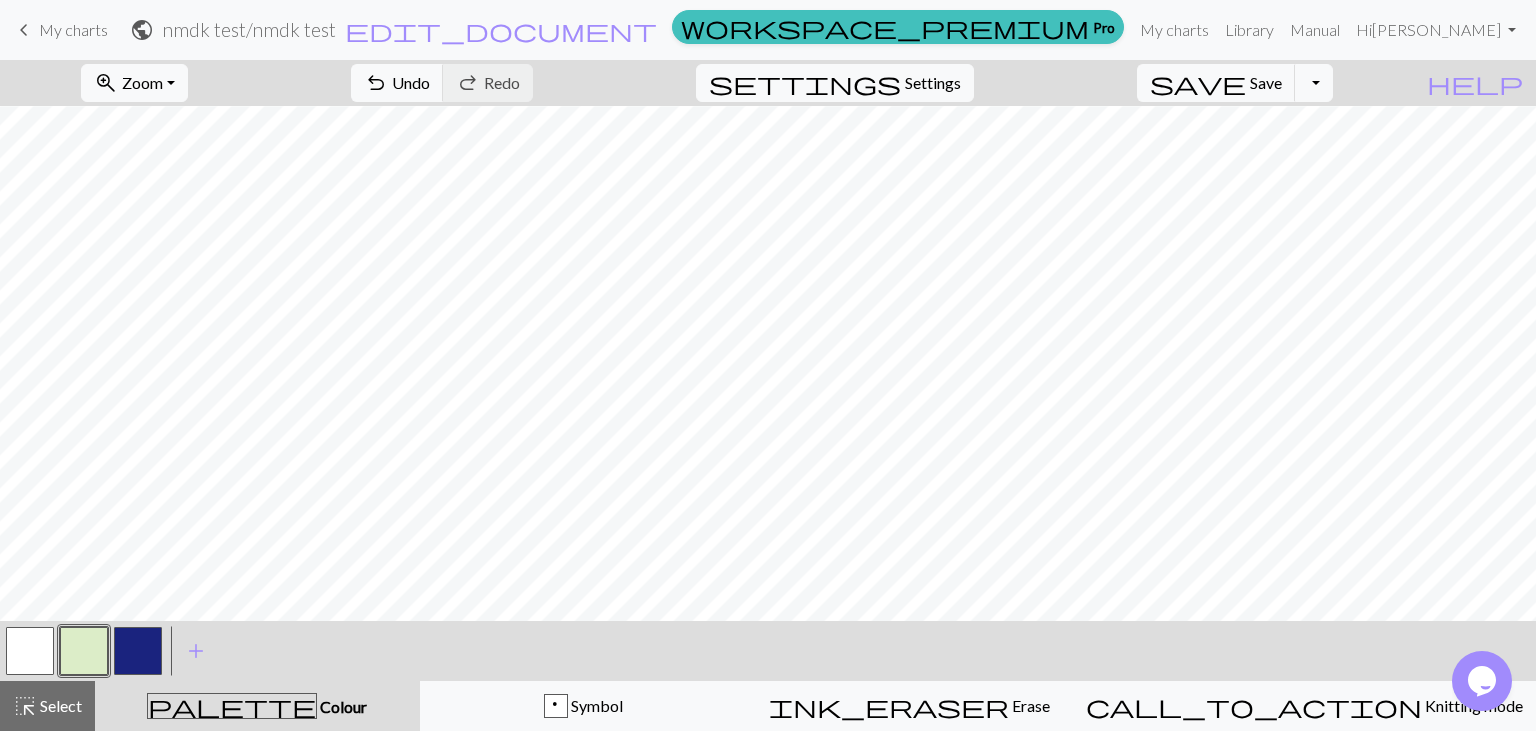 click at bounding box center [84, 651] 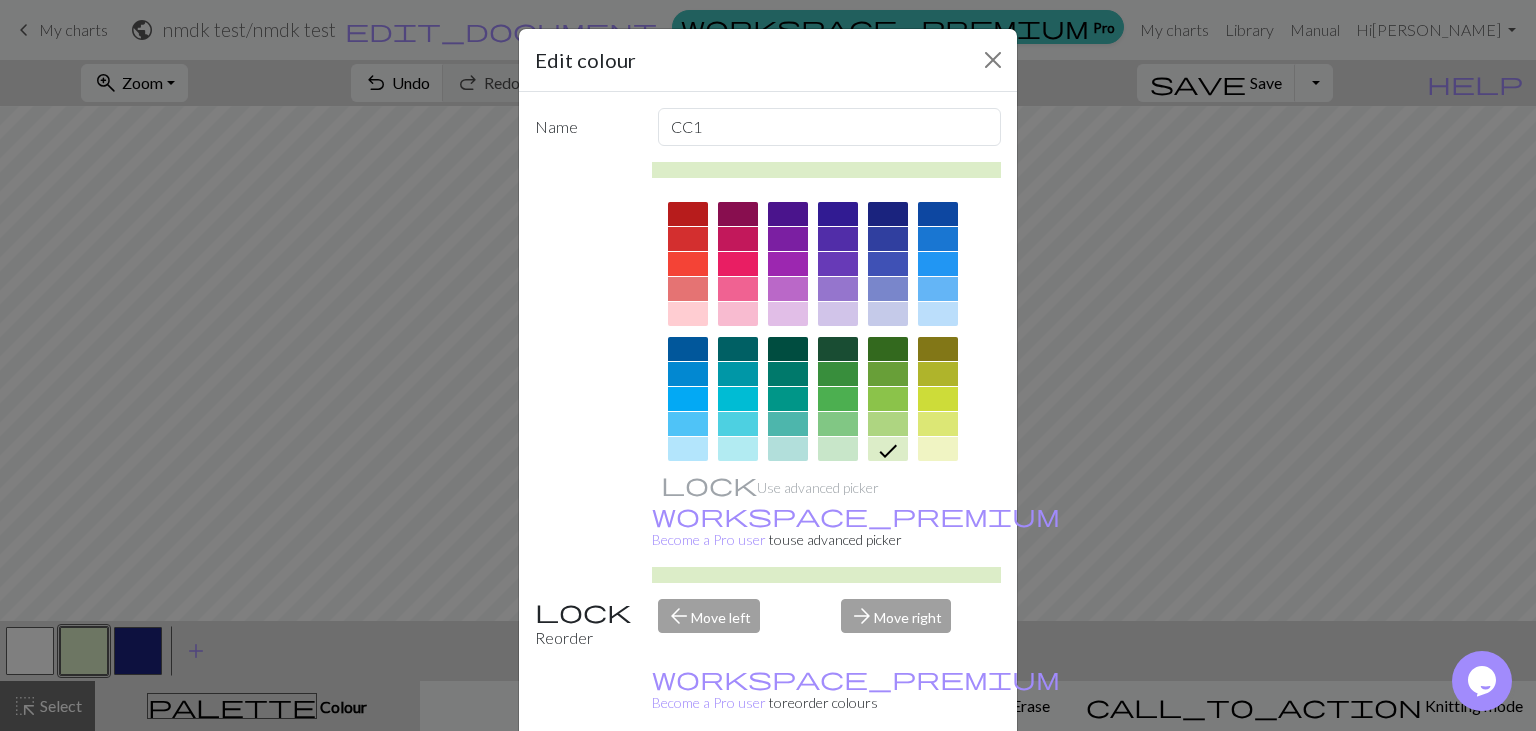 click on "Done" at bounding box center (888, 782) 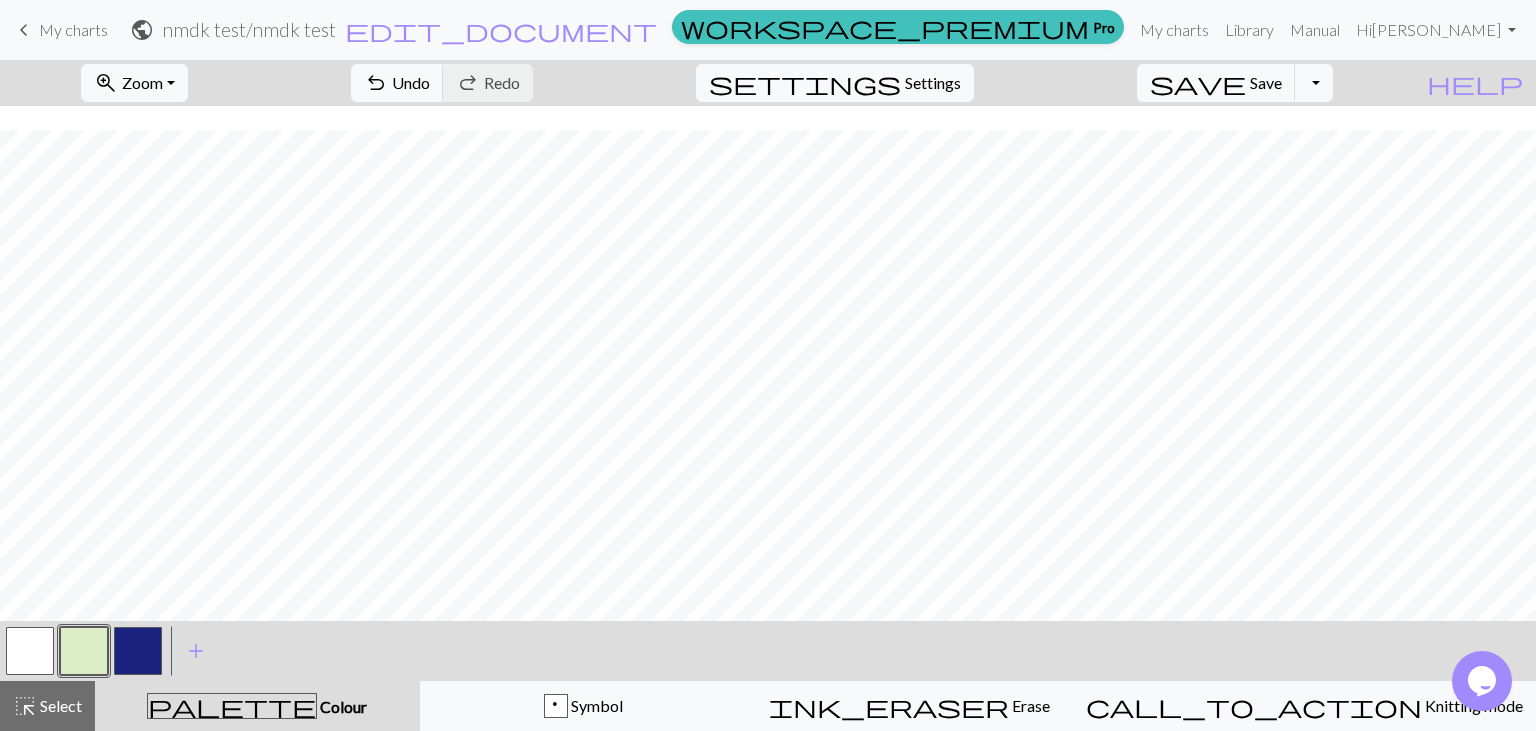 scroll, scrollTop: 274, scrollLeft: 0, axis: vertical 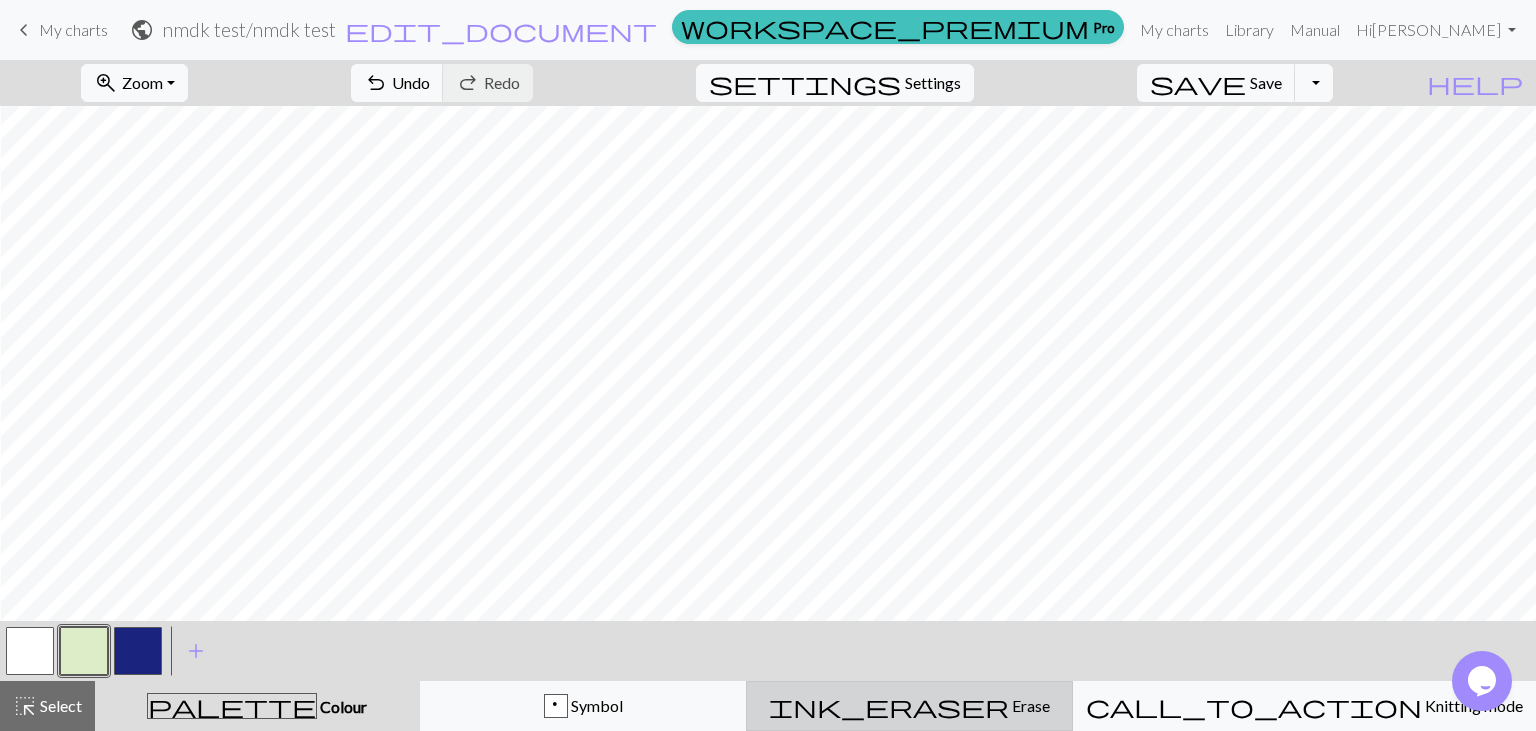 click on "Erase" at bounding box center (1029, 705) 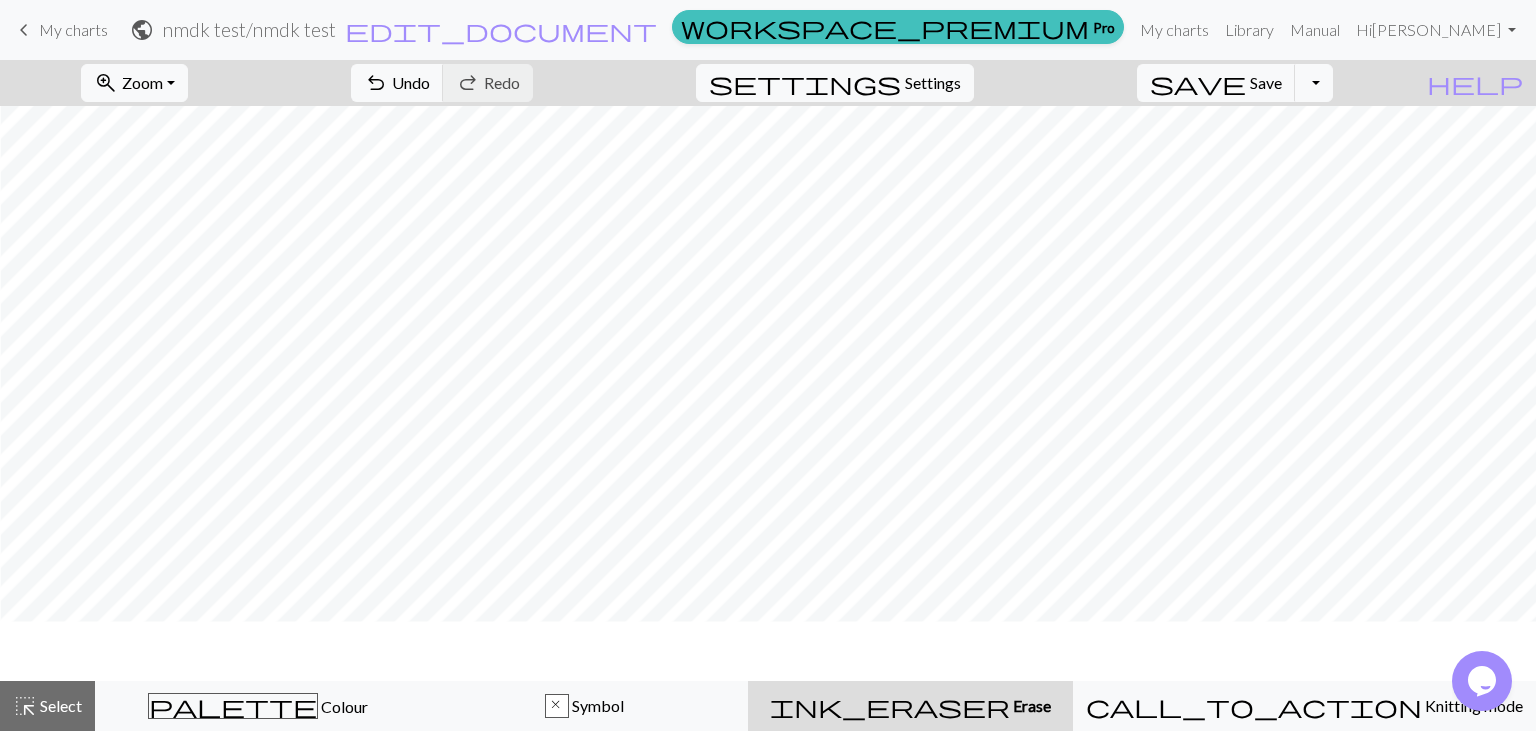 scroll, scrollTop: 214, scrollLeft: 60, axis: both 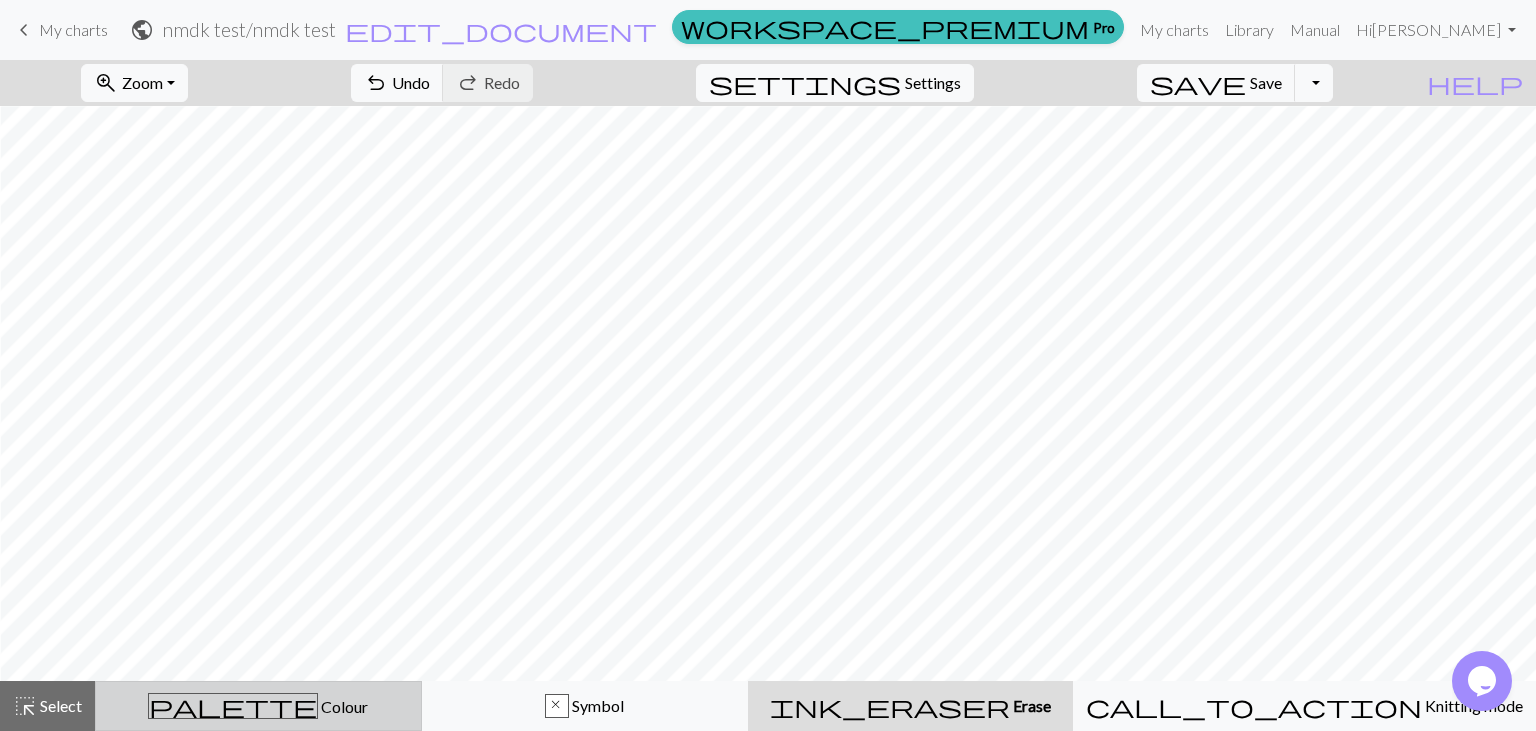 click on "palette   Colour   Colour" at bounding box center [258, 706] 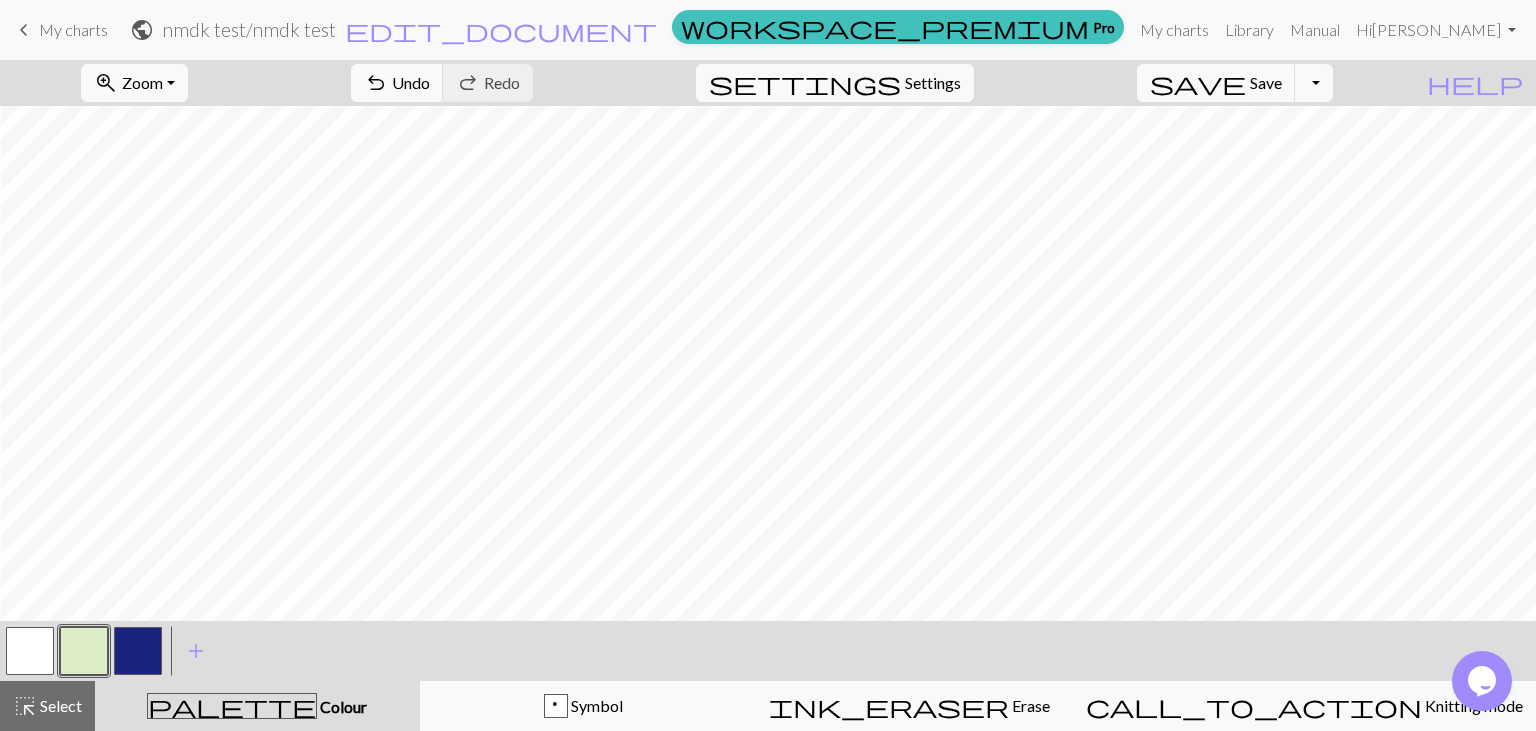 click at bounding box center (84, 651) 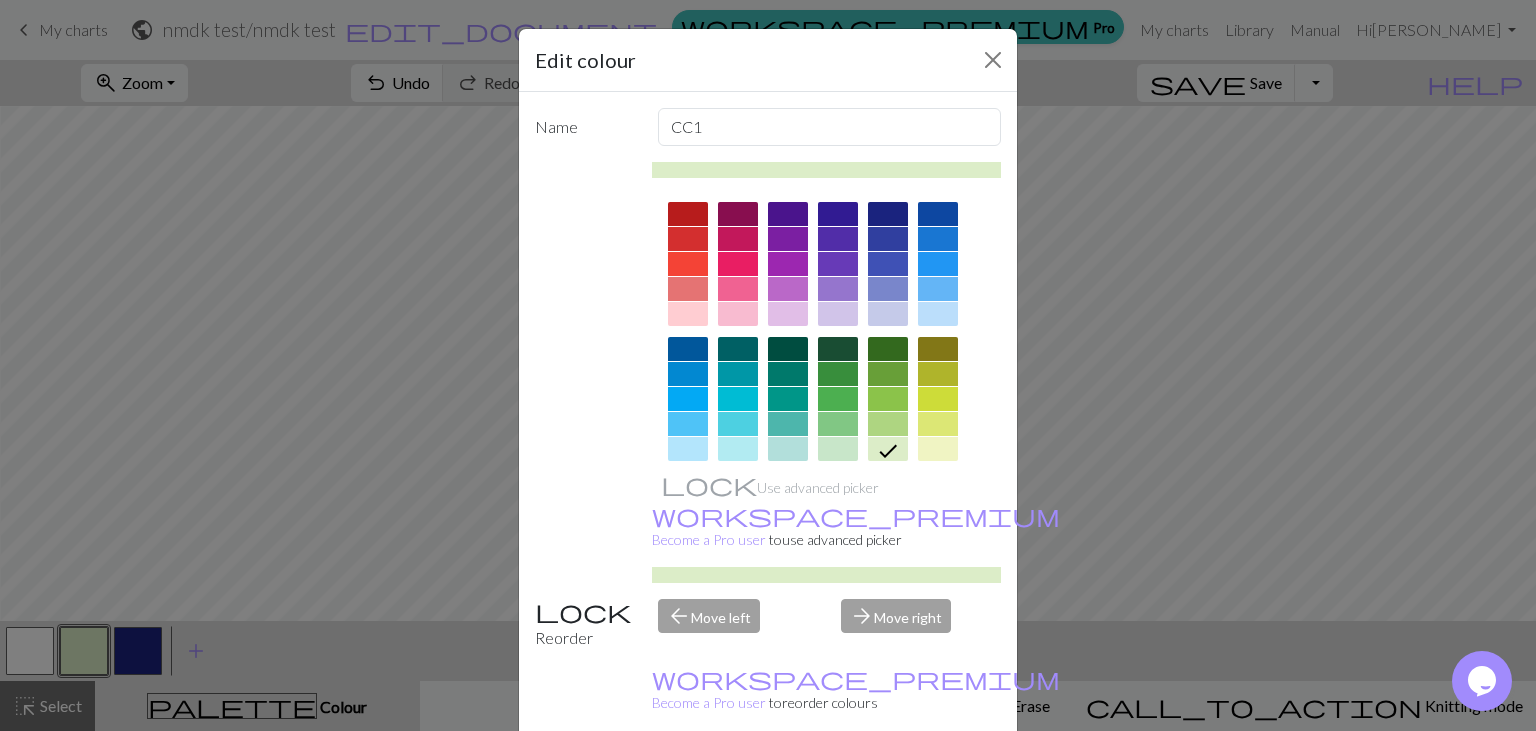 click on "Done" at bounding box center [888, 782] 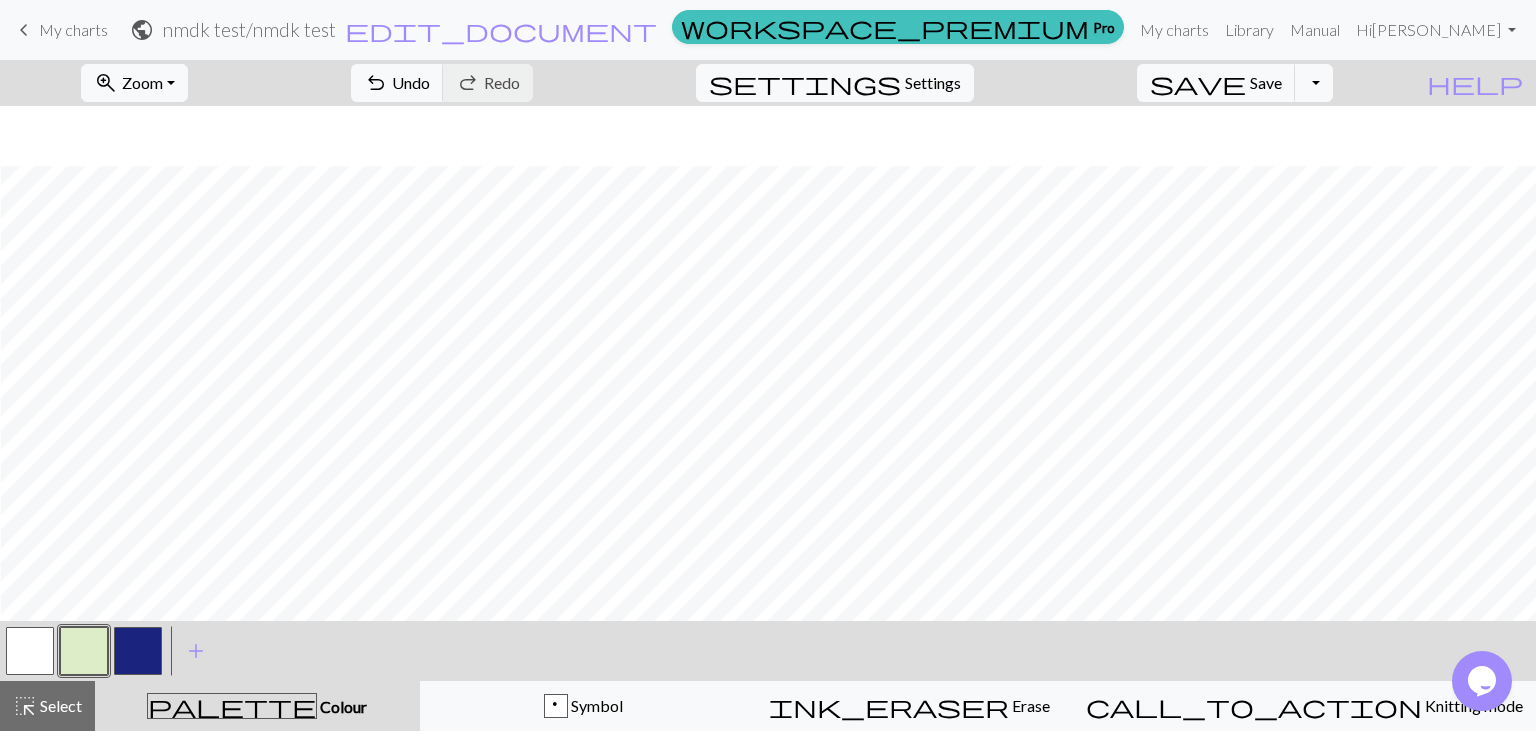 scroll, scrollTop: 274, scrollLeft: 60, axis: both 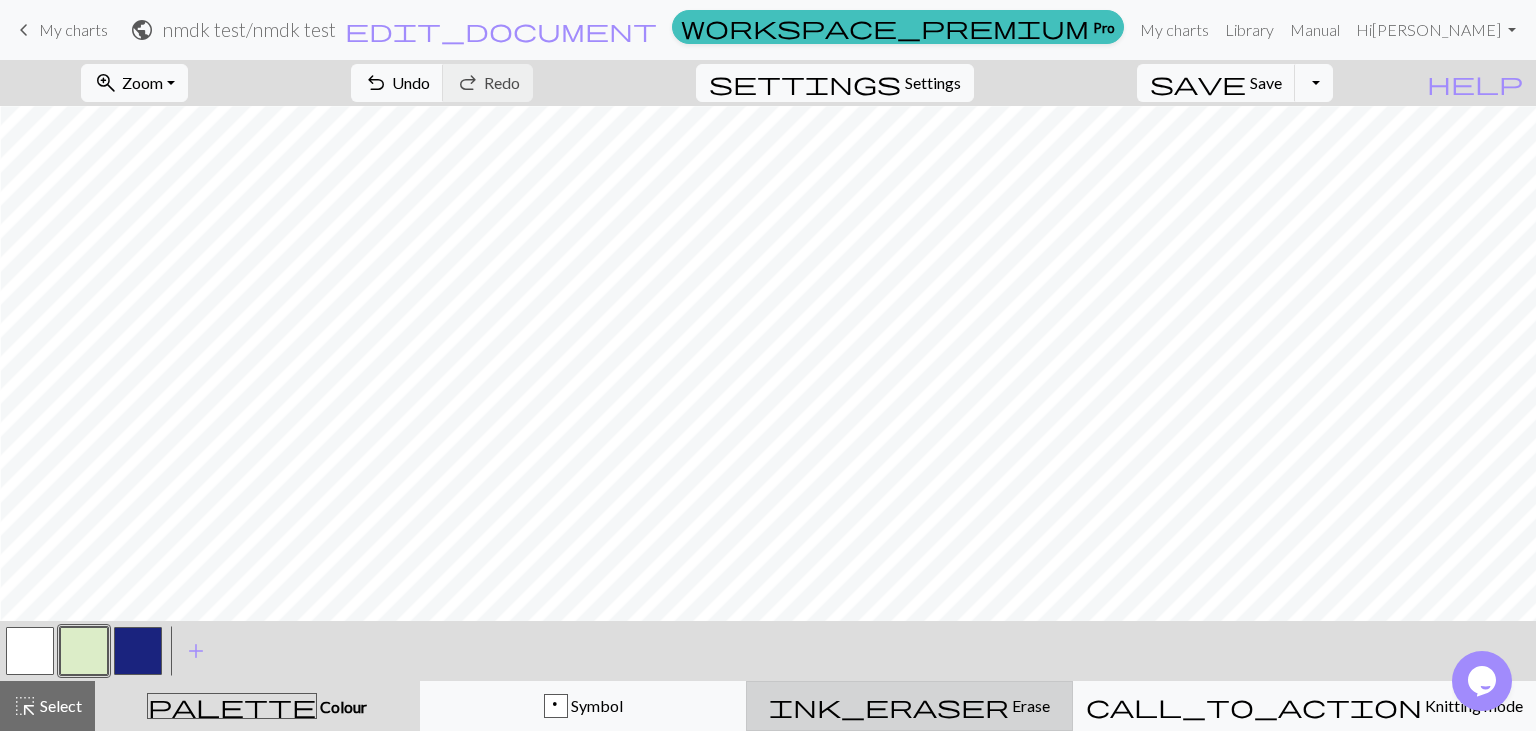 click on "Erase" at bounding box center (1029, 705) 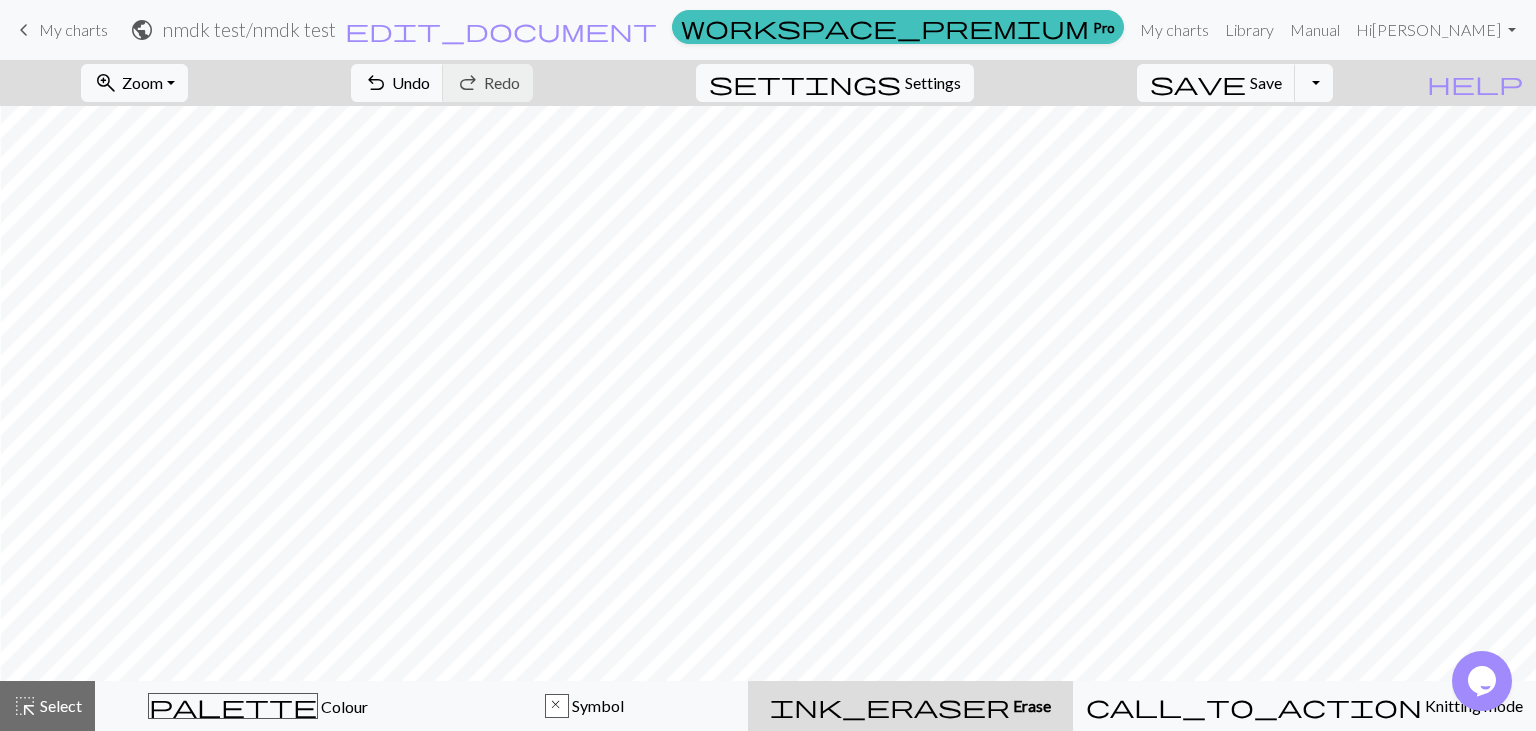 scroll, scrollTop: 214, scrollLeft: 60, axis: both 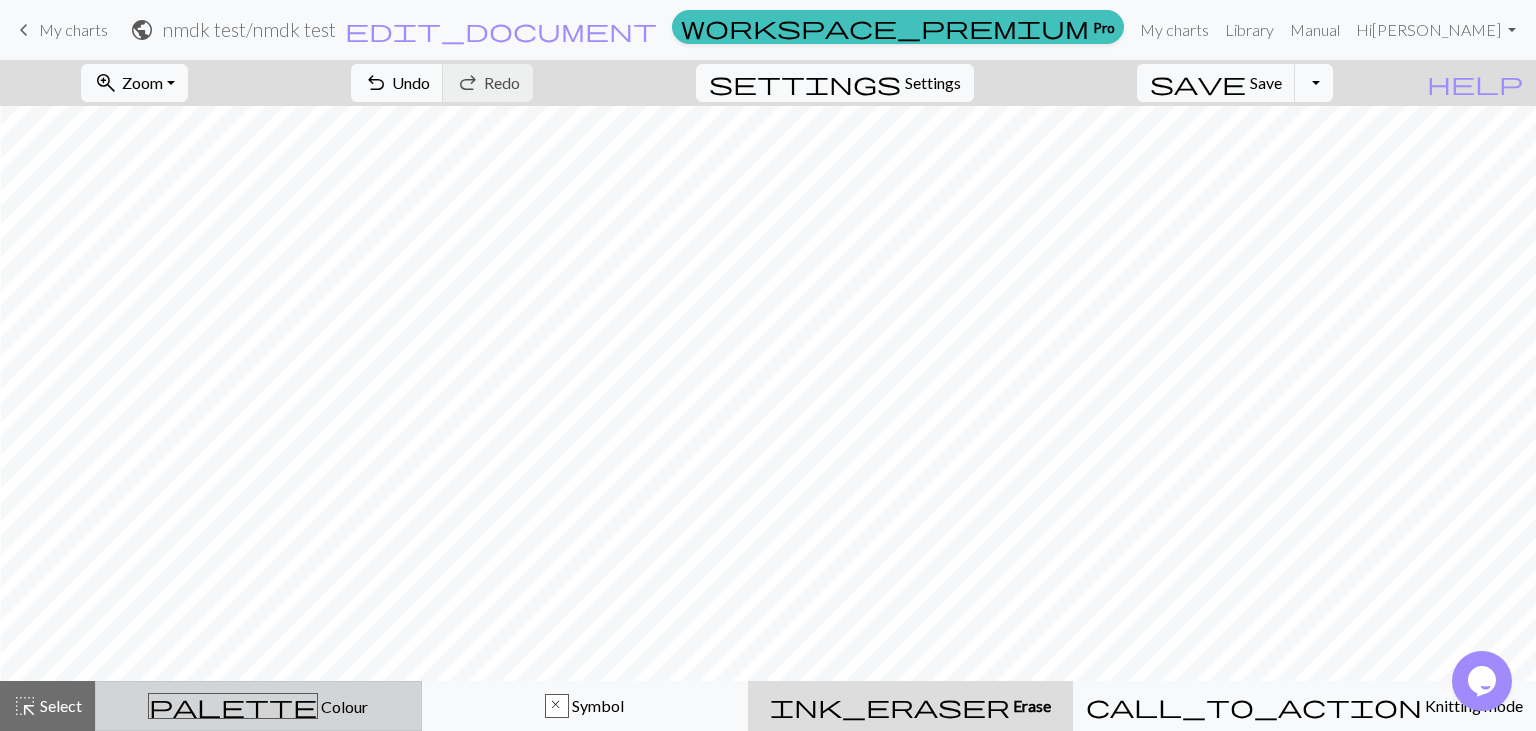 click on "Colour" at bounding box center (343, 706) 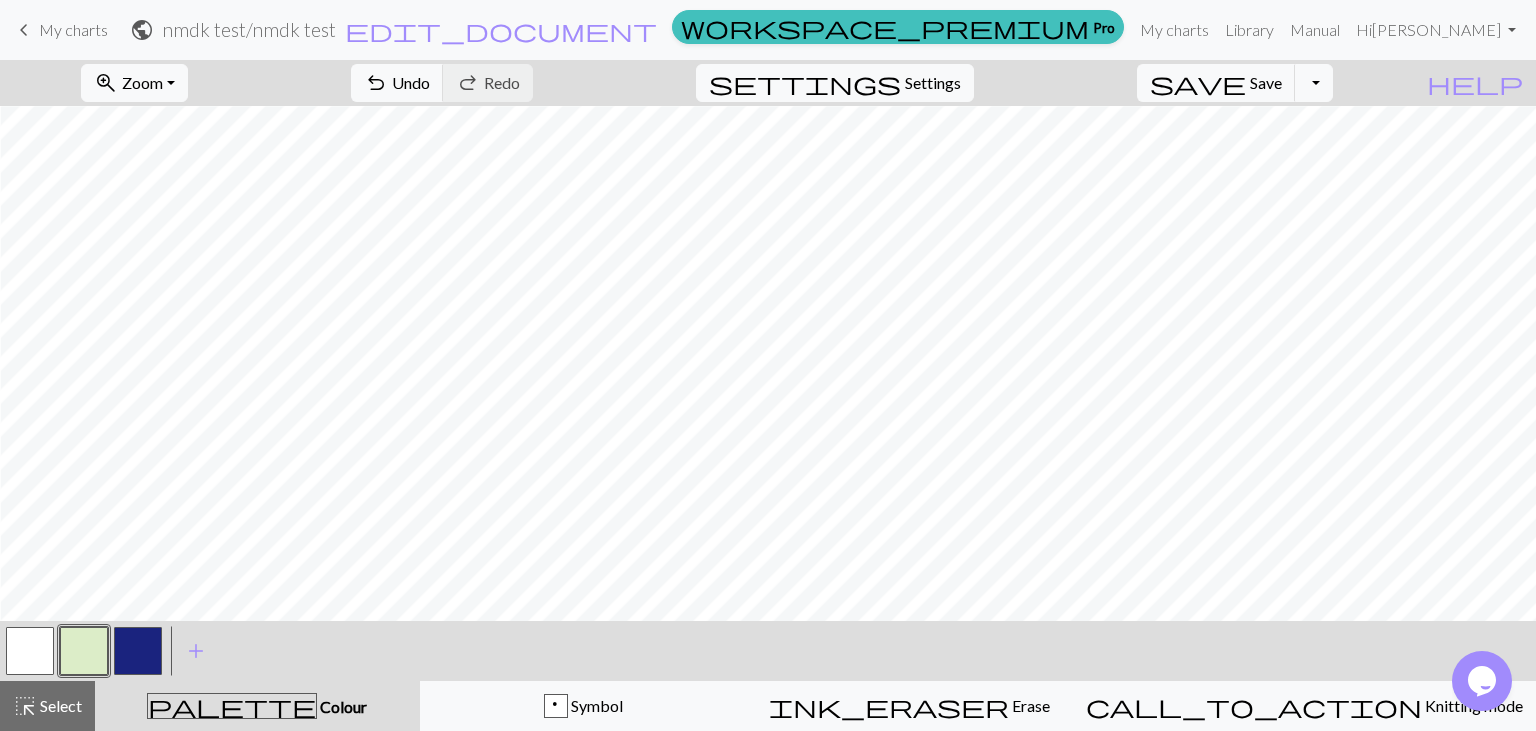 click at bounding box center [84, 651] 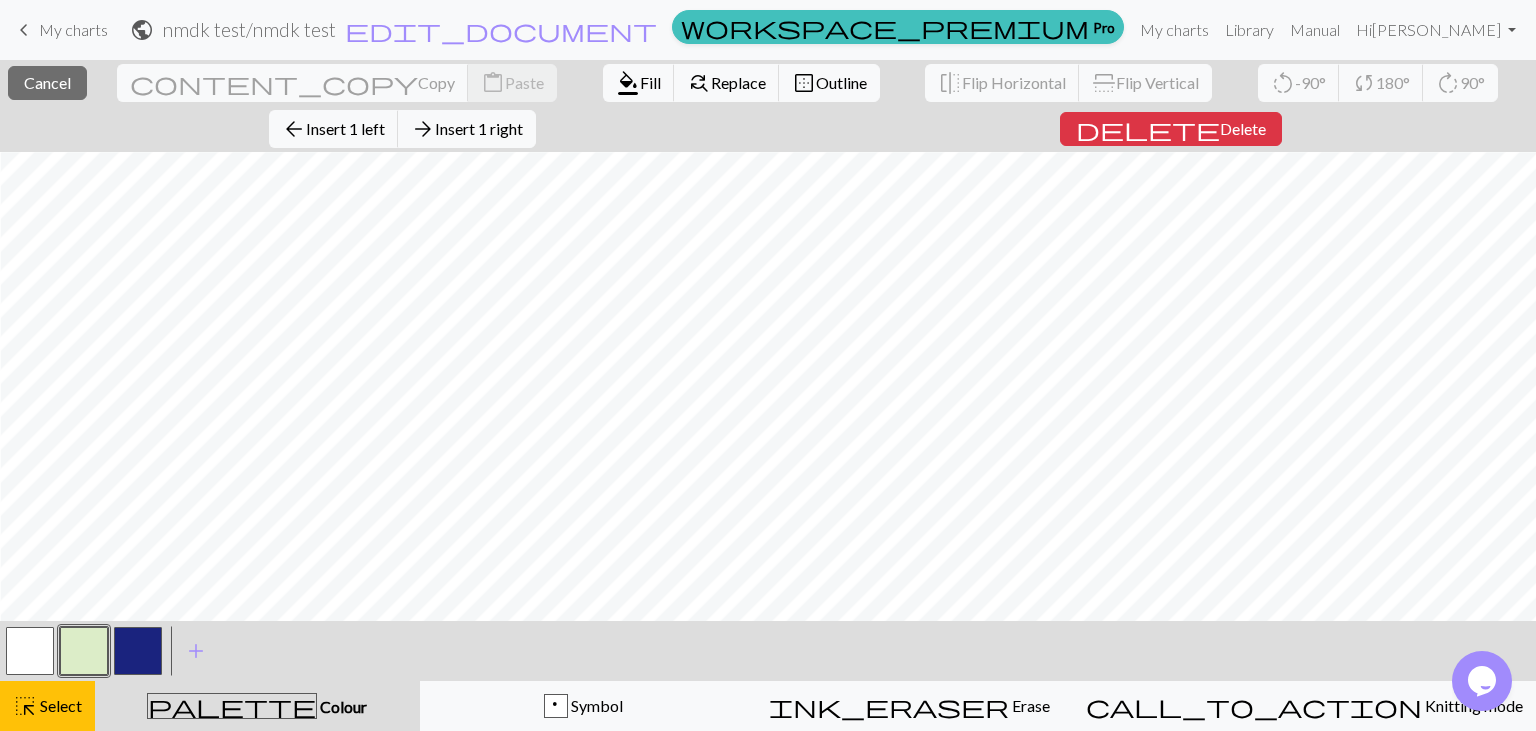 click on "< > add Add a  colour" at bounding box center (768, 651) 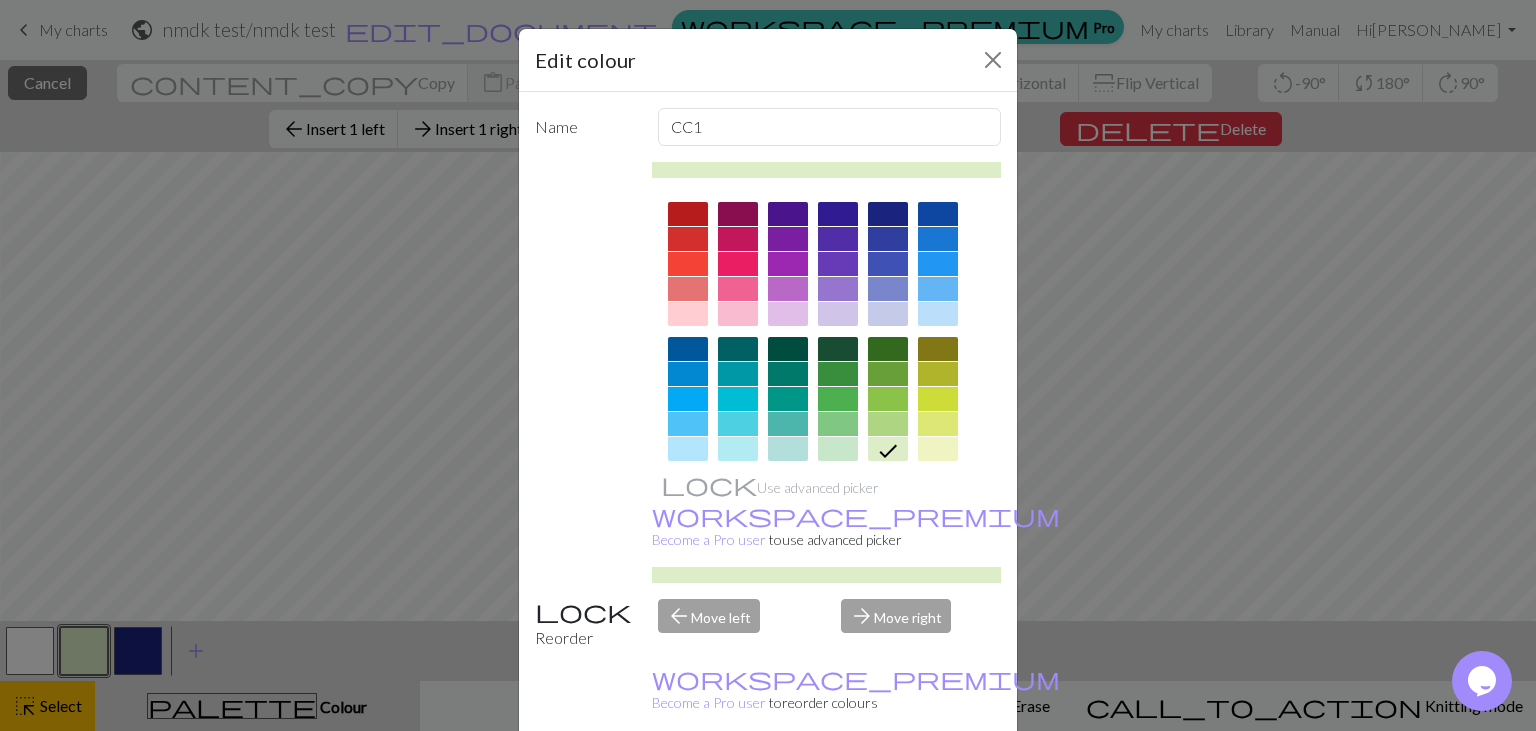 click on "Done" at bounding box center (888, 782) 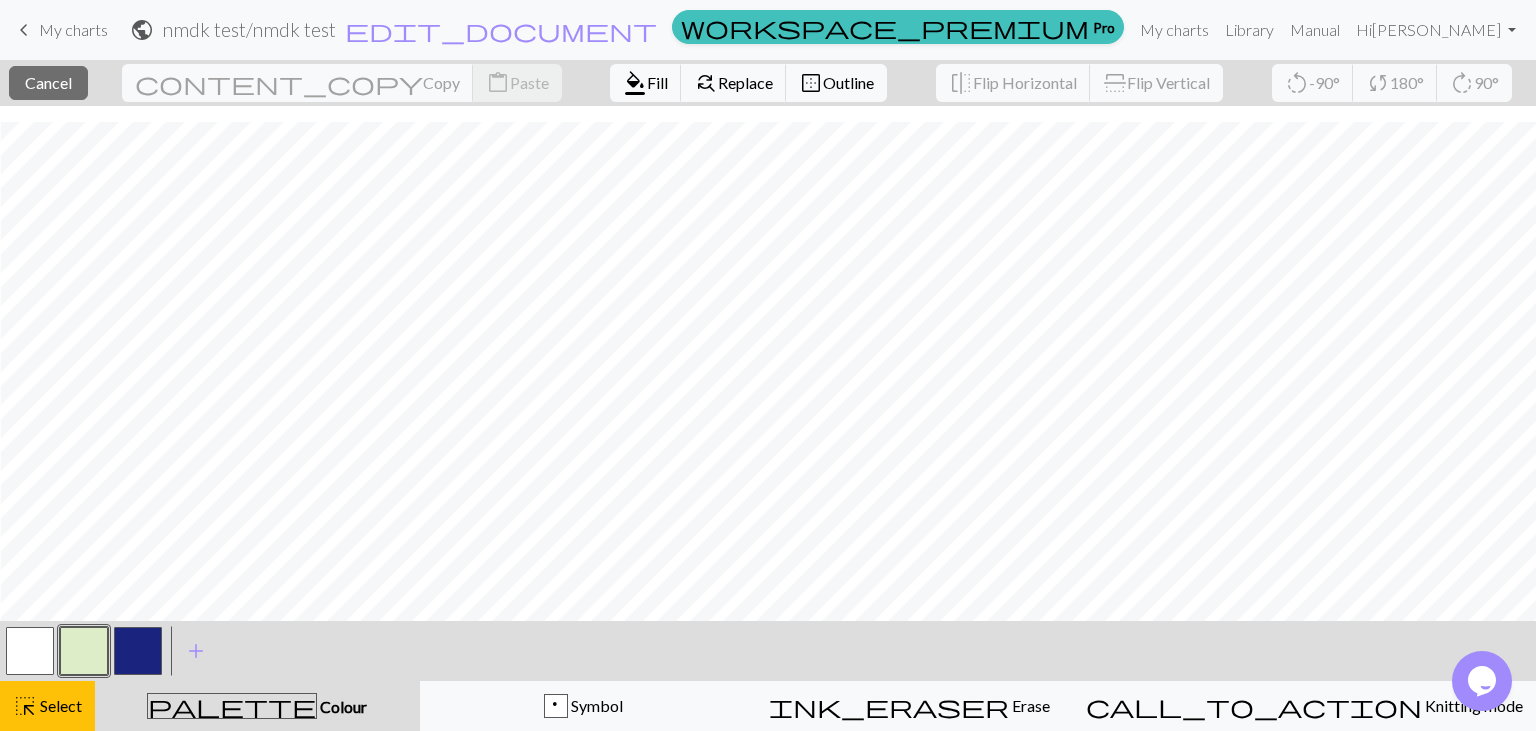 scroll, scrollTop: 274, scrollLeft: 60, axis: both 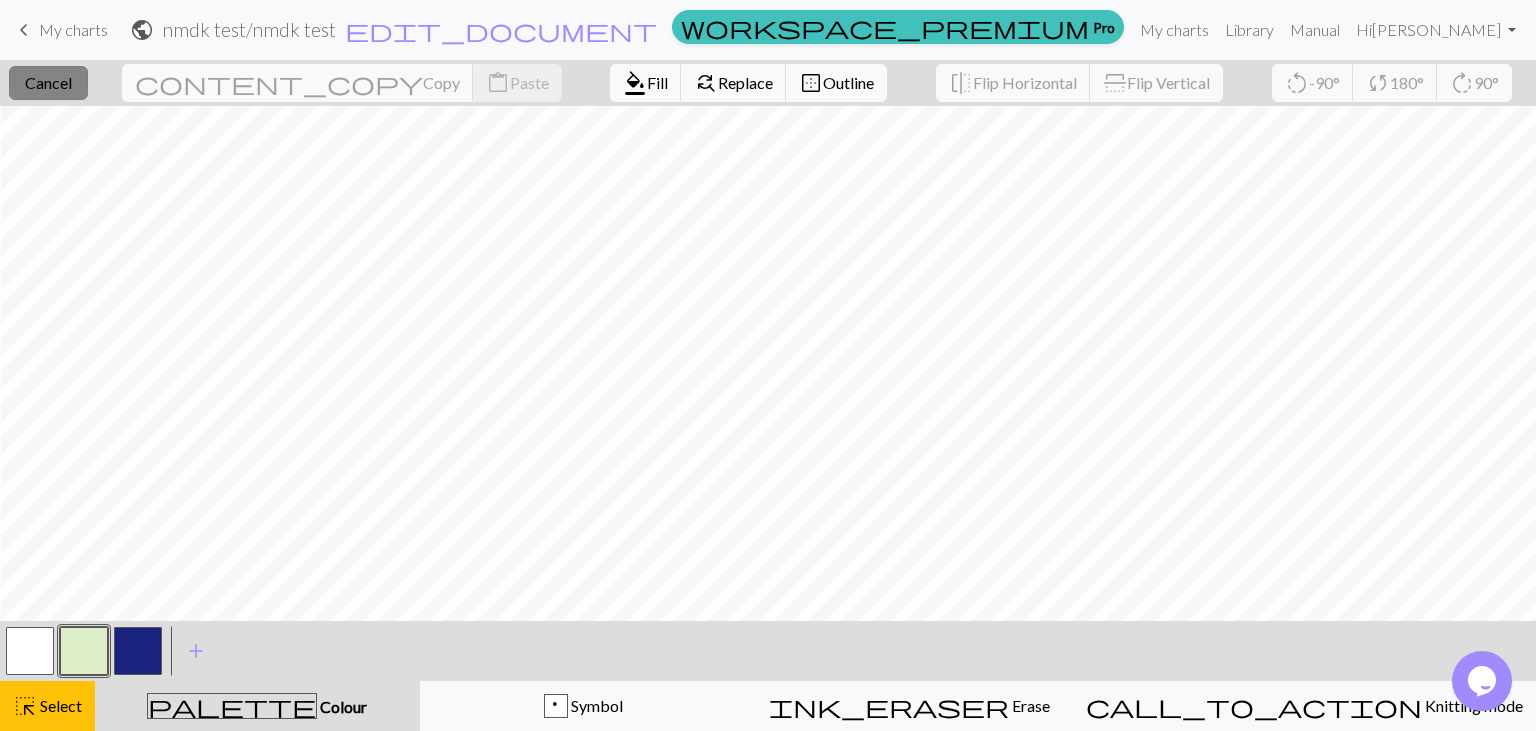 click on "Cancel" at bounding box center [48, 82] 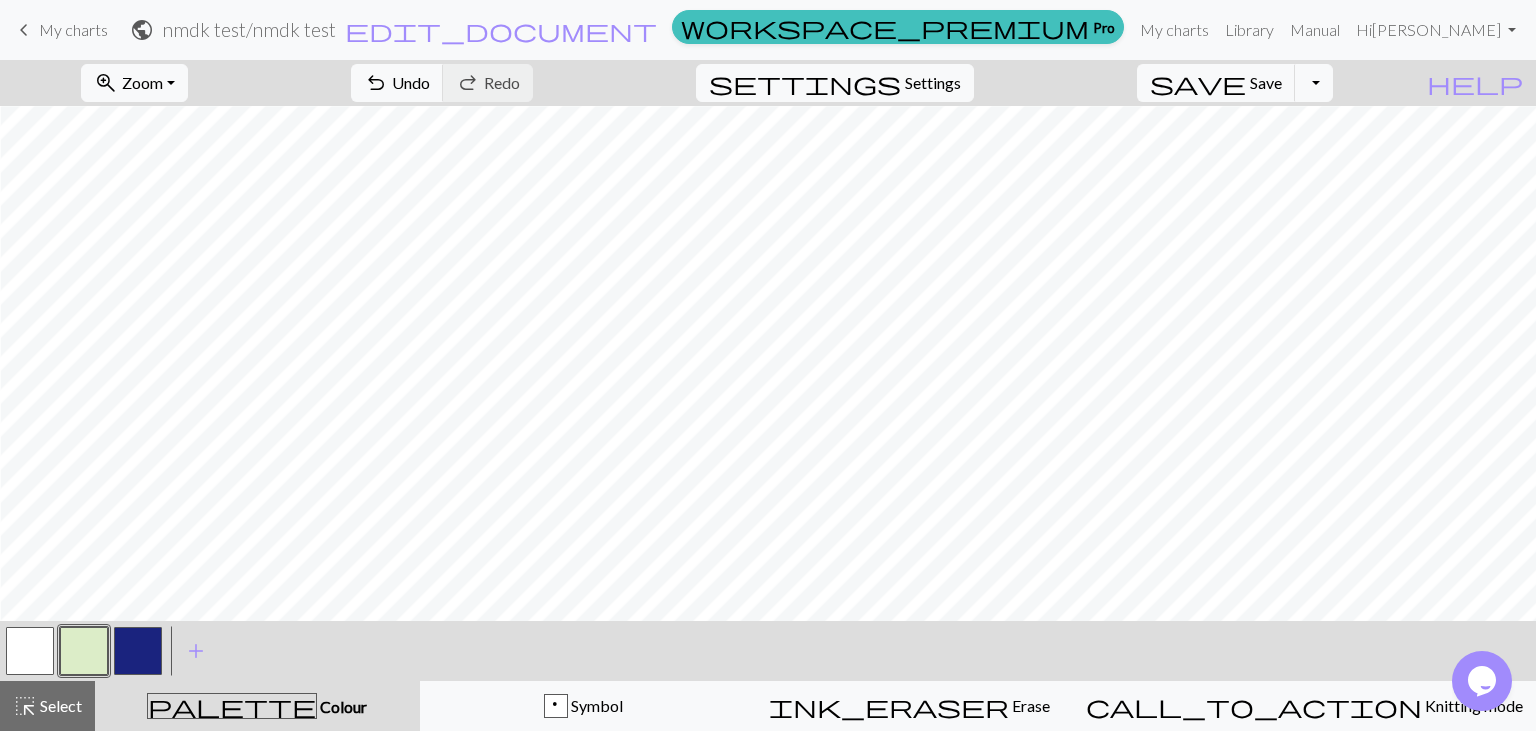 click on "zoom_in Zoom Zoom Fit all Fit width Fit height 50% 100% 150% 200% undo Undo Undo redo Redo Redo settings  Settings save Save Save Toggle Dropdown file_copy  Save a copy save_alt  Download" at bounding box center (707, 83) 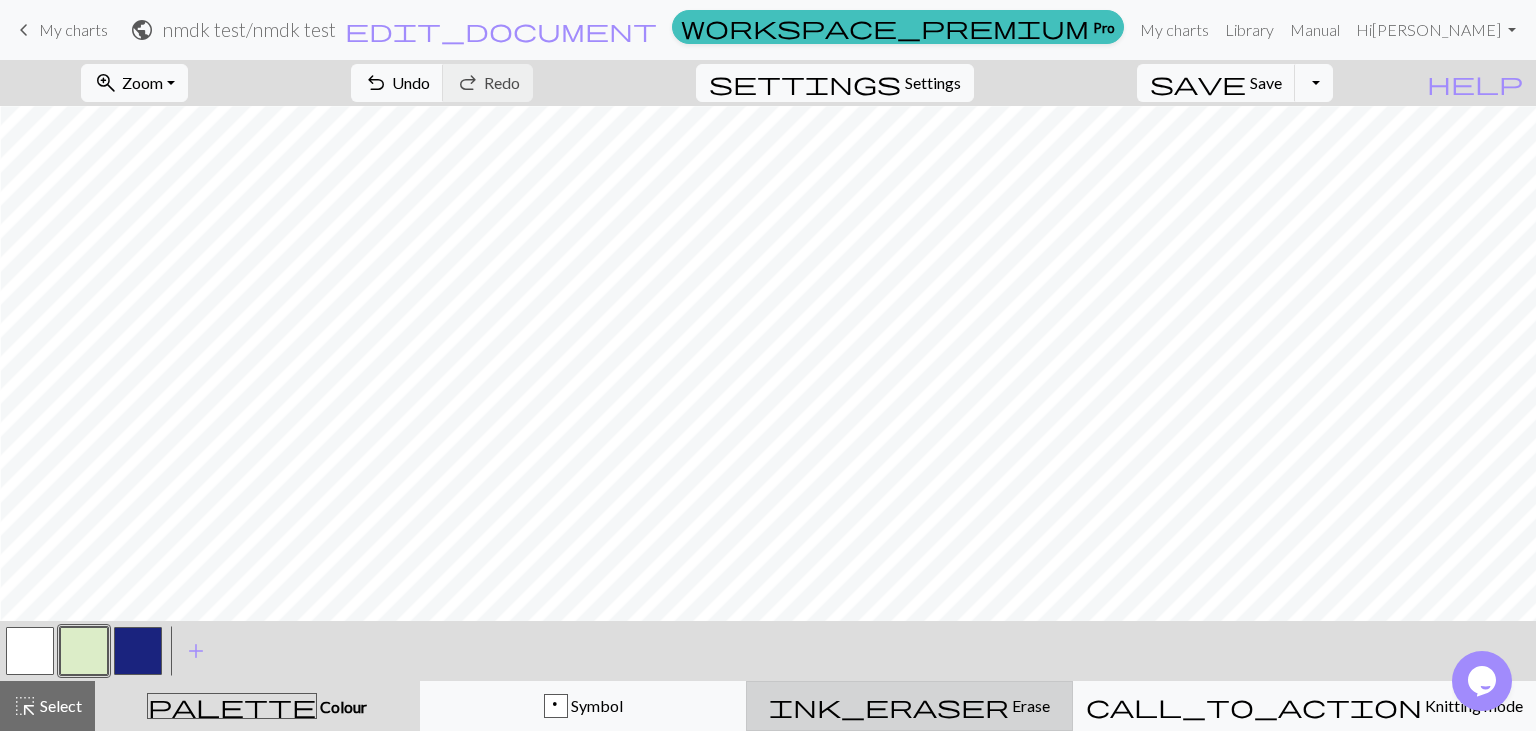 click on "Erase" at bounding box center [1029, 705] 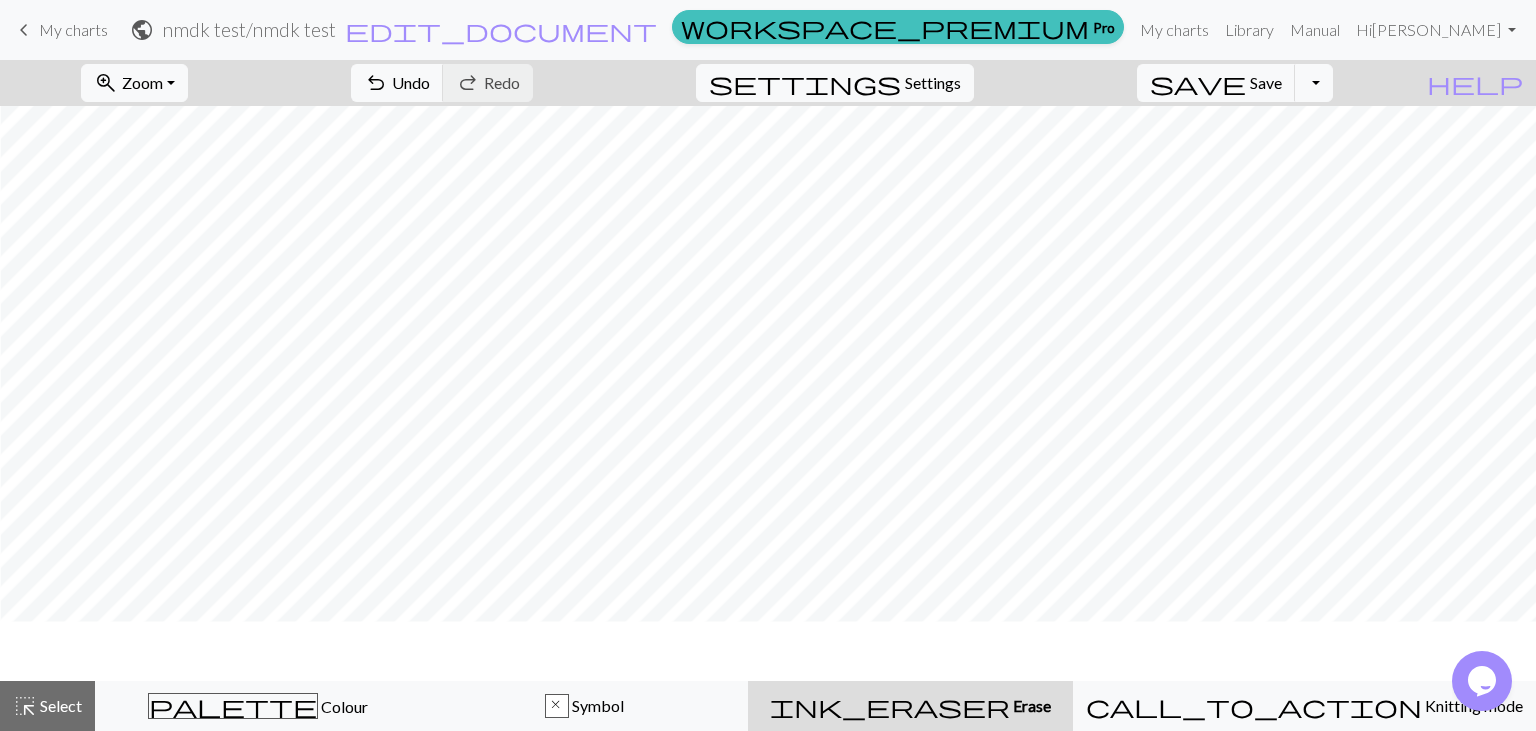 scroll, scrollTop: 214, scrollLeft: 60, axis: both 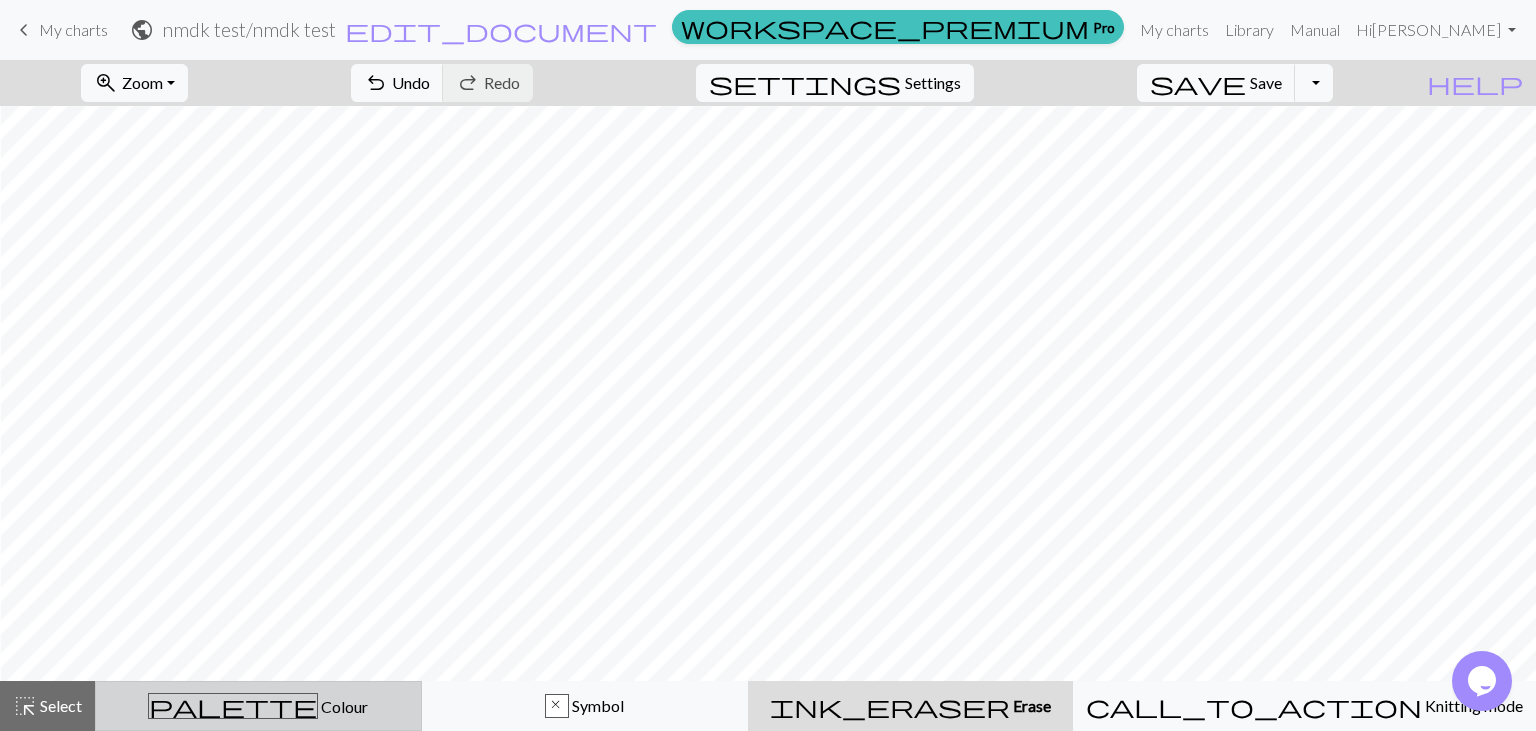 click on "Colour" at bounding box center [343, 706] 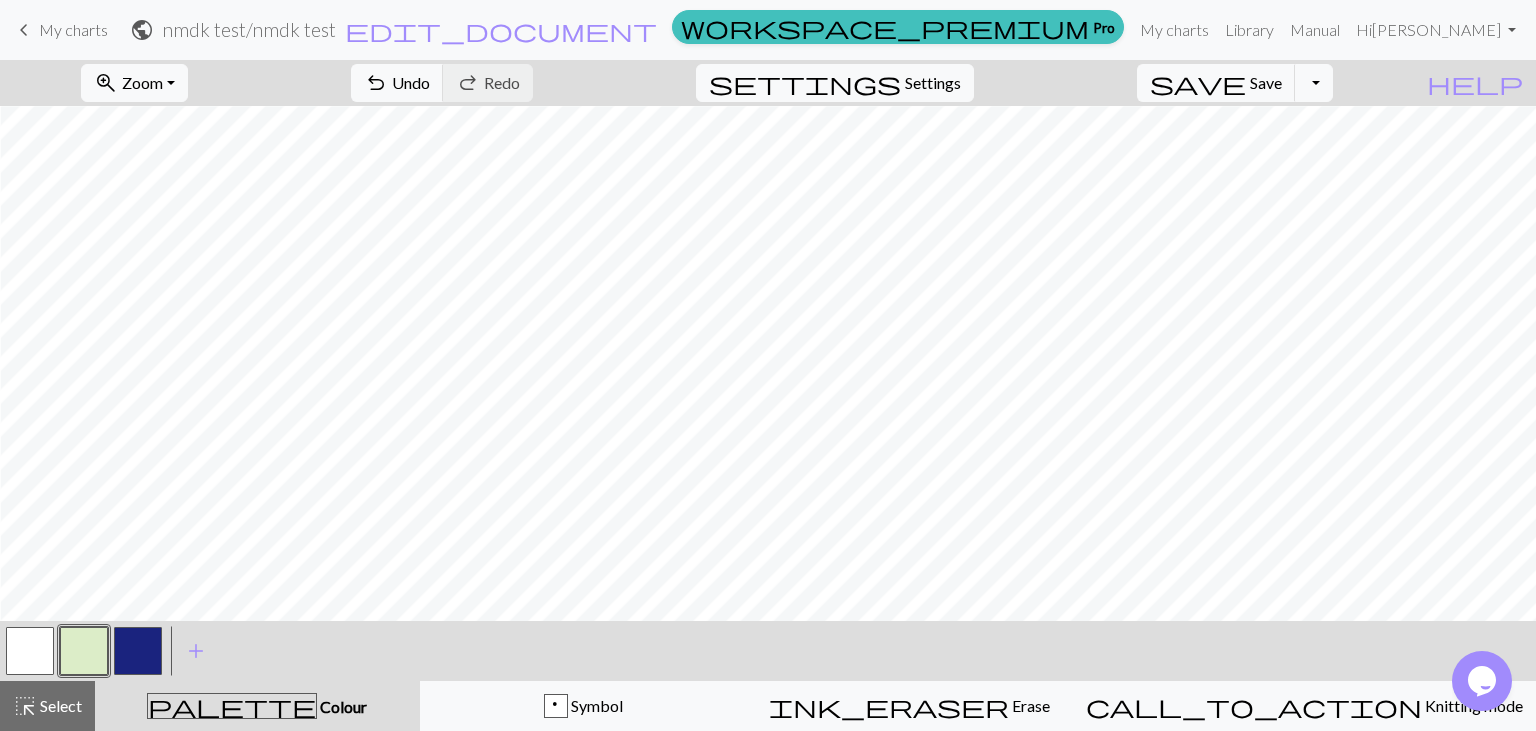 click at bounding box center [84, 651] 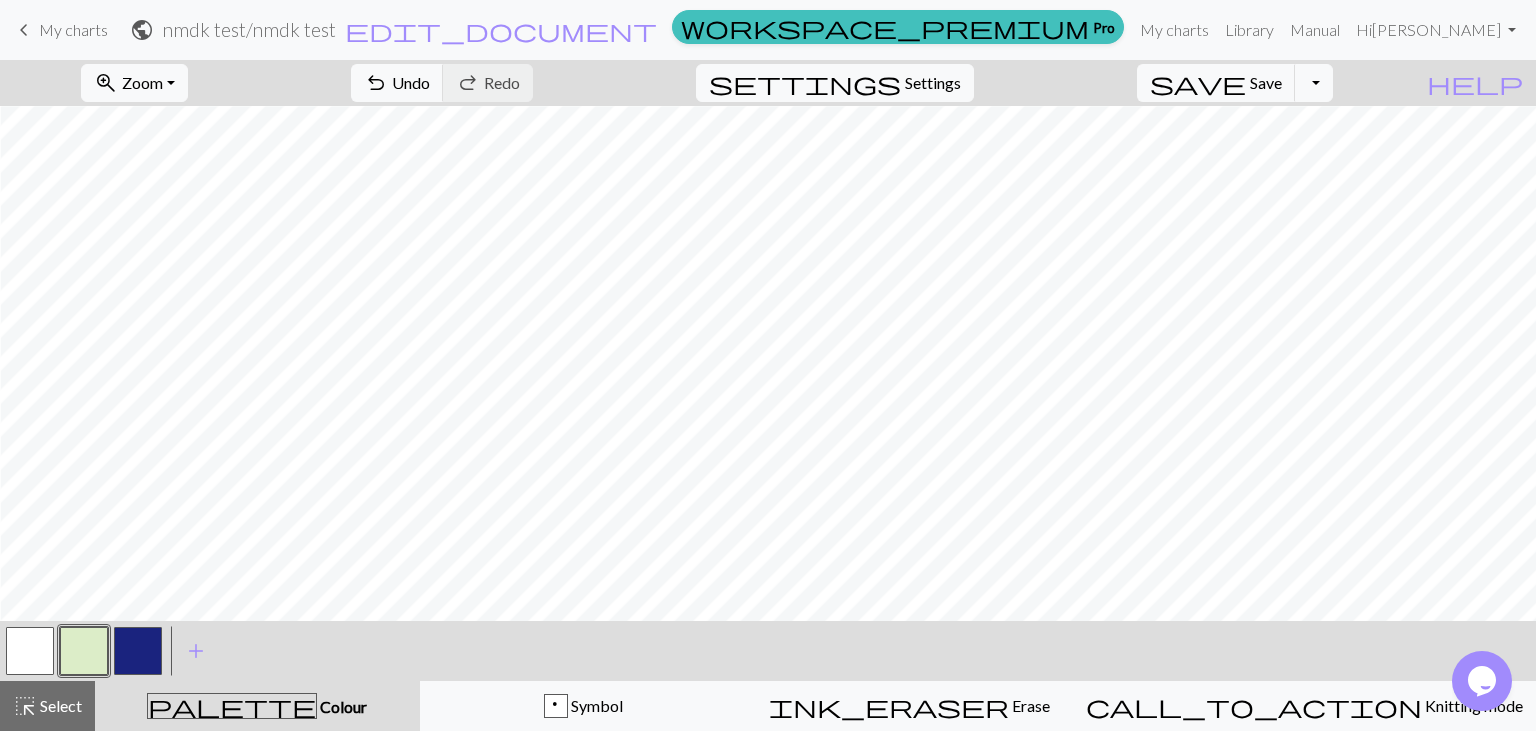 click on "Edit colour Name CC1 Use advanced picker workspace_premium Become a Pro user   to  use advanced picker Reorder arrow_back Move left arrow_forward Move right workspace_premium Become a Pro user   to  reorder colours Delete Done Cancel" at bounding box center [768, 365] 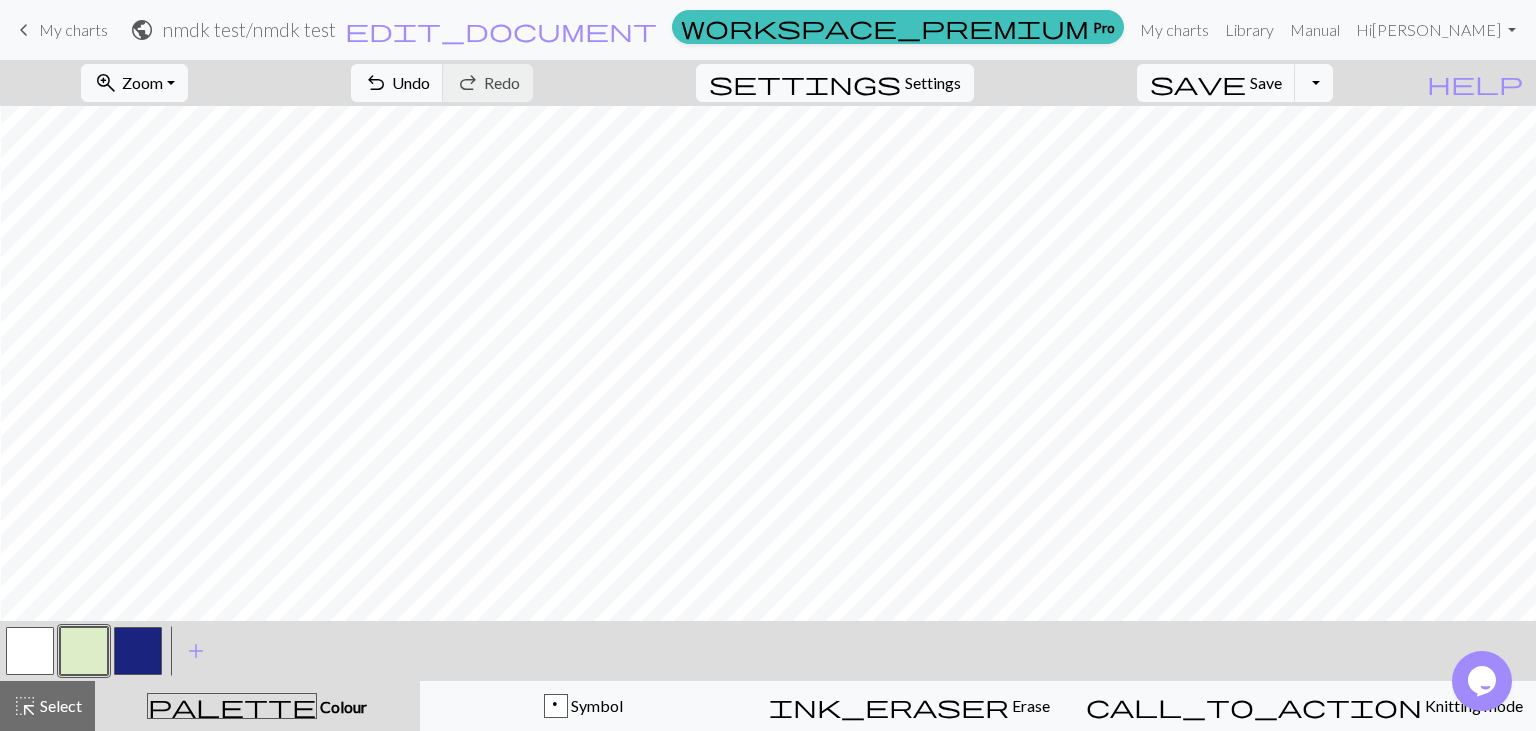 scroll, scrollTop: 274, scrollLeft: 60, axis: both 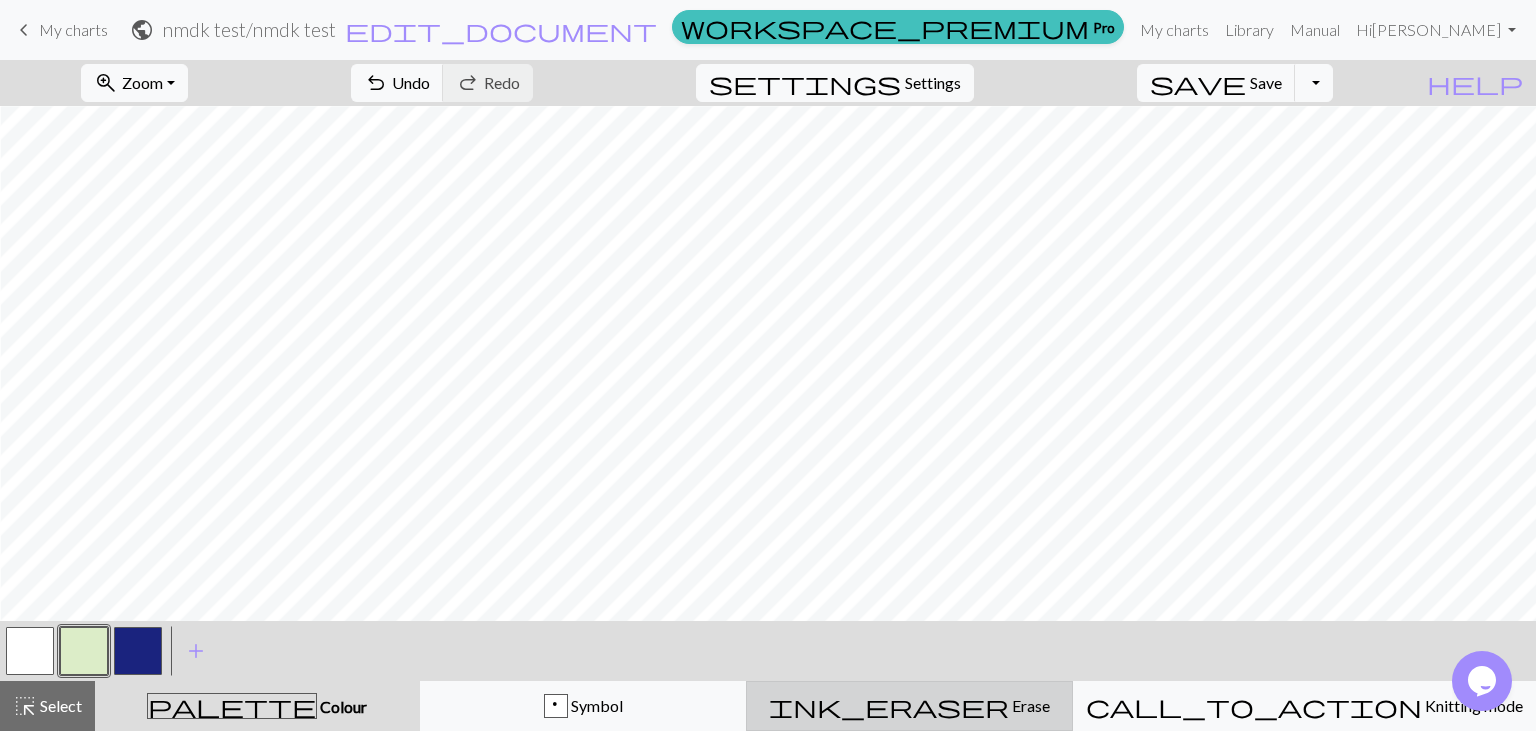 click on "ink_eraser" at bounding box center [889, 706] 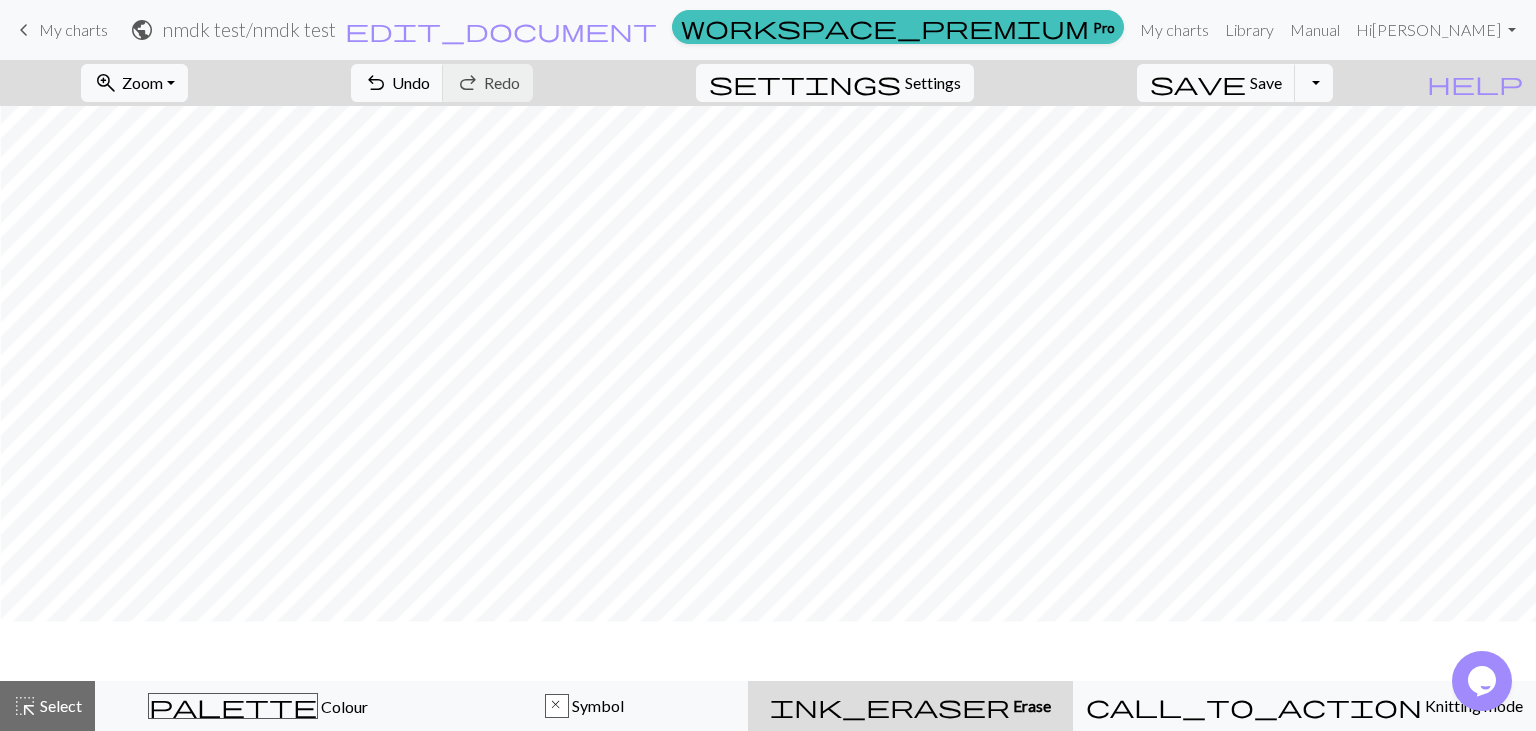 scroll, scrollTop: 214, scrollLeft: 60, axis: both 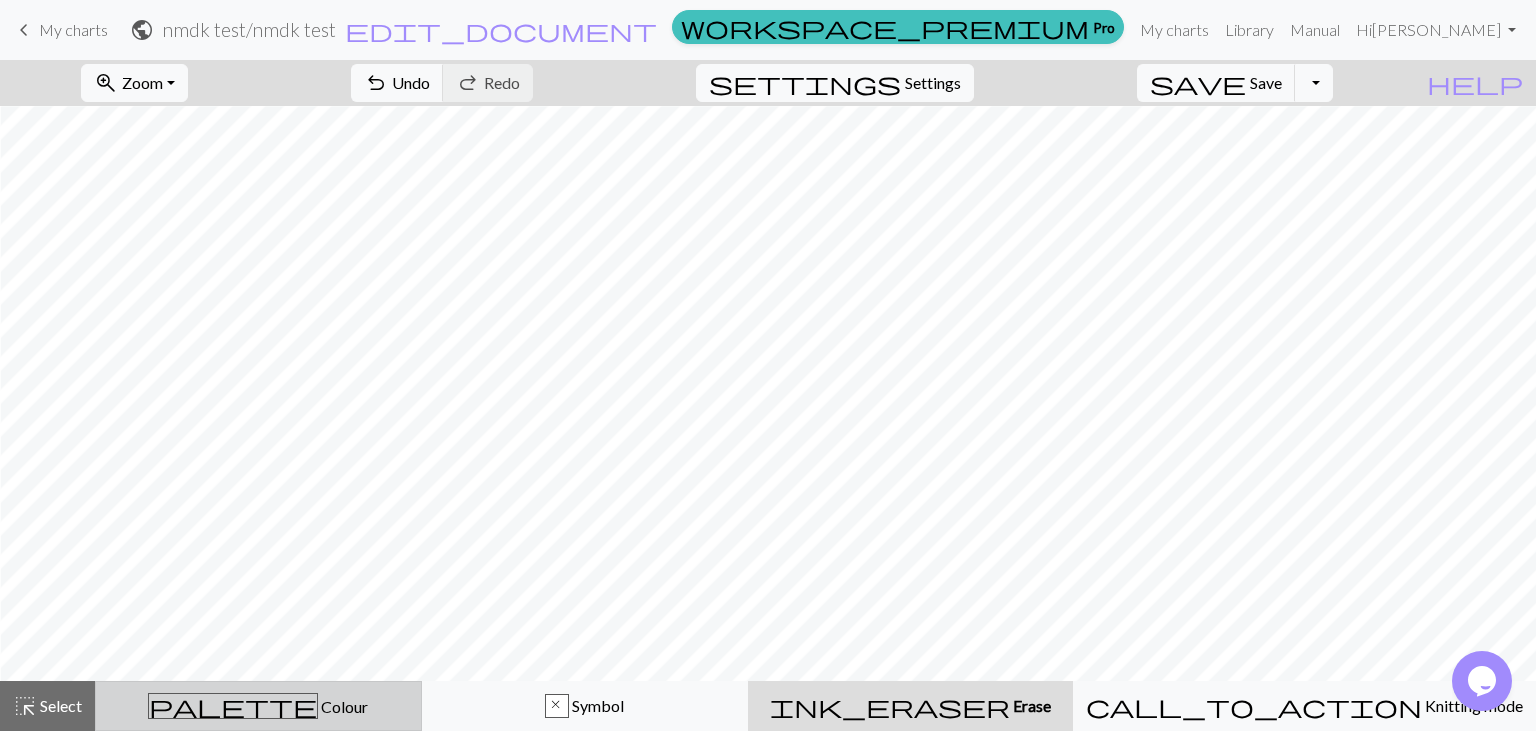 click on "Colour" at bounding box center [343, 706] 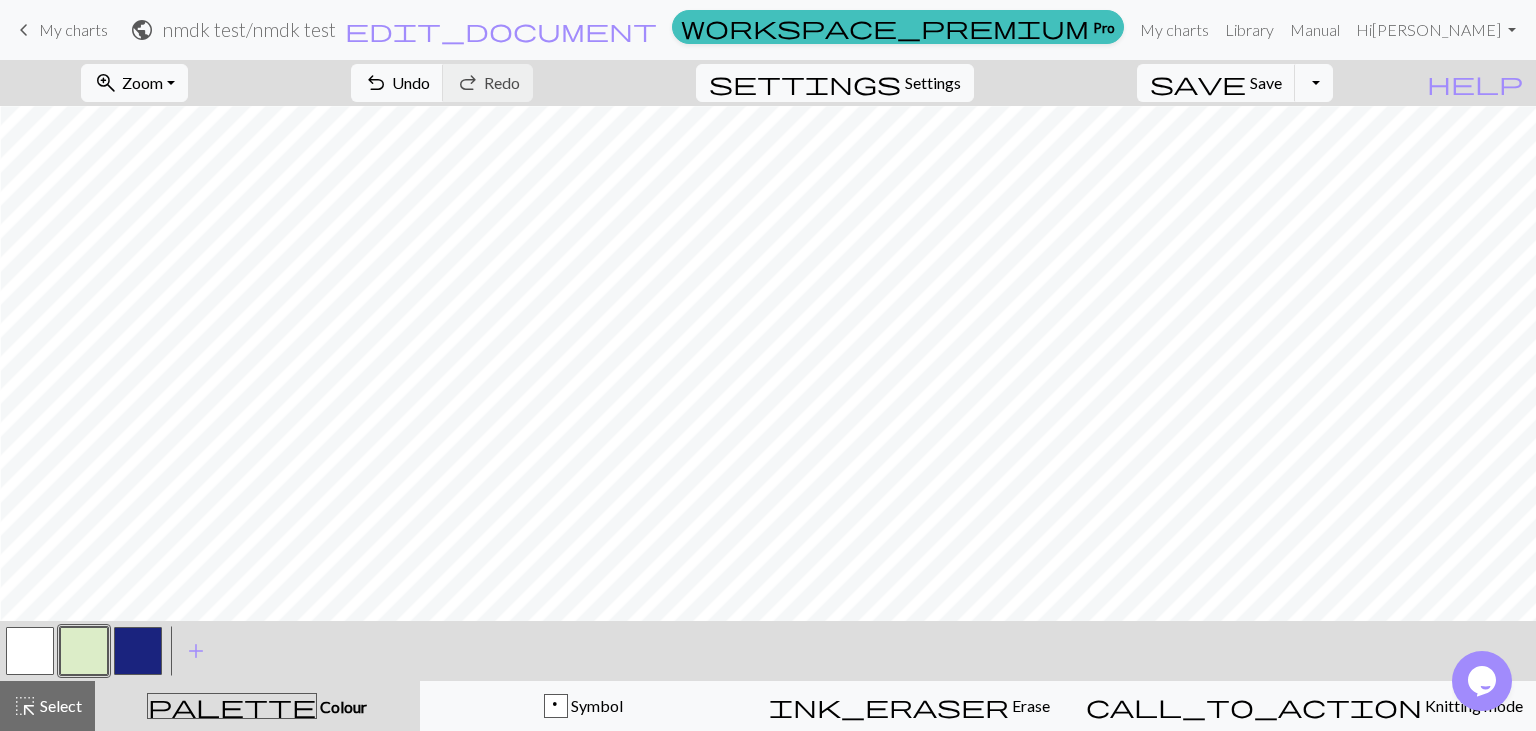 click at bounding box center (84, 651) 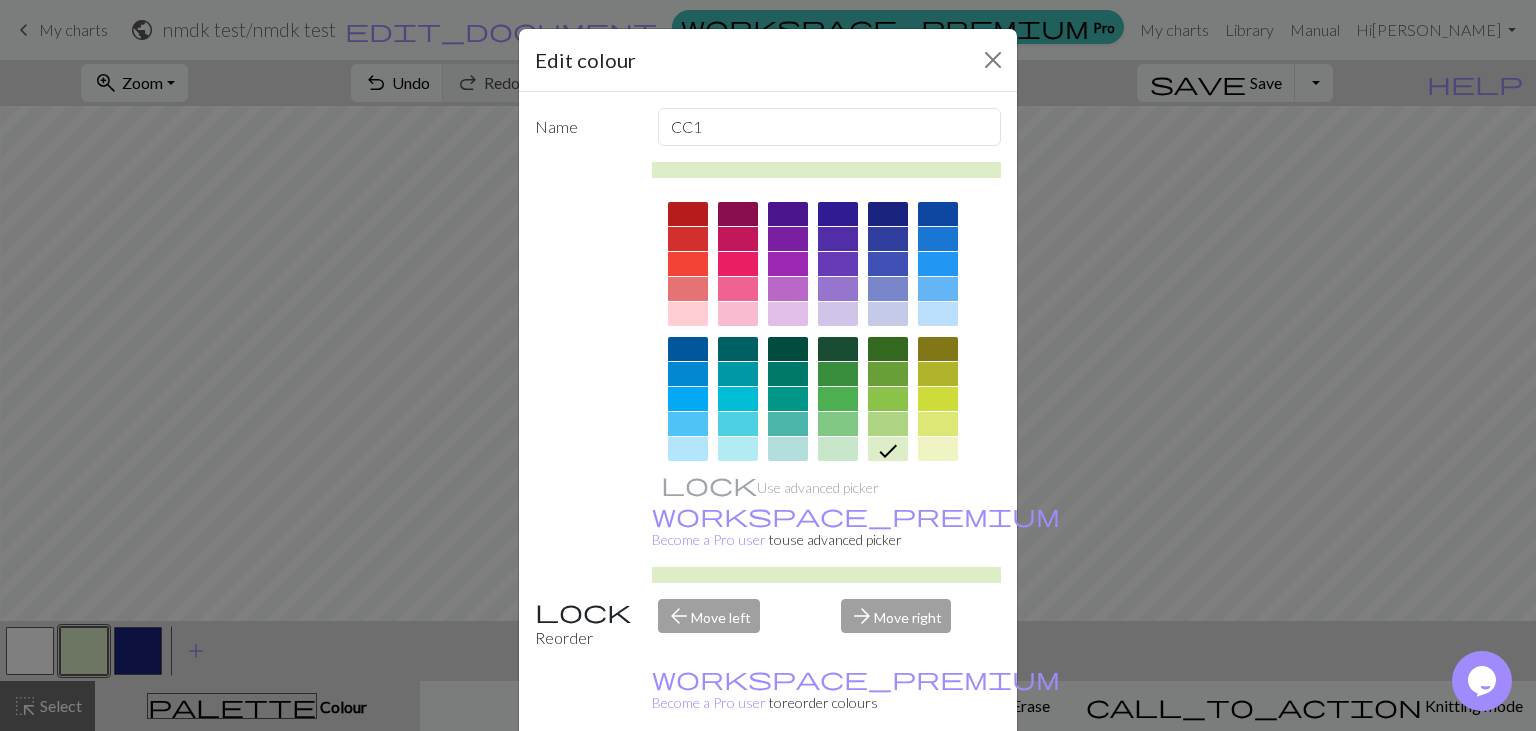 click on "Done" at bounding box center [888, 782] 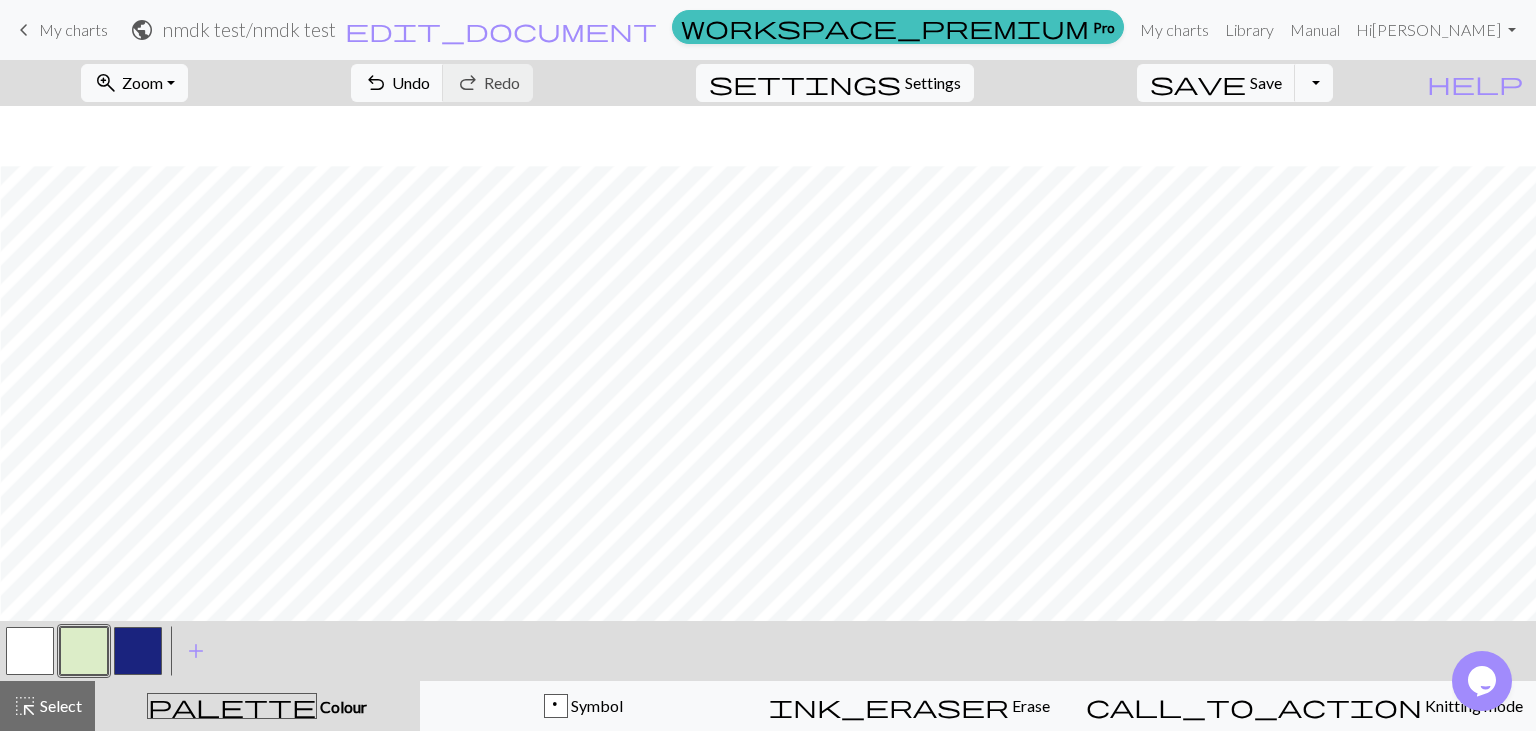 scroll, scrollTop: 274, scrollLeft: 60, axis: both 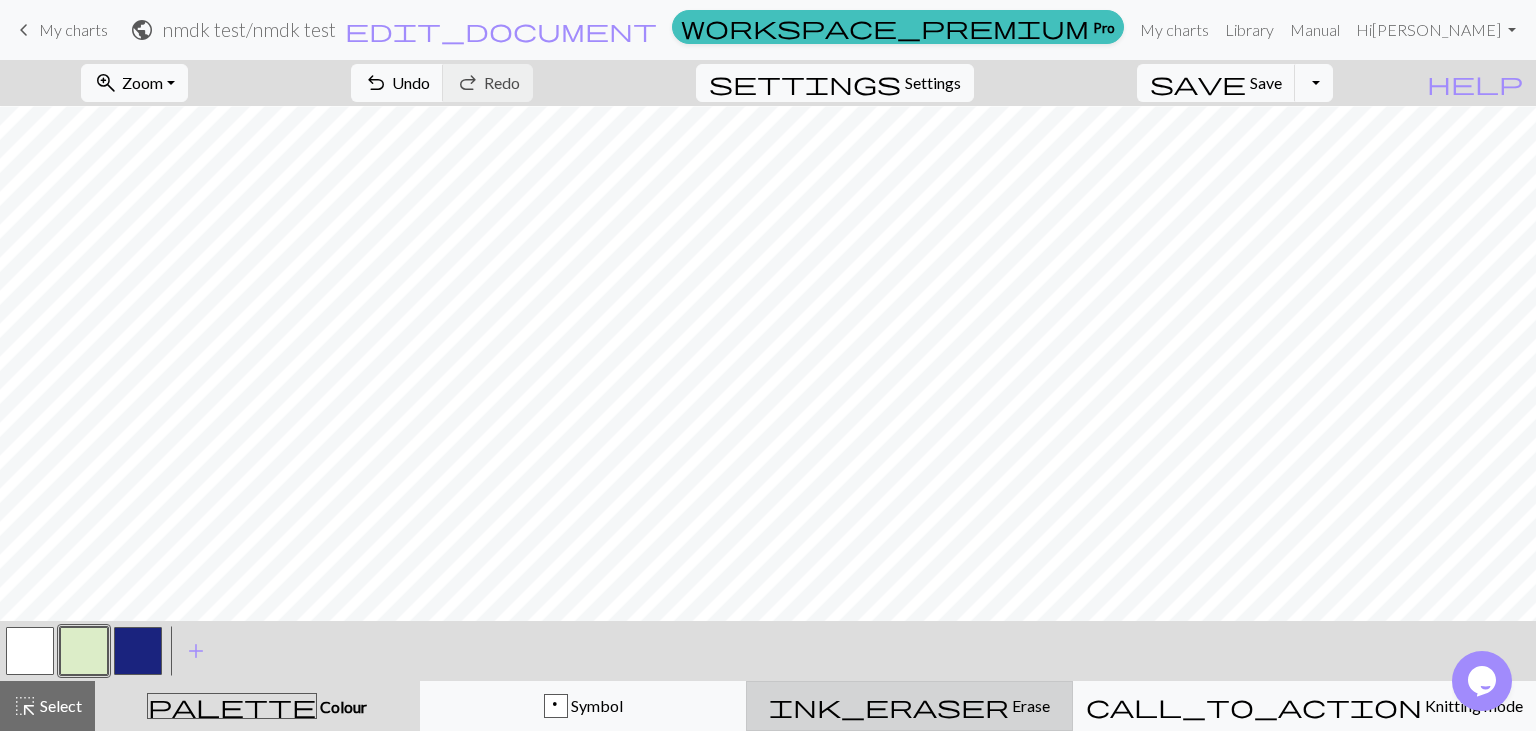 click on "ink_eraser   Erase   Erase" at bounding box center (909, 706) 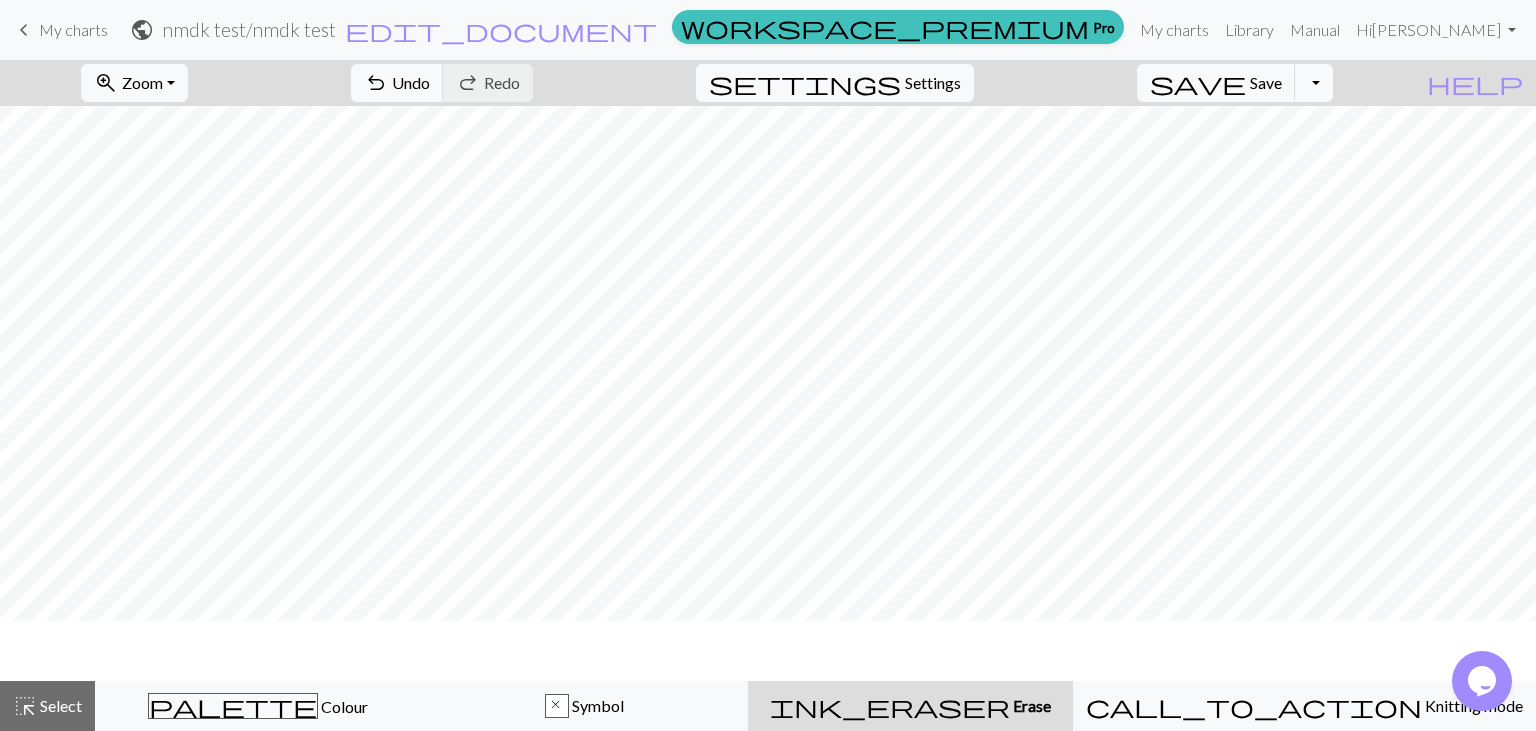 scroll, scrollTop: 169, scrollLeft: 0, axis: vertical 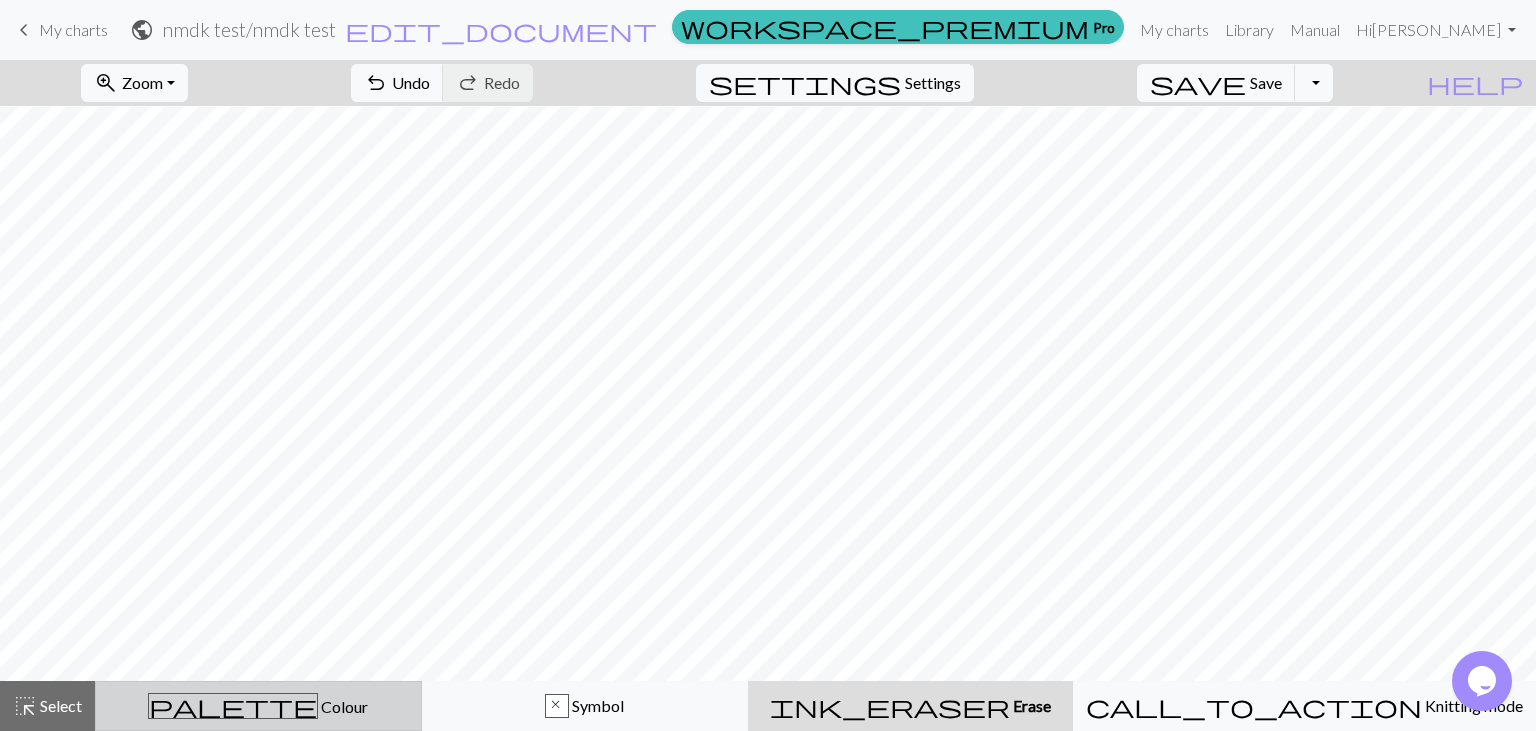click on "Colour" at bounding box center [343, 706] 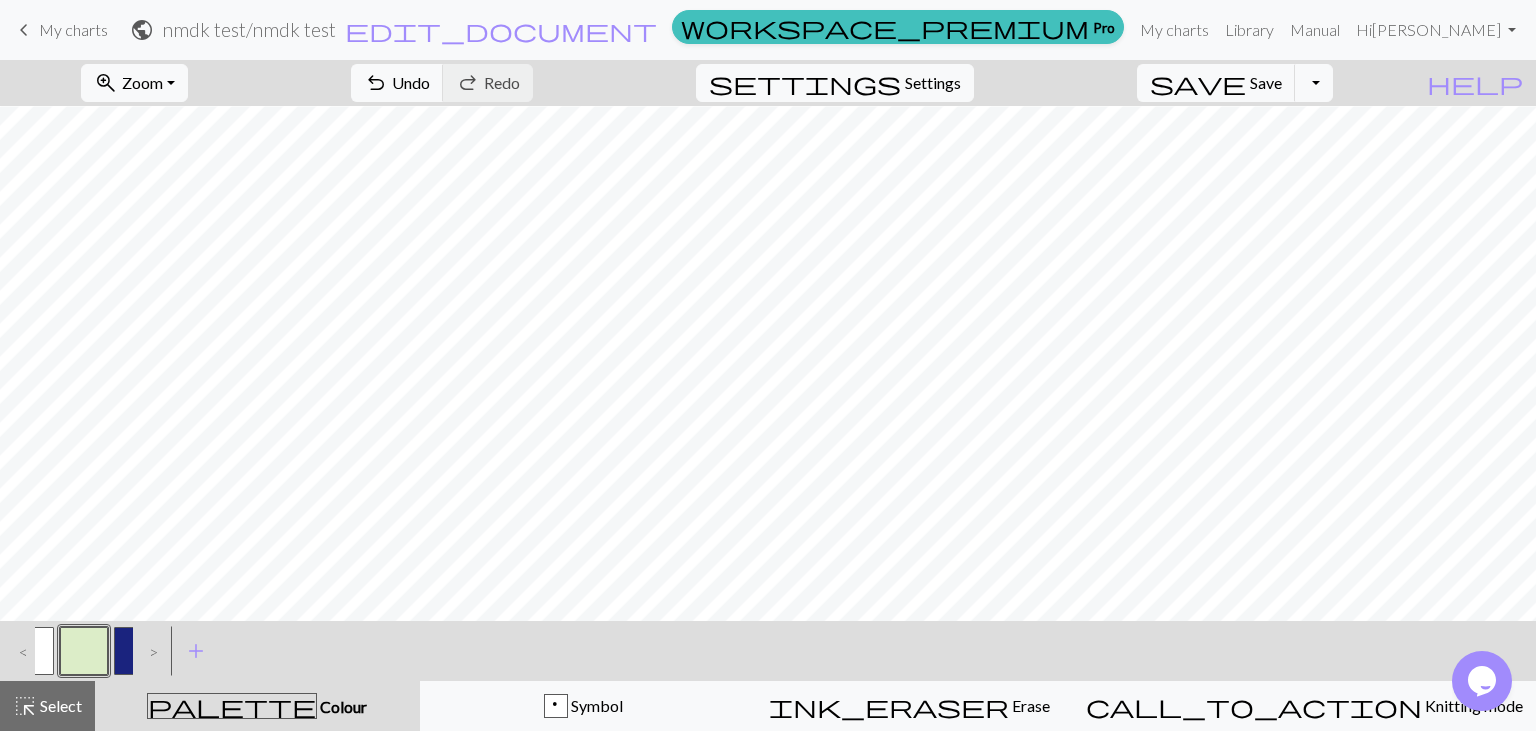 click on "Colour" at bounding box center [342, 706] 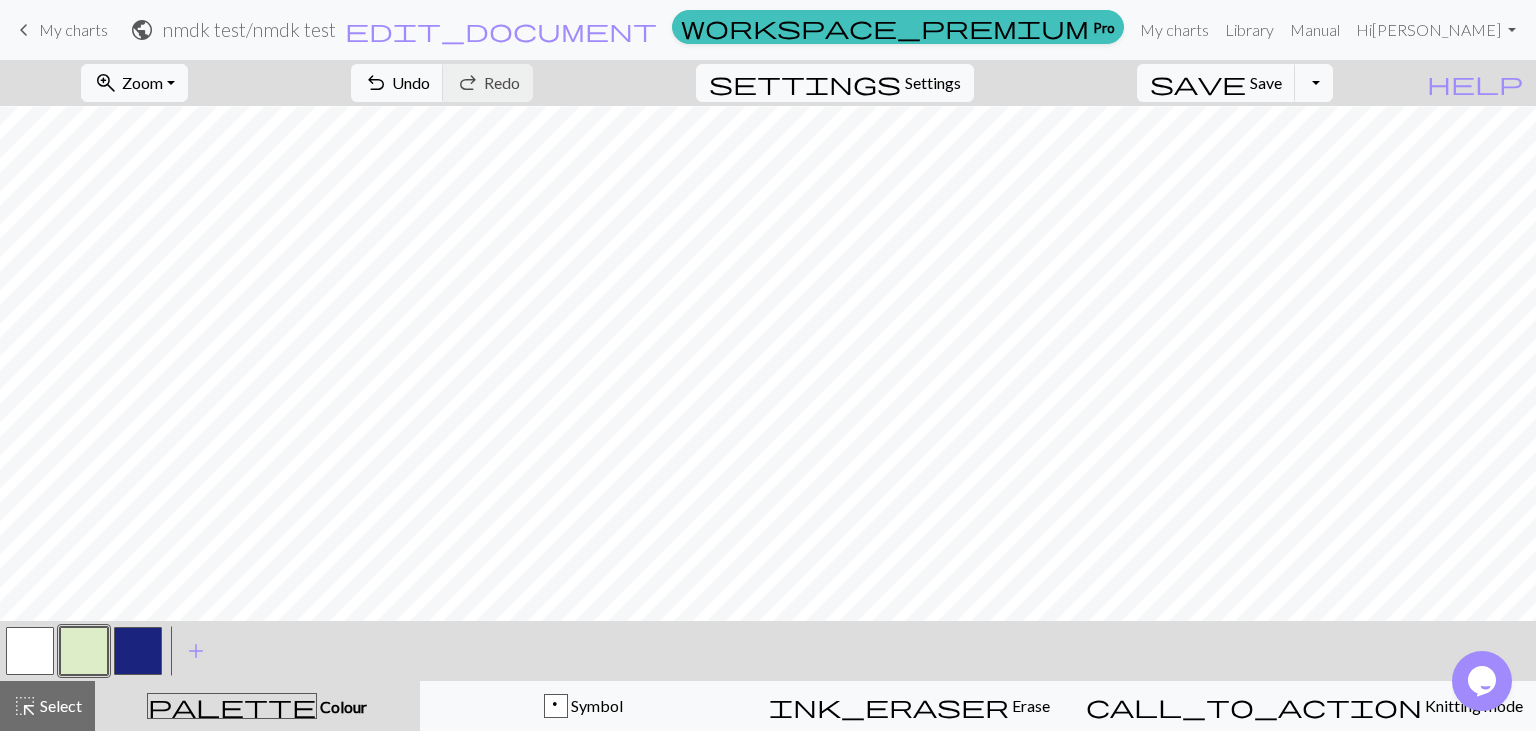click at bounding box center (84, 651) 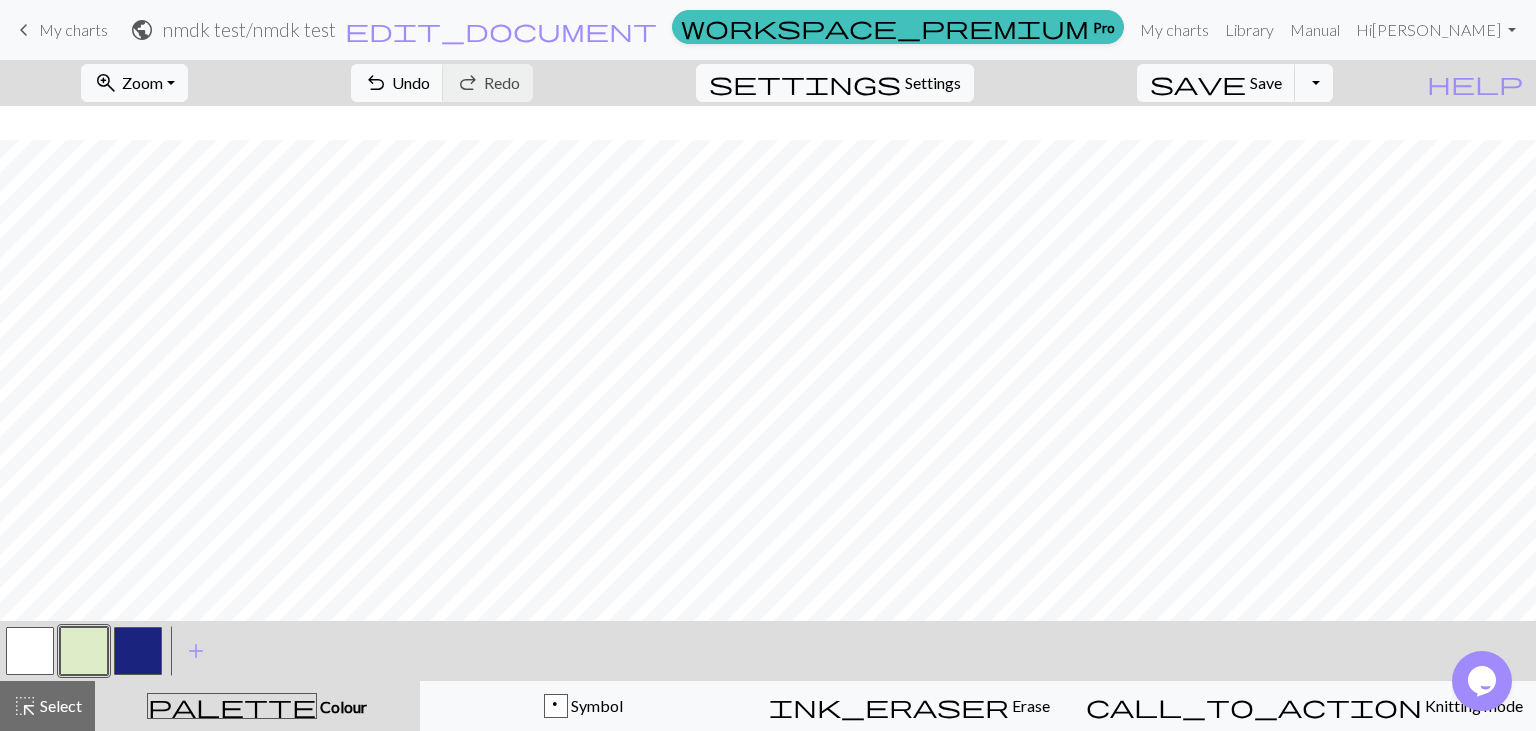 scroll, scrollTop: 229, scrollLeft: 0, axis: vertical 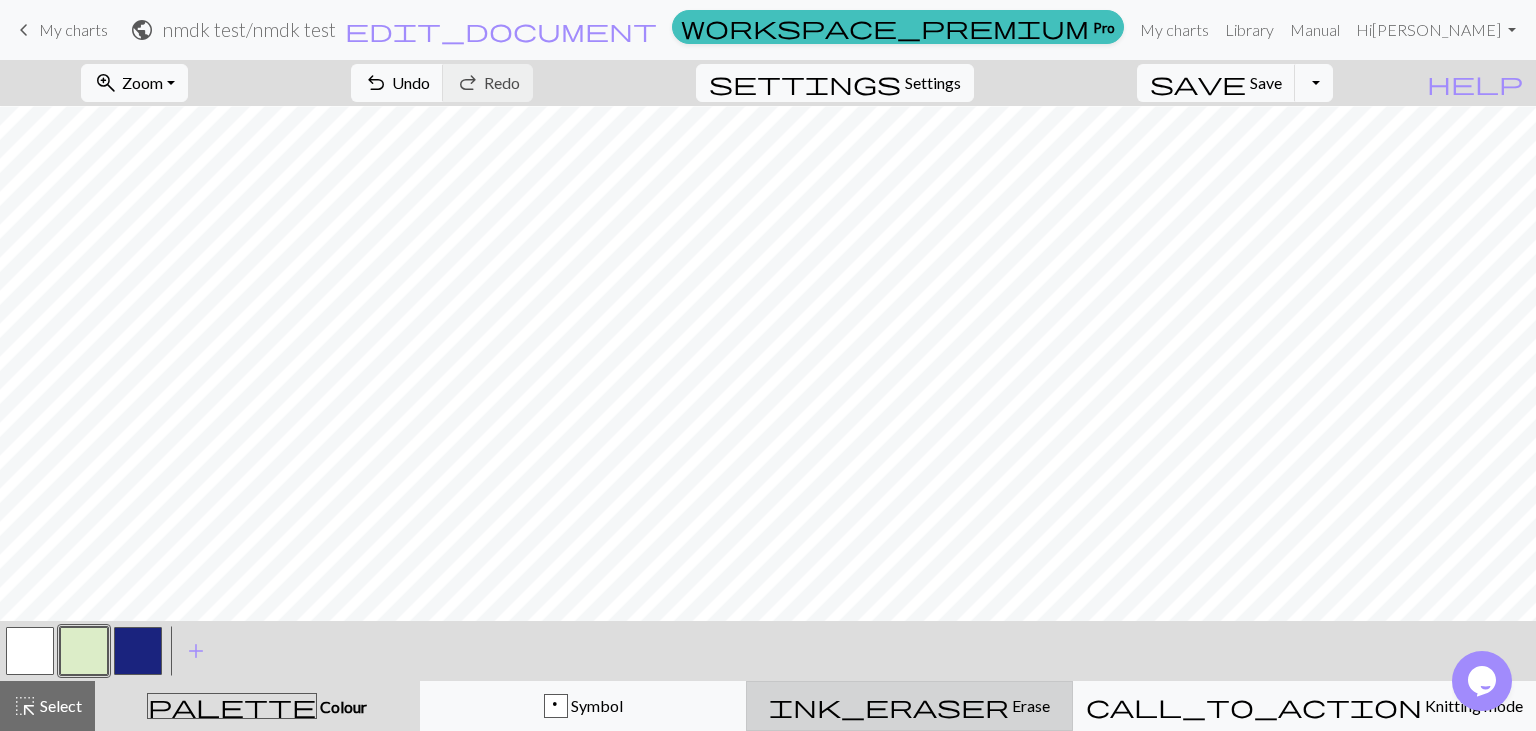 click on "Erase" at bounding box center [1029, 705] 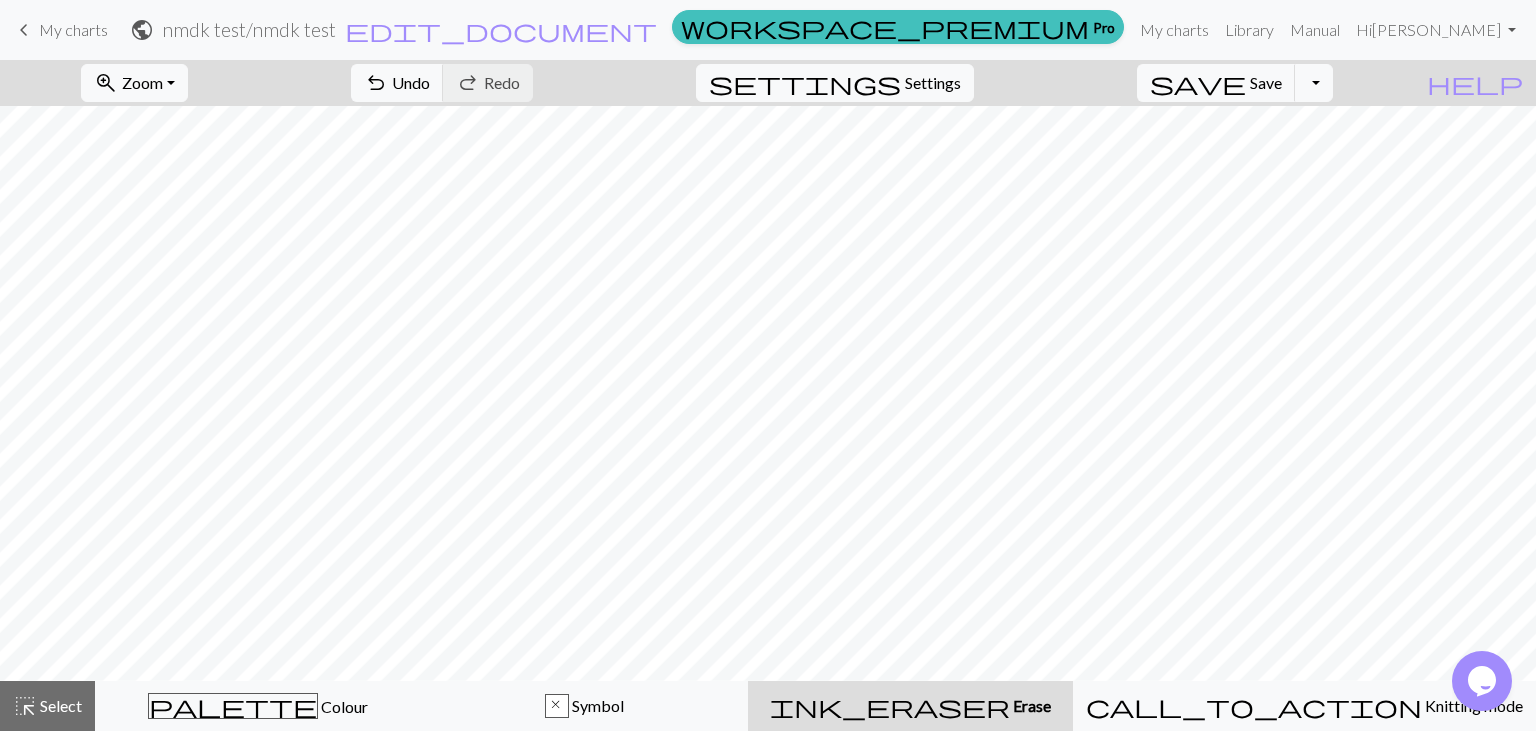 scroll, scrollTop: 169, scrollLeft: 0, axis: vertical 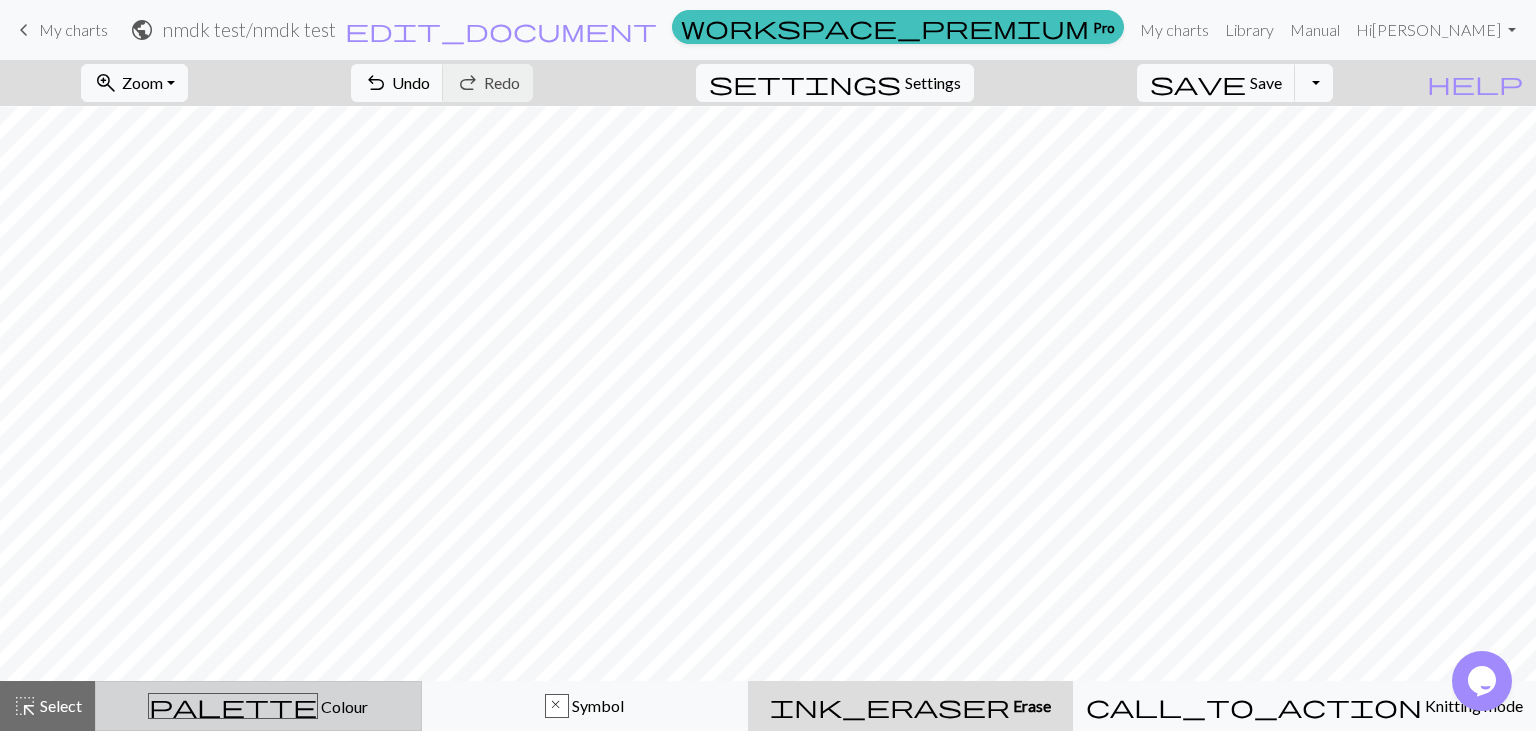 click on "Colour" at bounding box center (343, 706) 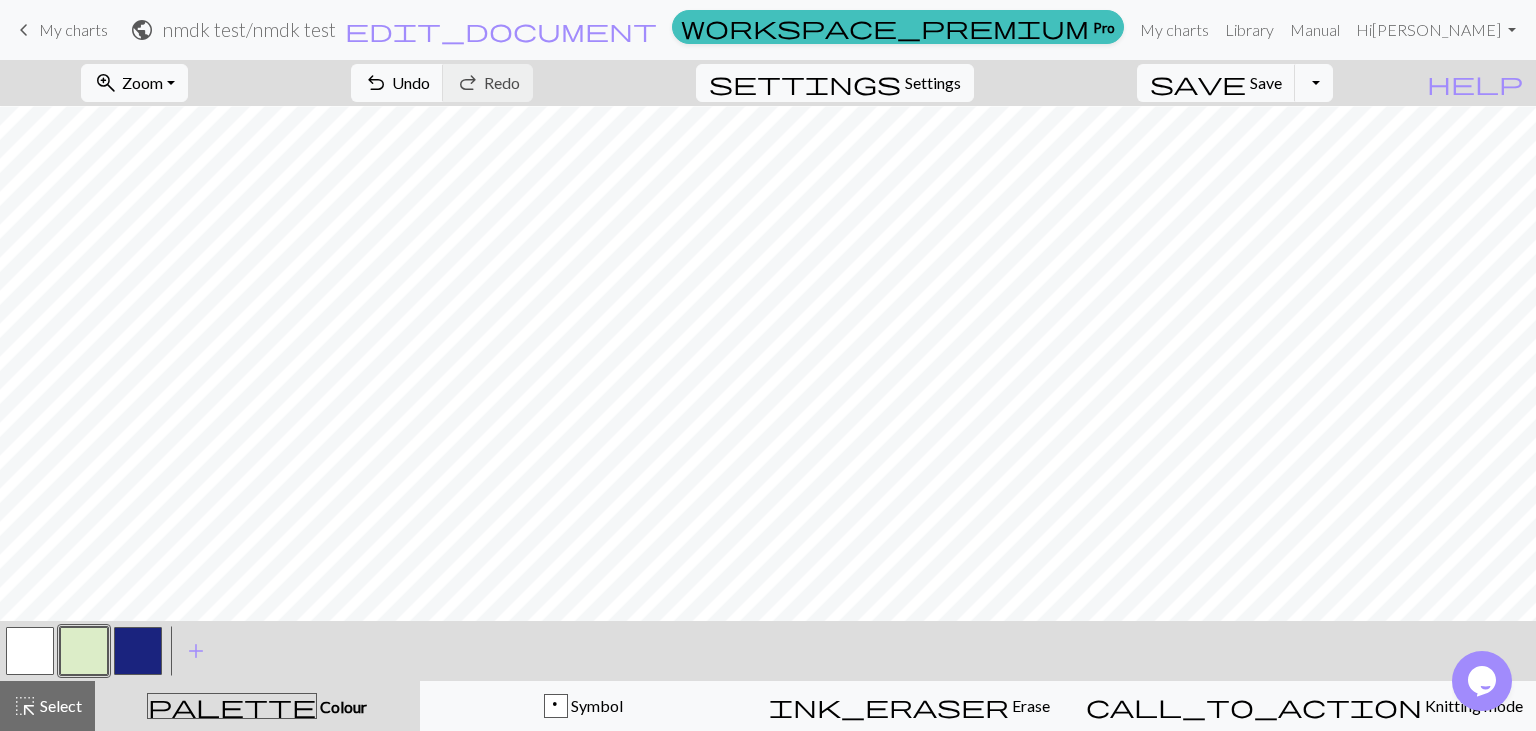 click at bounding box center (84, 651) 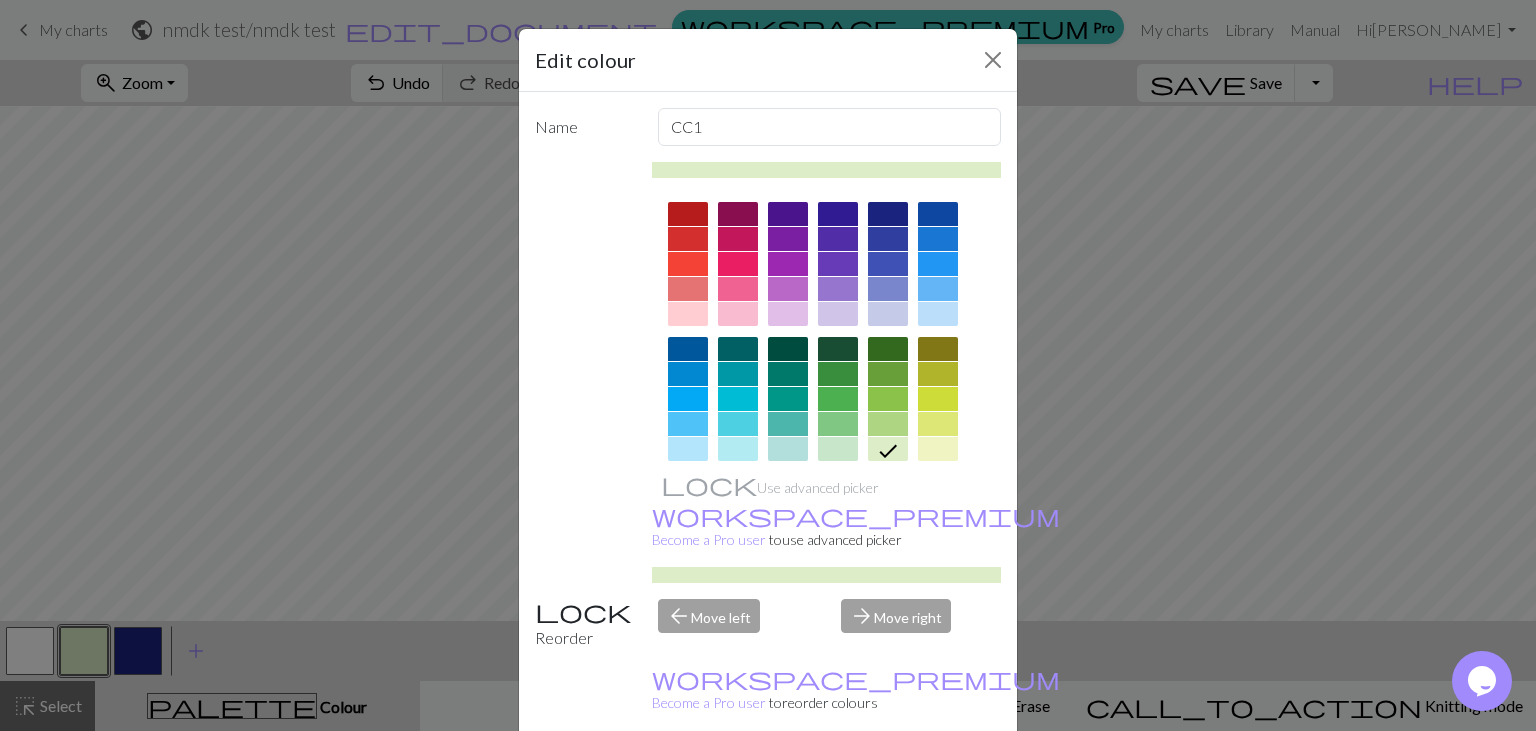 click on "Done" at bounding box center [888, 782] 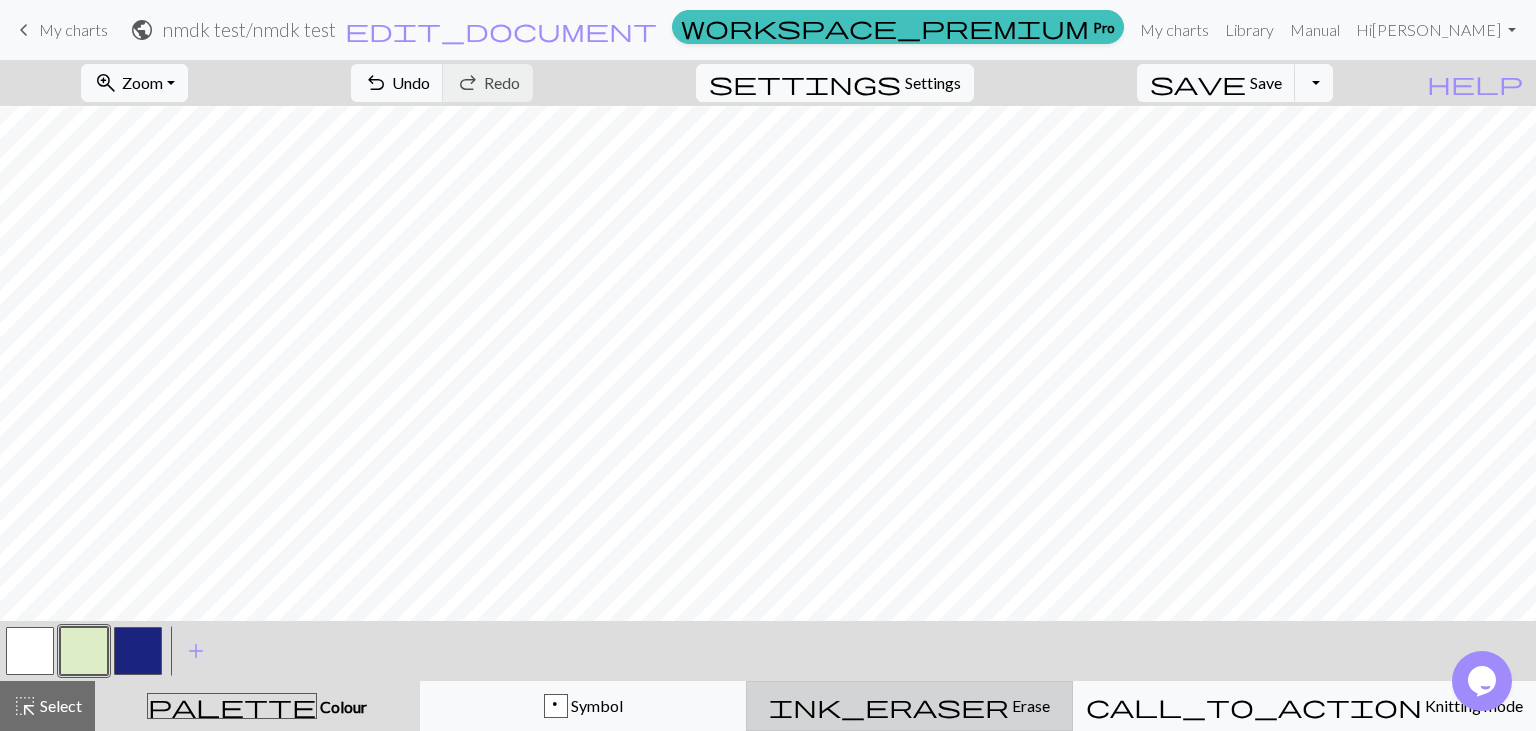 click on "Erase" at bounding box center [1029, 705] 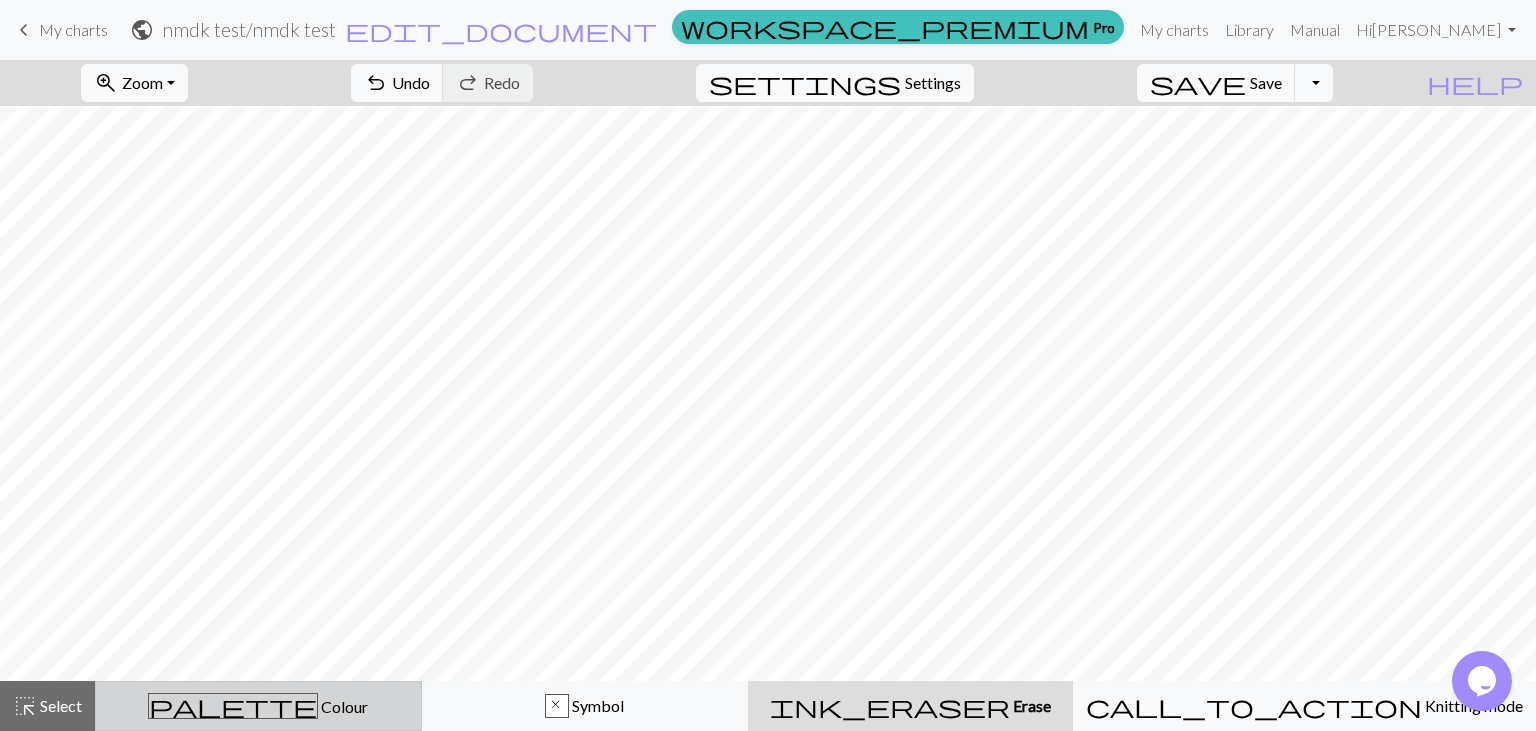 click on "Colour" at bounding box center (343, 706) 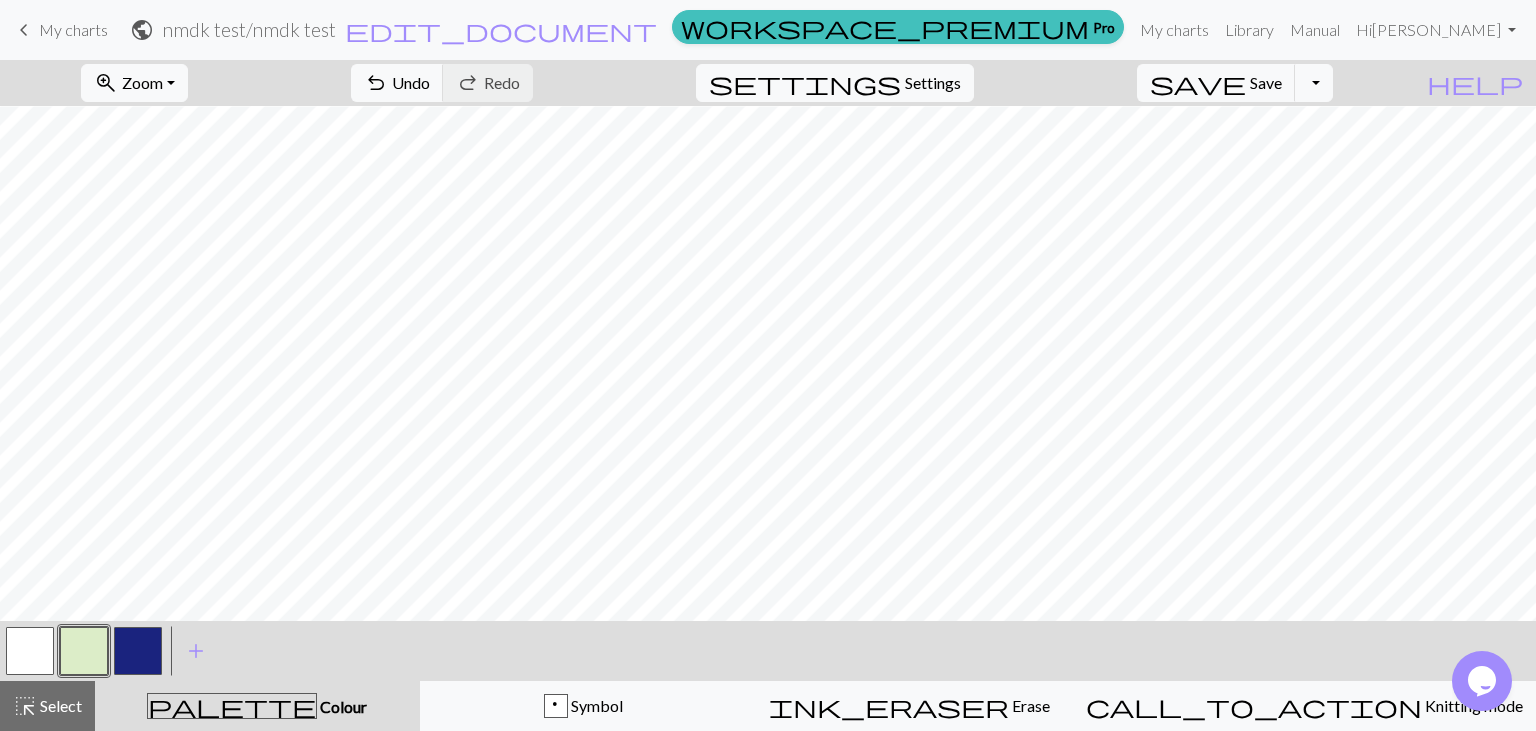 click at bounding box center (84, 651) 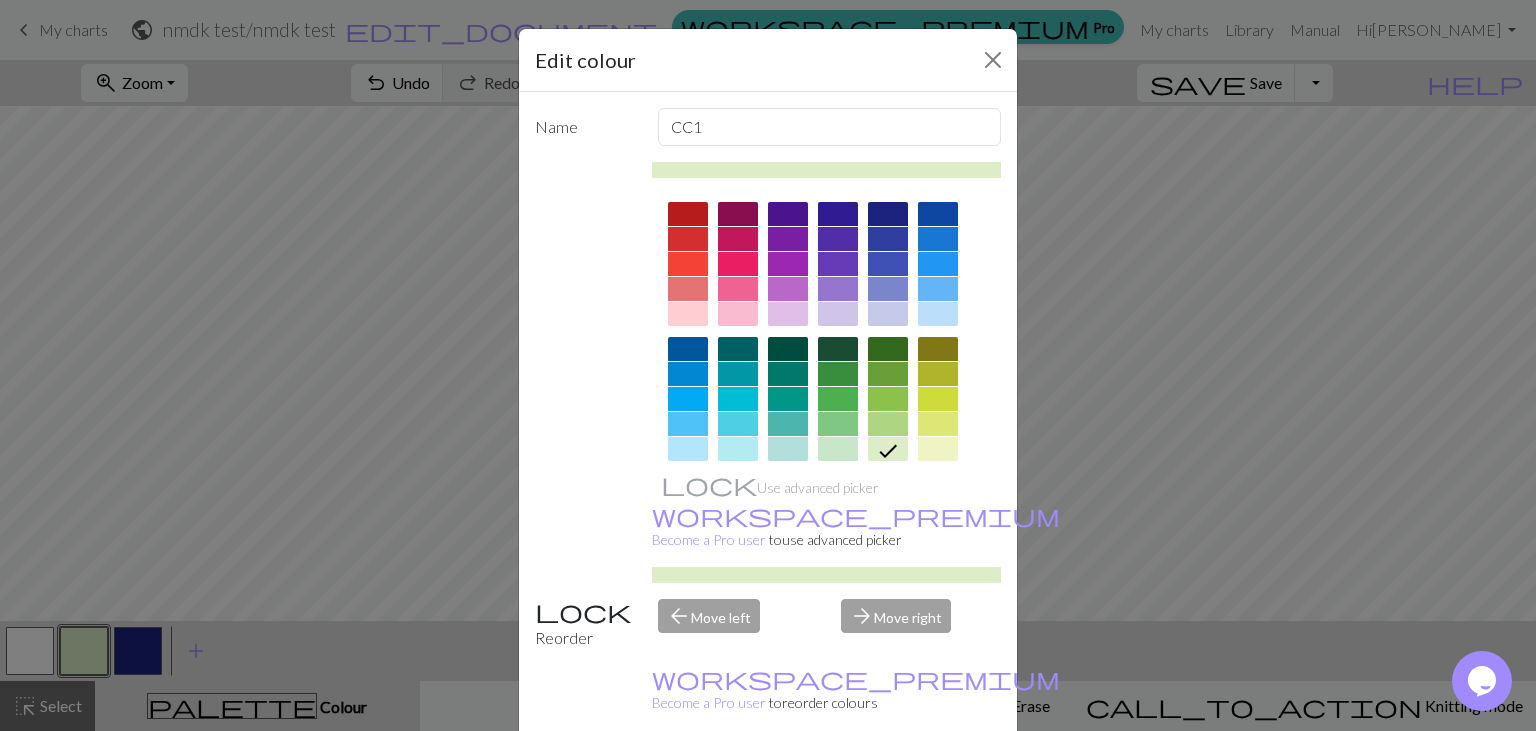 click on "Done" at bounding box center (888, 782) 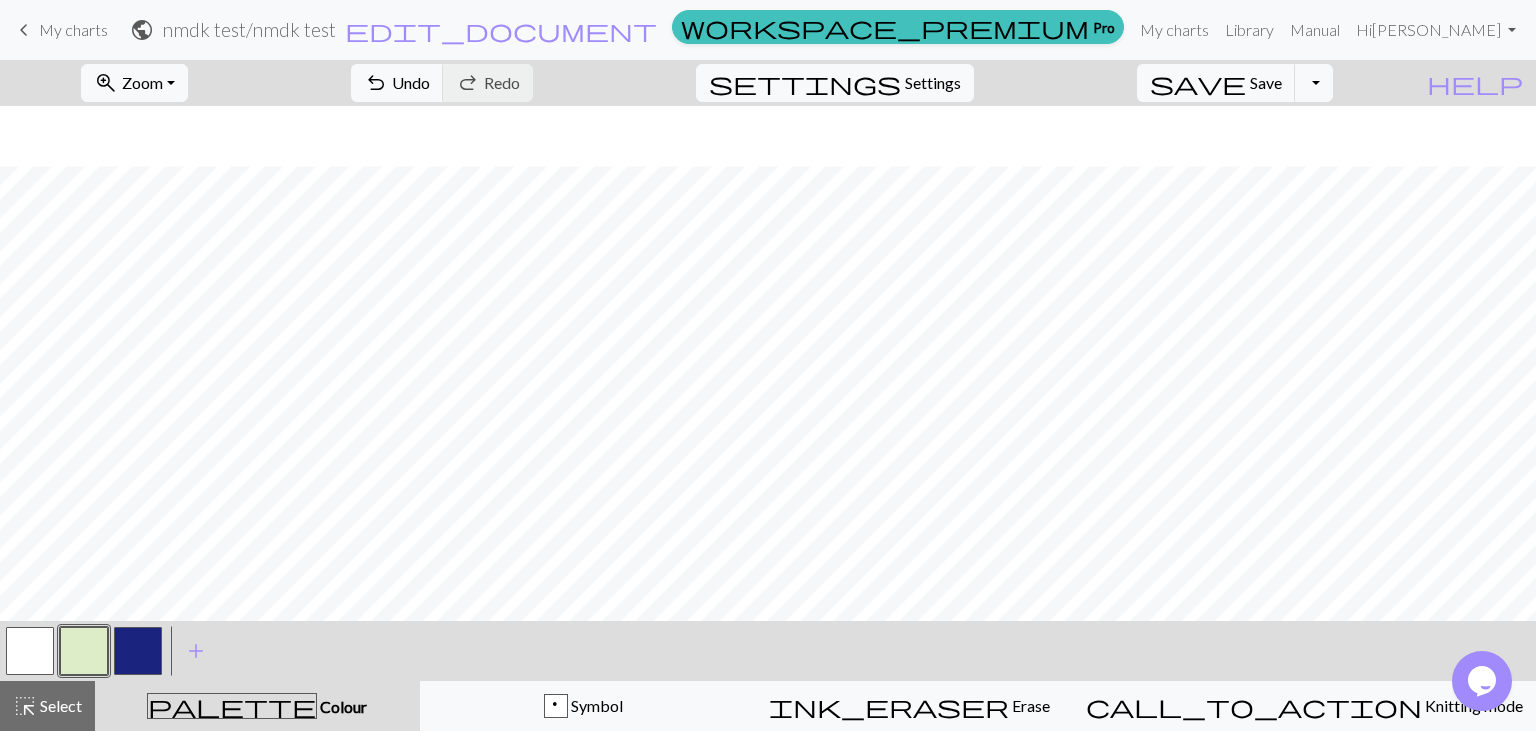 scroll, scrollTop: 229, scrollLeft: 0, axis: vertical 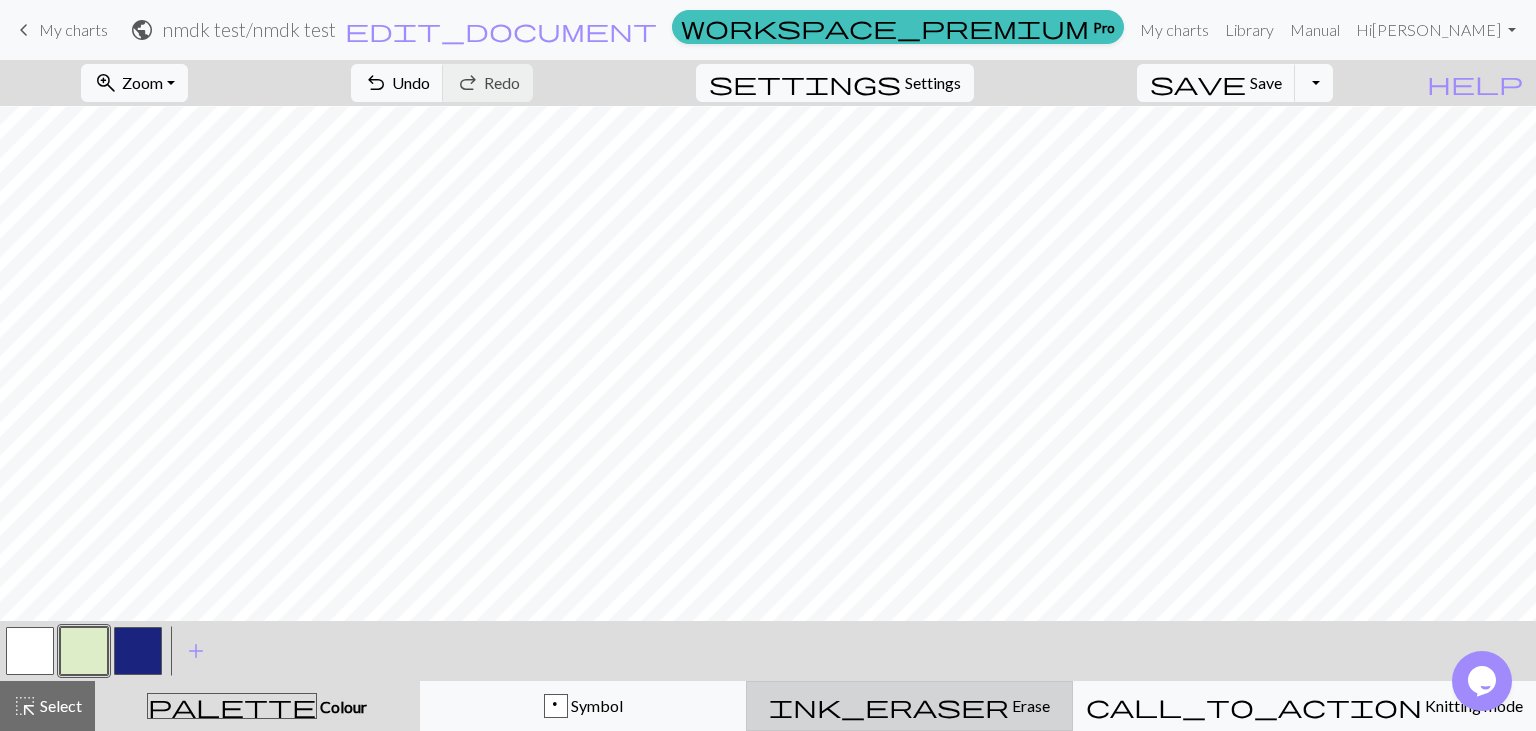 click on "ink_eraser   Erase   Erase" at bounding box center (909, 706) 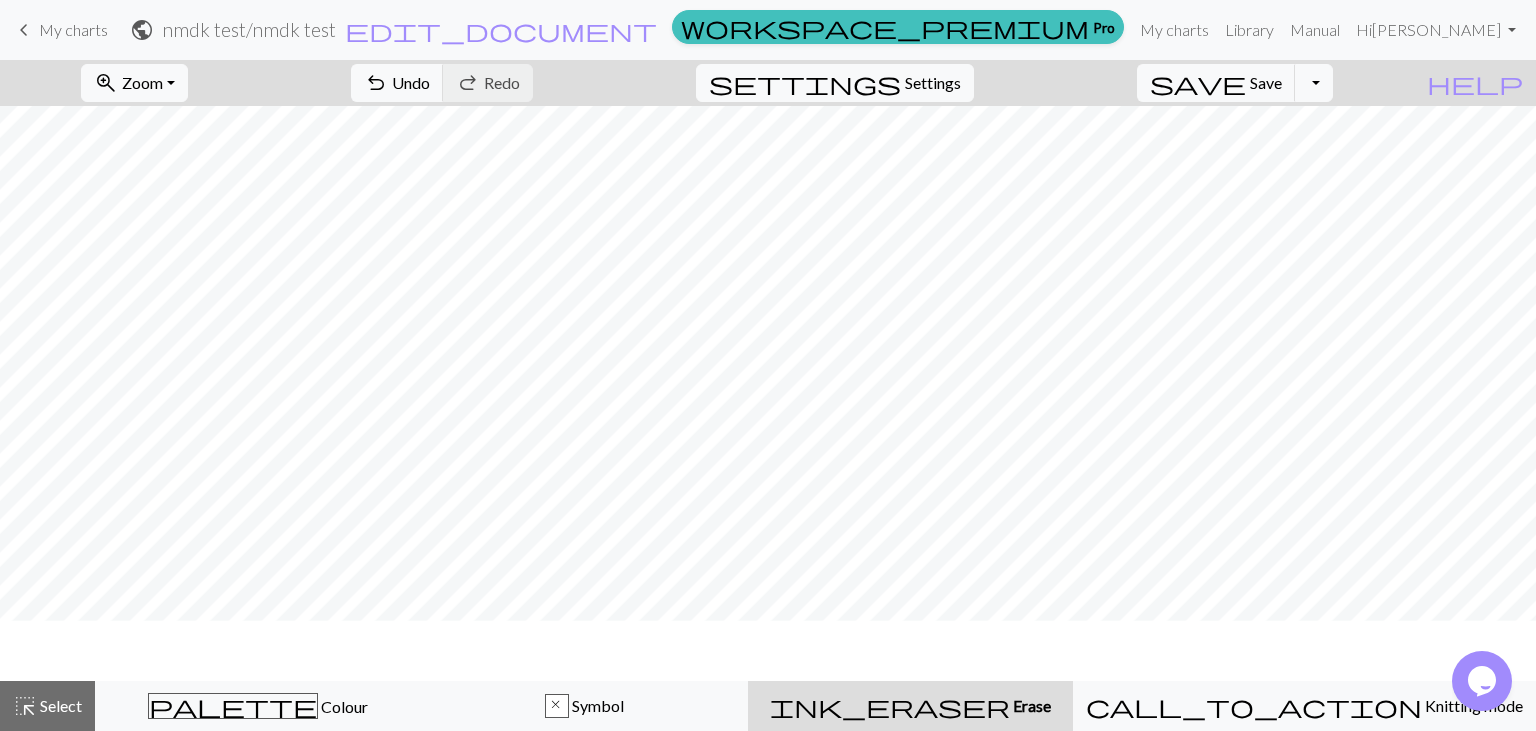 scroll, scrollTop: 169, scrollLeft: 0, axis: vertical 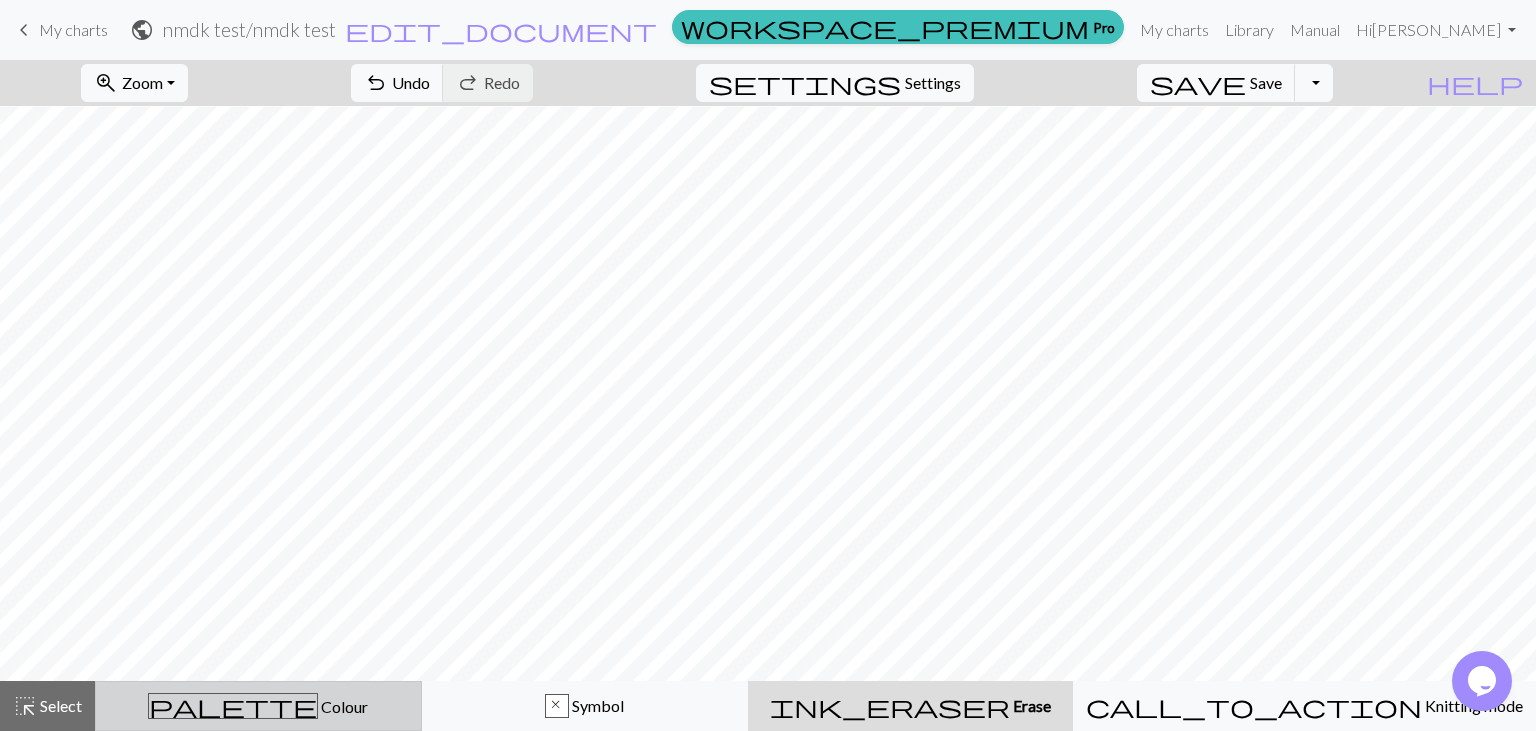click on "palette   Colour   Colour" at bounding box center [258, 706] 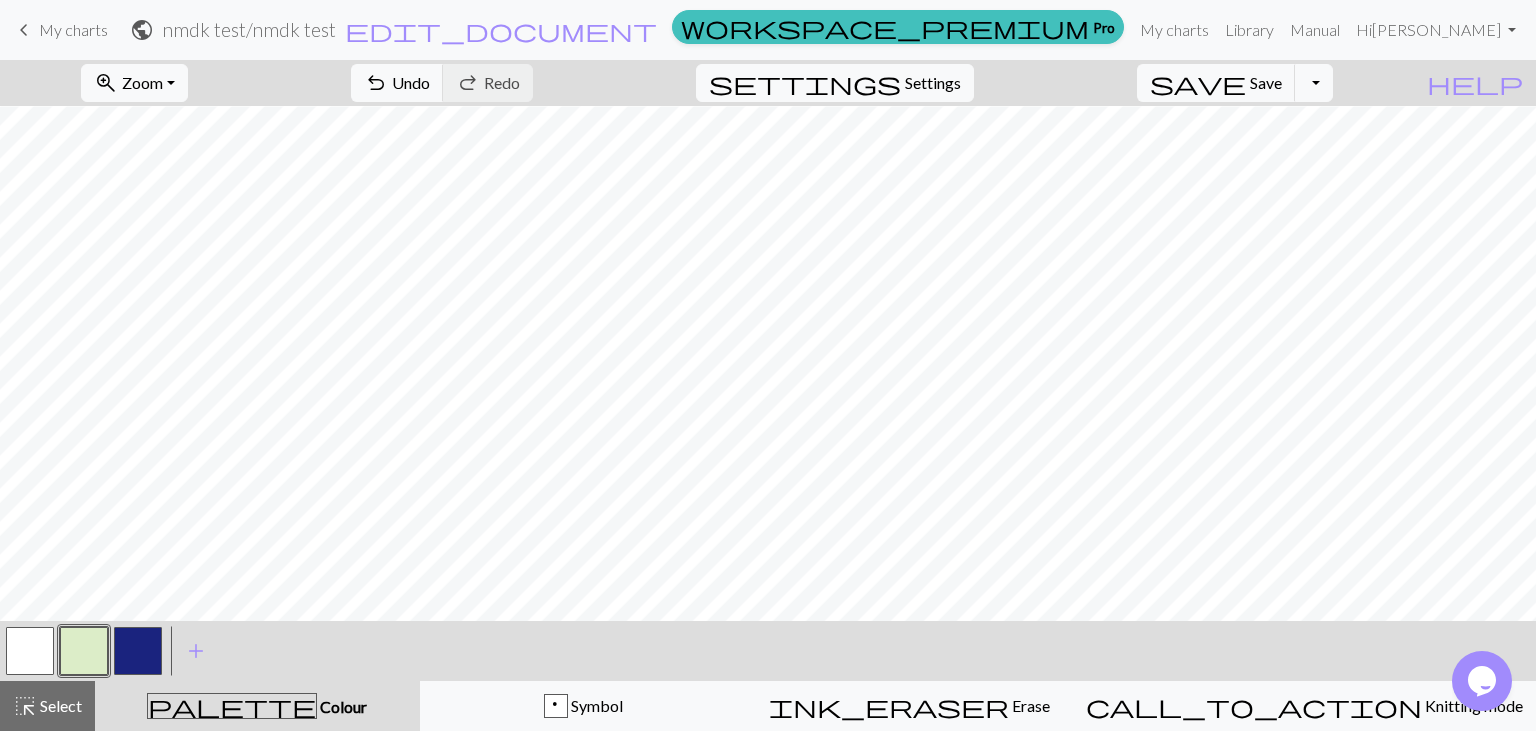 click at bounding box center (84, 651) 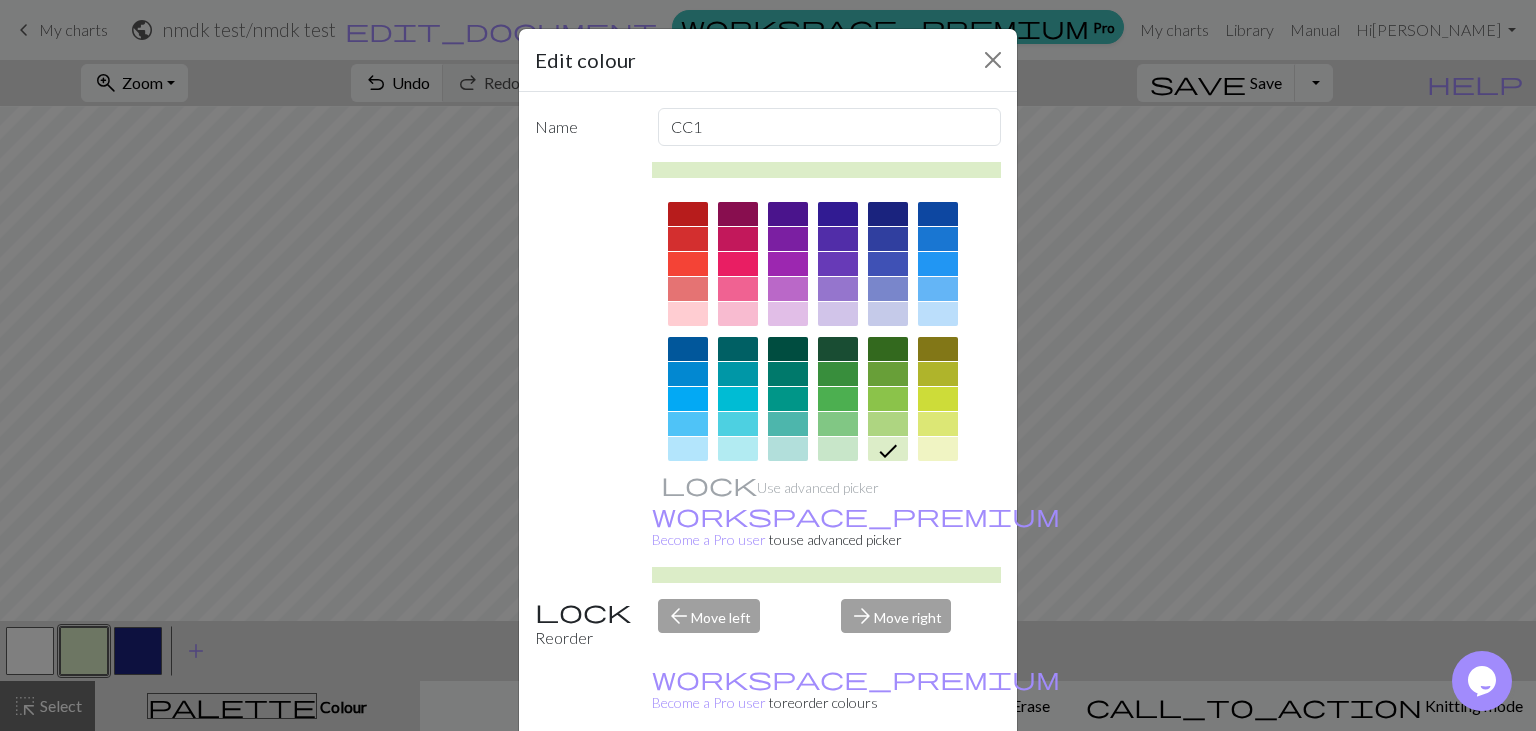 click on "Done" at bounding box center (888, 782) 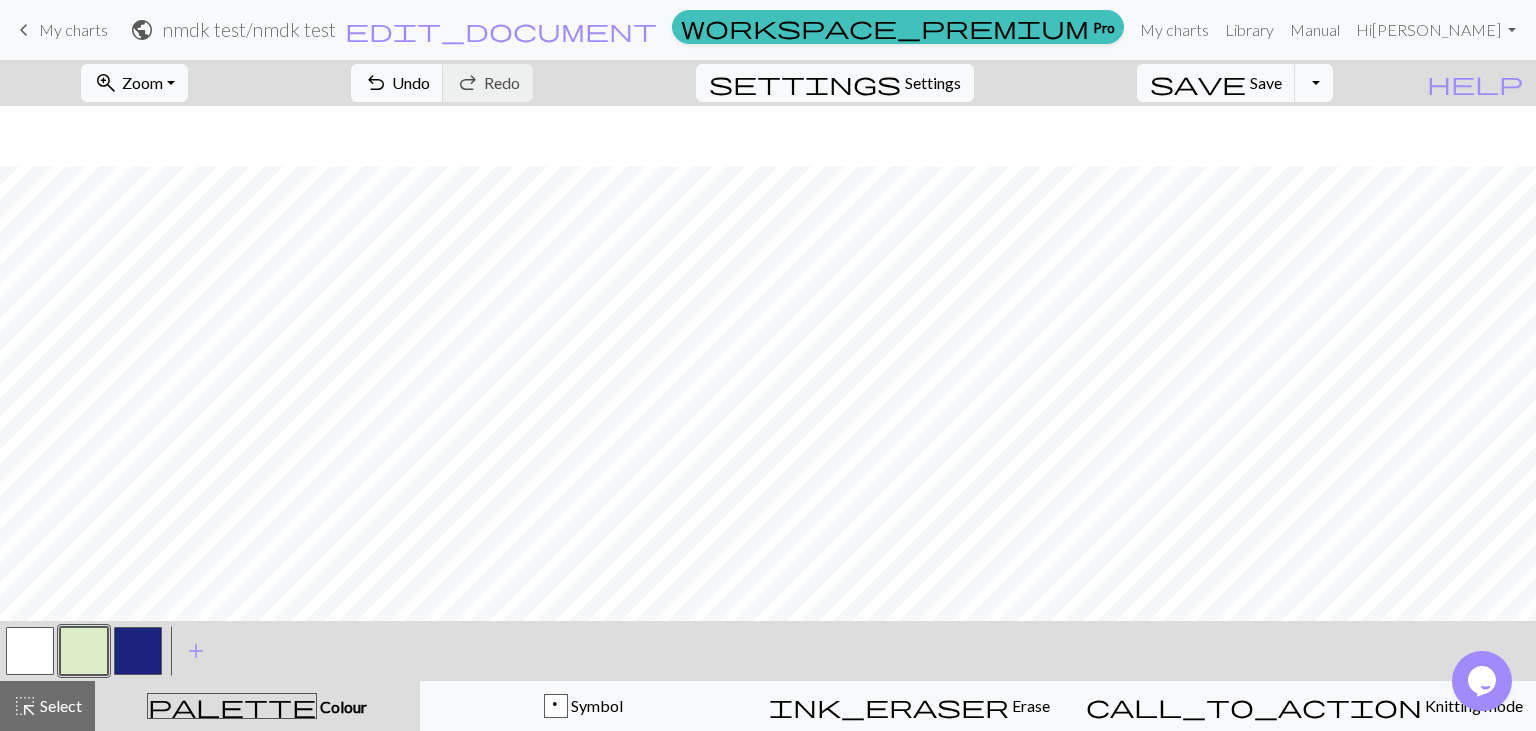 scroll, scrollTop: 229, scrollLeft: 0, axis: vertical 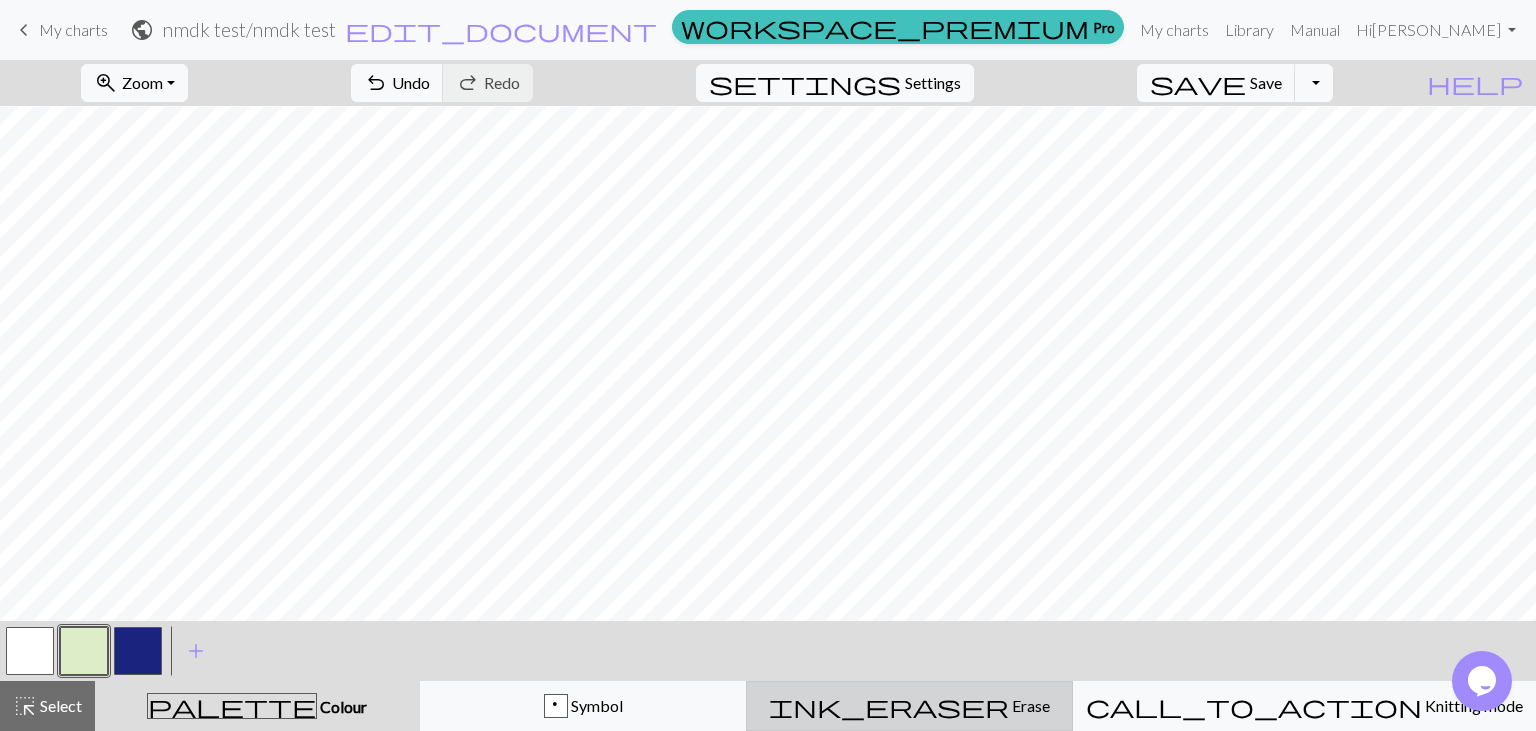 click on "ink_eraser   Erase   Erase" at bounding box center (909, 706) 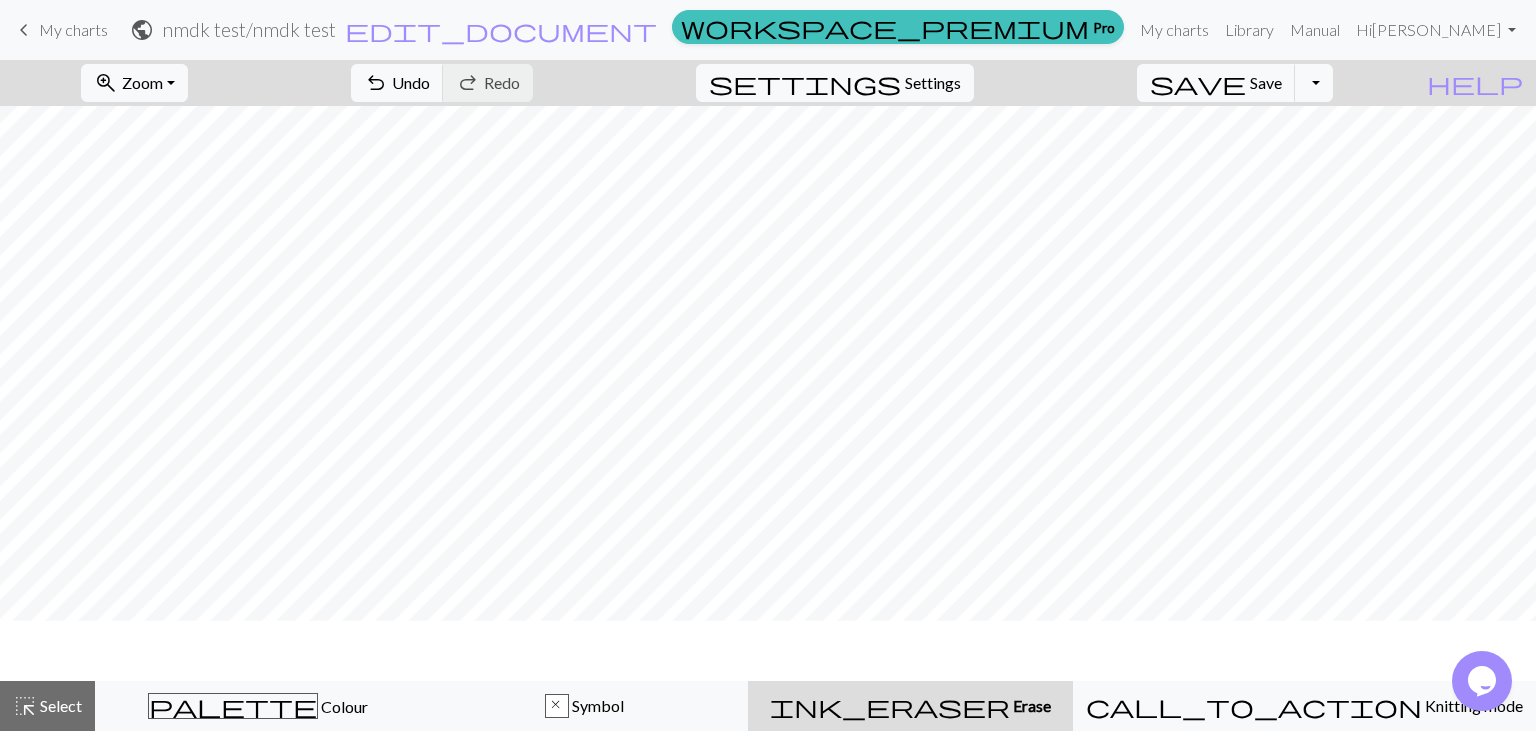 scroll, scrollTop: 169, scrollLeft: 0, axis: vertical 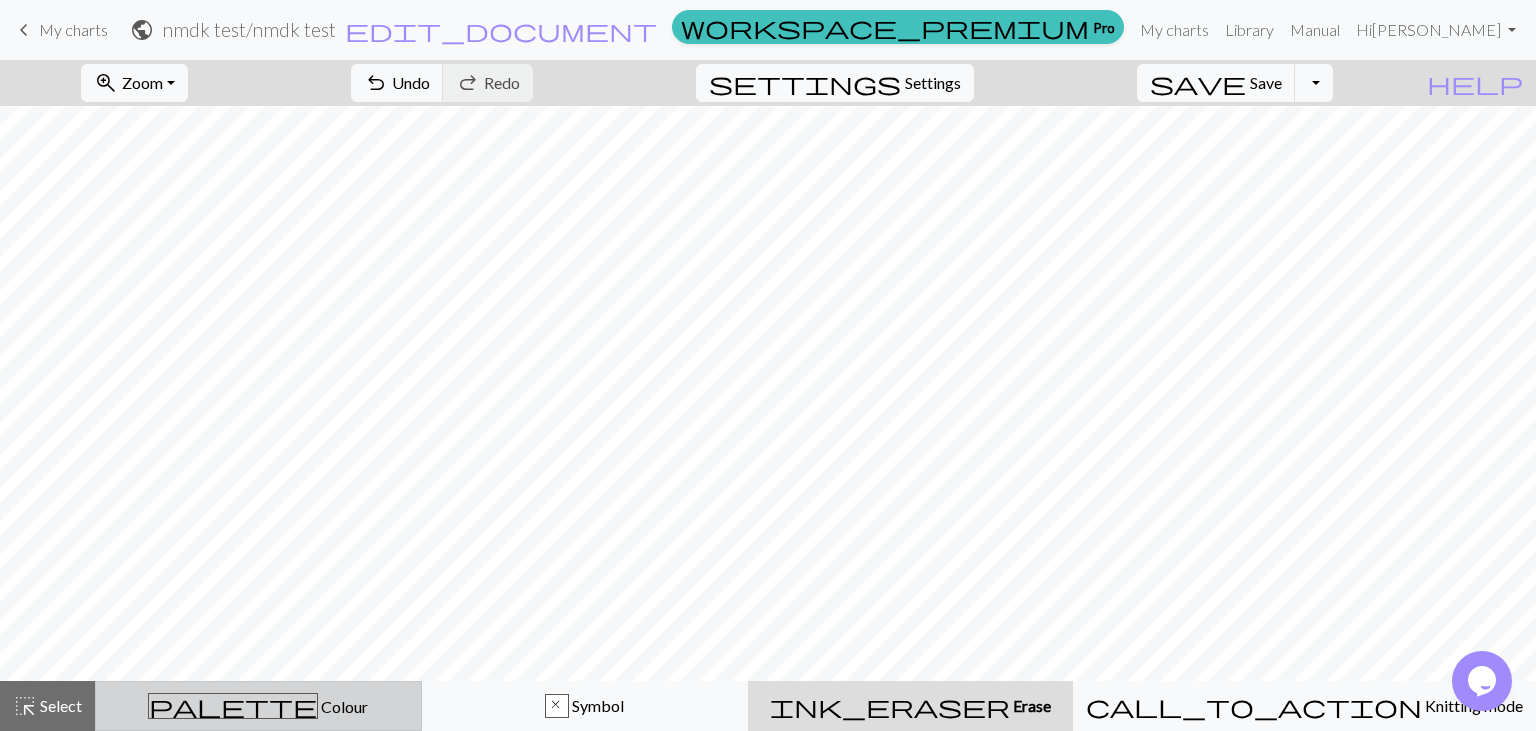 click on "palette   Colour   Colour" at bounding box center (258, 706) 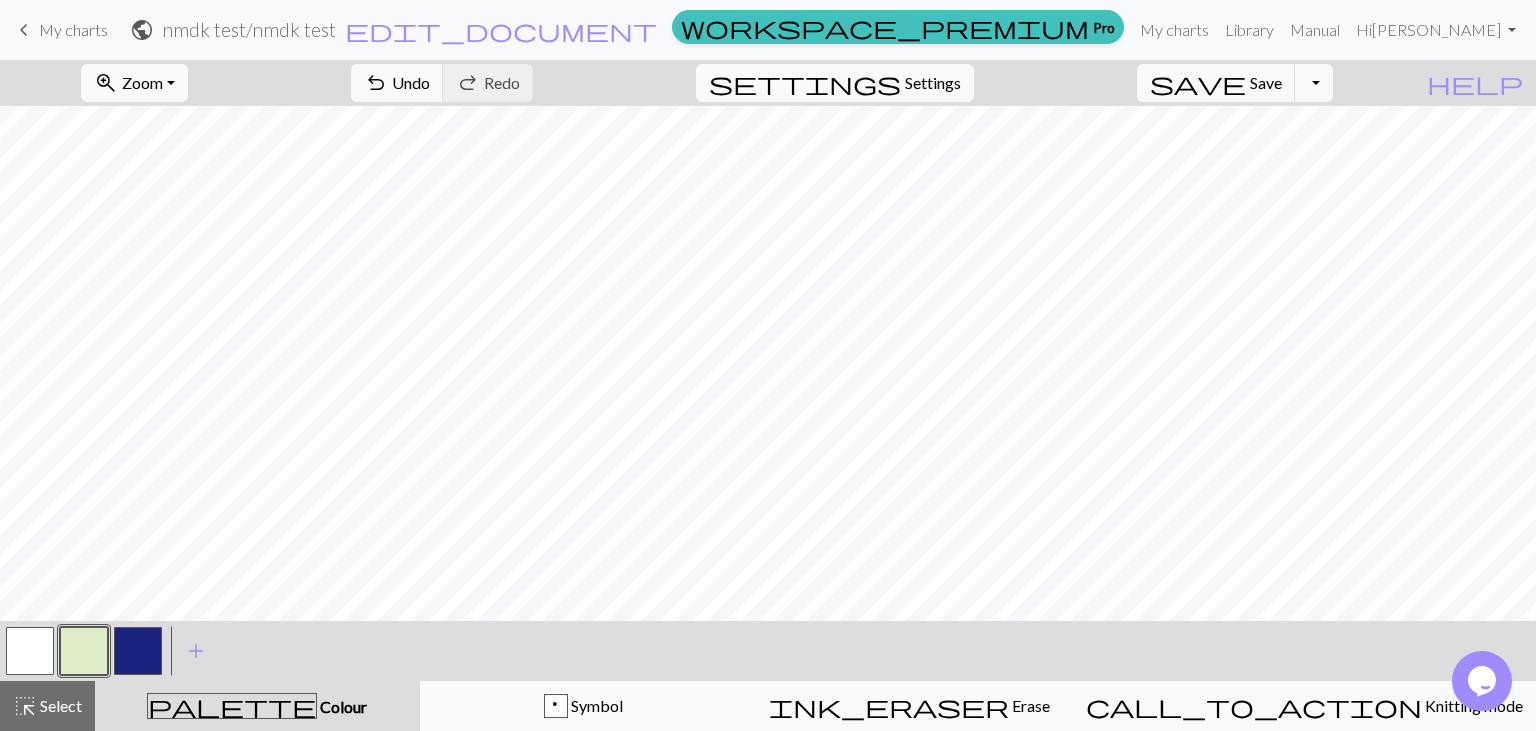 click at bounding box center [84, 651] 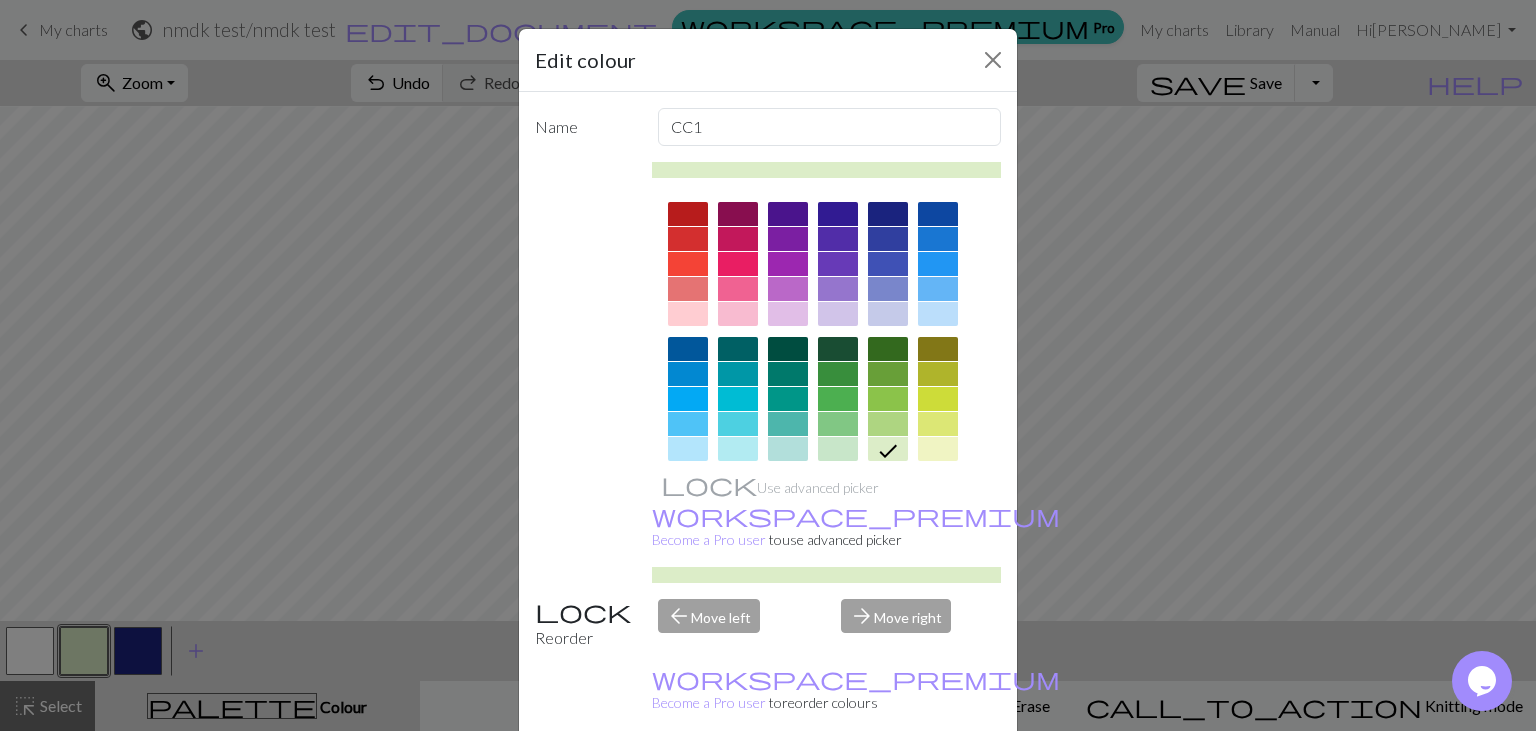 click on "Done" at bounding box center (888, 782) 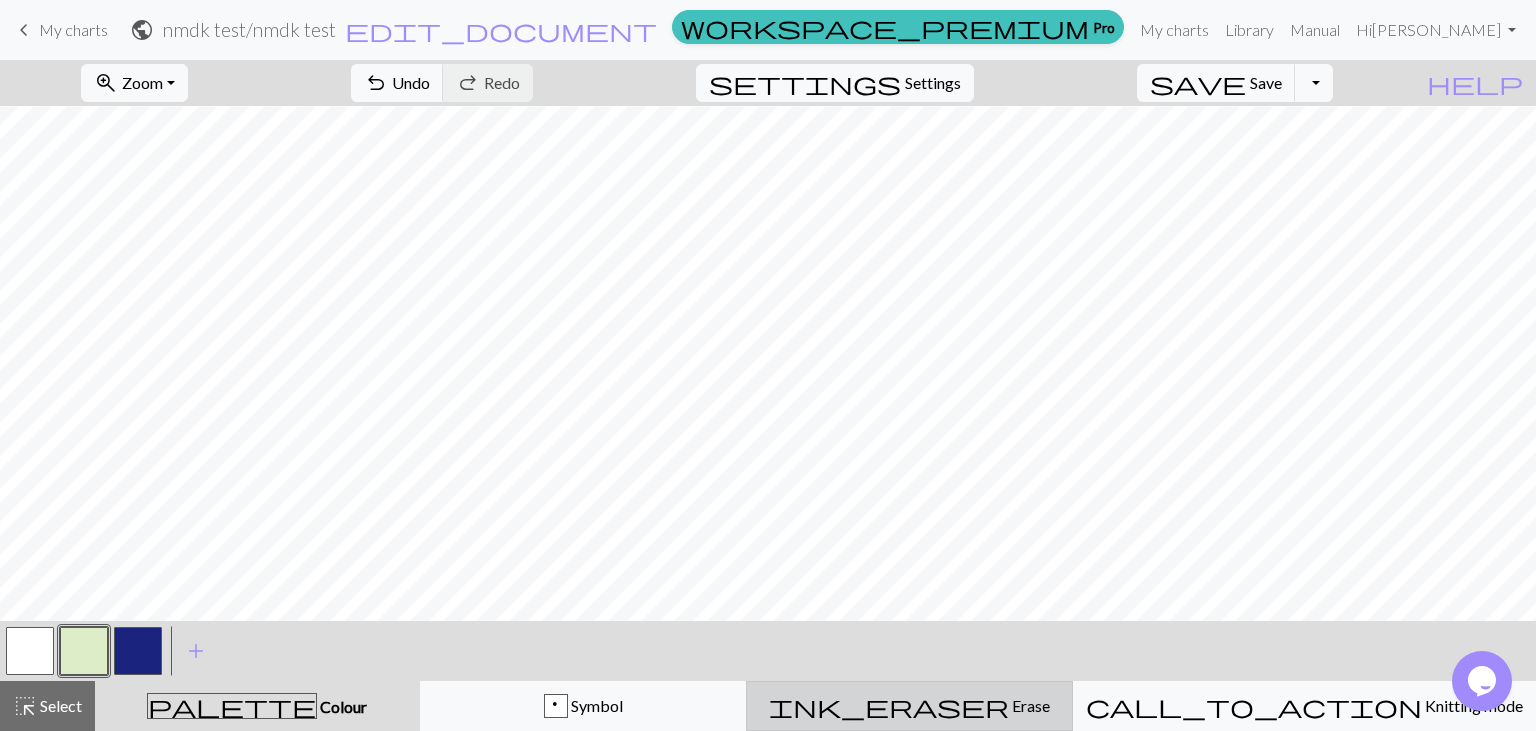 click on "Erase" at bounding box center (1029, 705) 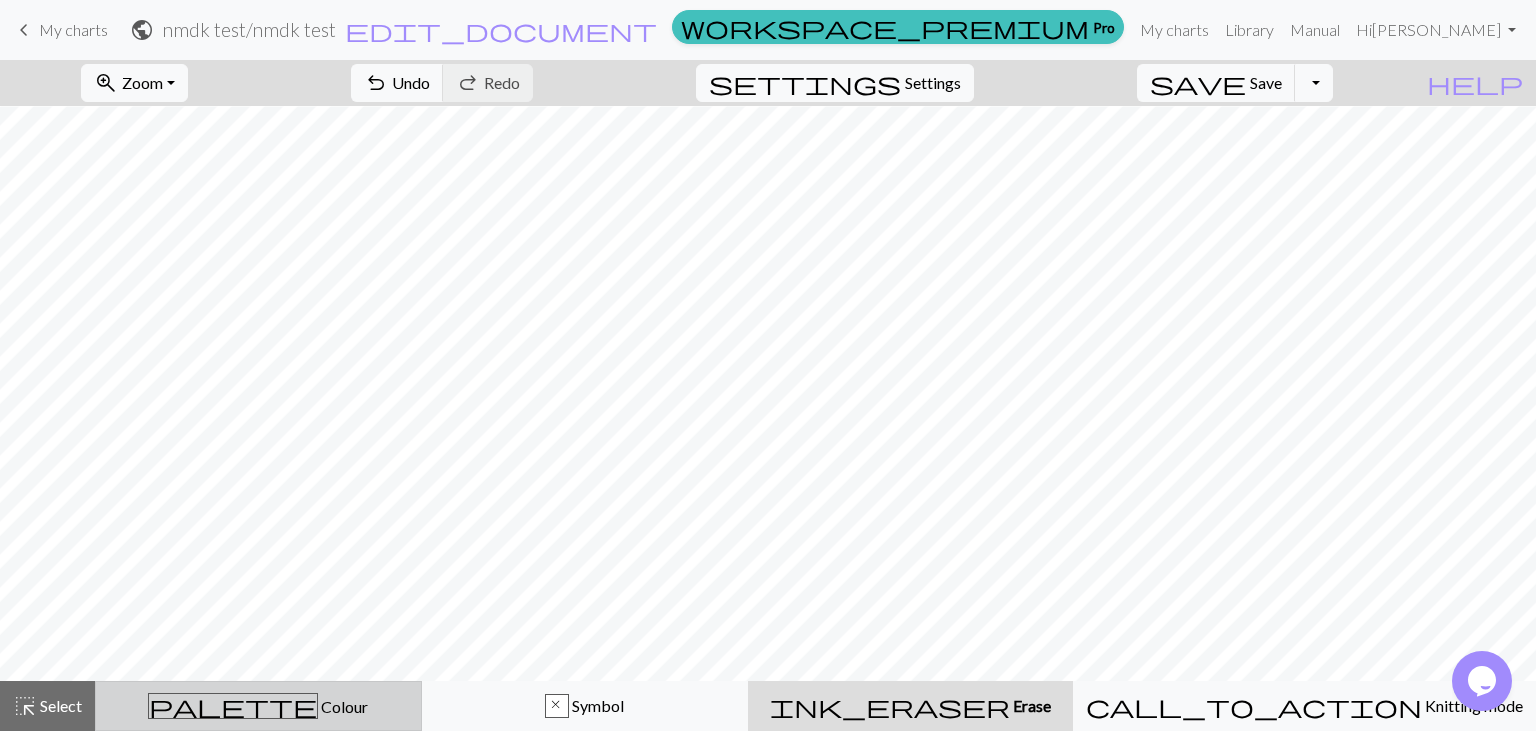 click on "palette   Colour   Colour" at bounding box center (258, 706) 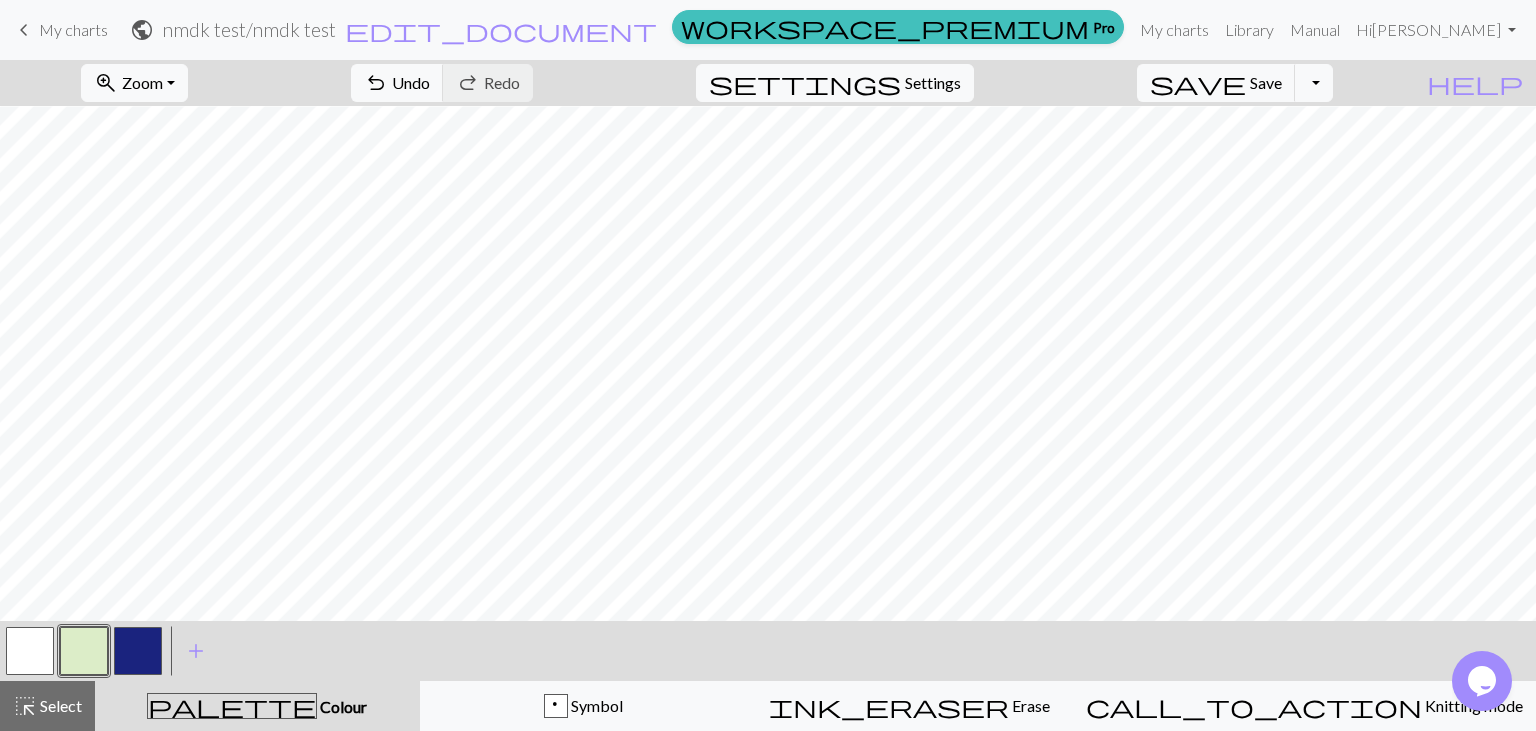 click at bounding box center [84, 651] 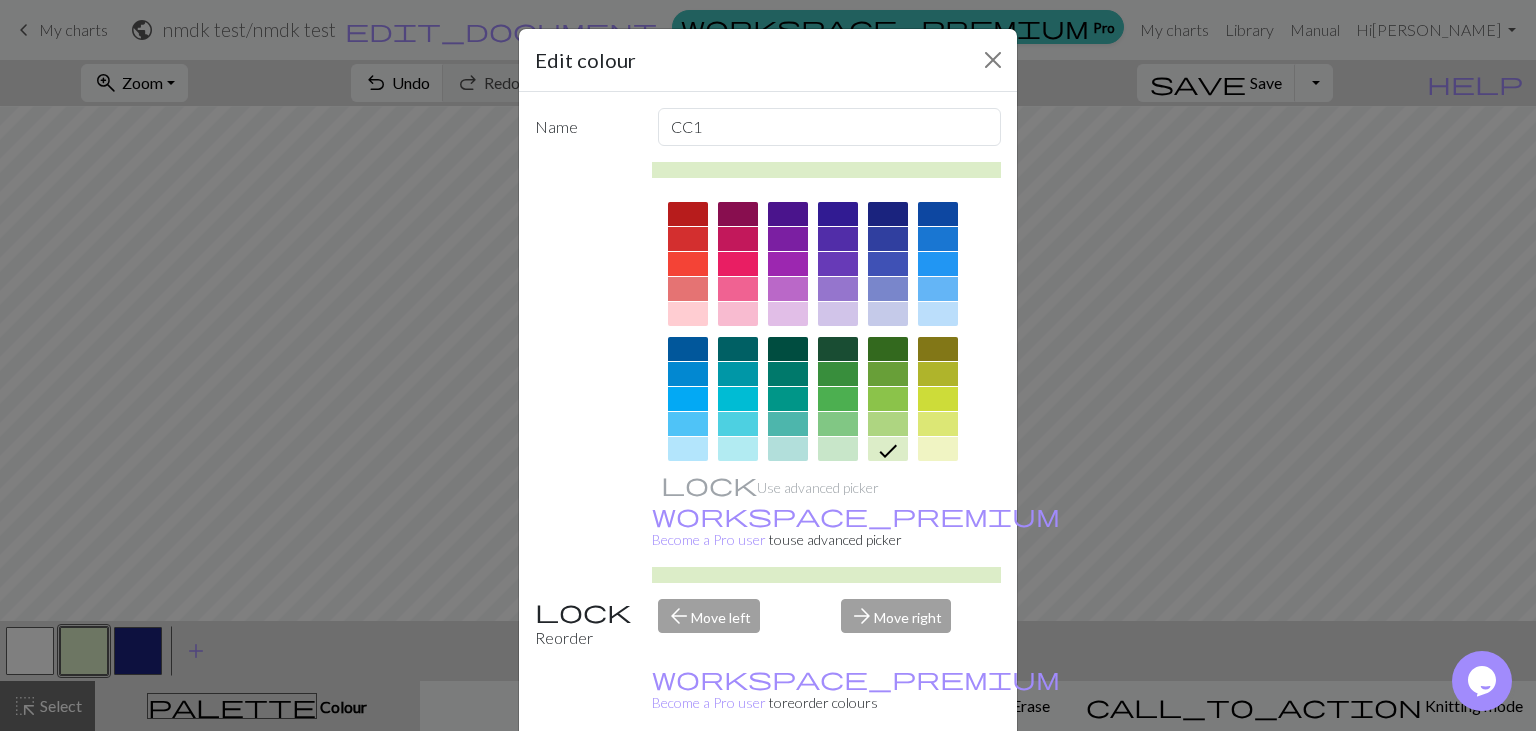 click on "Done" at bounding box center (888, 782) 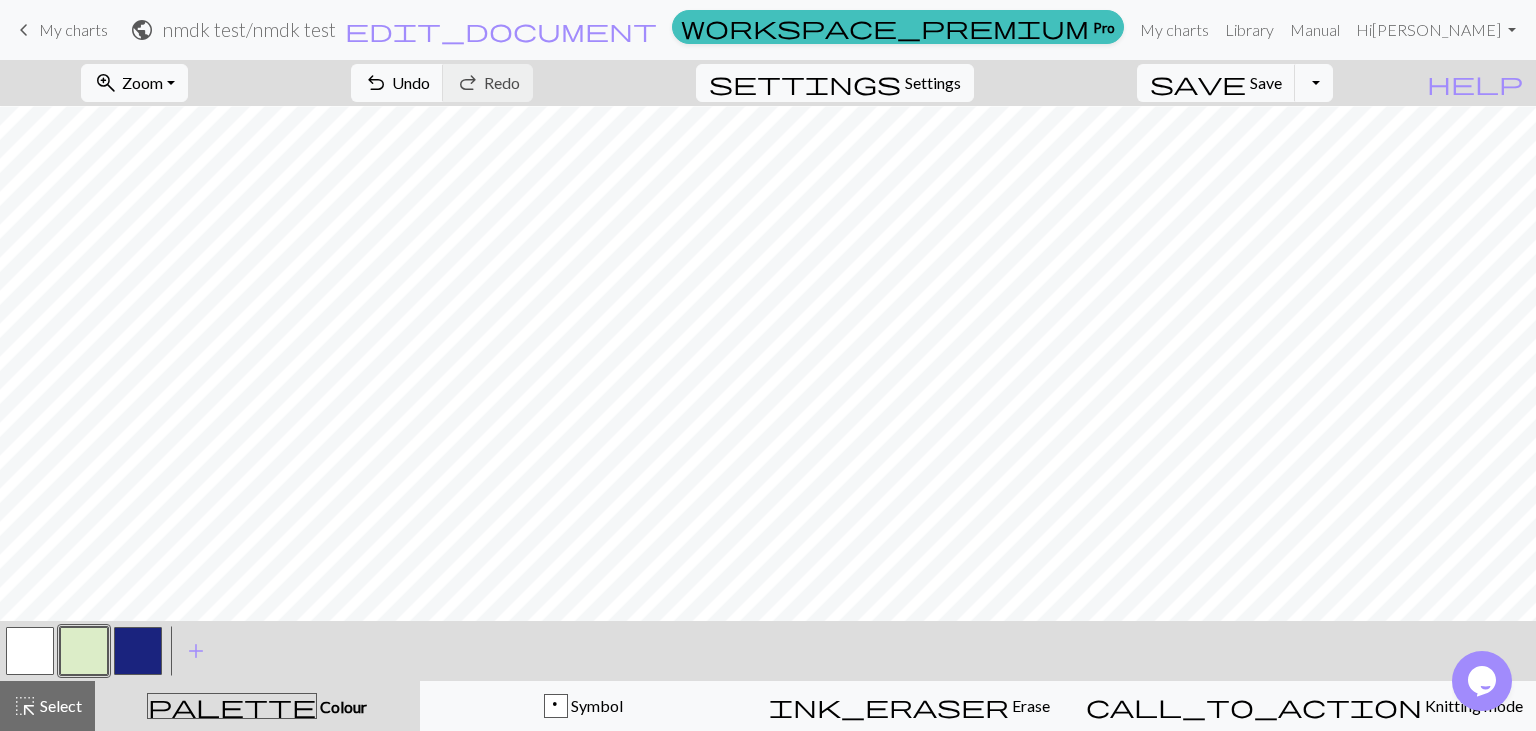 click on "ink_eraser   Erase   Erase" at bounding box center [909, 706] 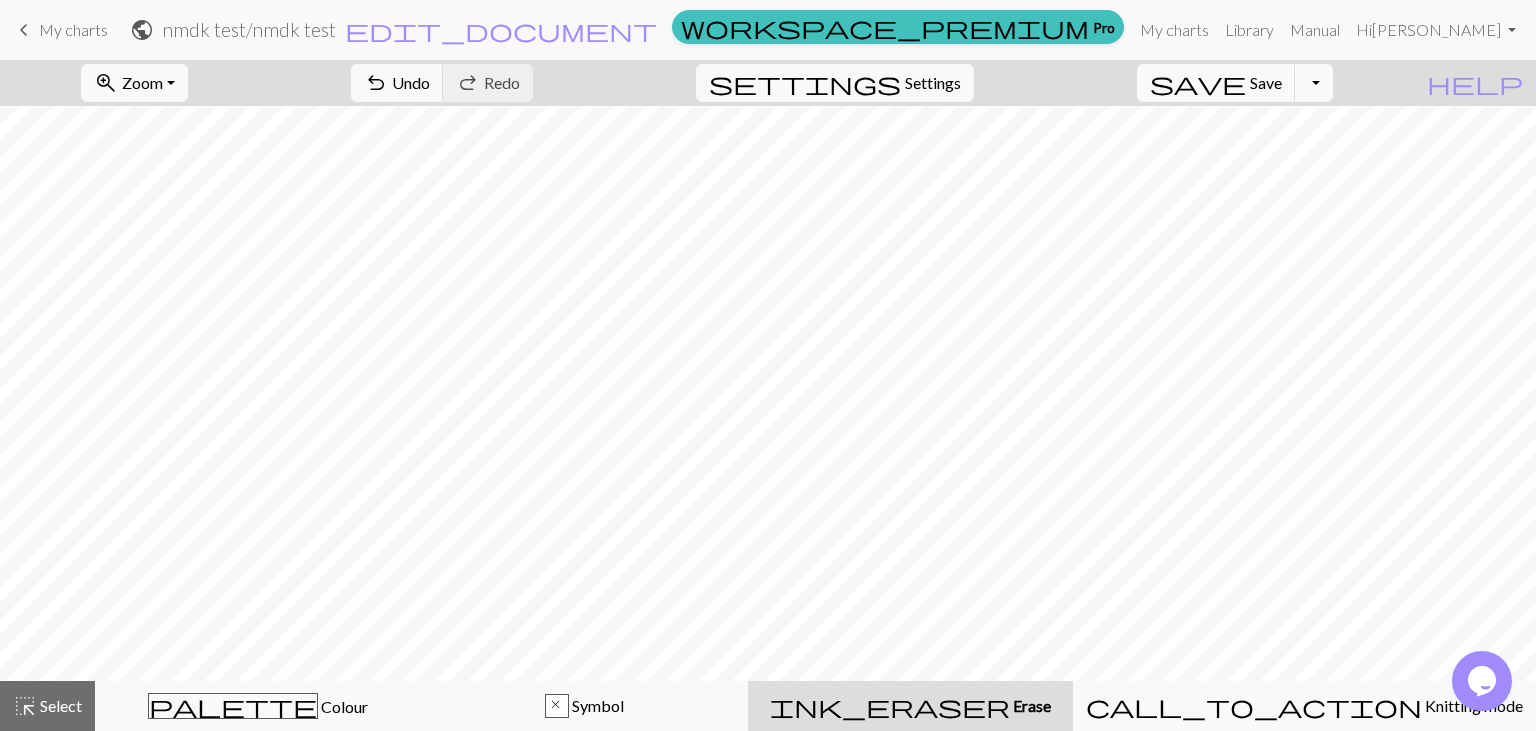 click on "ink_eraser   Erase   Erase" at bounding box center (910, 706) 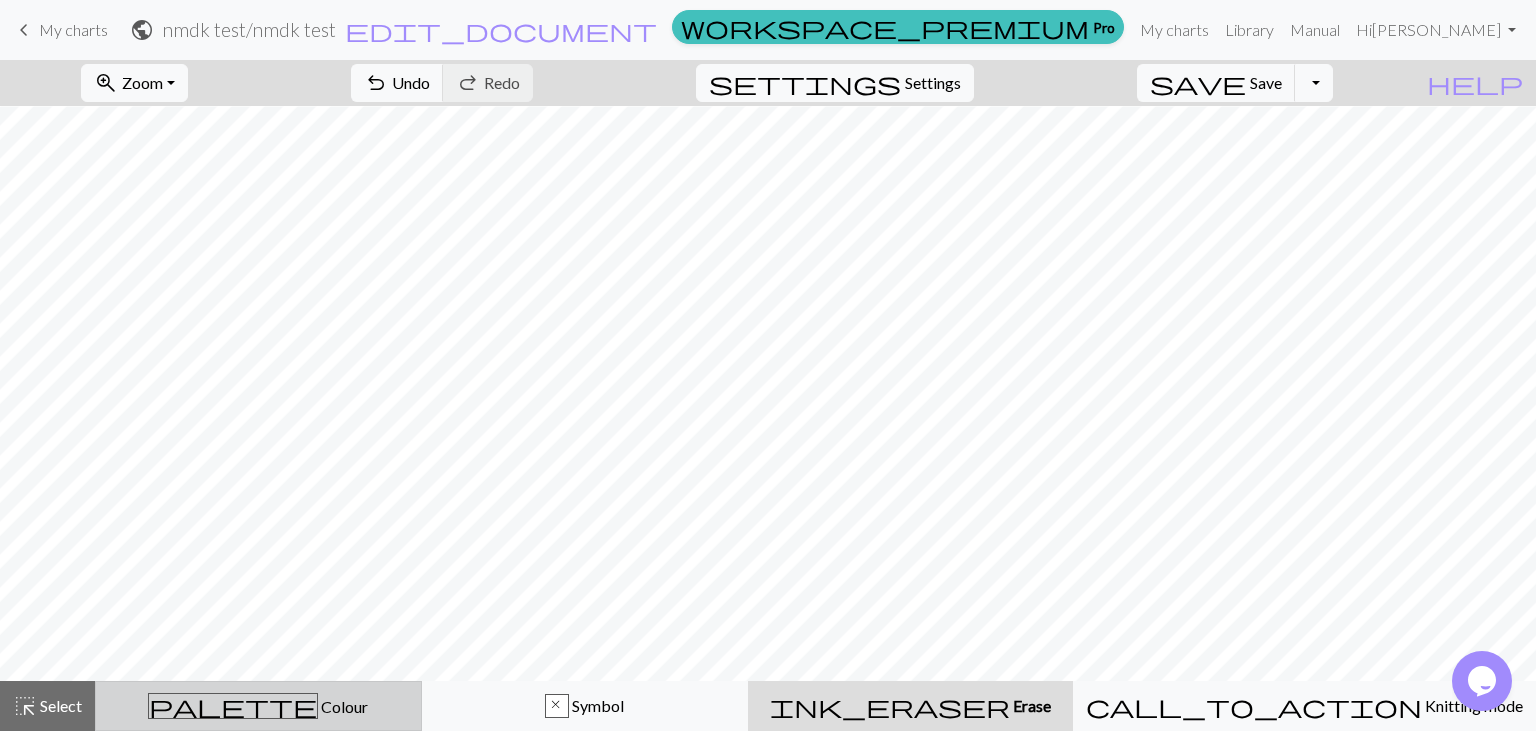 click on "Colour" at bounding box center (343, 706) 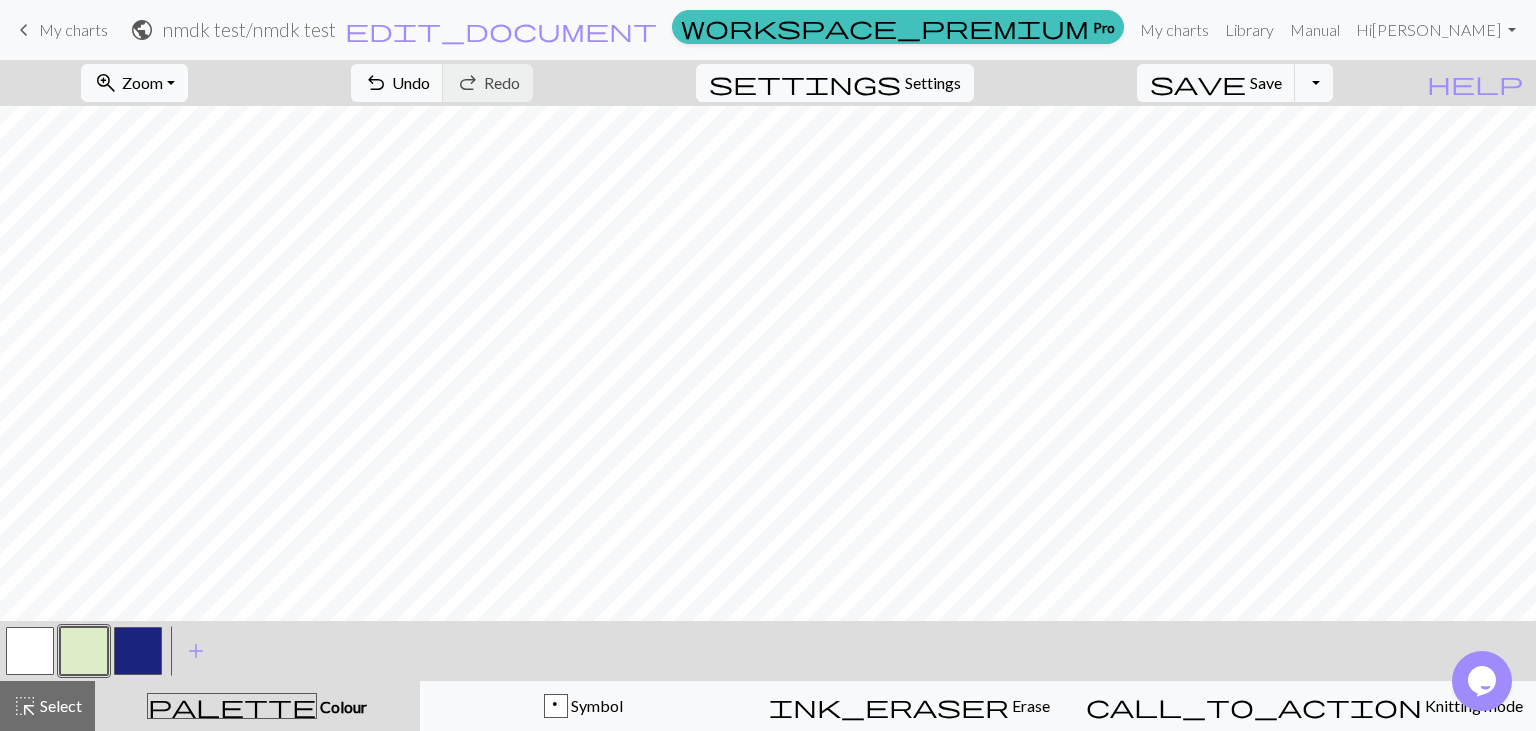 click at bounding box center [84, 651] 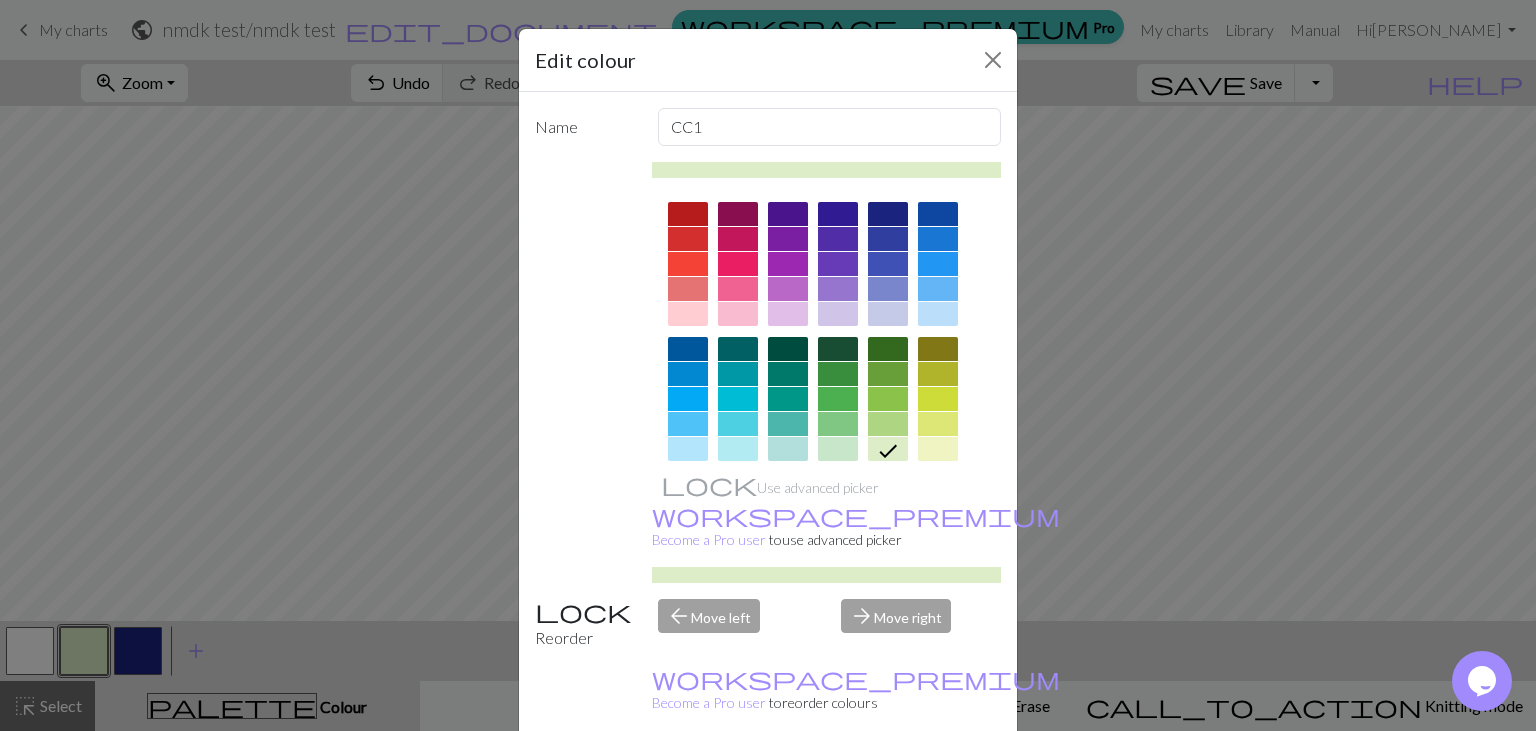 click on "Done" at bounding box center [888, 782] 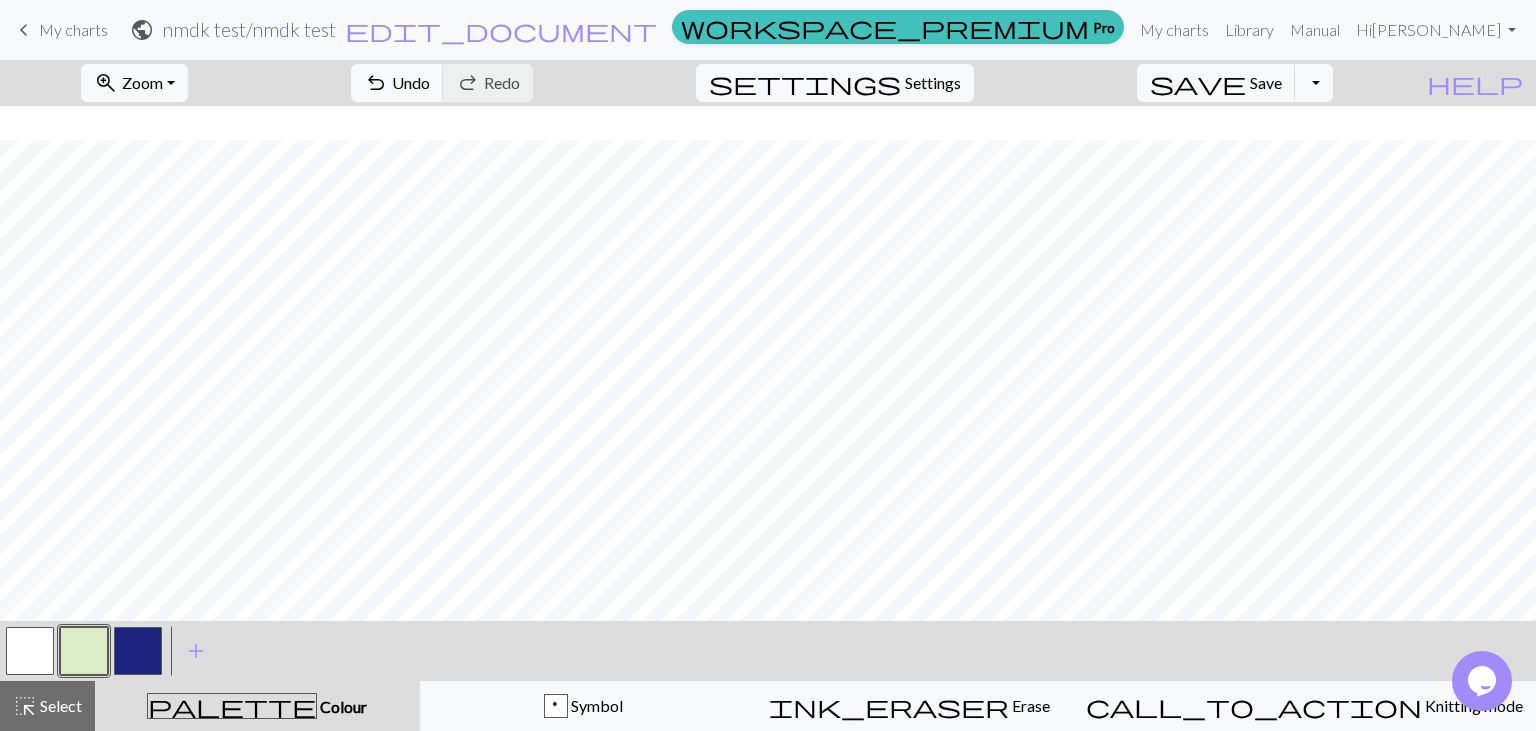 scroll, scrollTop: 229, scrollLeft: 0, axis: vertical 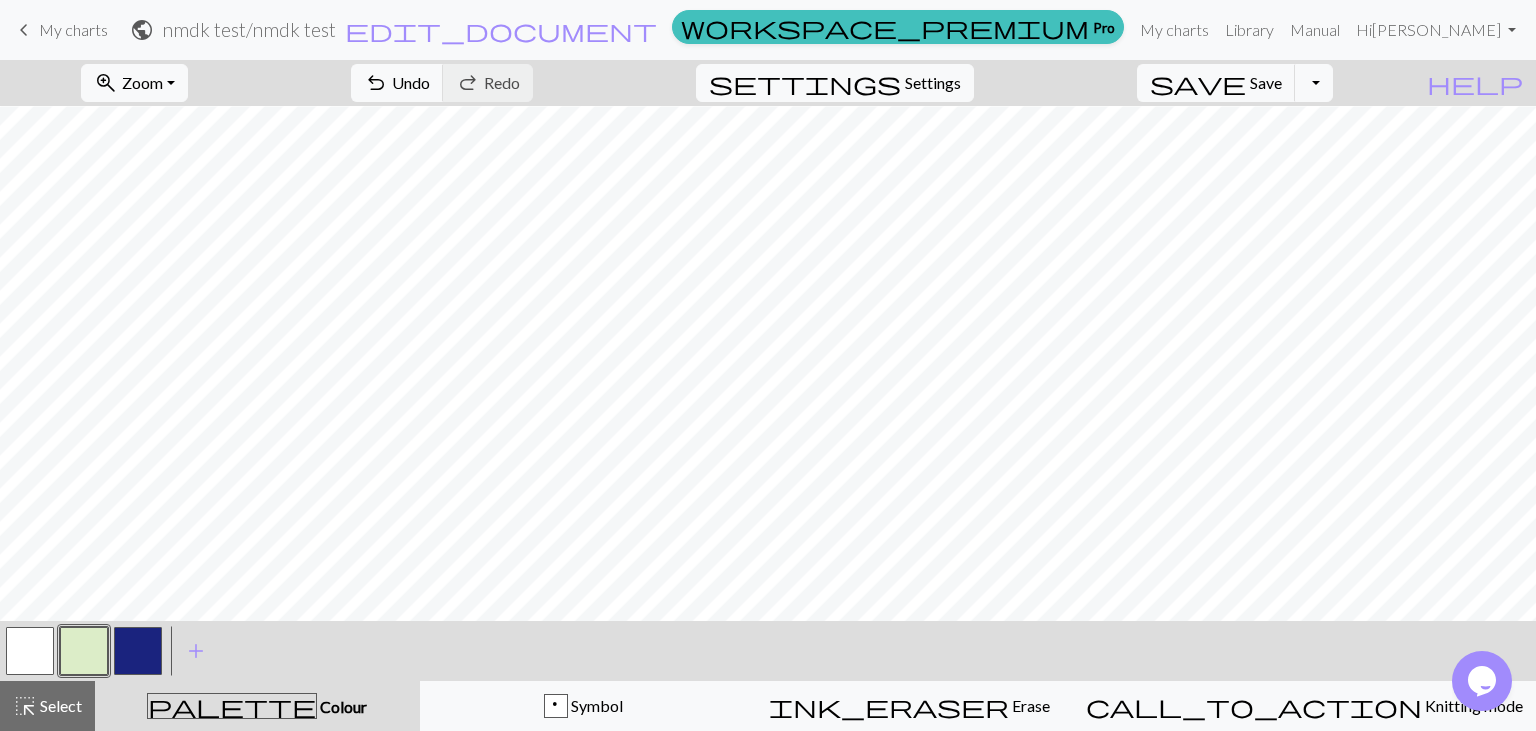 drag, startPoint x: 1530, startPoint y: 373, endPoint x: 1535, endPoint y: 468, distance: 95.131485 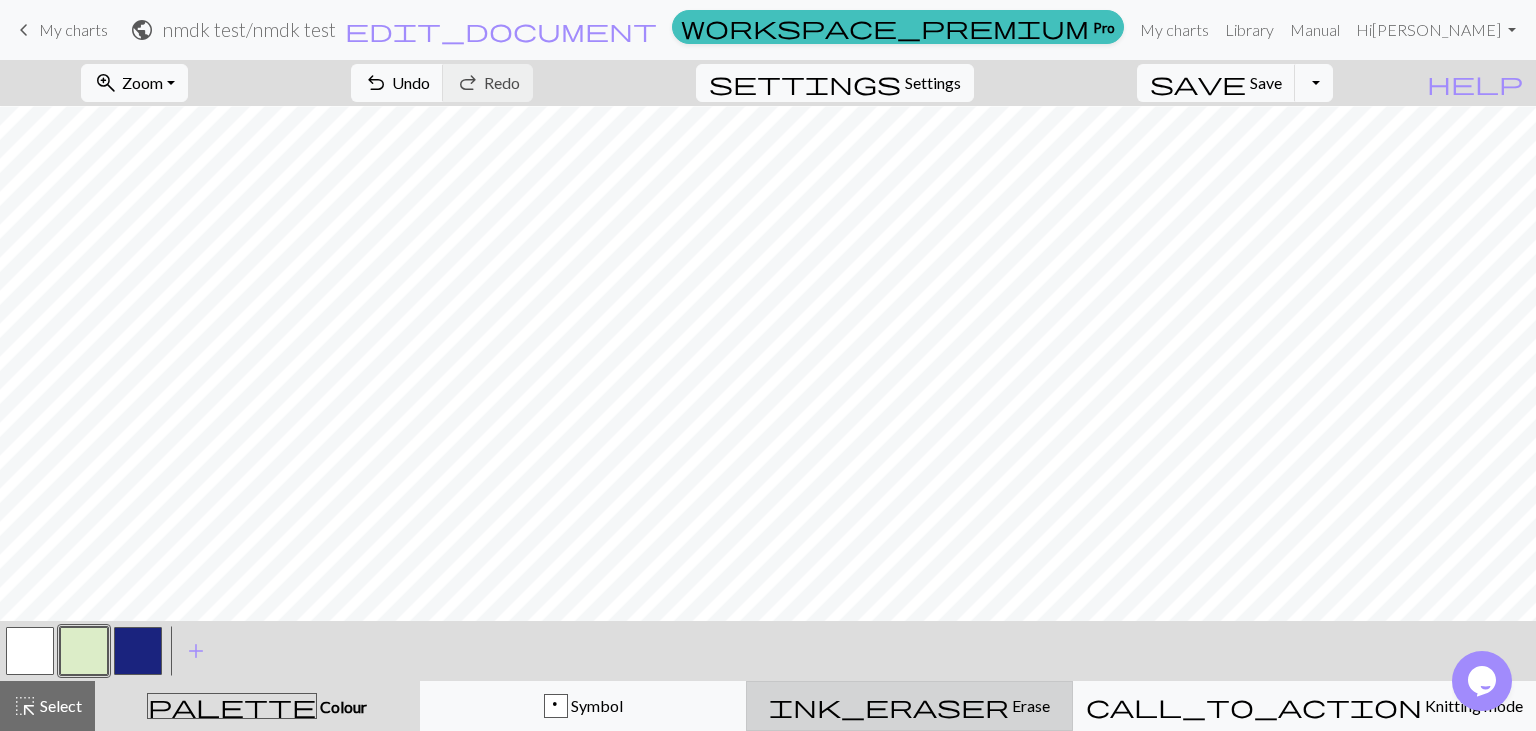click on "ink_eraser   Erase   Erase" at bounding box center (909, 706) 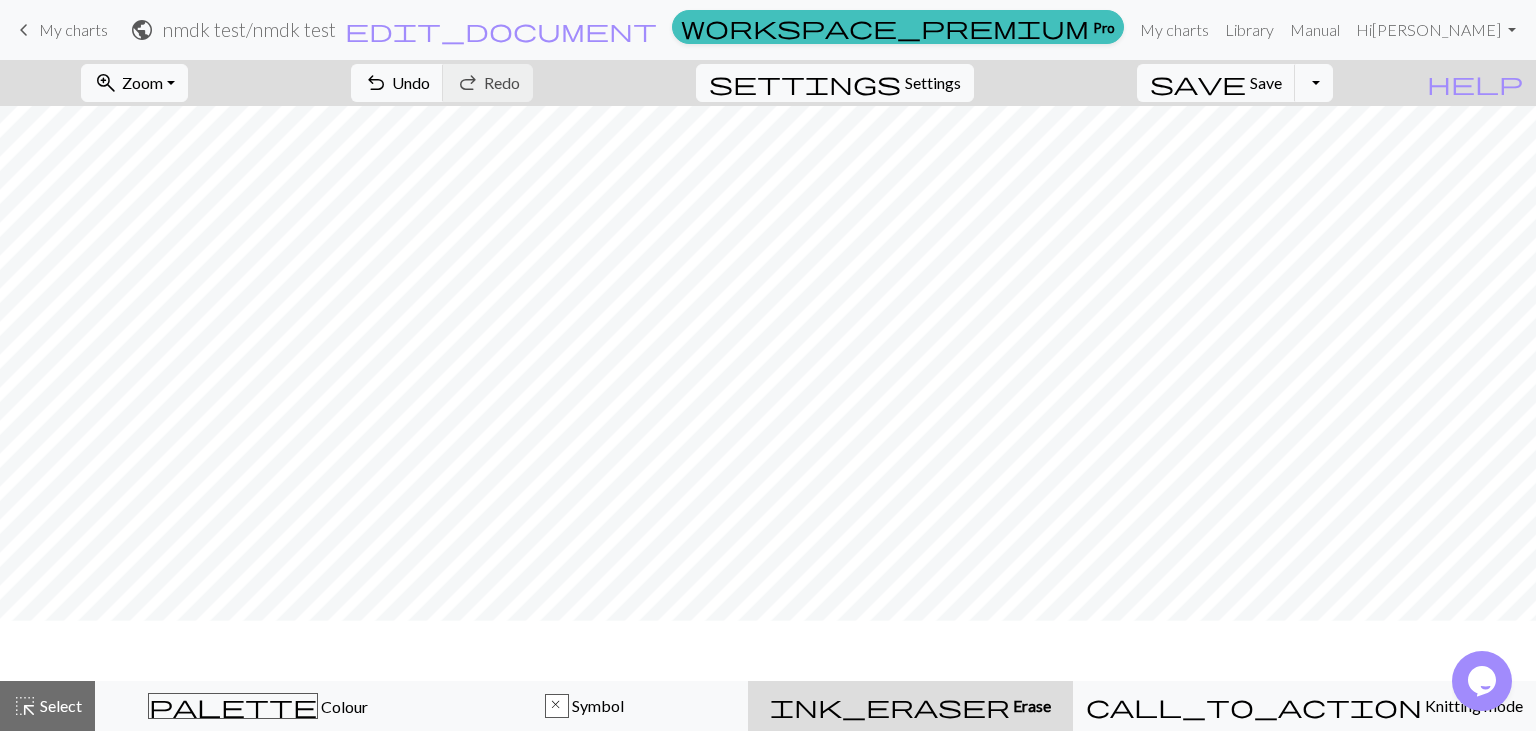 scroll, scrollTop: 169, scrollLeft: 0, axis: vertical 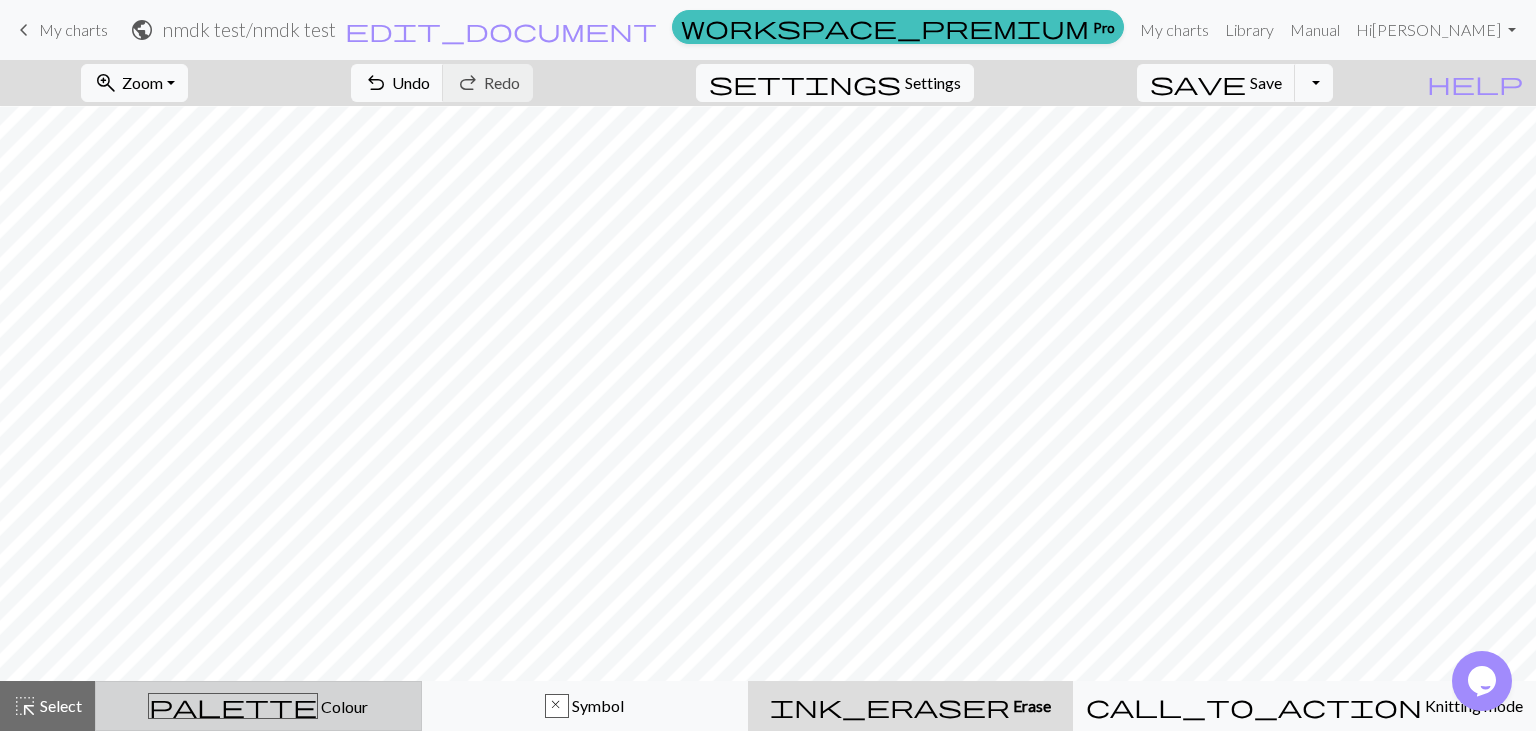 click on "Colour" at bounding box center [343, 706] 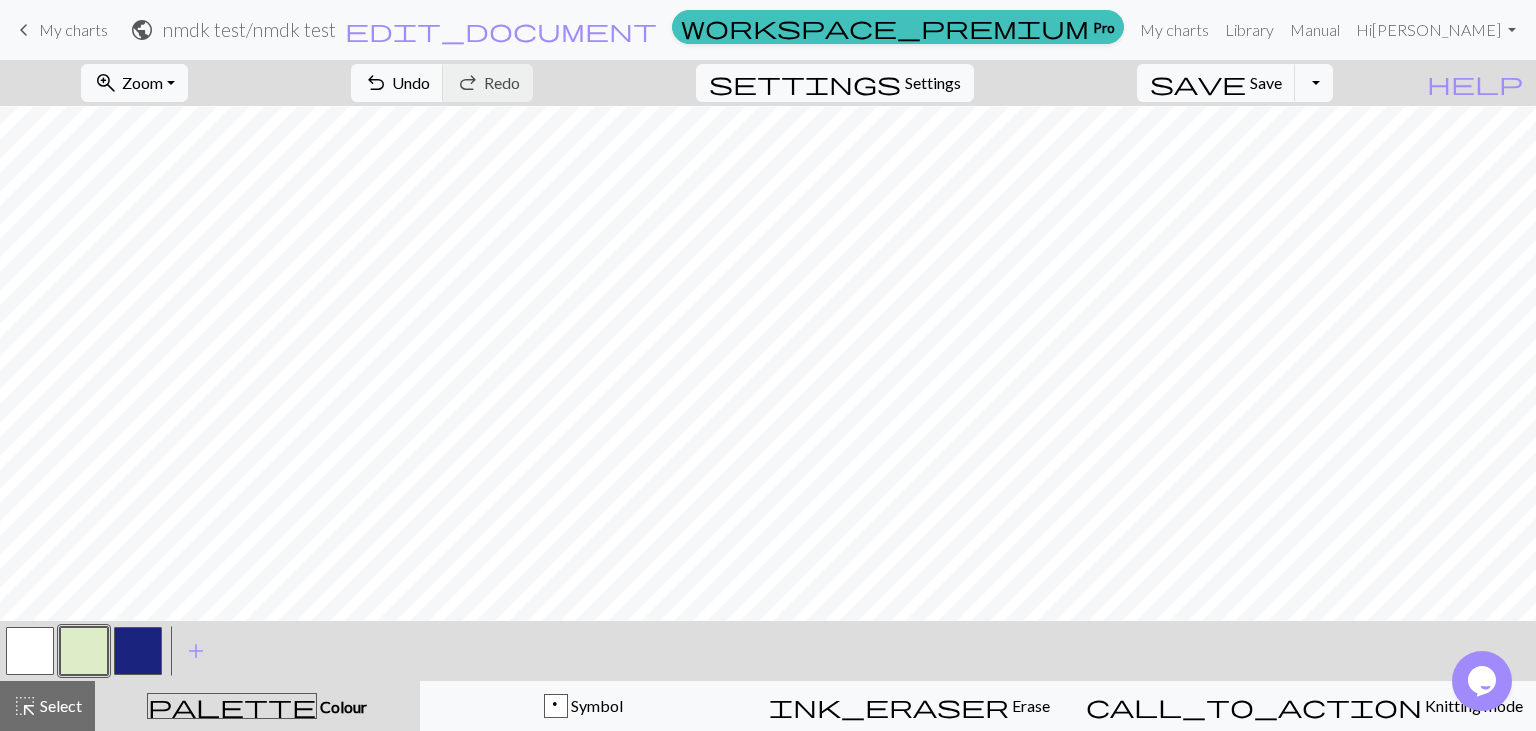 click at bounding box center [84, 651] 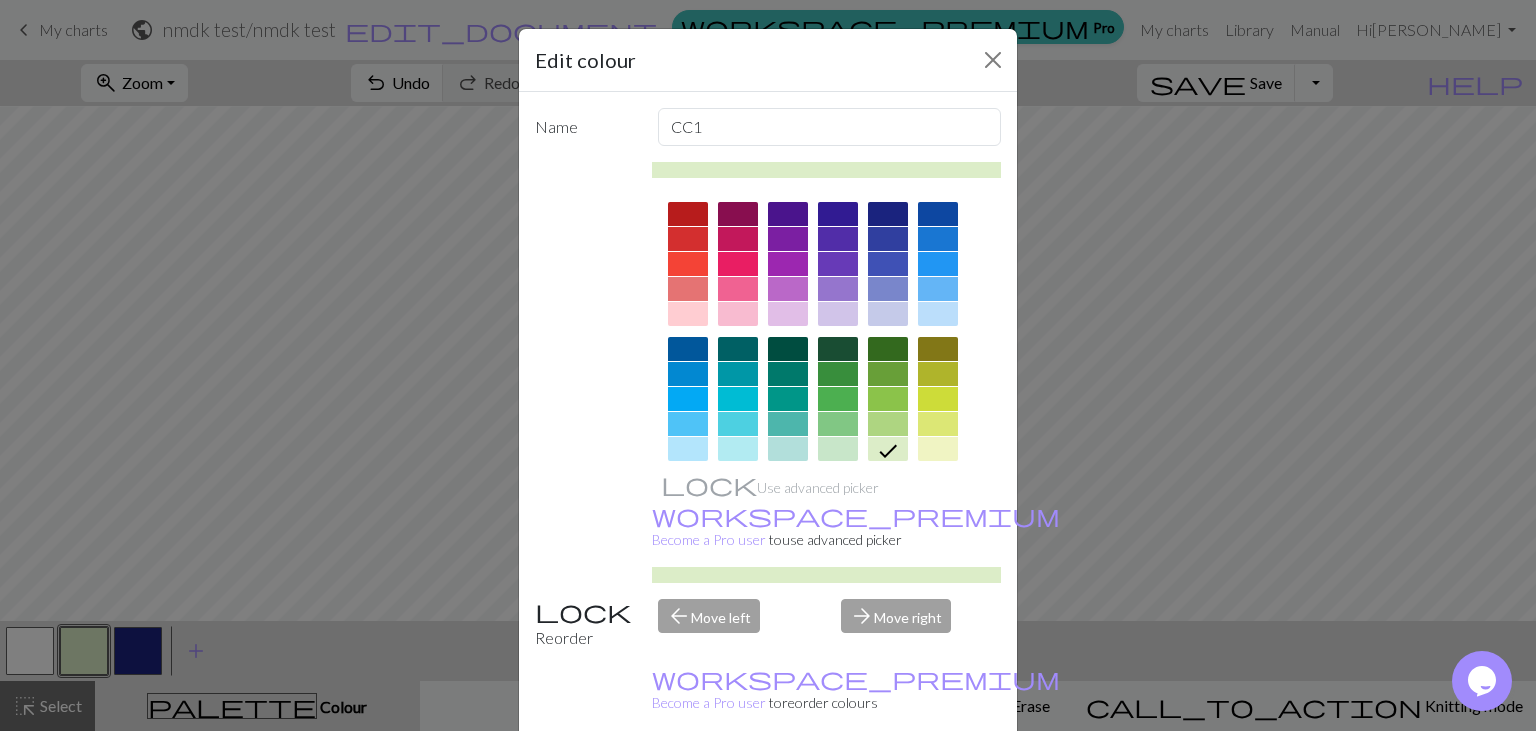 click on "Done" at bounding box center [888, 782] 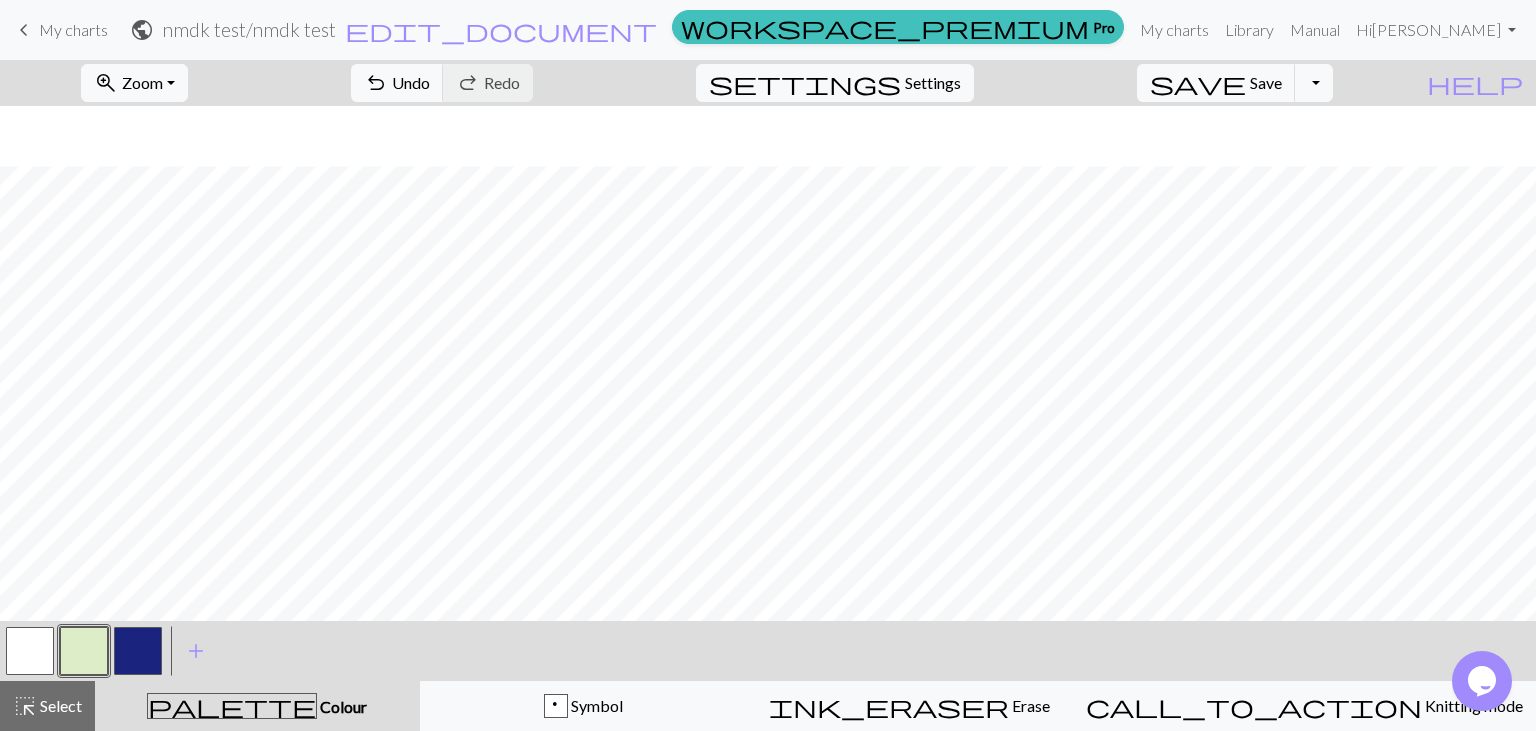 scroll, scrollTop: 229, scrollLeft: 0, axis: vertical 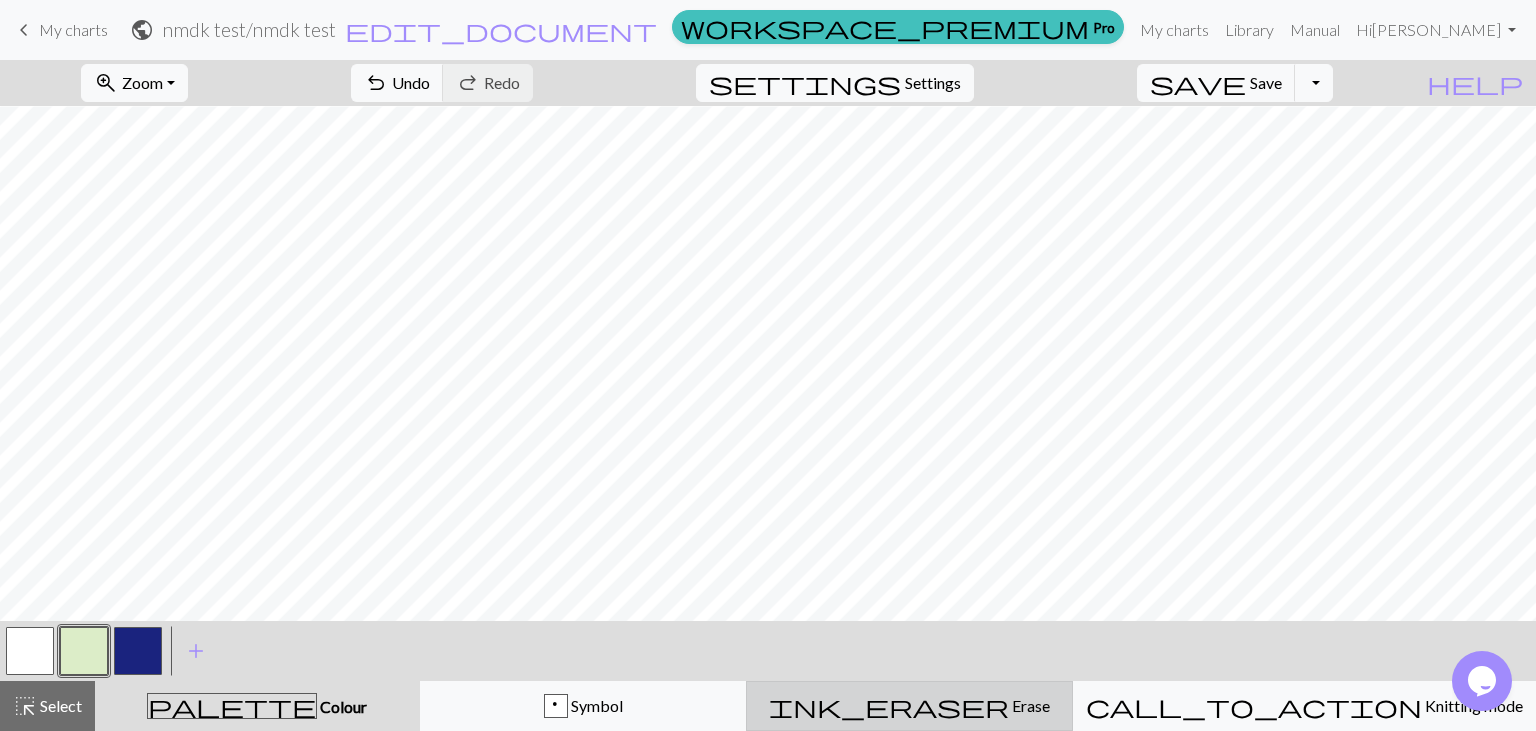 click on "ink_eraser   Erase   Erase" at bounding box center [909, 706] 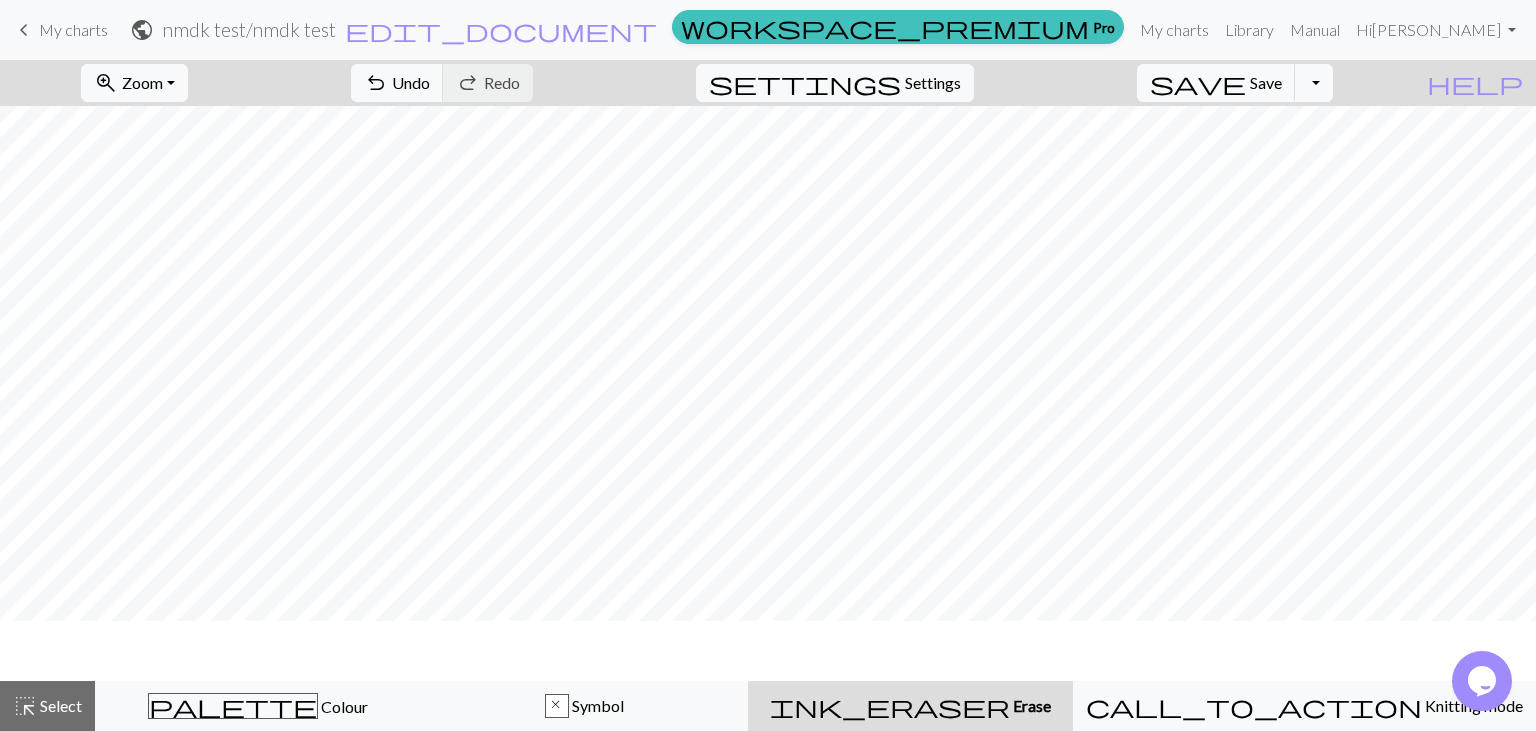 scroll, scrollTop: 169, scrollLeft: 0, axis: vertical 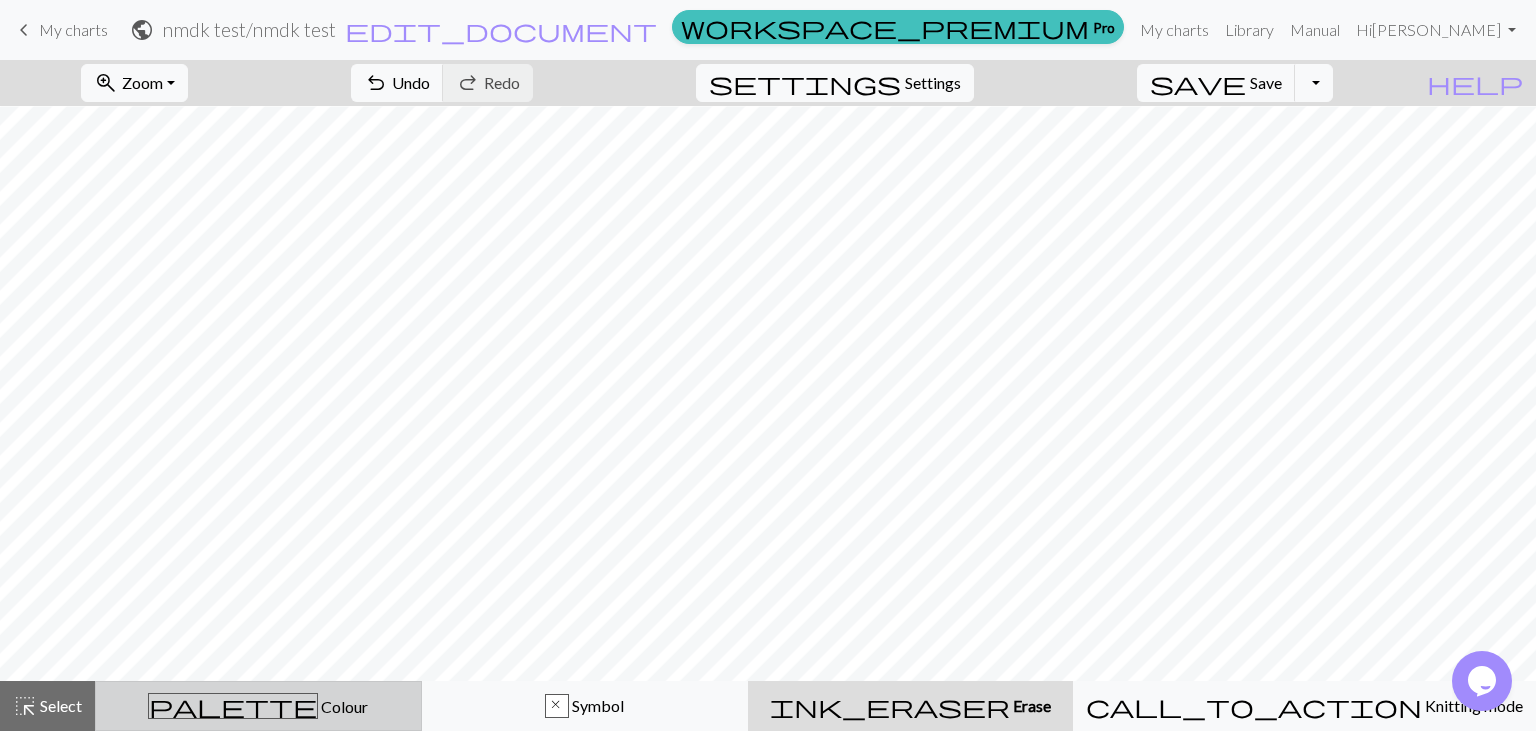 click on "palette" at bounding box center (233, 706) 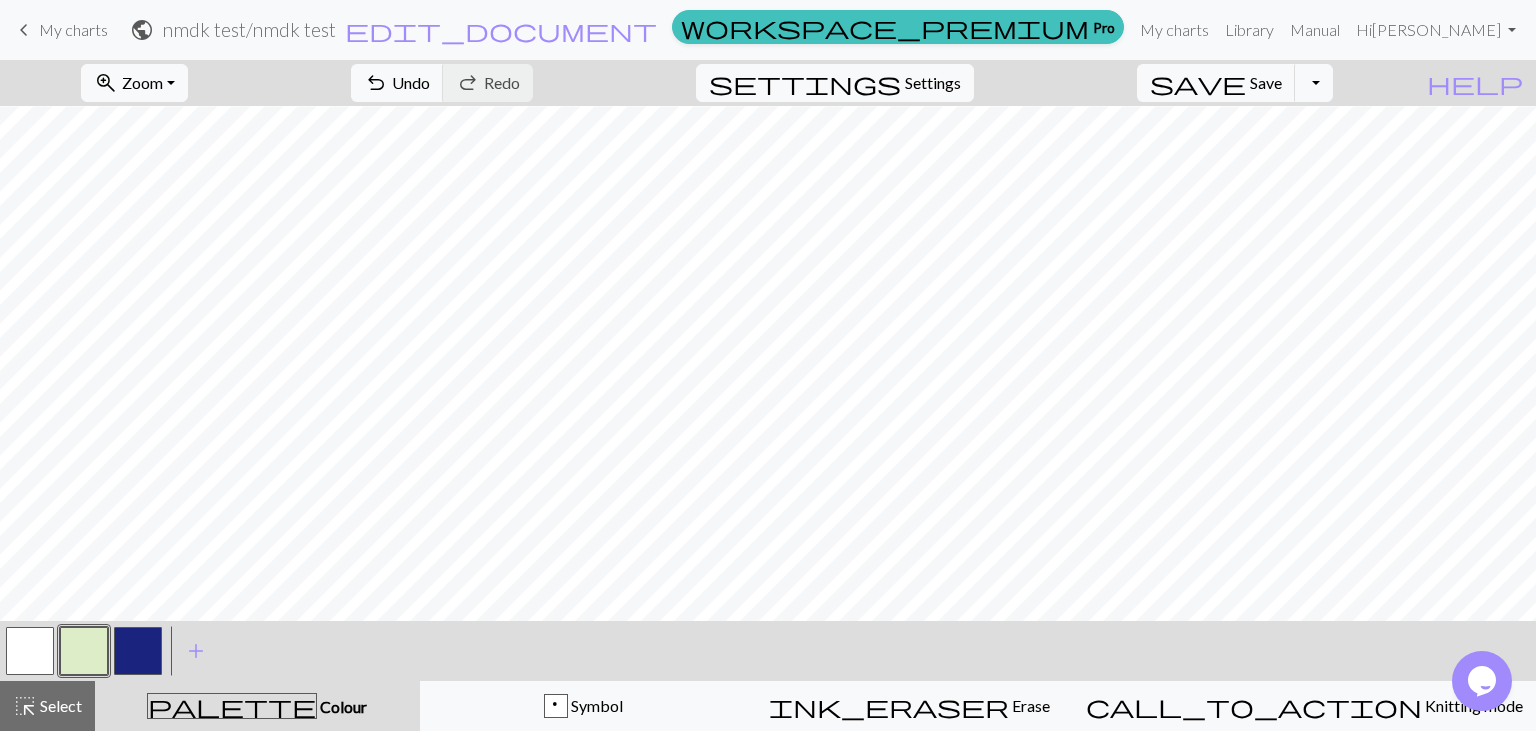 click at bounding box center [84, 651] 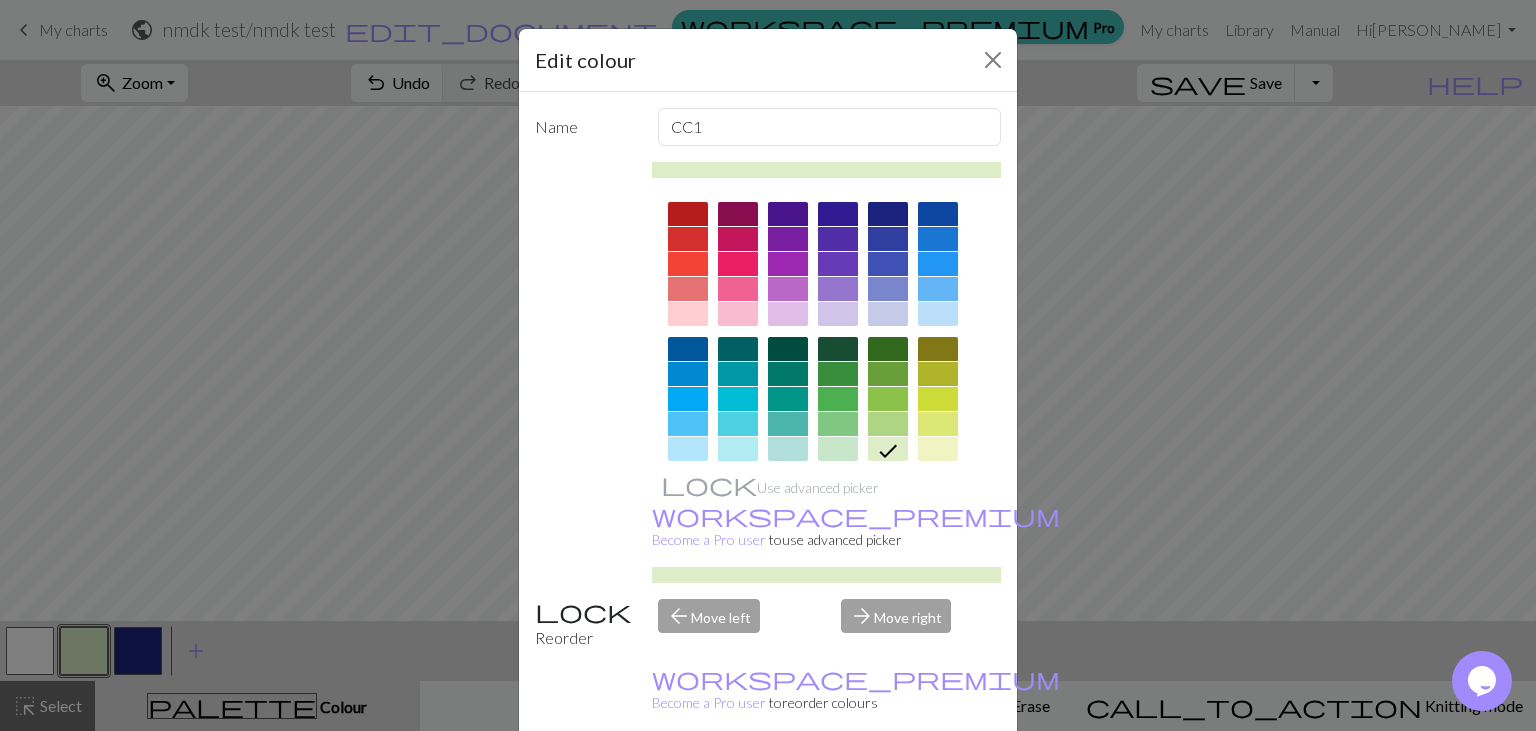 click on "Done" at bounding box center [888, 782] 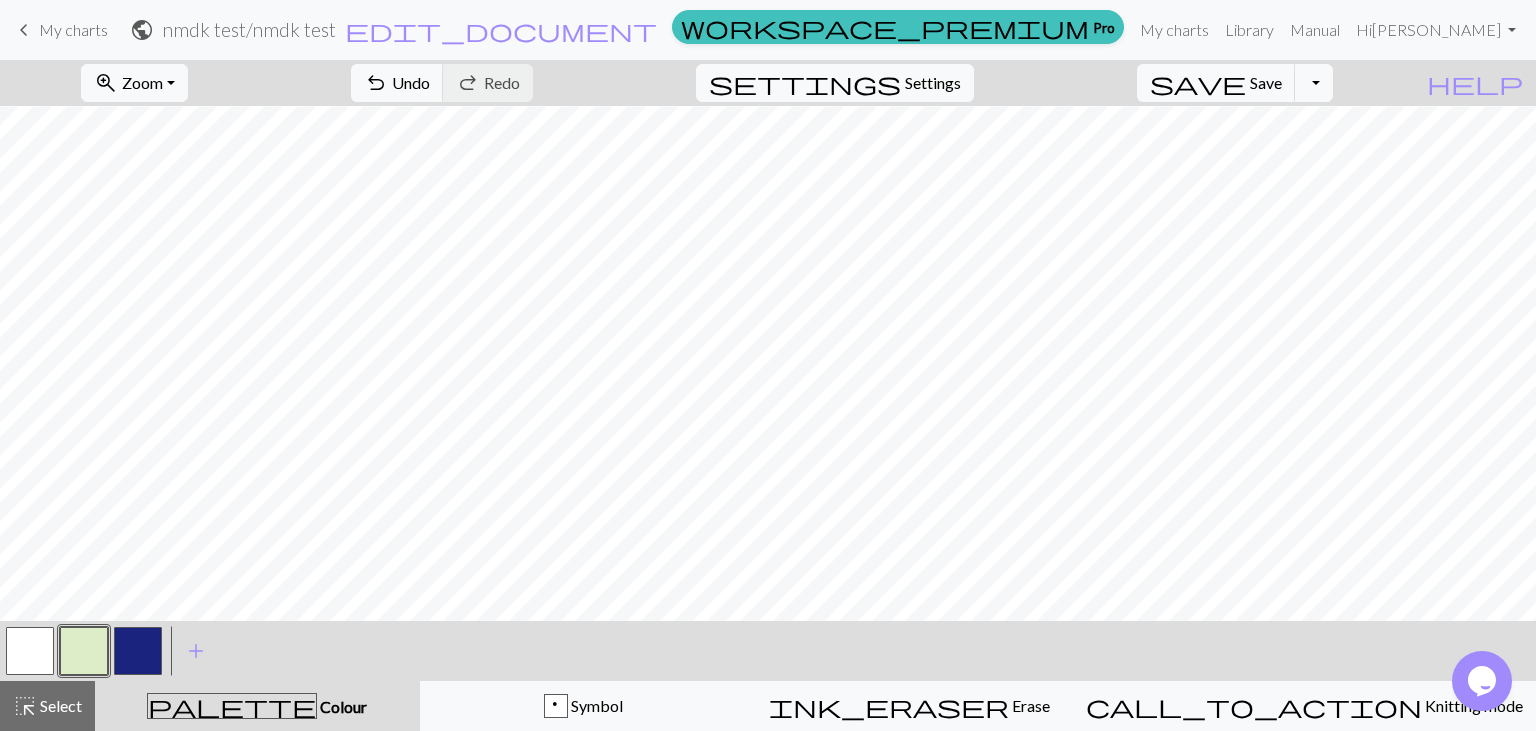 click on "< > add Add a  colour" at bounding box center (768, 651) 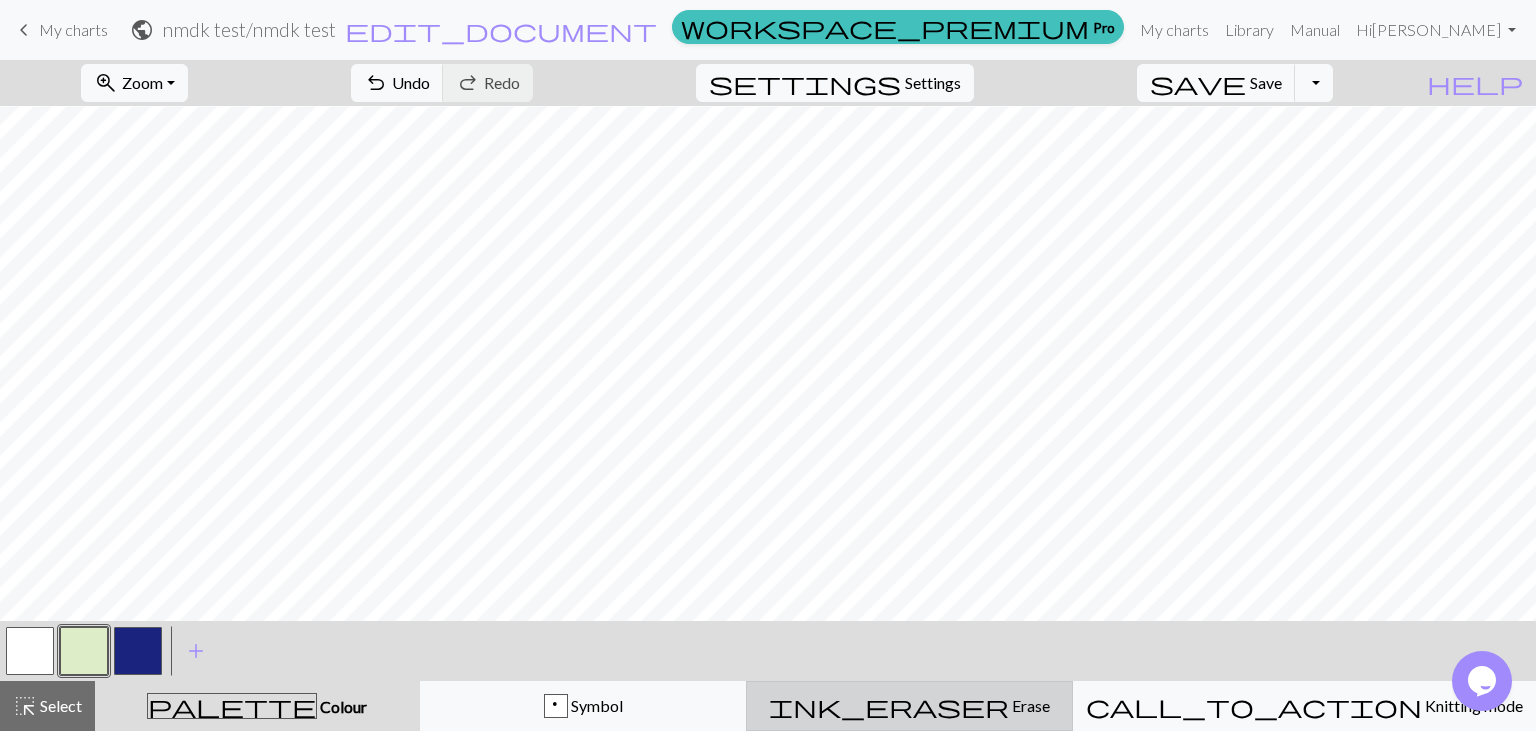 click on "Erase" at bounding box center (1029, 705) 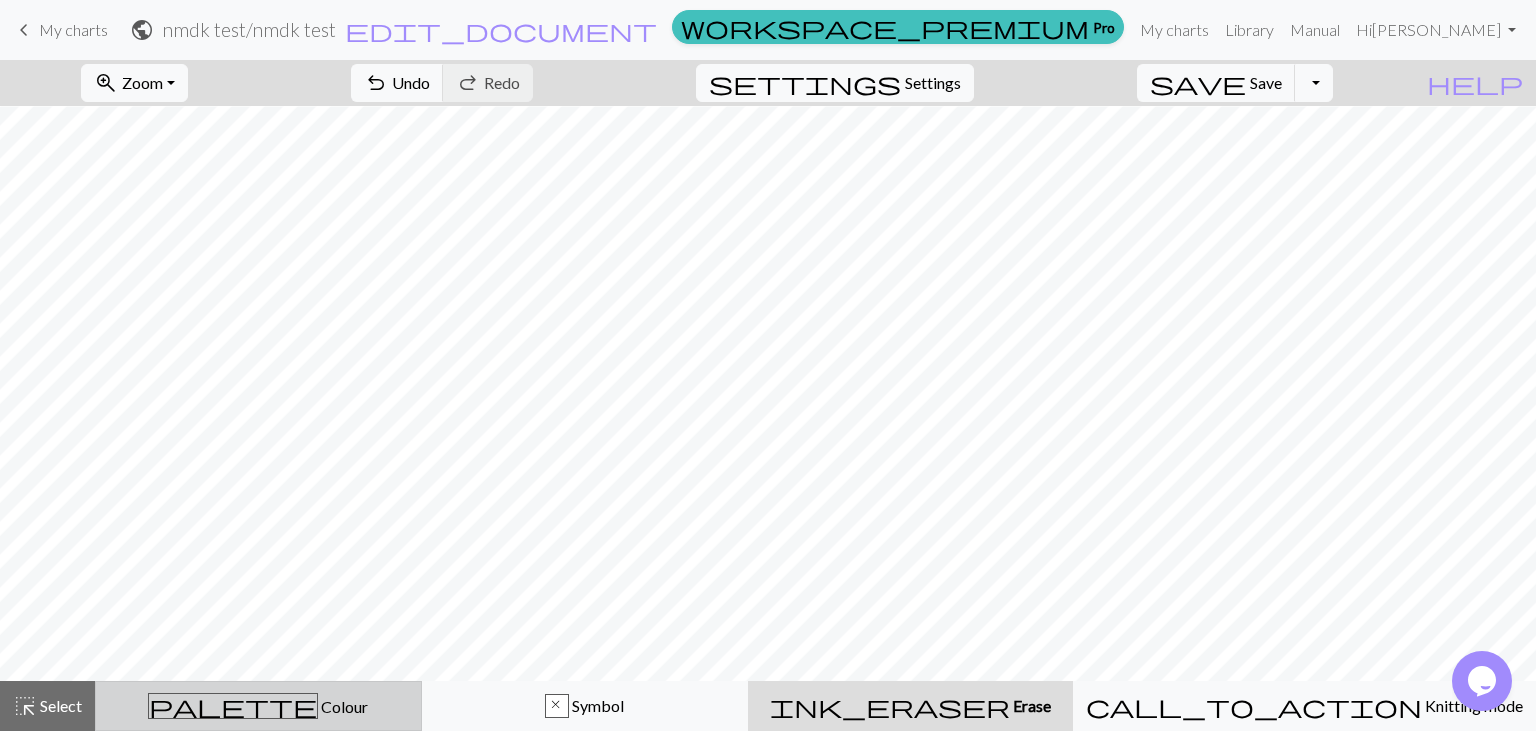 click on "Colour" at bounding box center [343, 706] 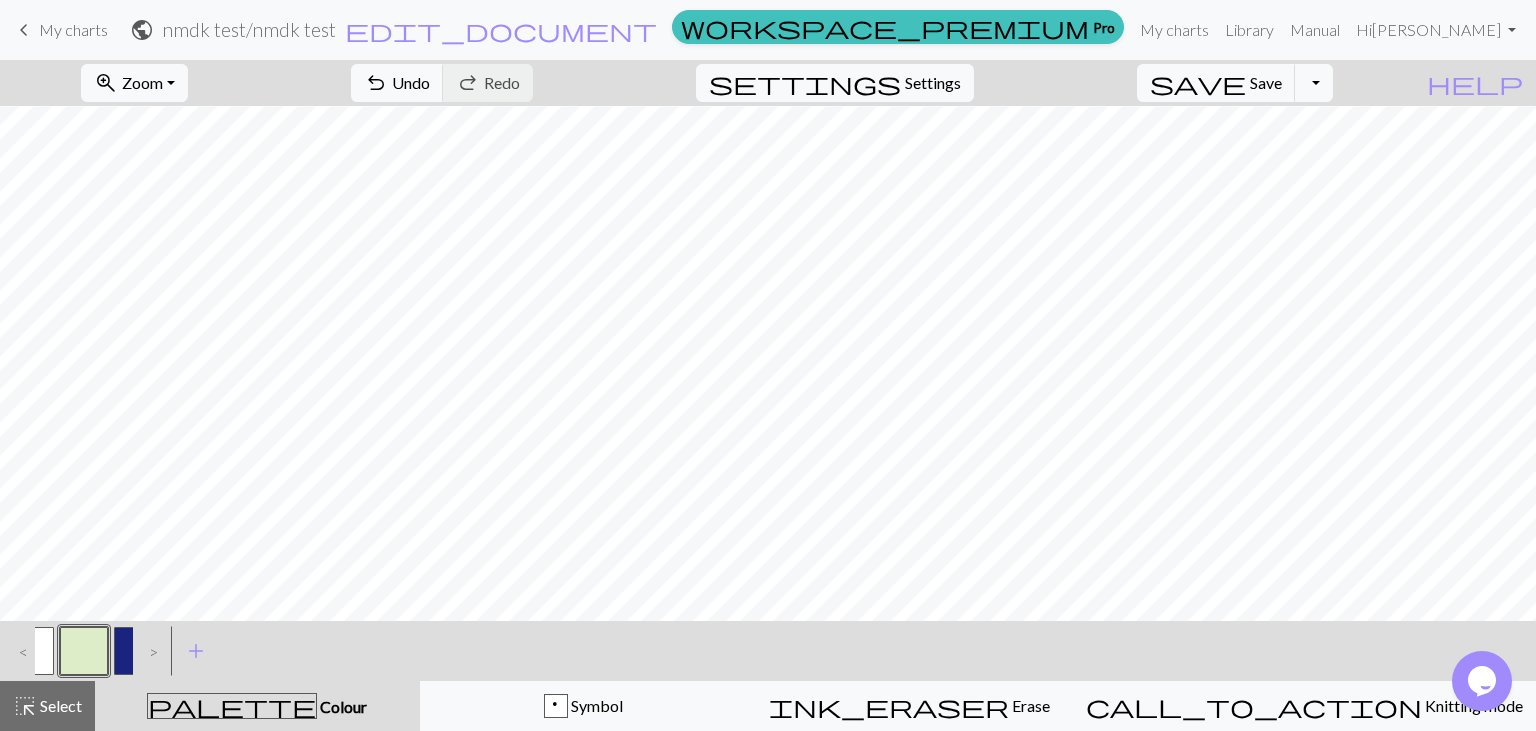 click on "Colour" at bounding box center (342, 706) 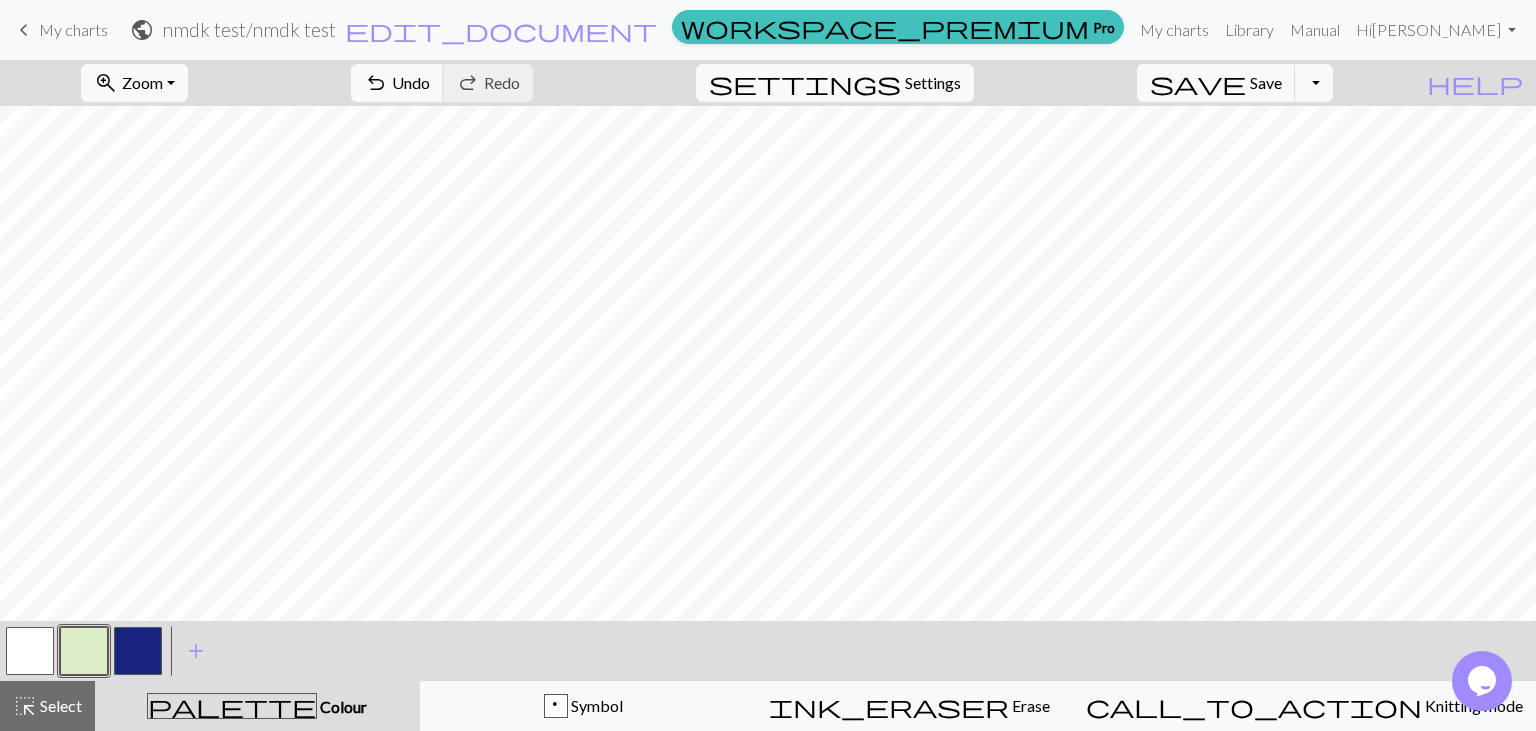 click at bounding box center (84, 651) 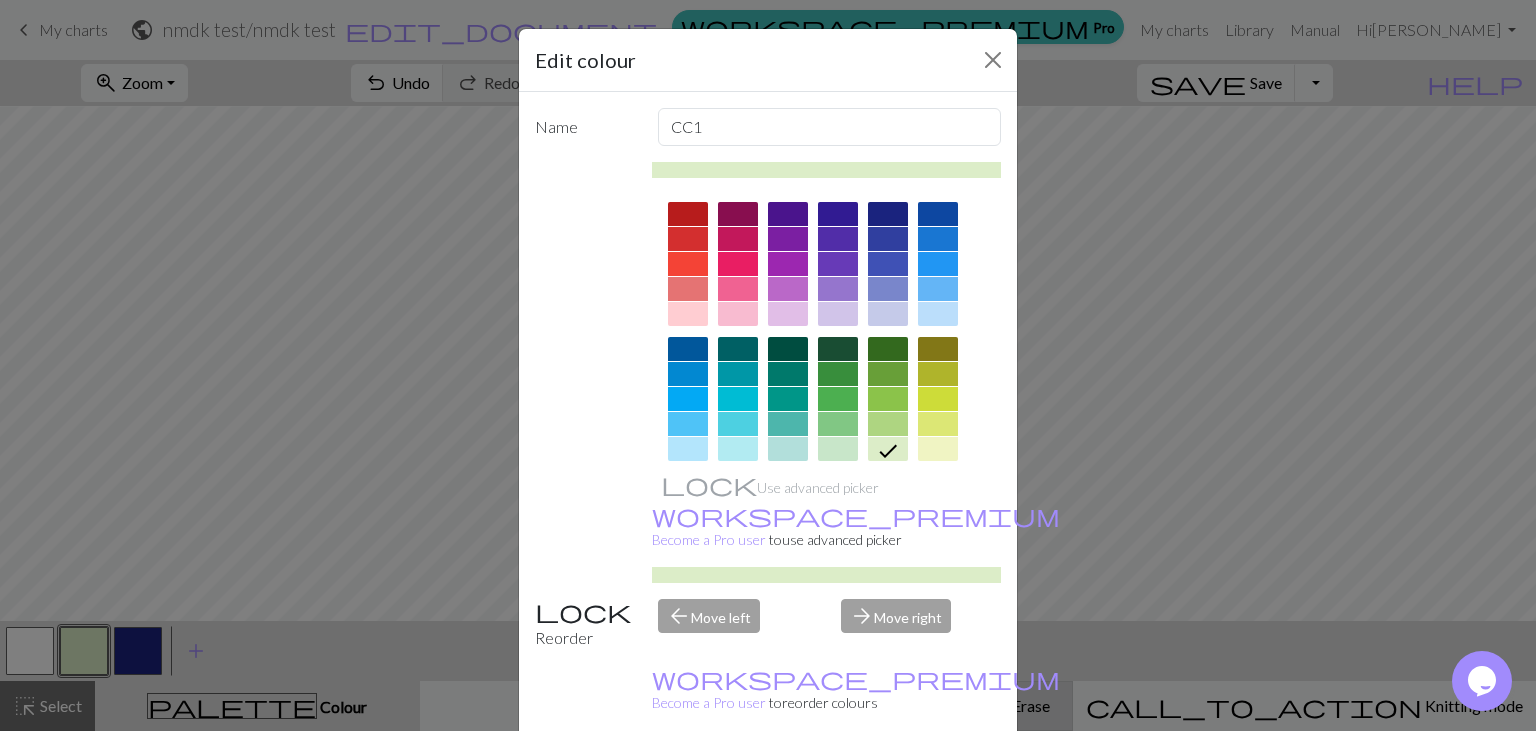 click on "Done" at bounding box center (888, 782) 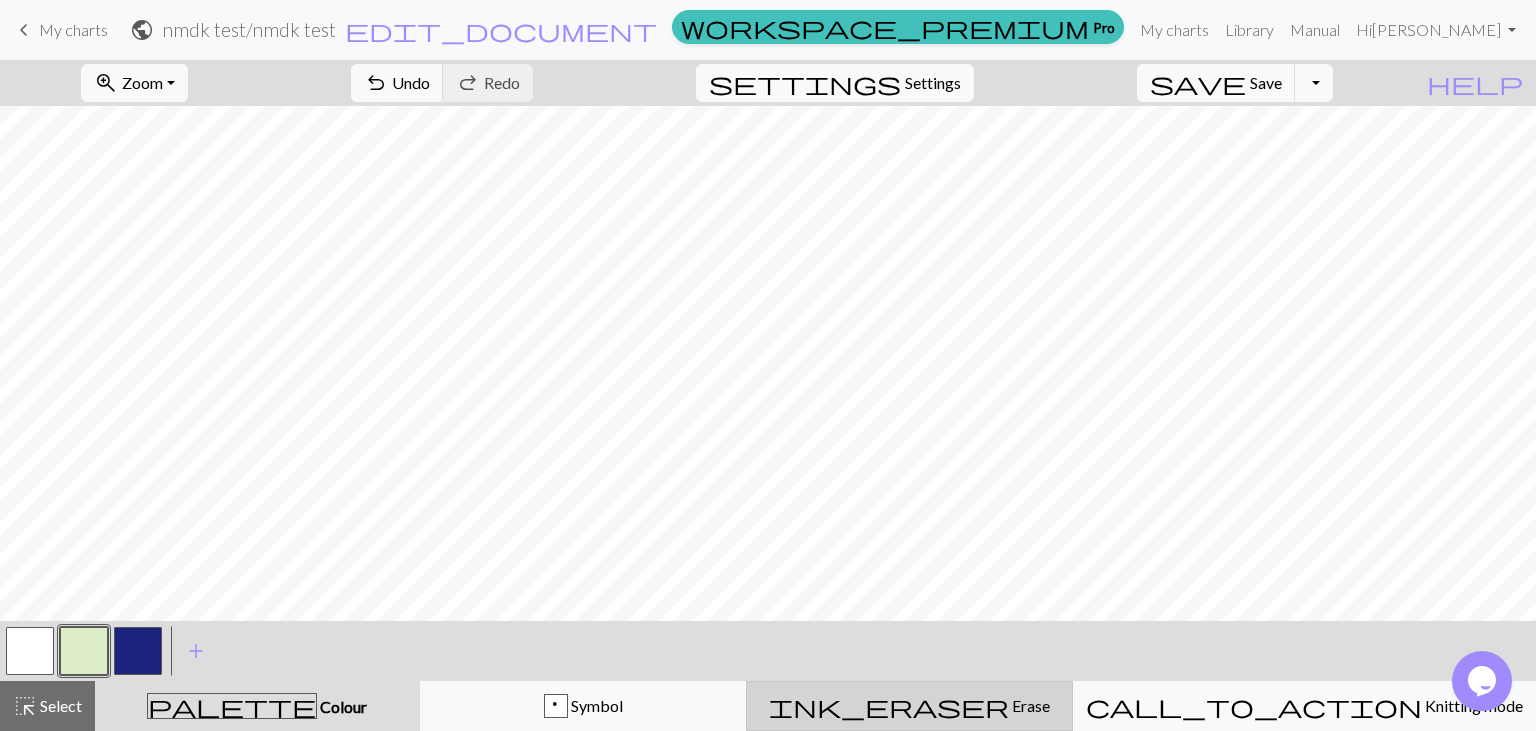 click on "ink_eraser   Erase   Erase" at bounding box center [909, 706] 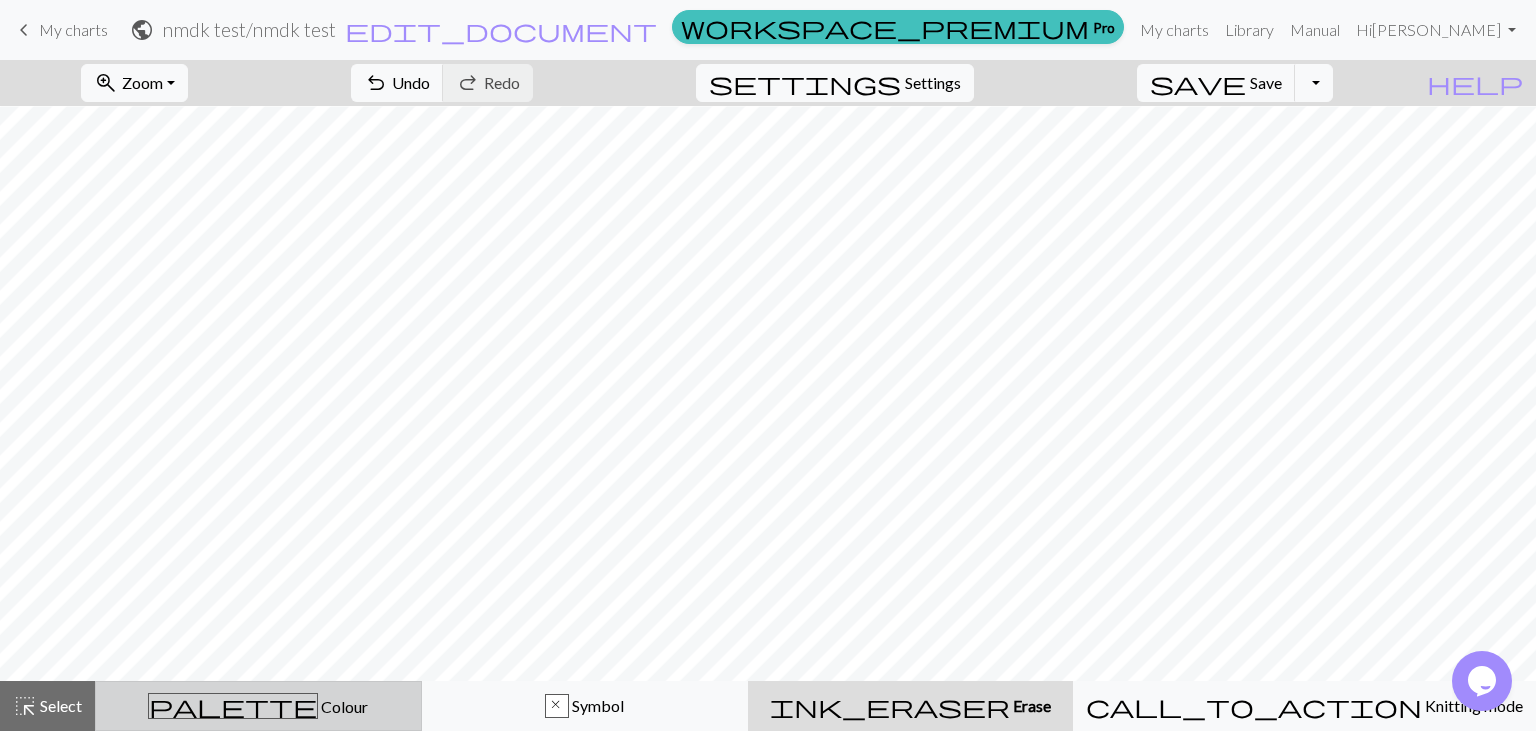 click on "Colour" at bounding box center [343, 706] 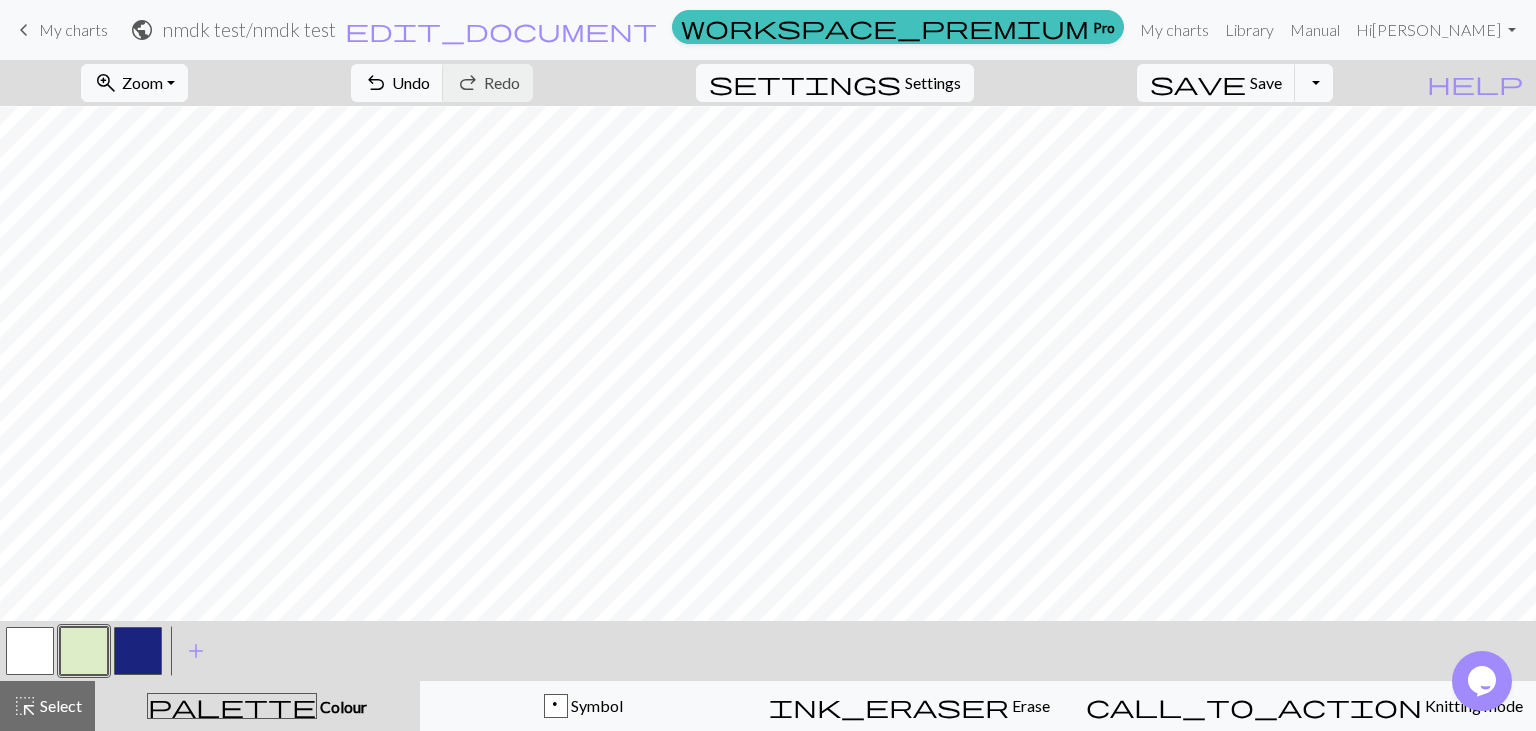 click at bounding box center [84, 651] 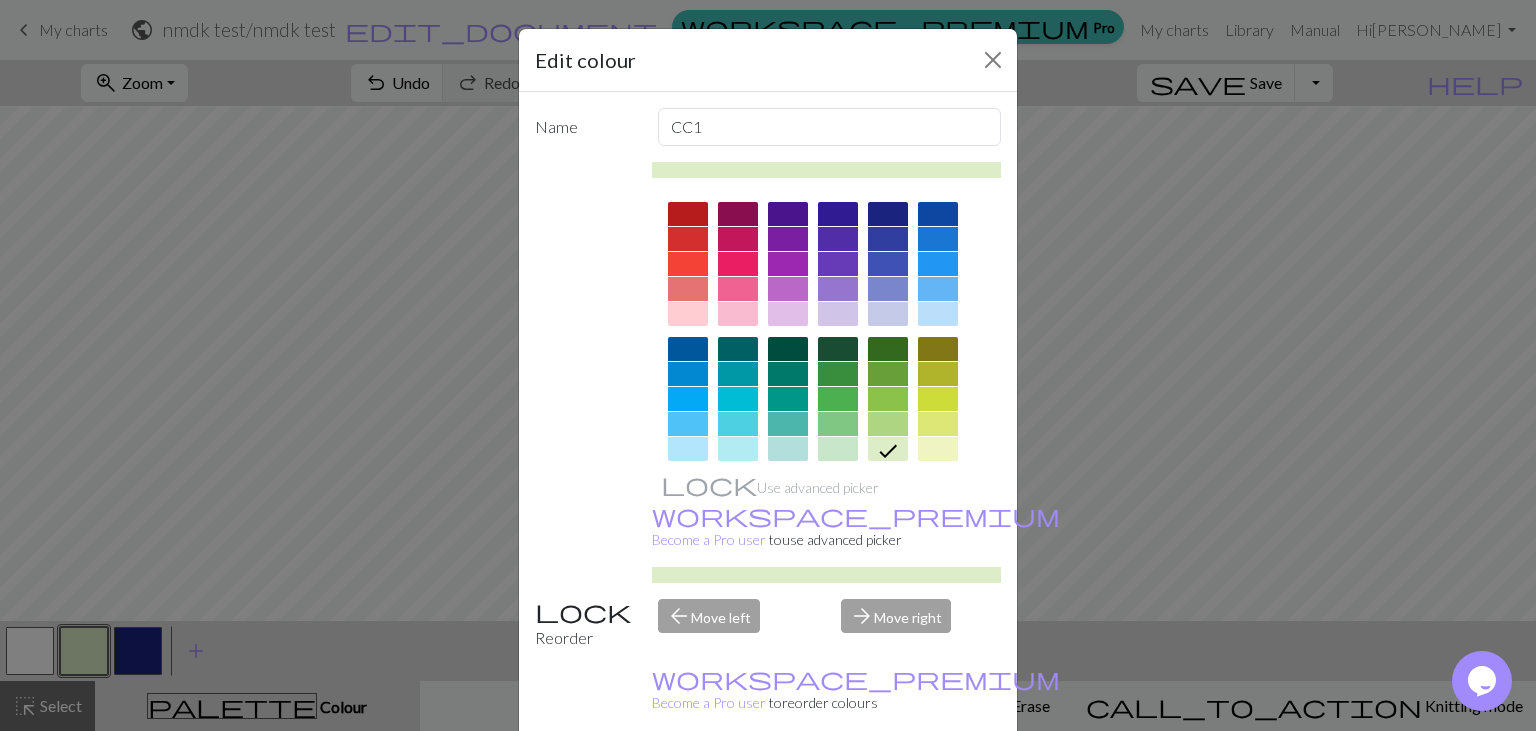 click on "Done" at bounding box center [888, 782] 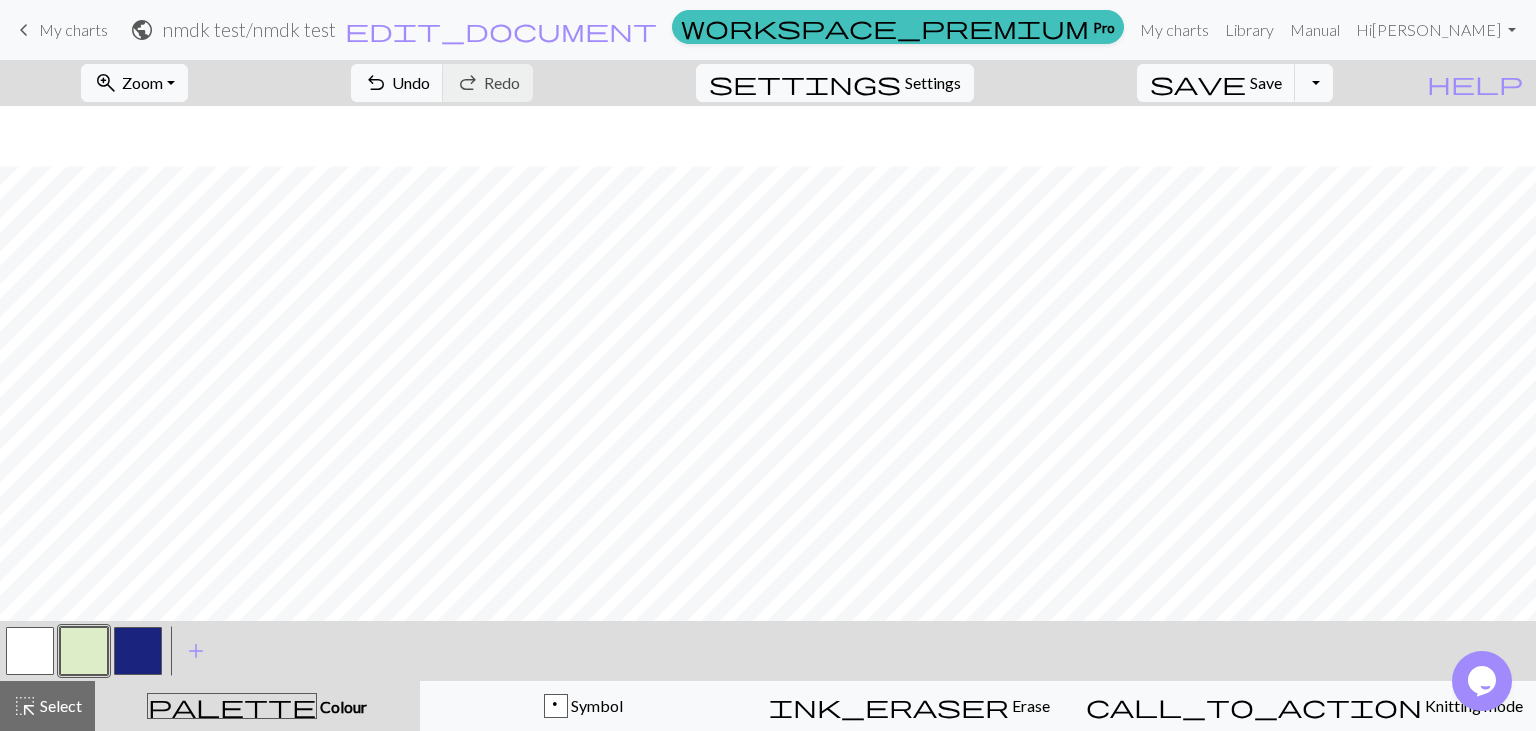 scroll, scrollTop: 229, scrollLeft: 0, axis: vertical 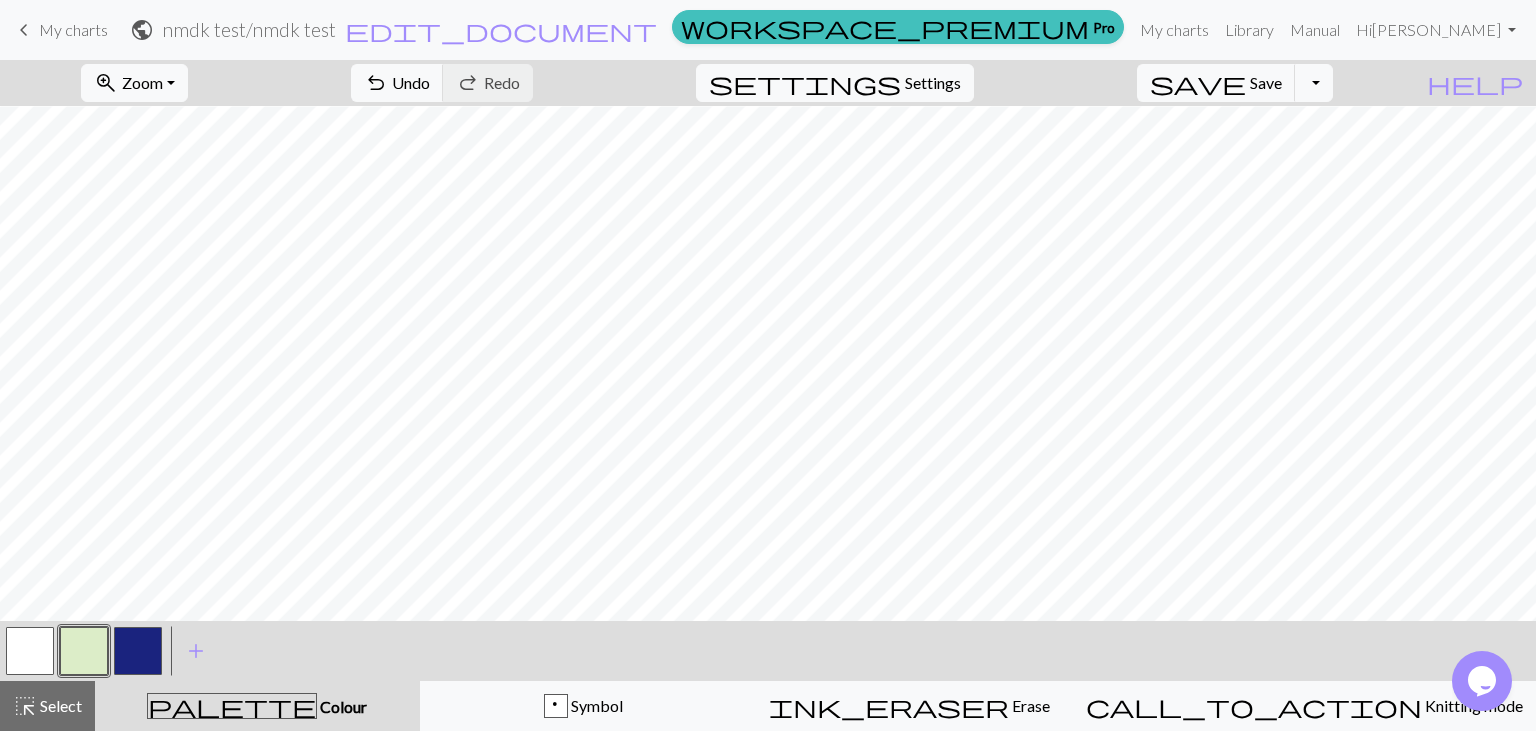 drag, startPoint x: 1530, startPoint y: 486, endPoint x: 1535, endPoint y: 612, distance: 126.09917 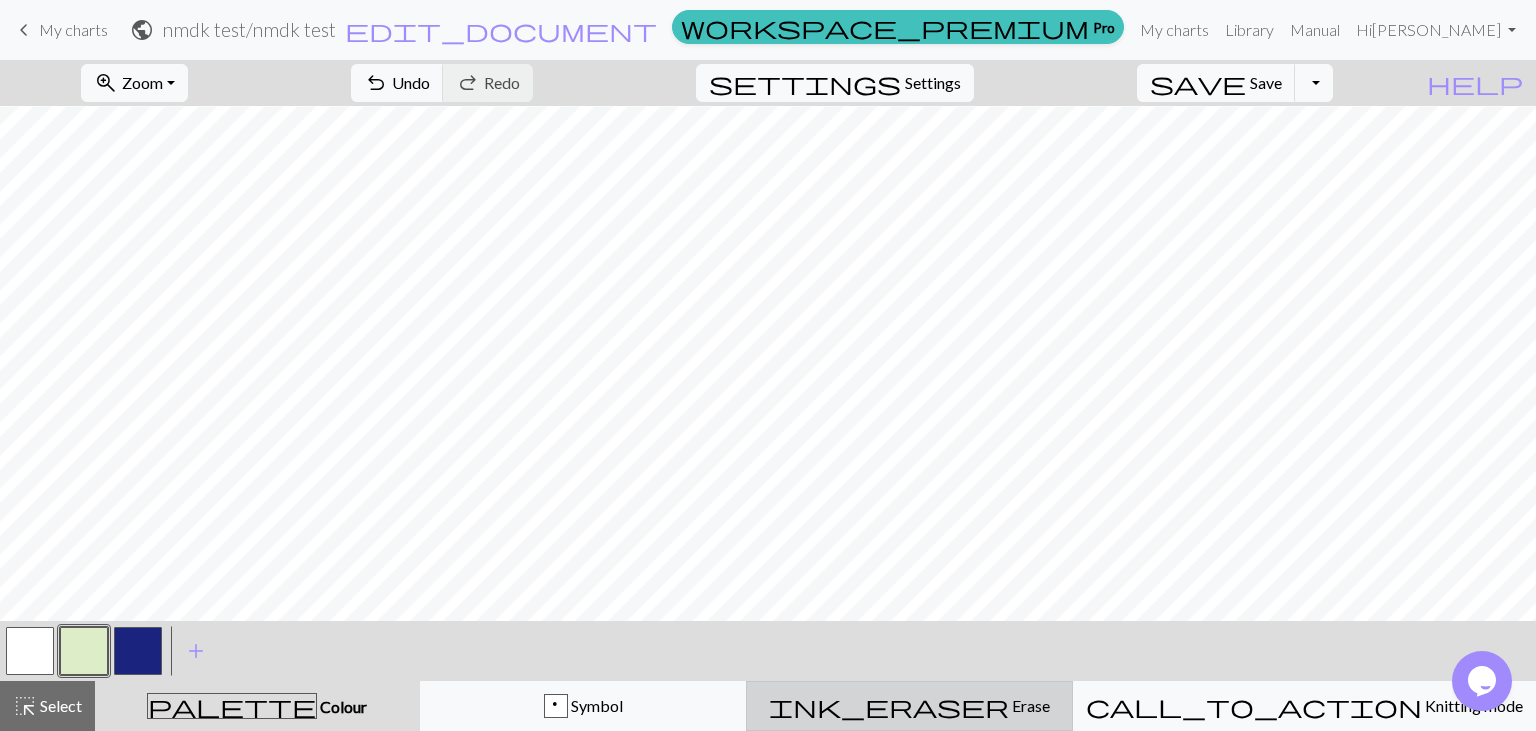 click on "Erase" at bounding box center [1029, 705] 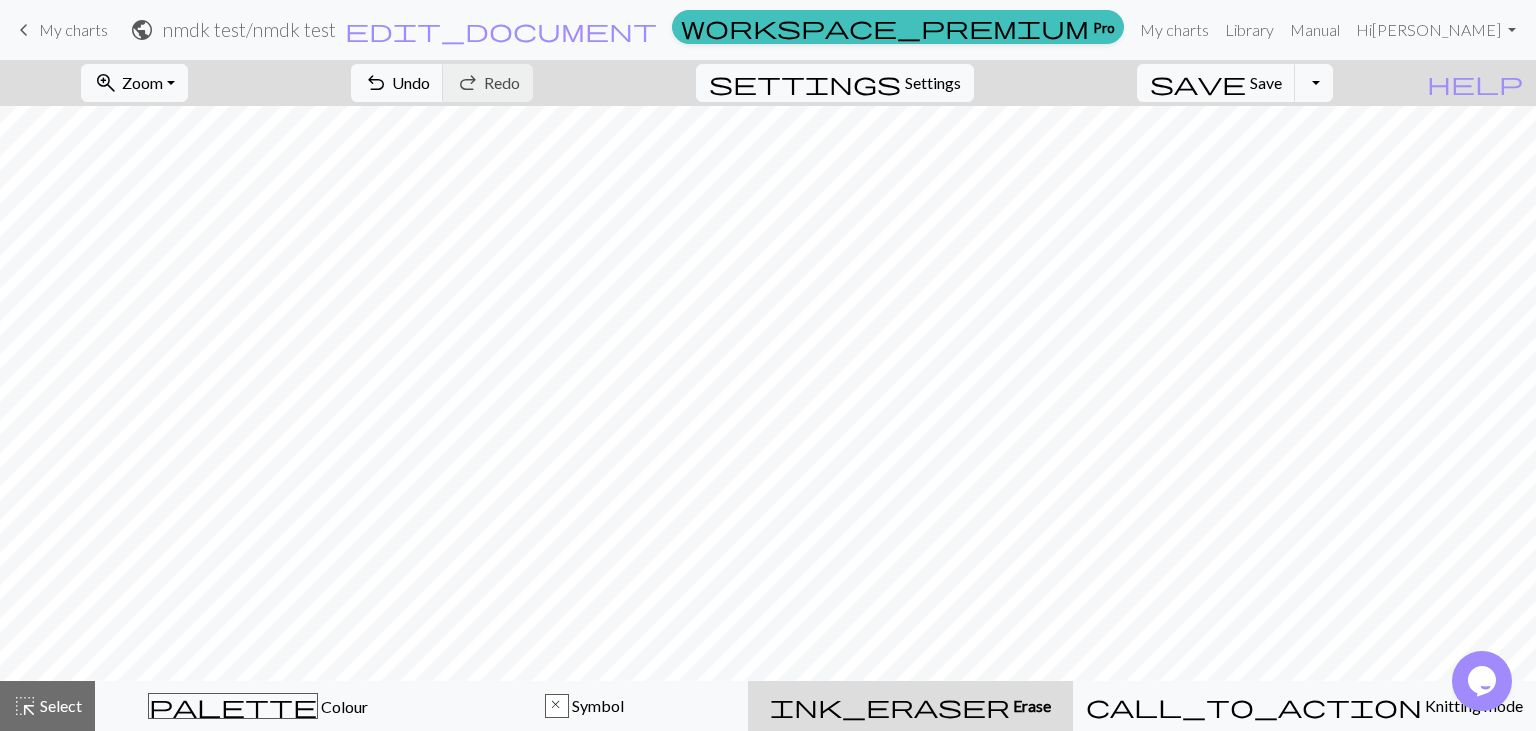 scroll, scrollTop: 169, scrollLeft: 0, axis: vertical 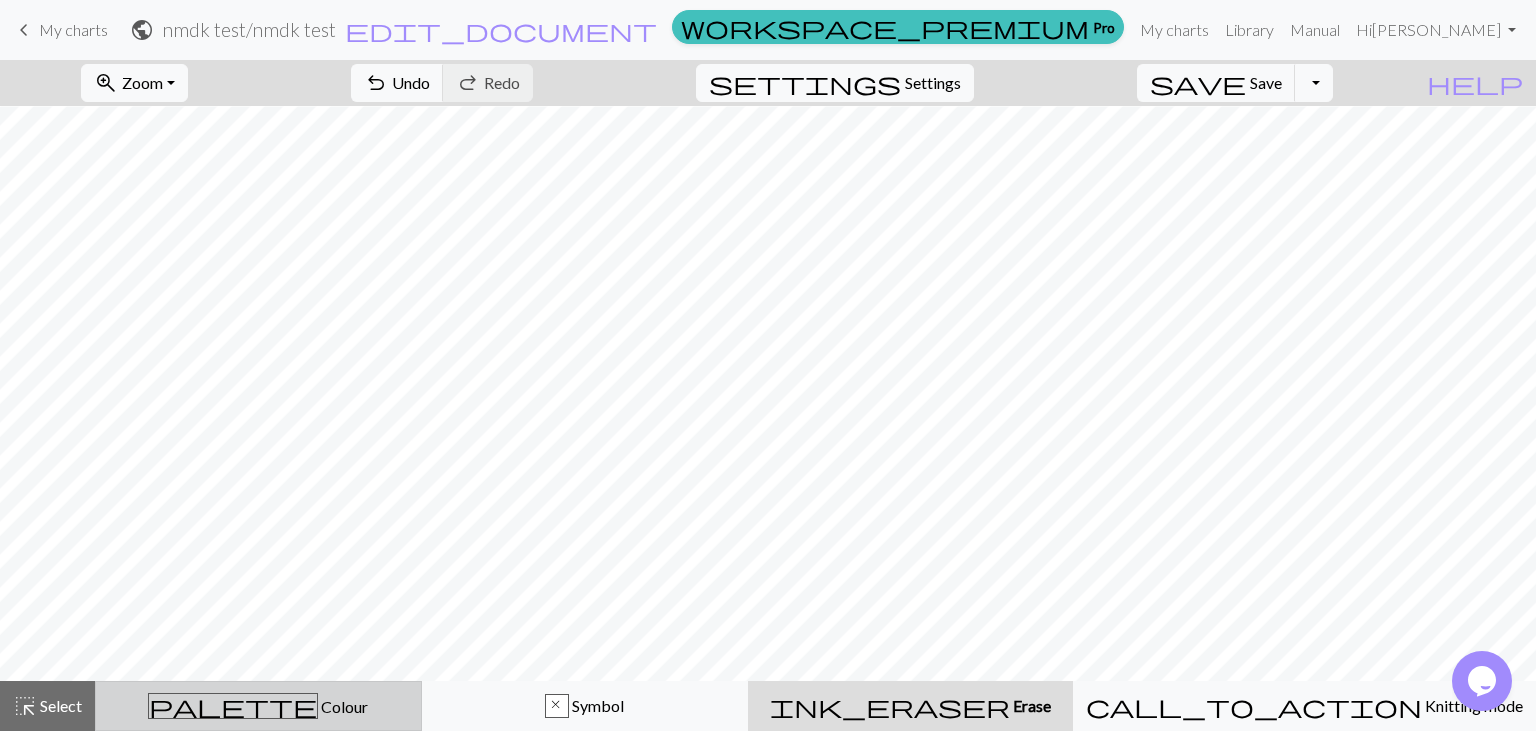 click on "Colour" at bounding box center (343, 706) 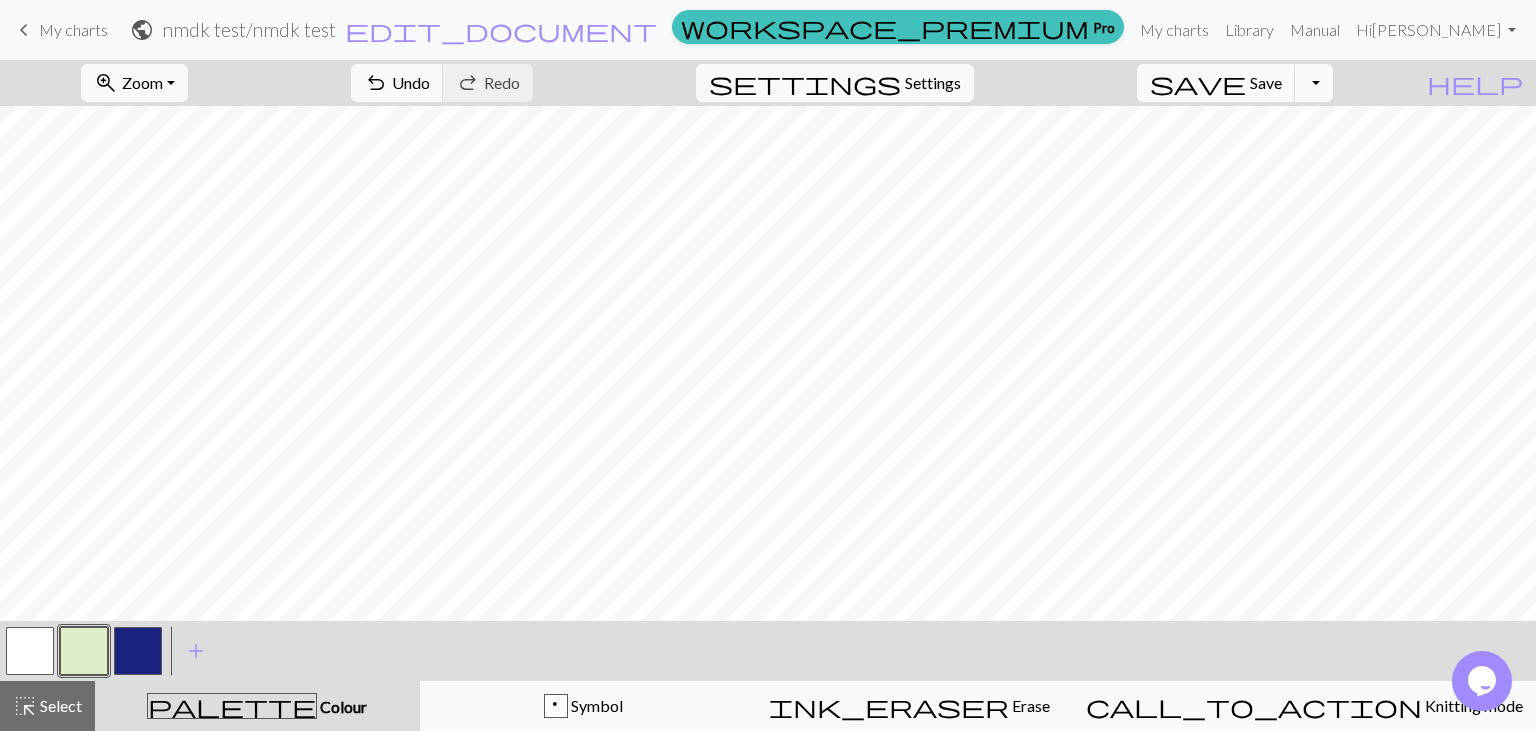 click at bounding box center [84, 651] 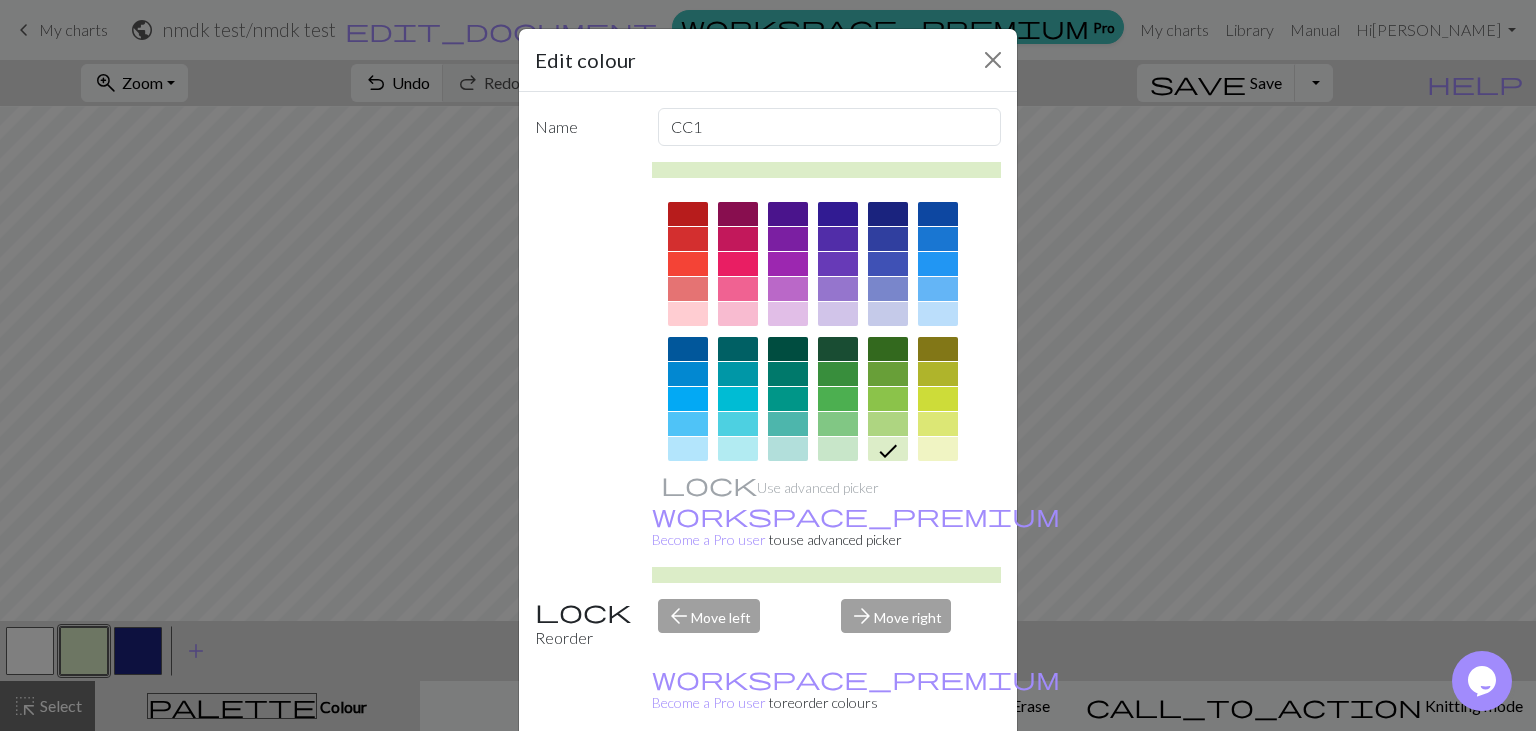 click on "Done" at bounding box center [888, 782] 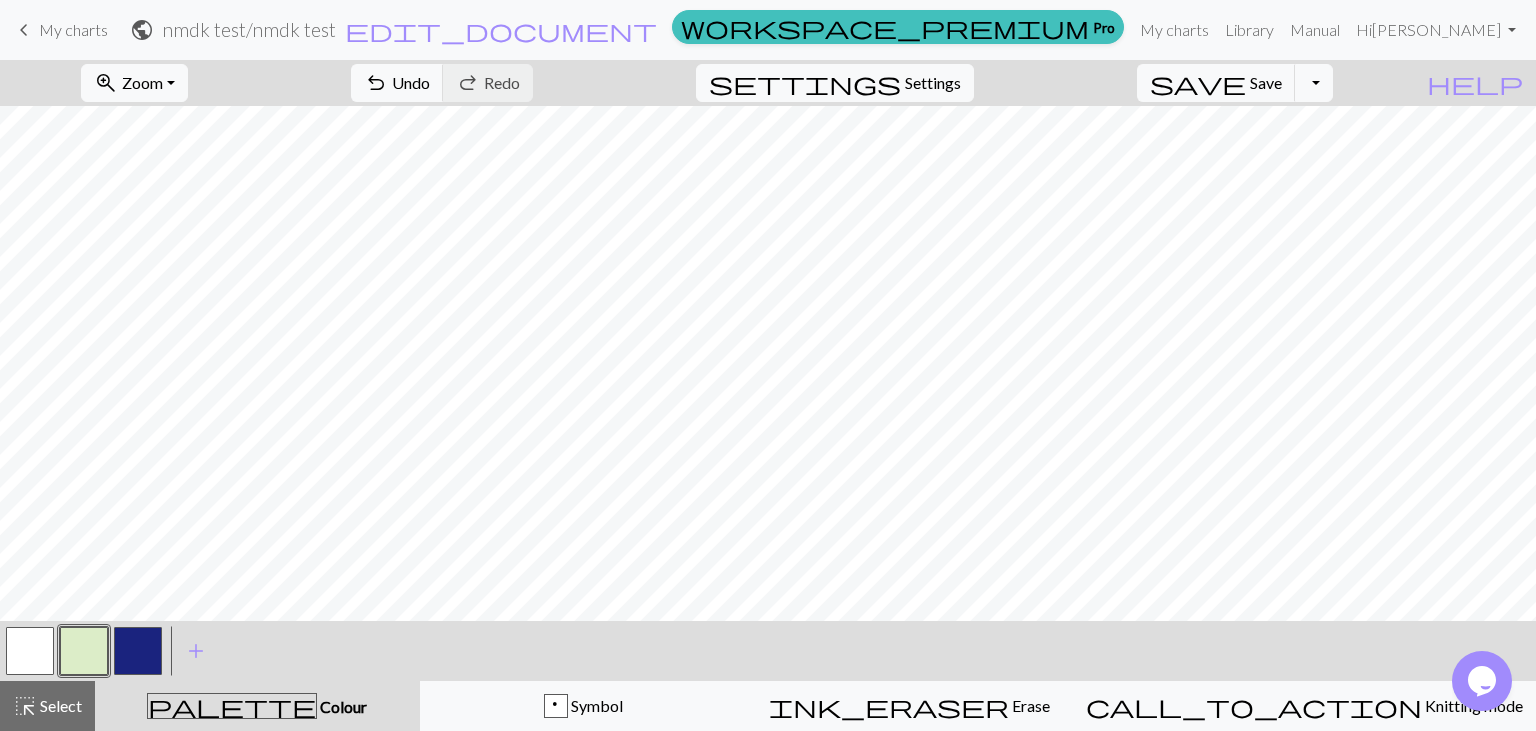 scroll, scrollTop: 136, scrollLeft: 0, axis: vertical 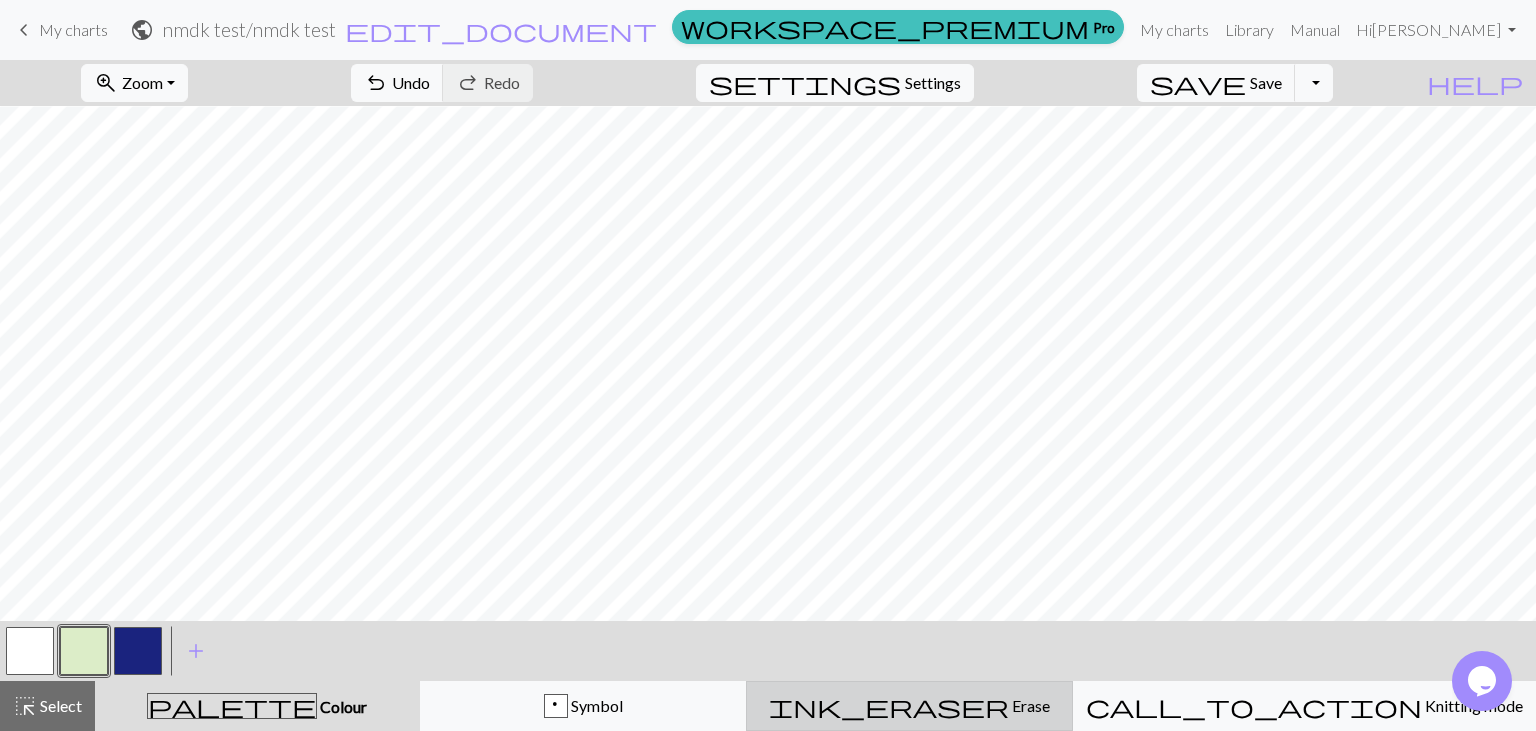 click on "ink_eraser   Erase   Erase" at bounding box center [909, 706] 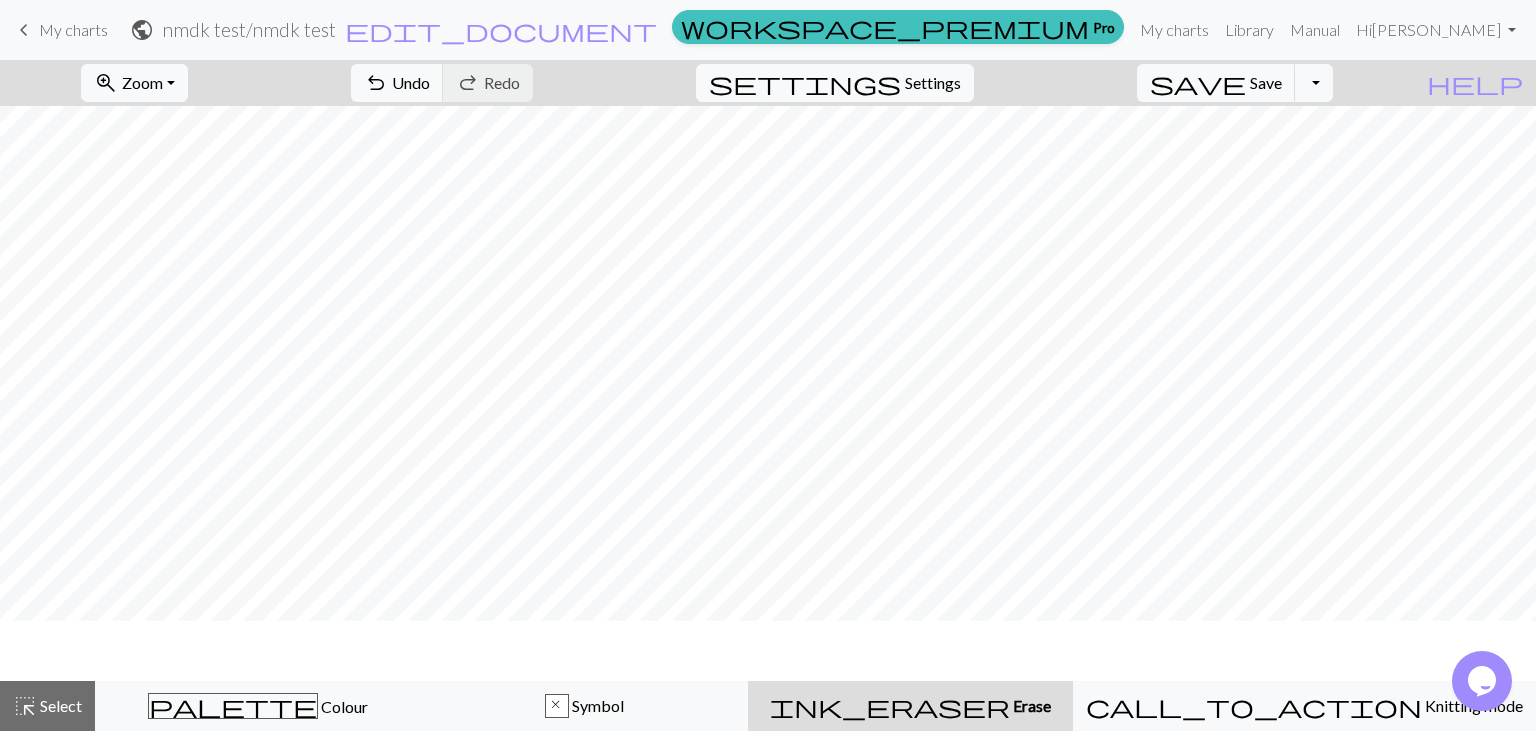 scroll, scrollTop: 169, scrollLeft: 0, axis: vertical 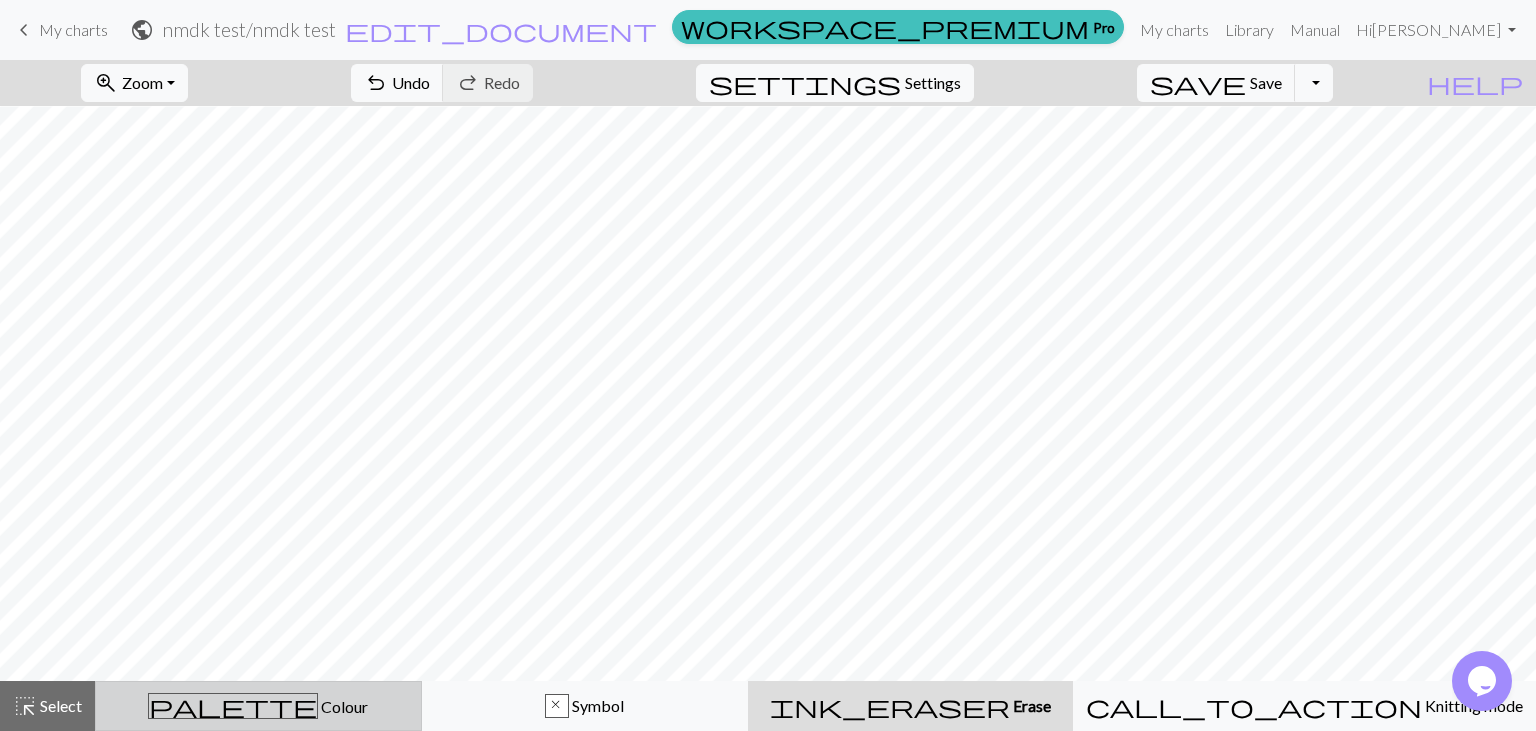 click on "palette" at bounding box center [233, 706] 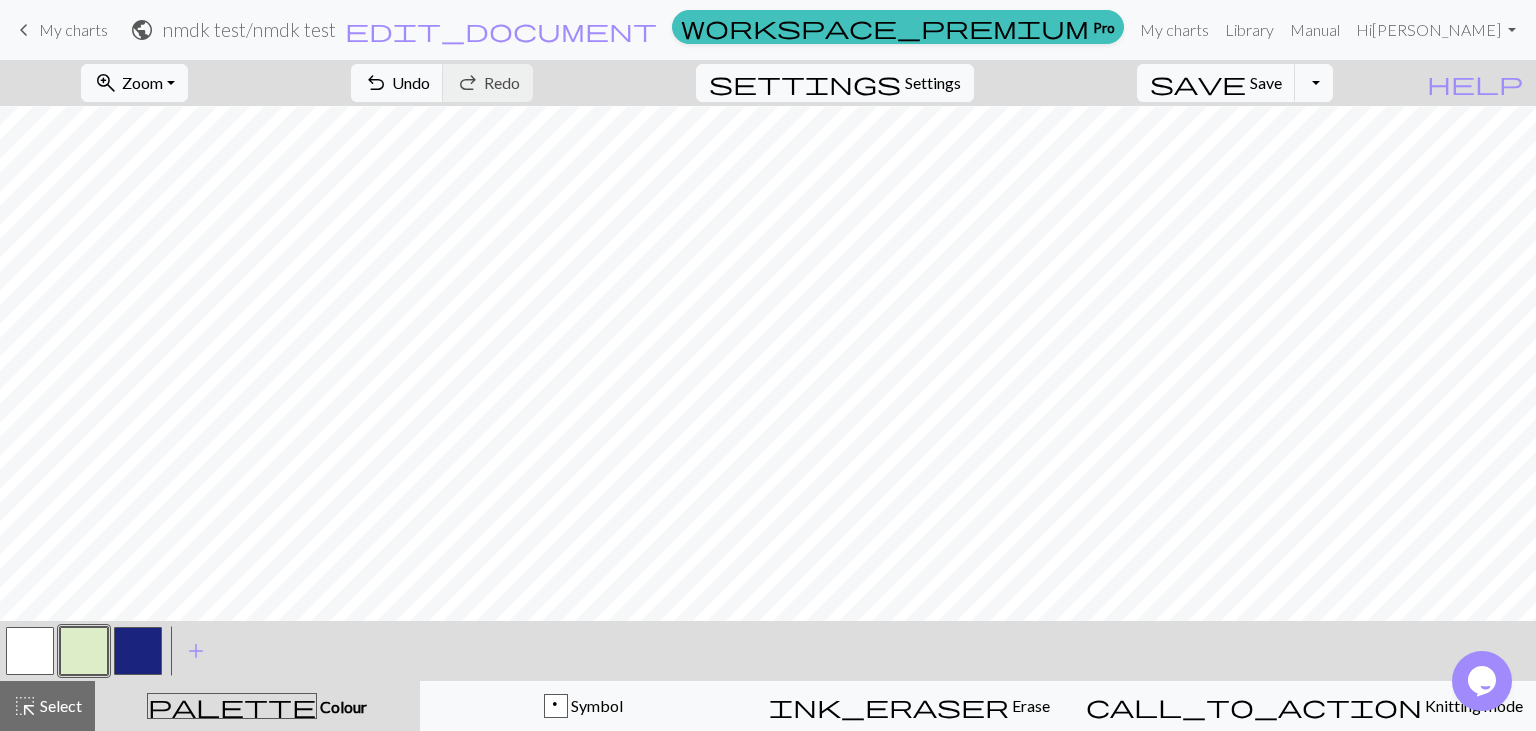 click at bounding box center [84, 651] 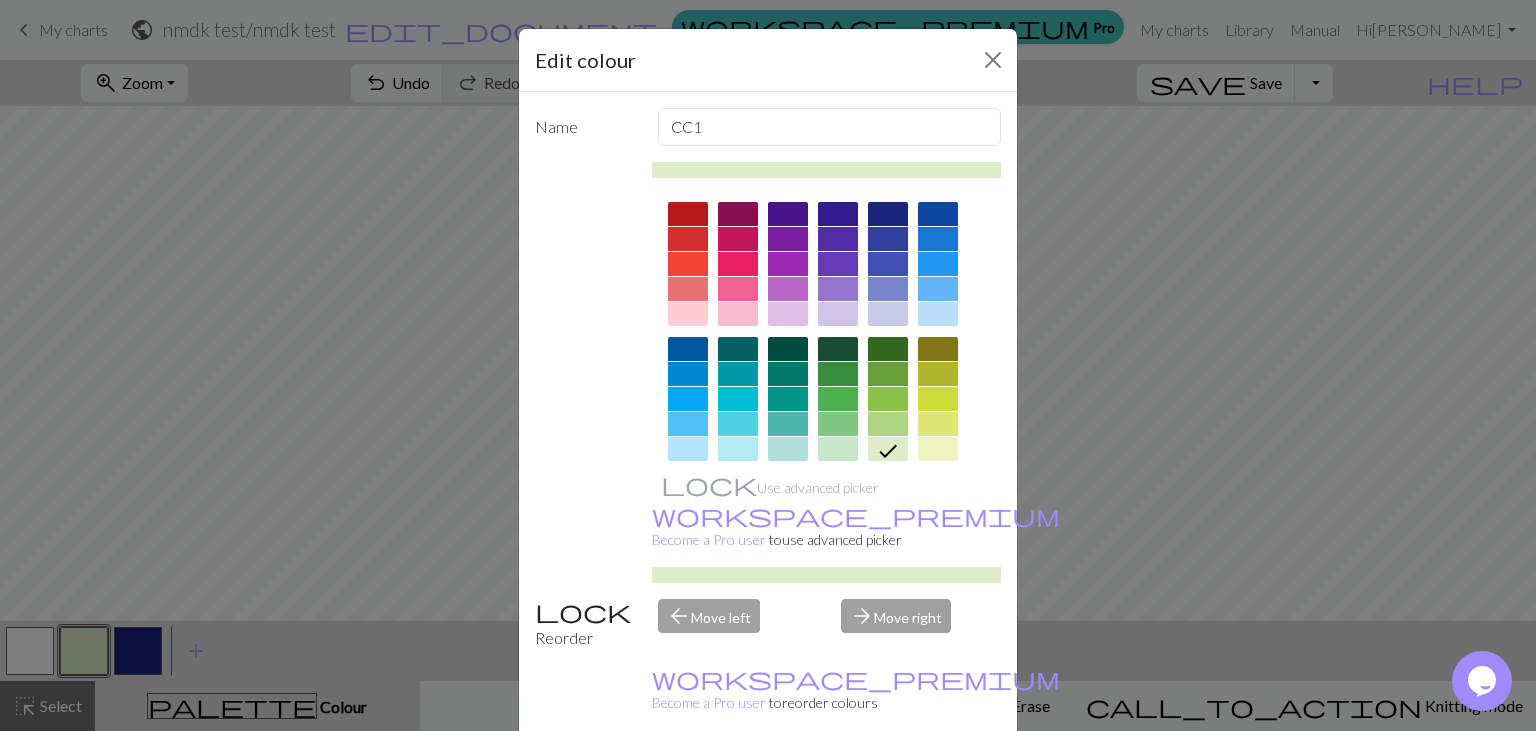 click on "Done" at bounding box center [888, 782] 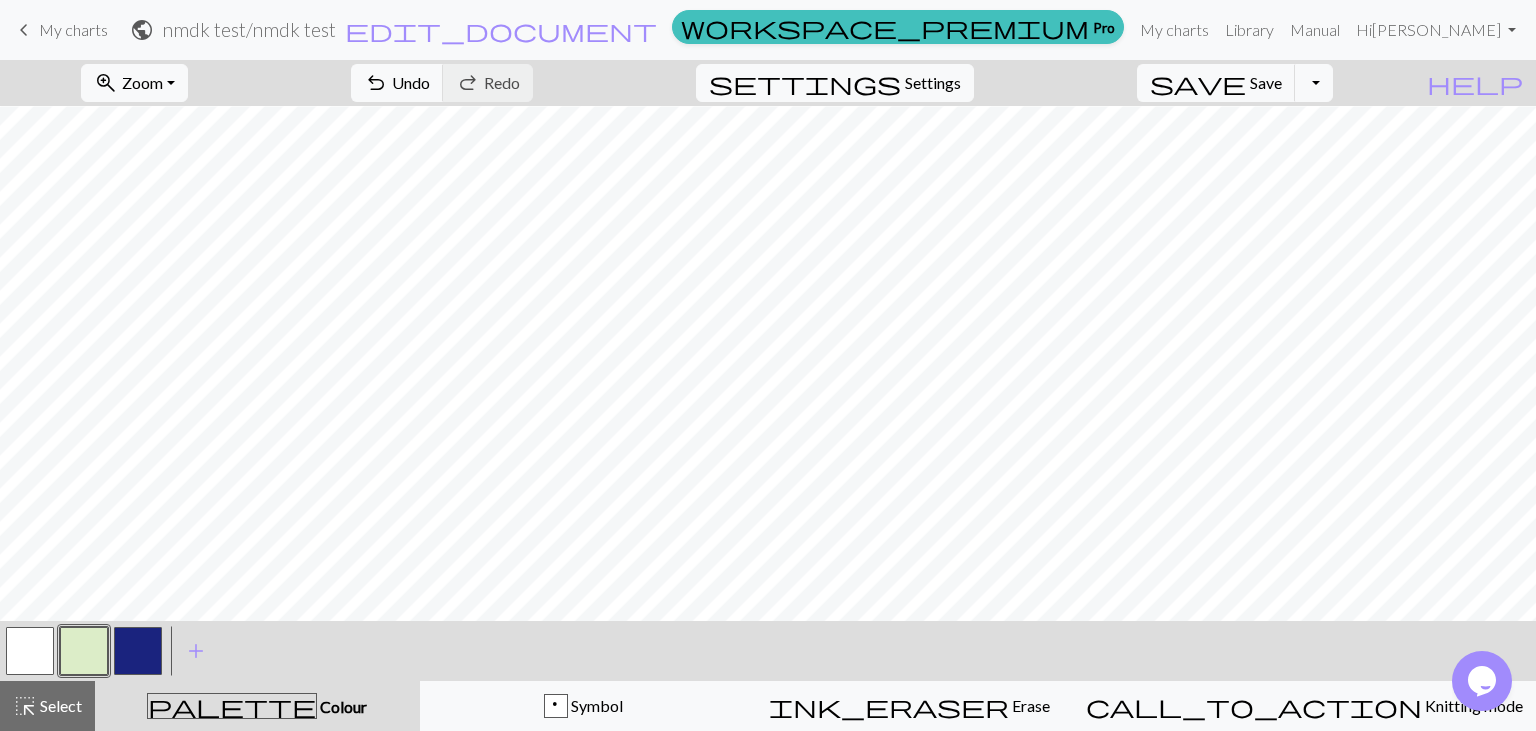 click on "ink_eraser   Erase   Erase" at bounding box center (909, 706) 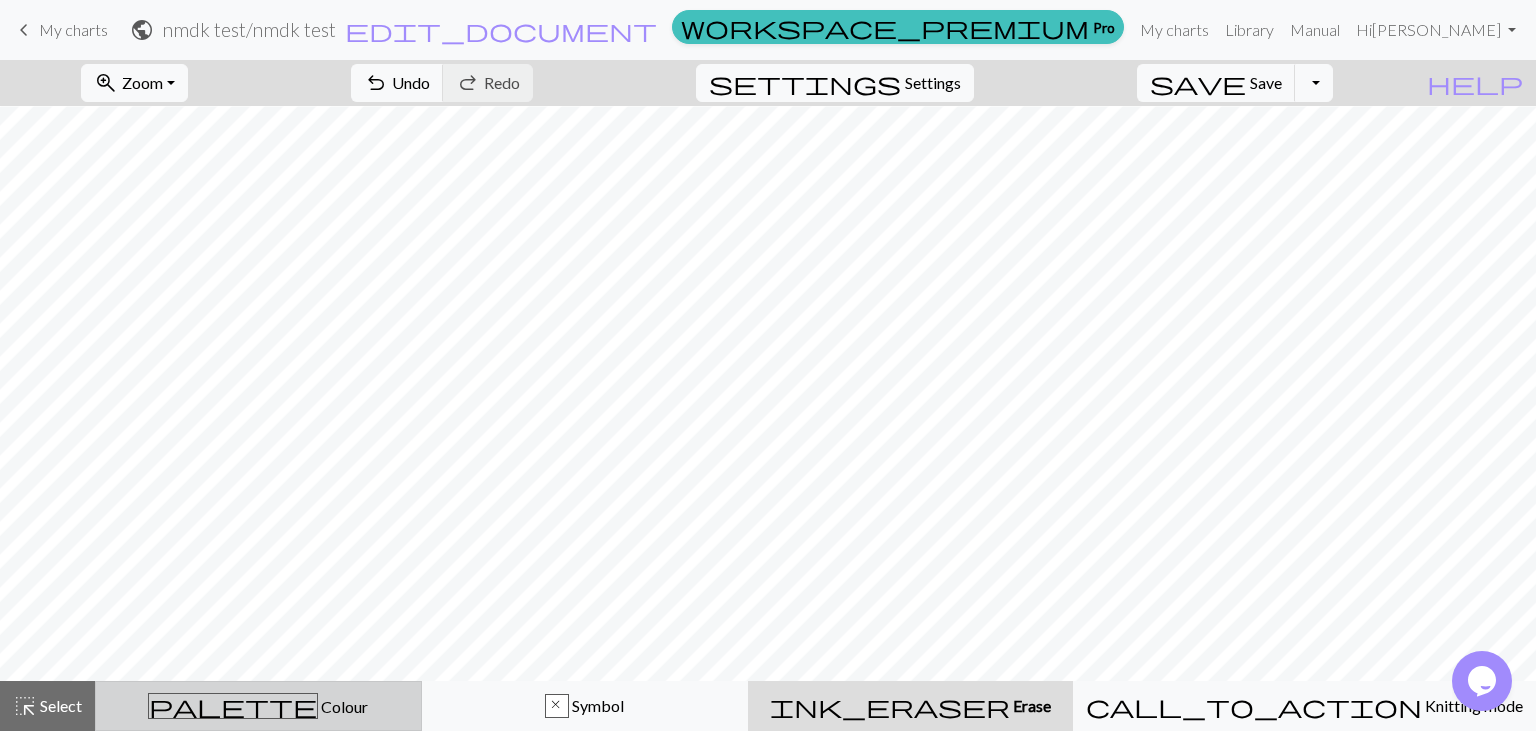click on "palette   Colour   Colour" at bounding box center [258, 706] 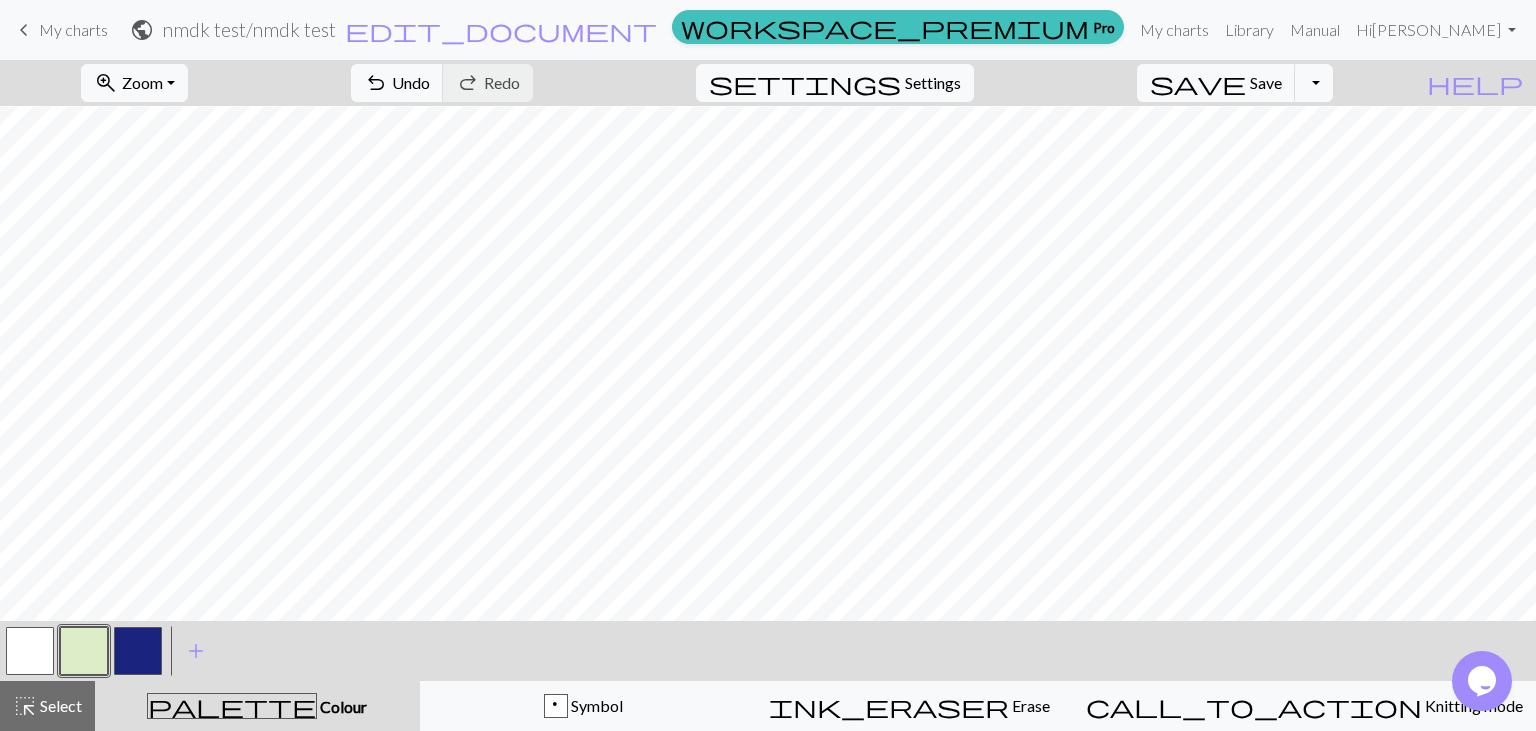 click at bounding box center [84, 651] 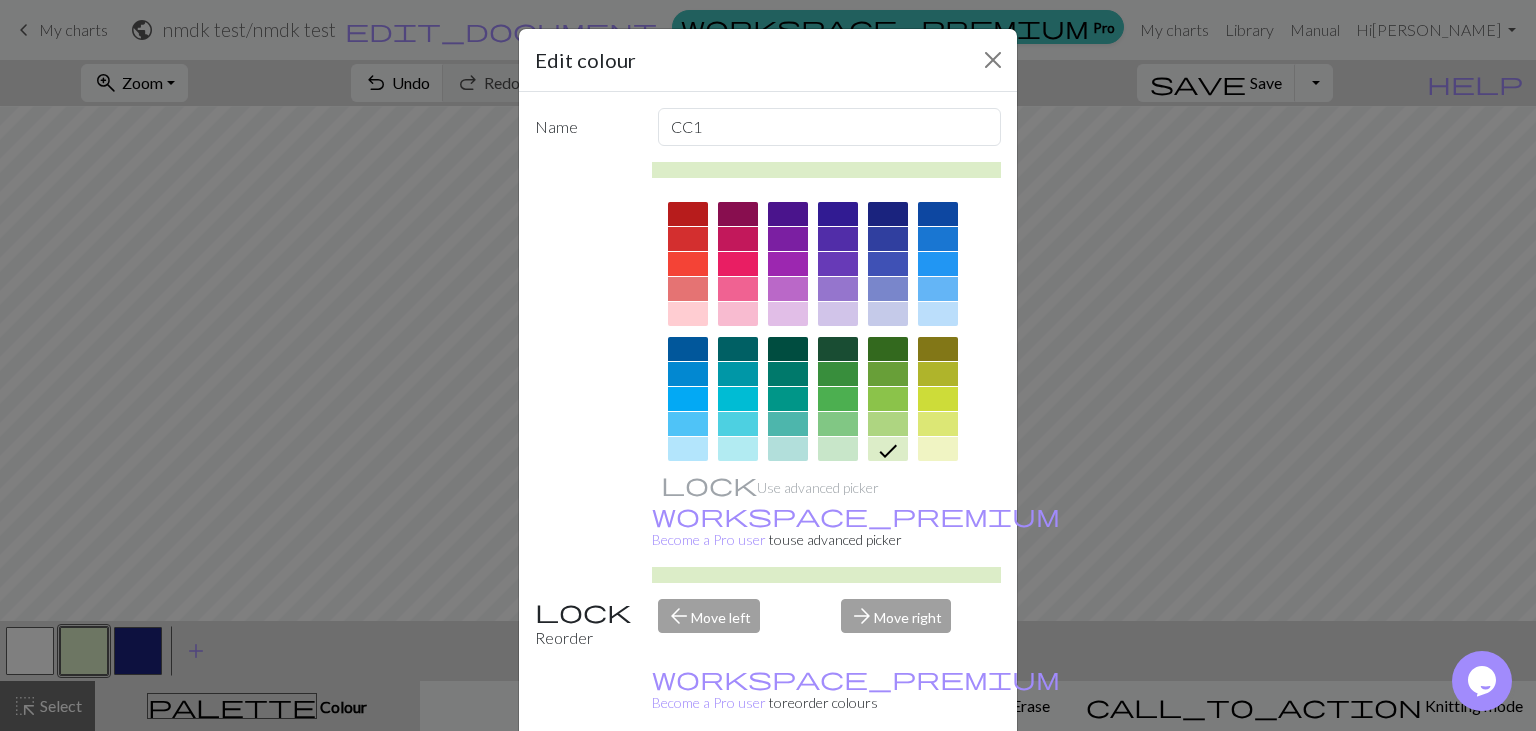 click on "Done" at bounding box center (888, 782) 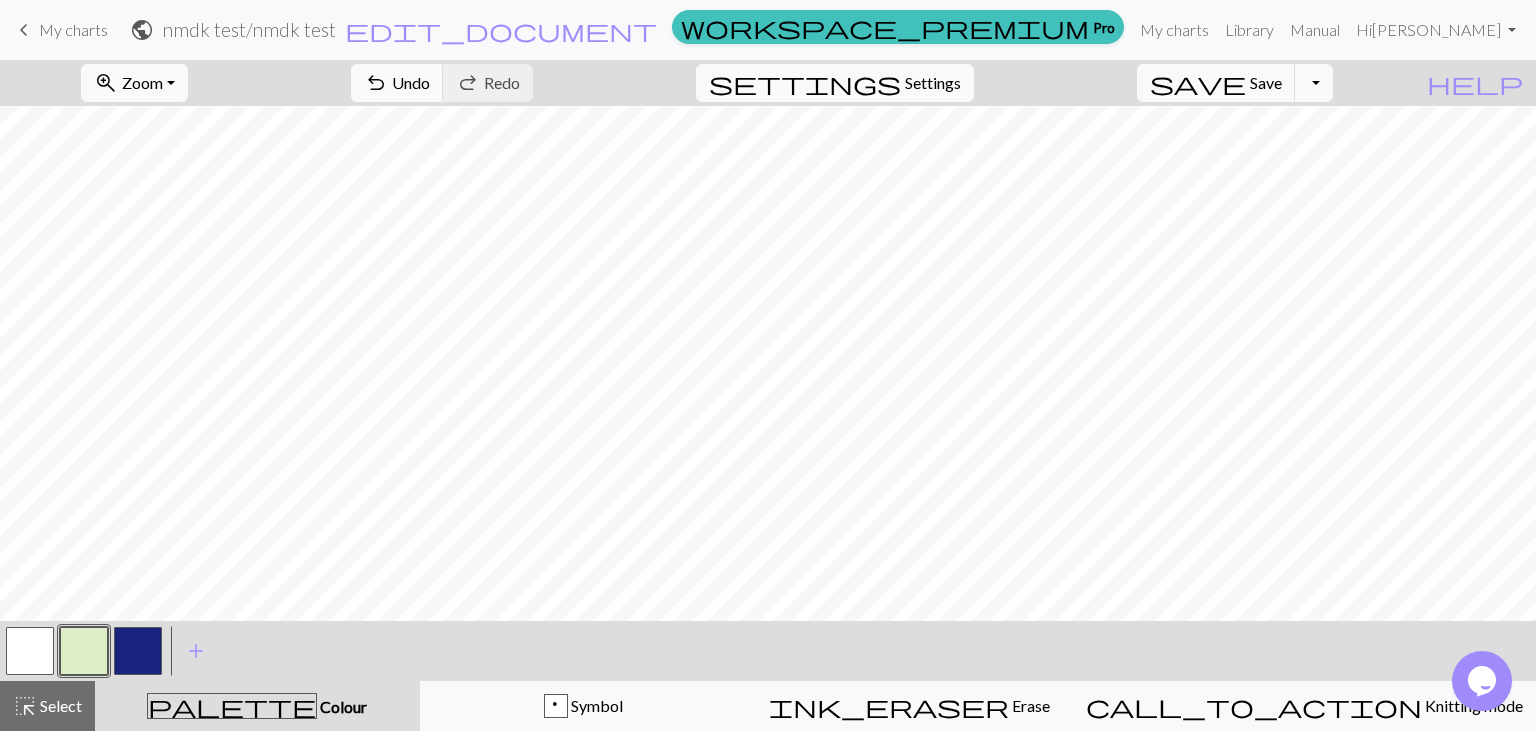 click on "< > add Add a  colour" at bounding box center [768, 651] 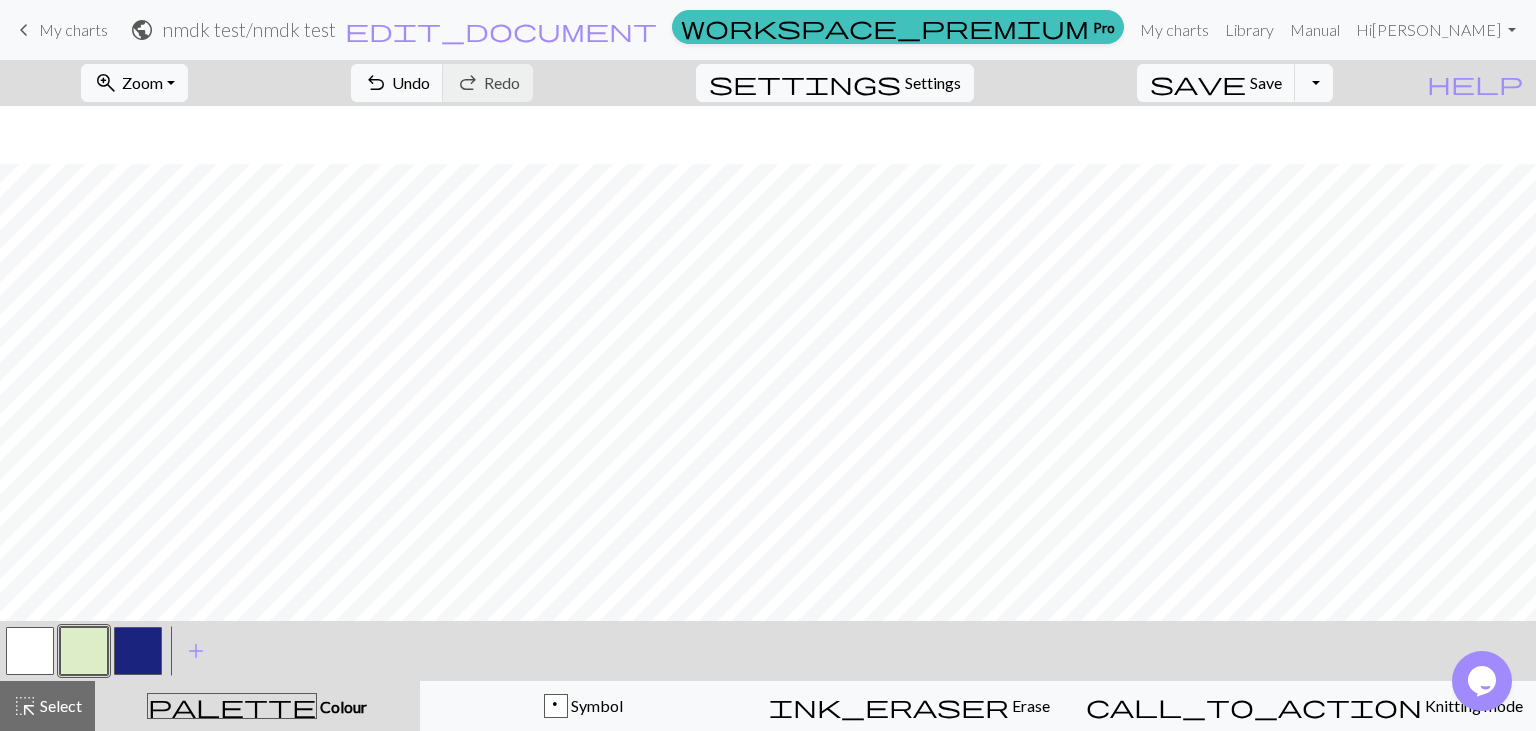 scroll, scrollTop: 229, scrollLeft: 0, axis: vertical 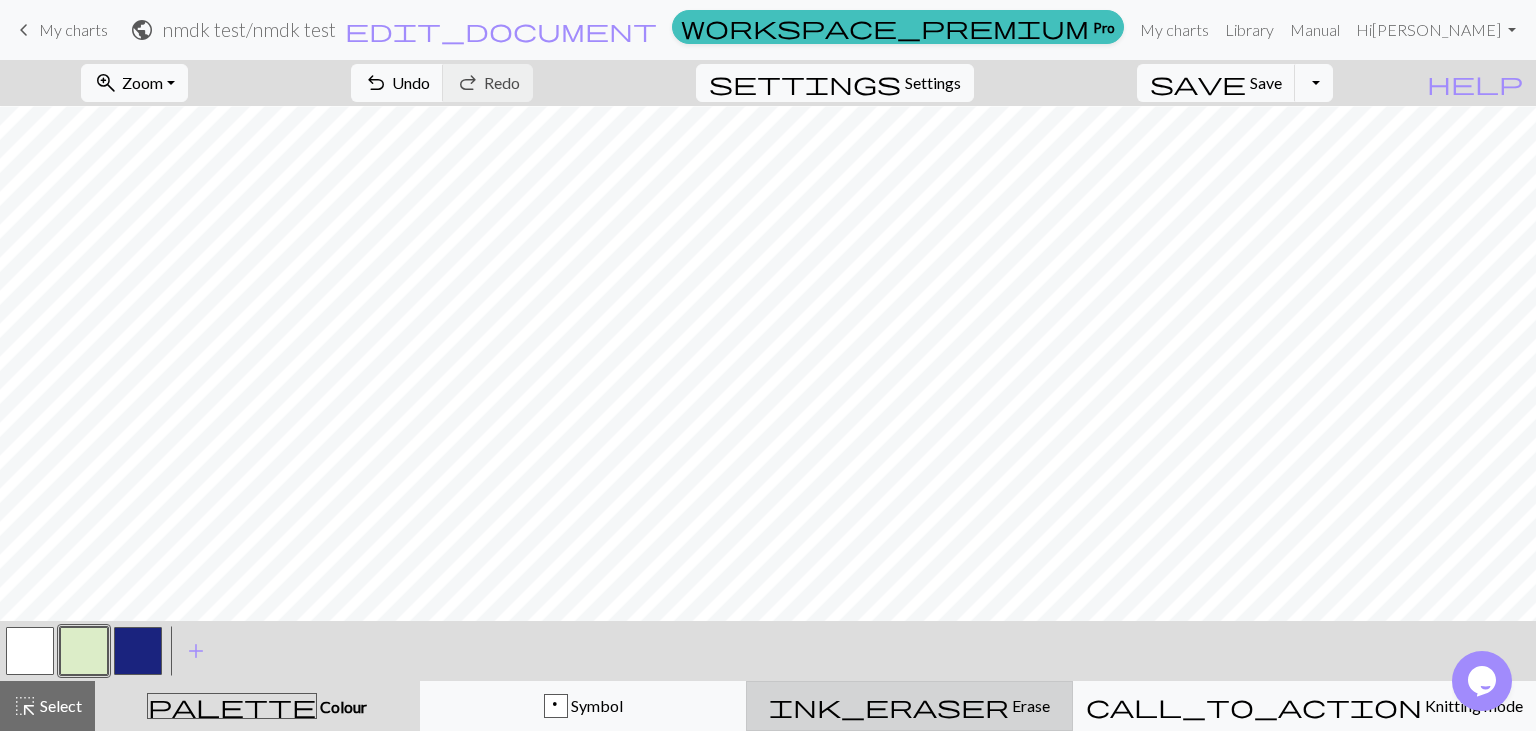 click on "ink_eraser   Erase   Erase" at bounding box center (909, 706) 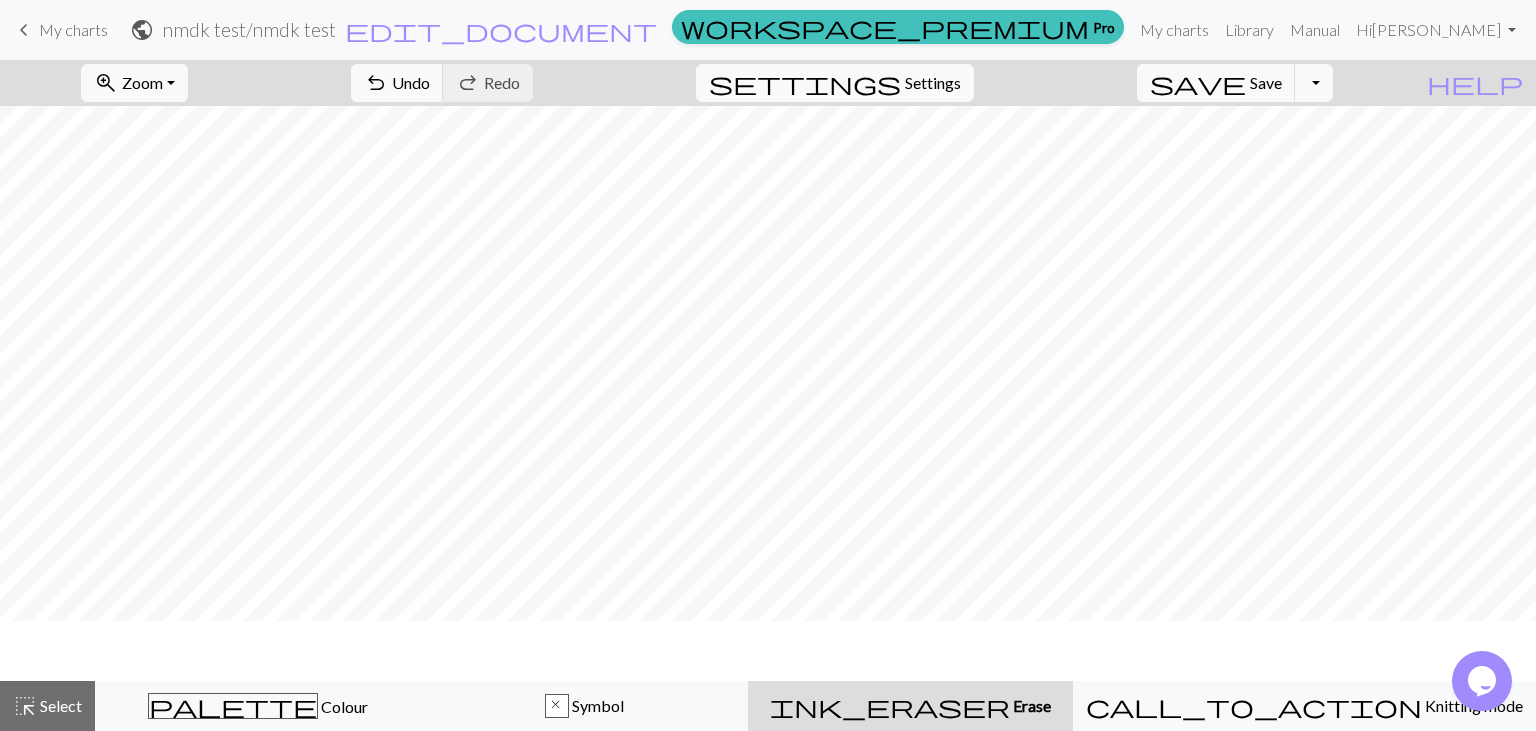 scroll, scrollTop: 169, scrollLeft: 0, axis: vertical 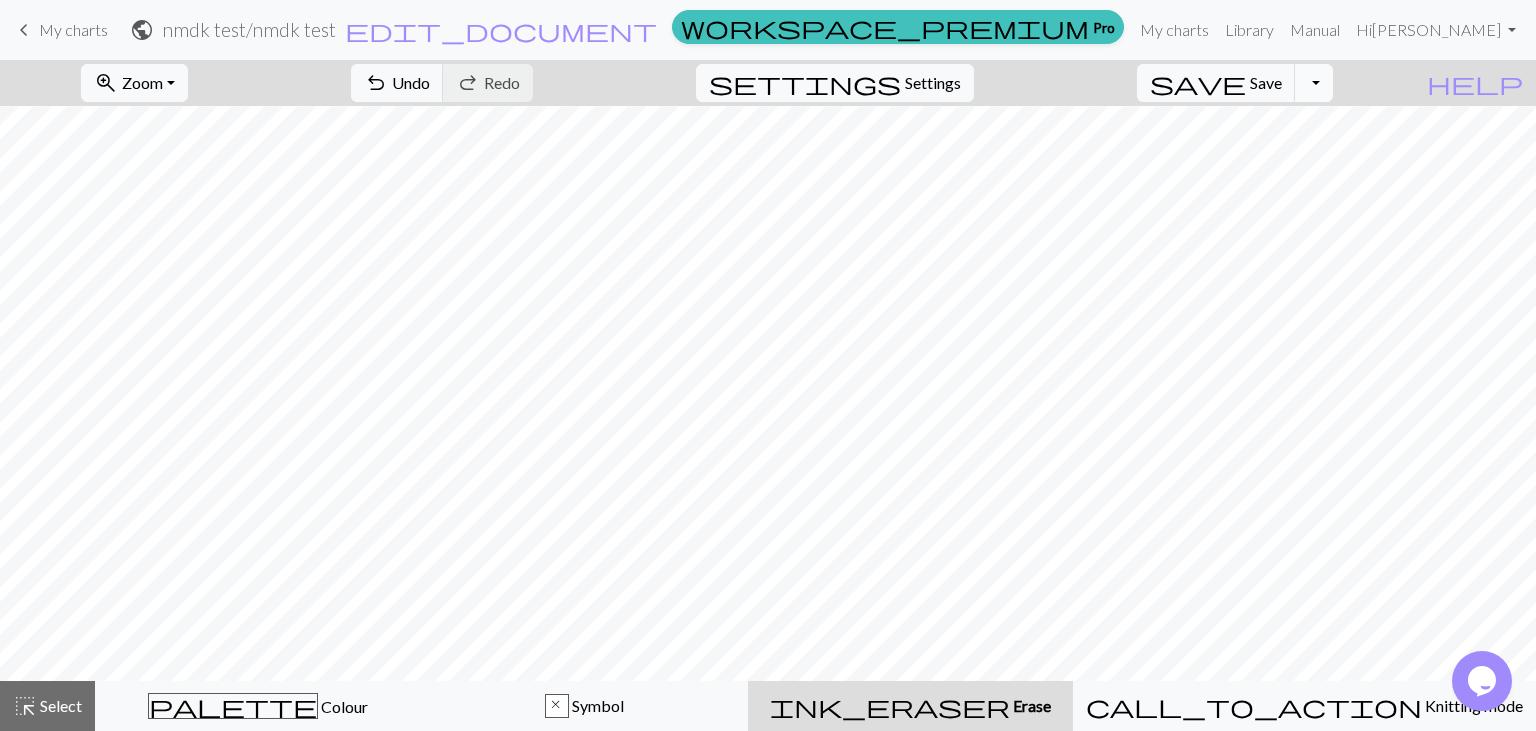 click on "Toggle Dropdown" at bounding box center [1314, 83] 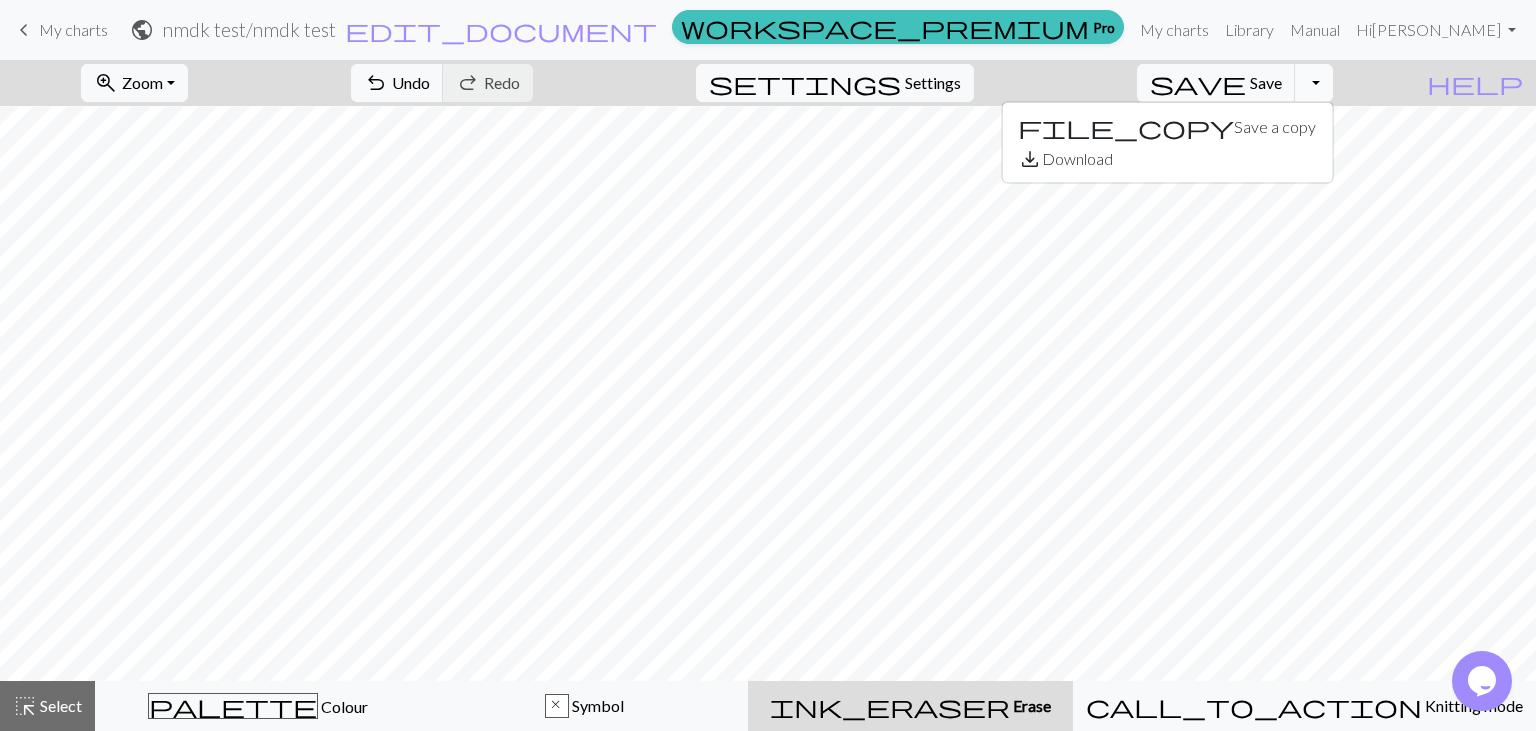 click on "Toggle Dropdown" at bounding box center (1314, 83) 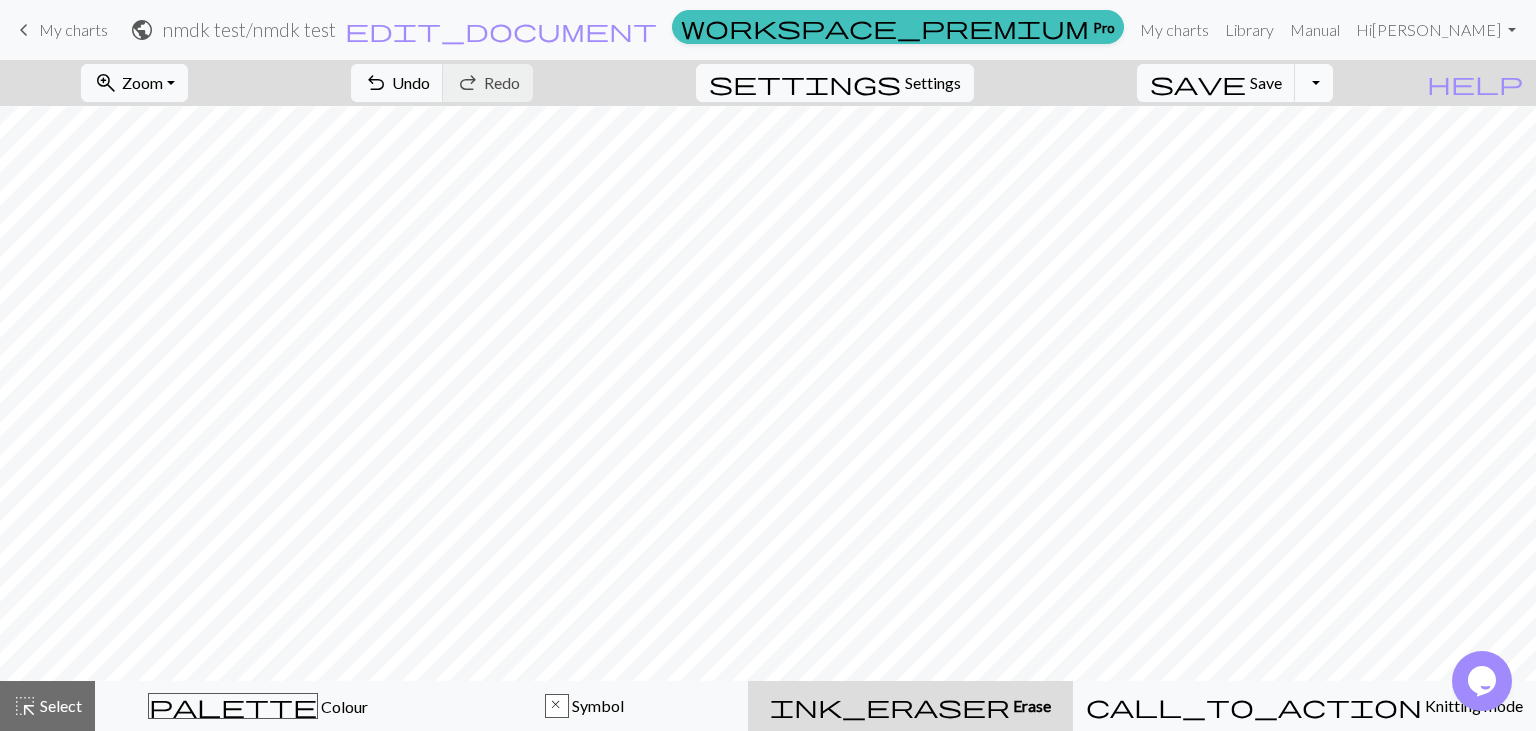 click on "Toggle Dropdown" at bounding box center [1314, 83] 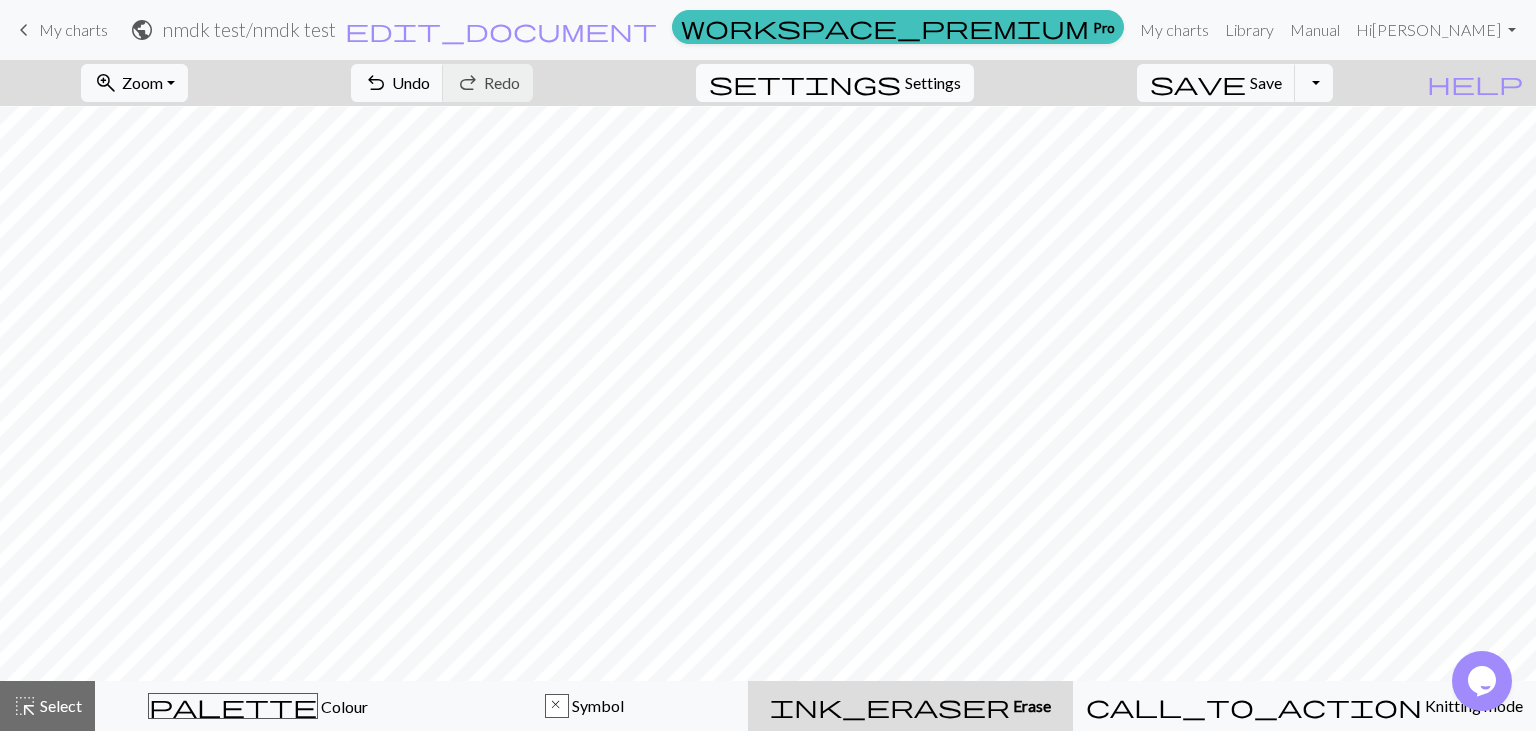 click on "Settings" at bounding box center (933, 83) 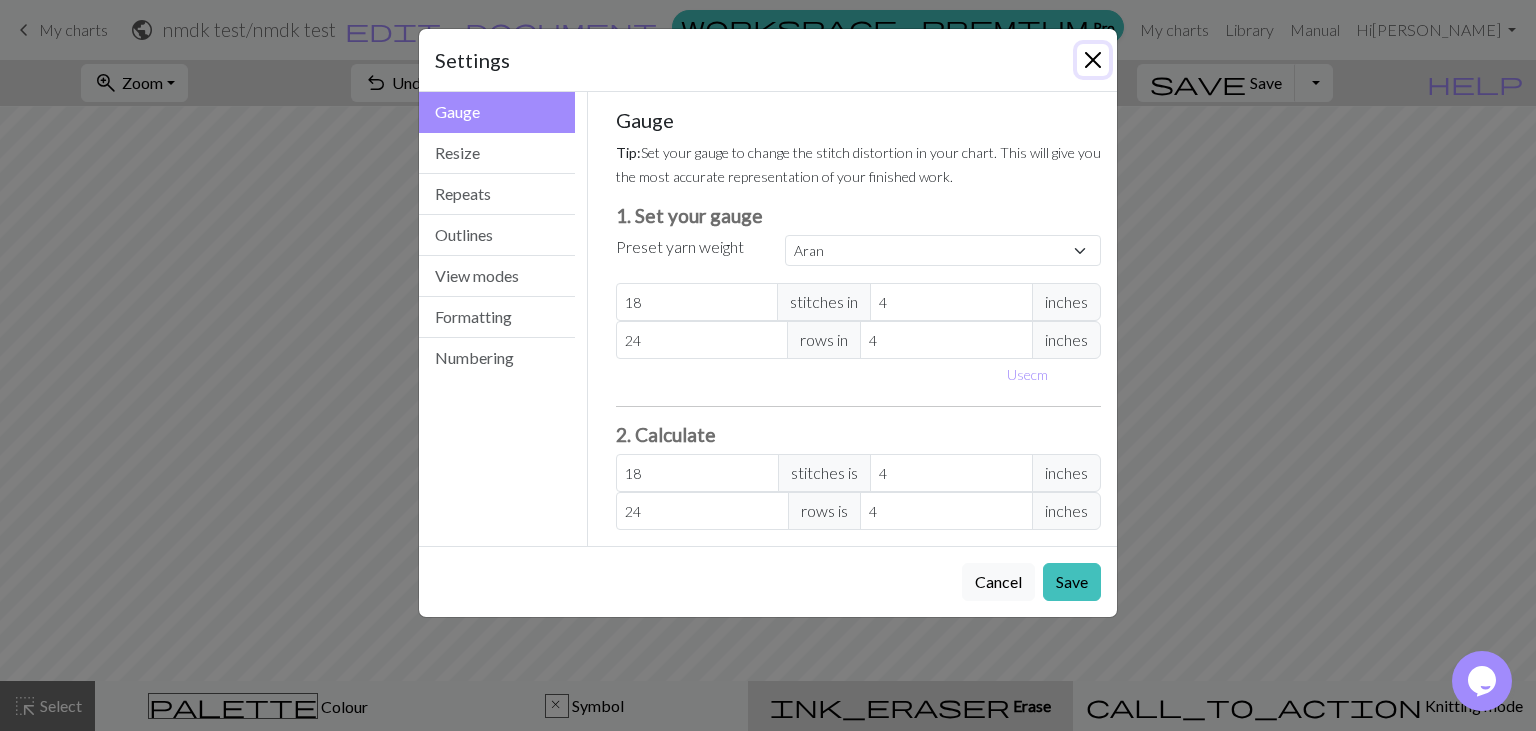 click at bounding box center [1093, 60] 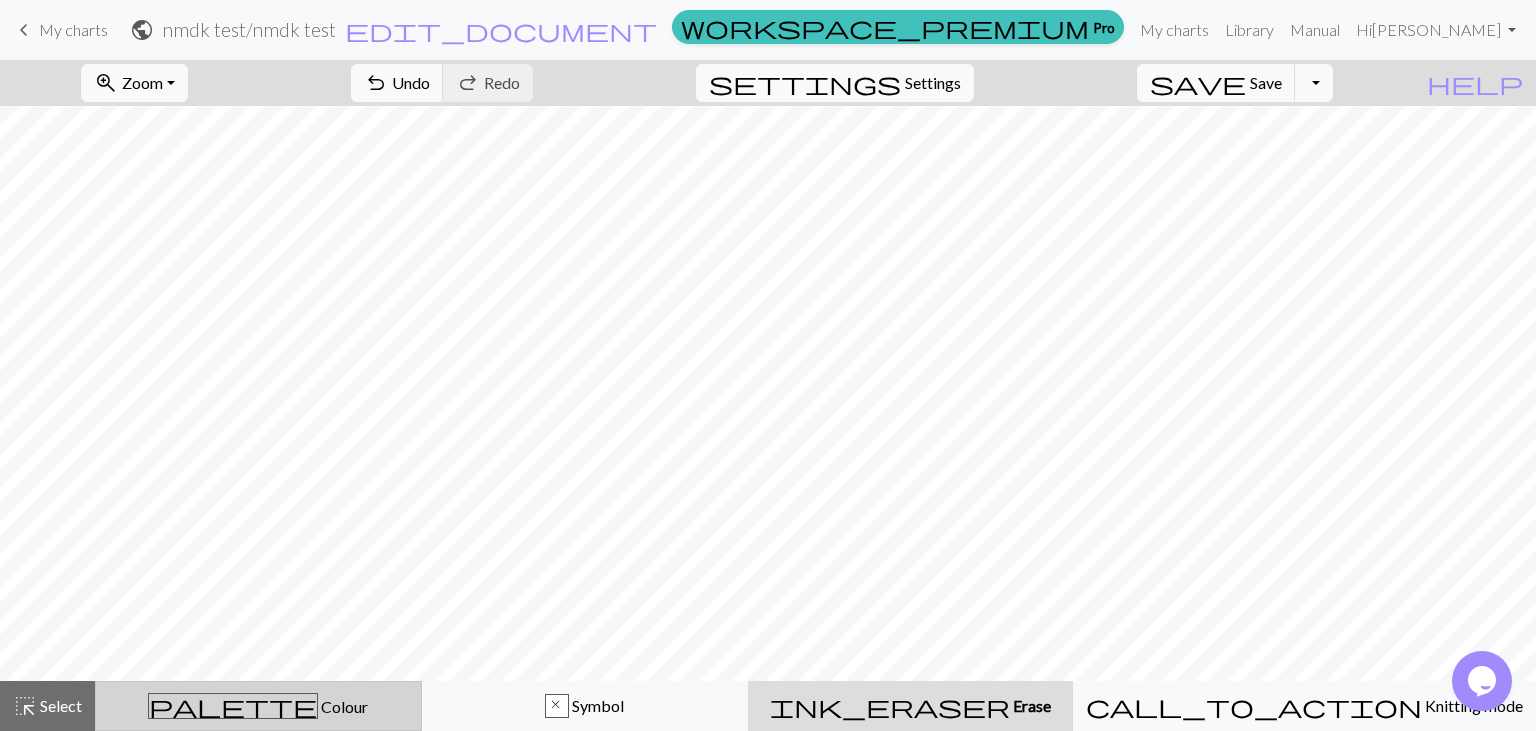 click on "Colour" at bounding box center [343, 706] 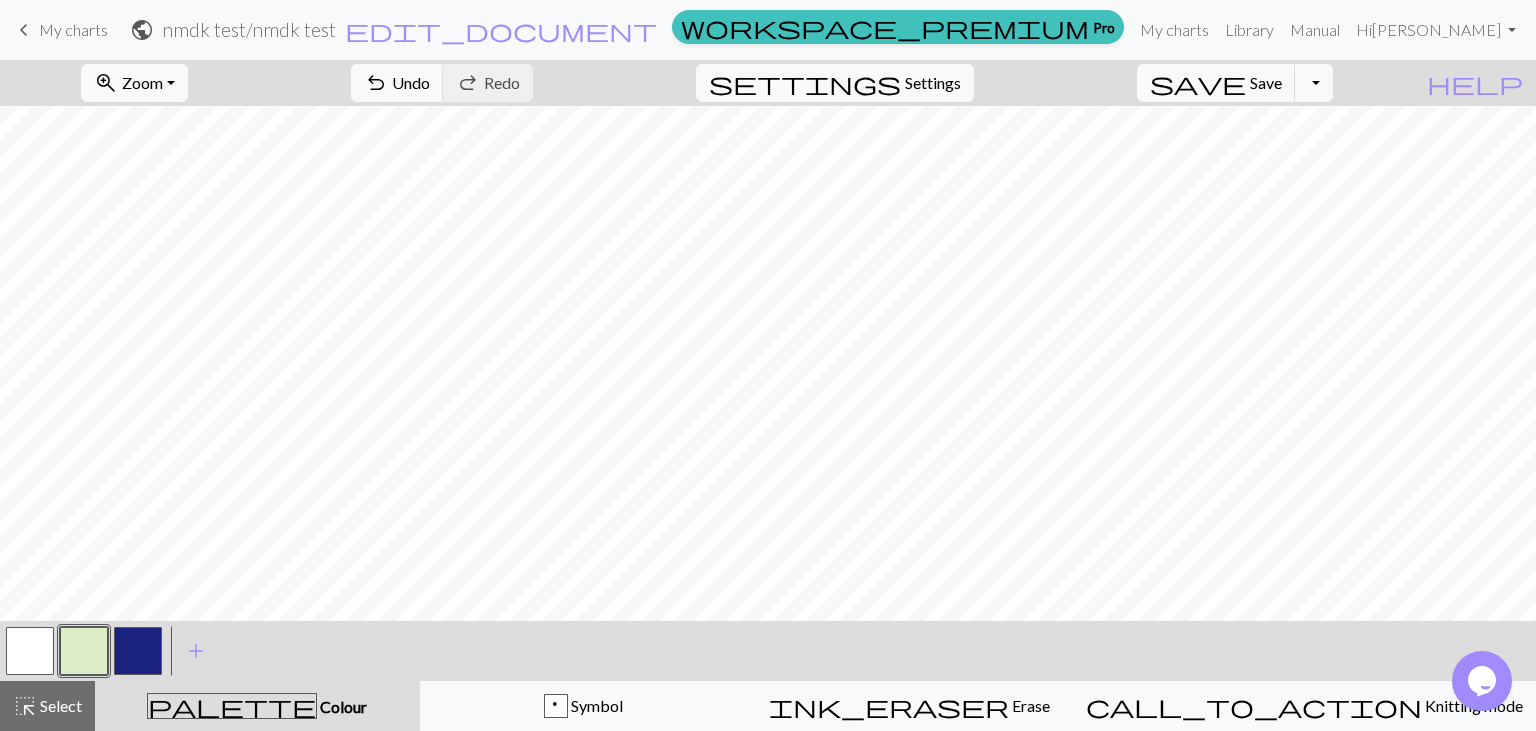 click at bounding box center [84, 651] 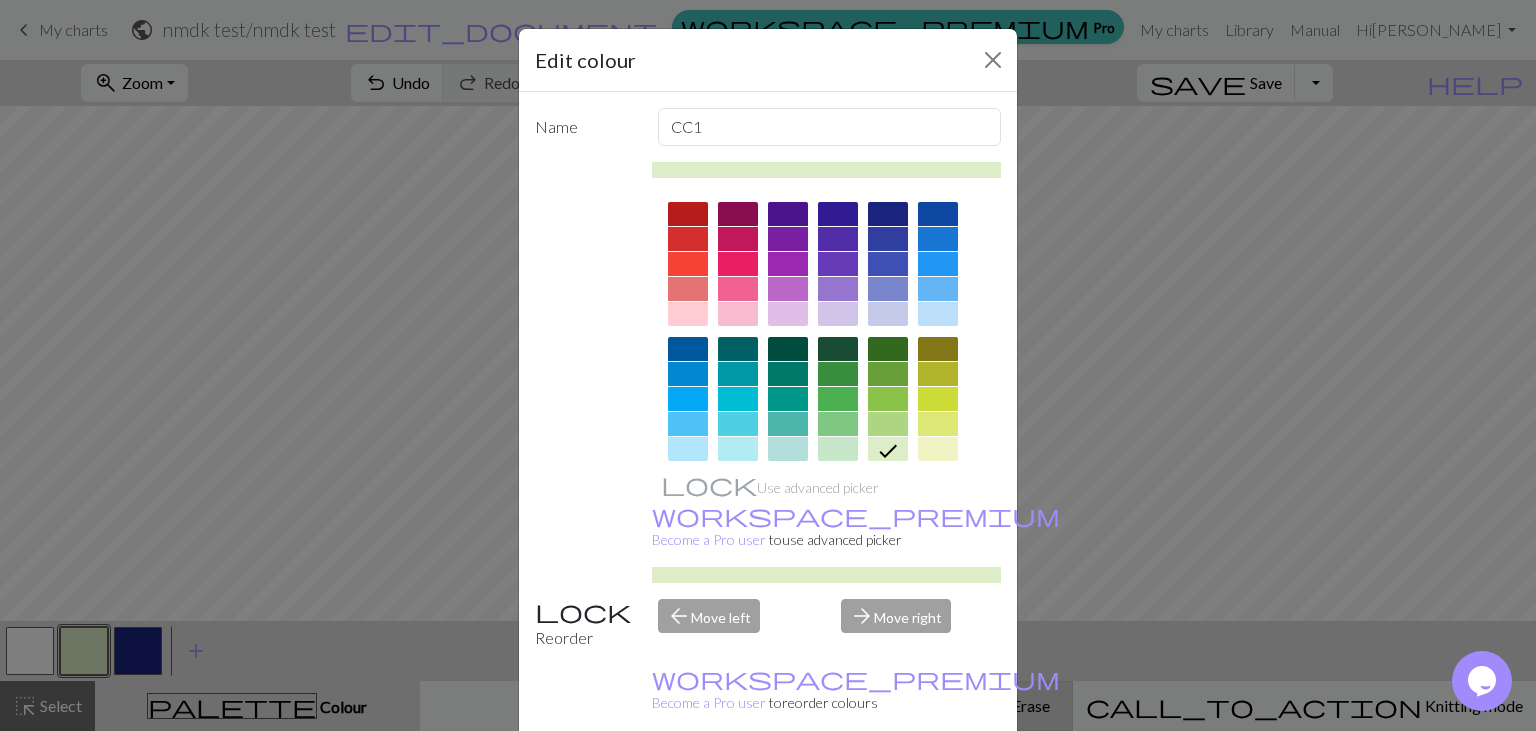 click on "Done" at bounding box center [888, 782] 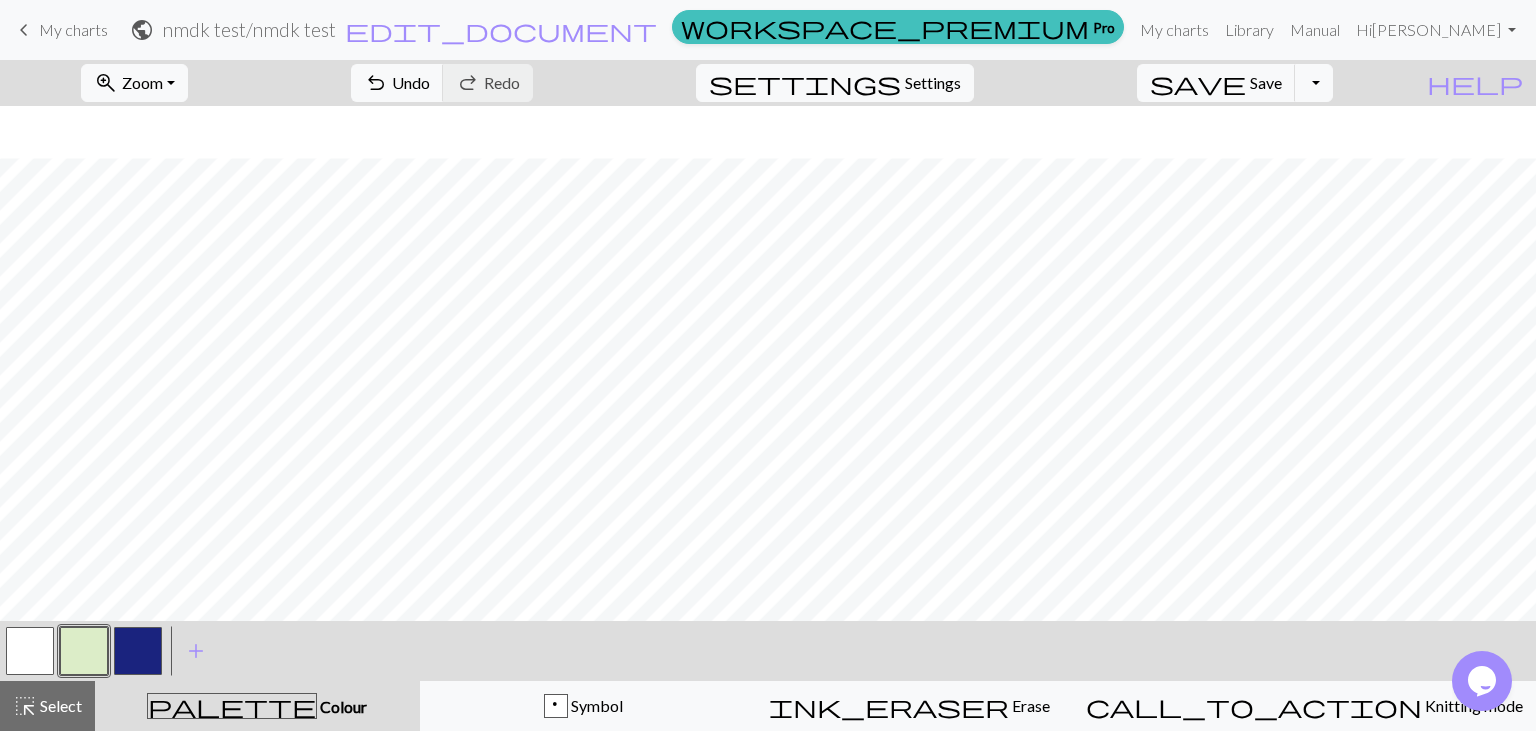 scroll, scrollTop: 229, scrollLeft: 0, axis: vertical 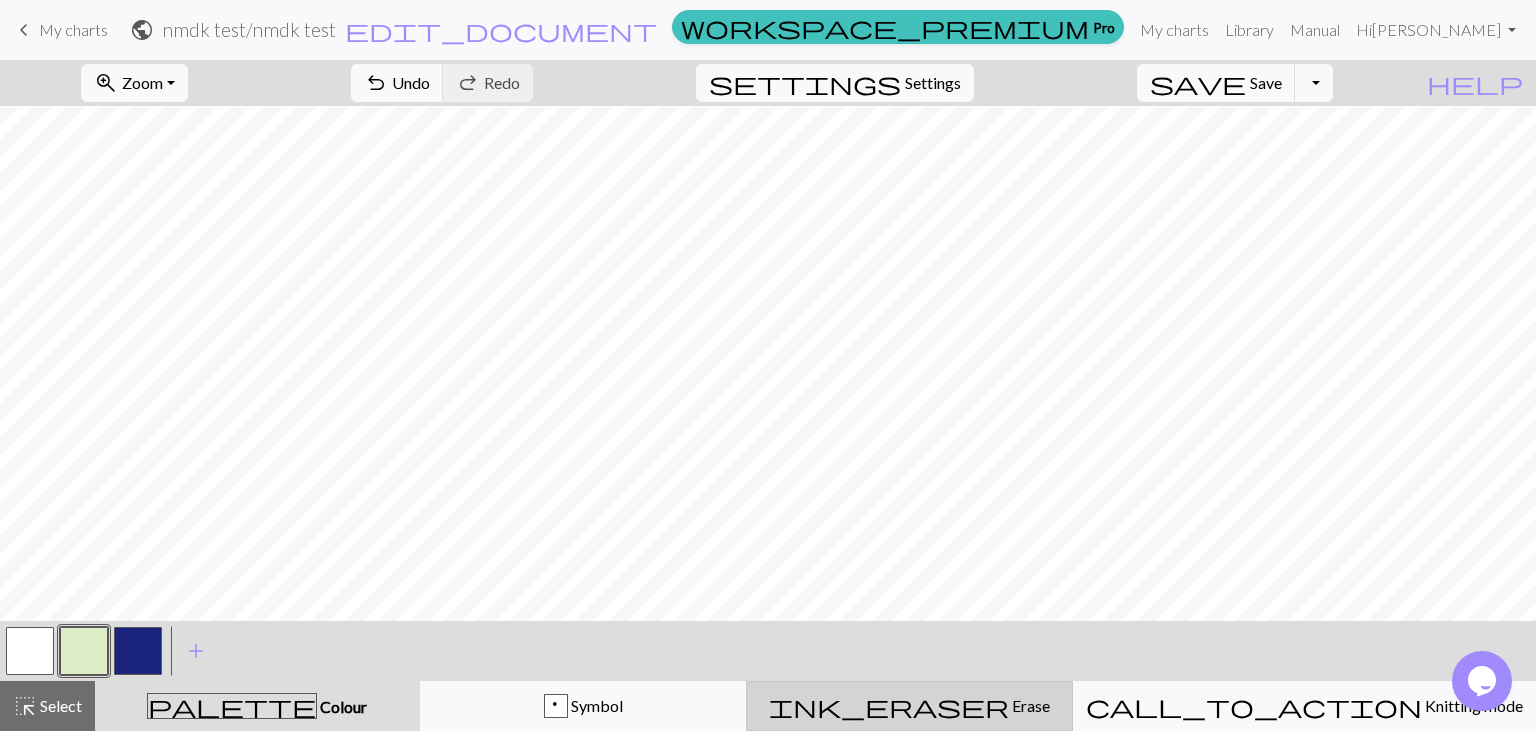 drag, startPoint x: 1012, startPoint y: 695, endPoint x: 1027, endPoint y: 691, distance: 15.524175 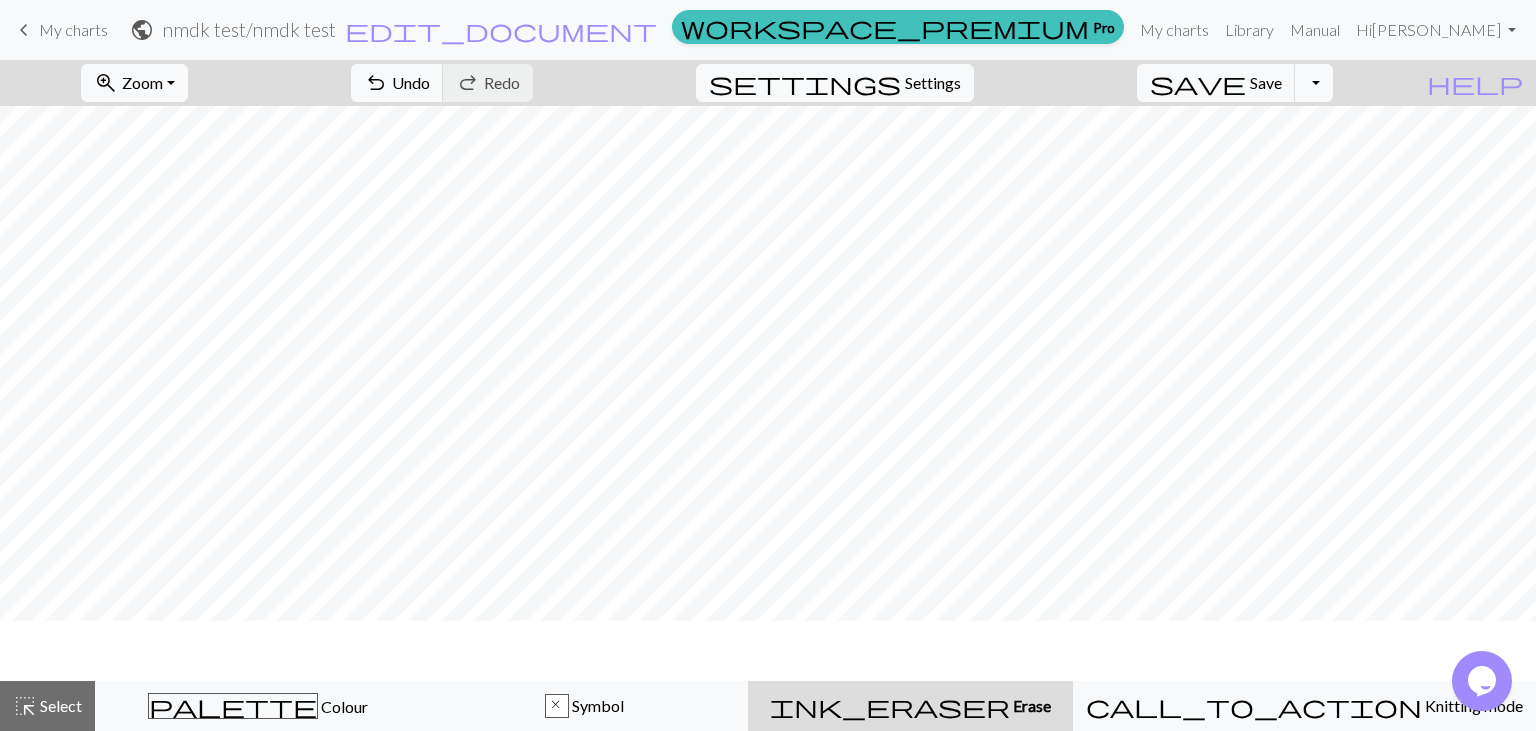 scroll, scrollTop: 169, scrollLeft: 0, axis: vertical 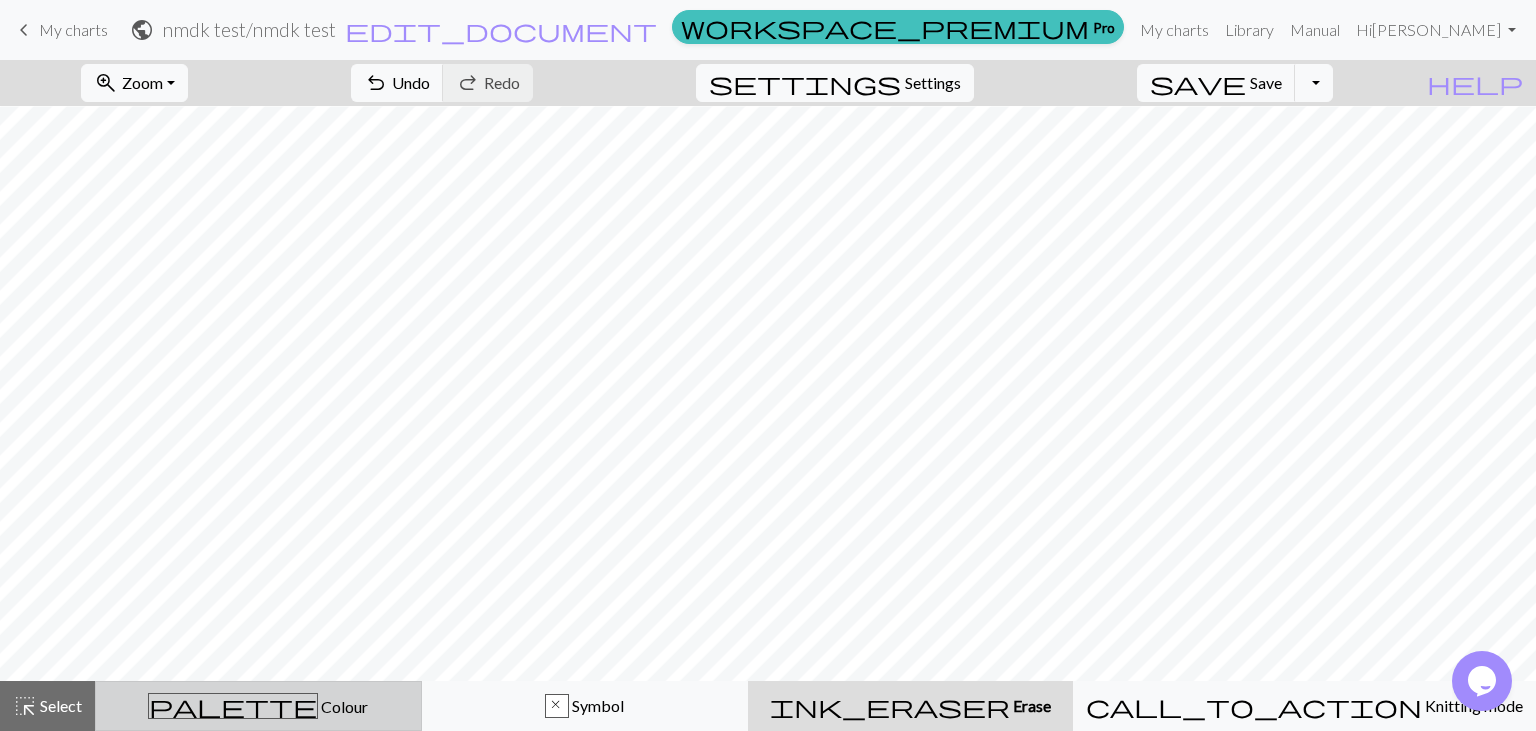 click on "Colour" at bounding box center (343, 706) 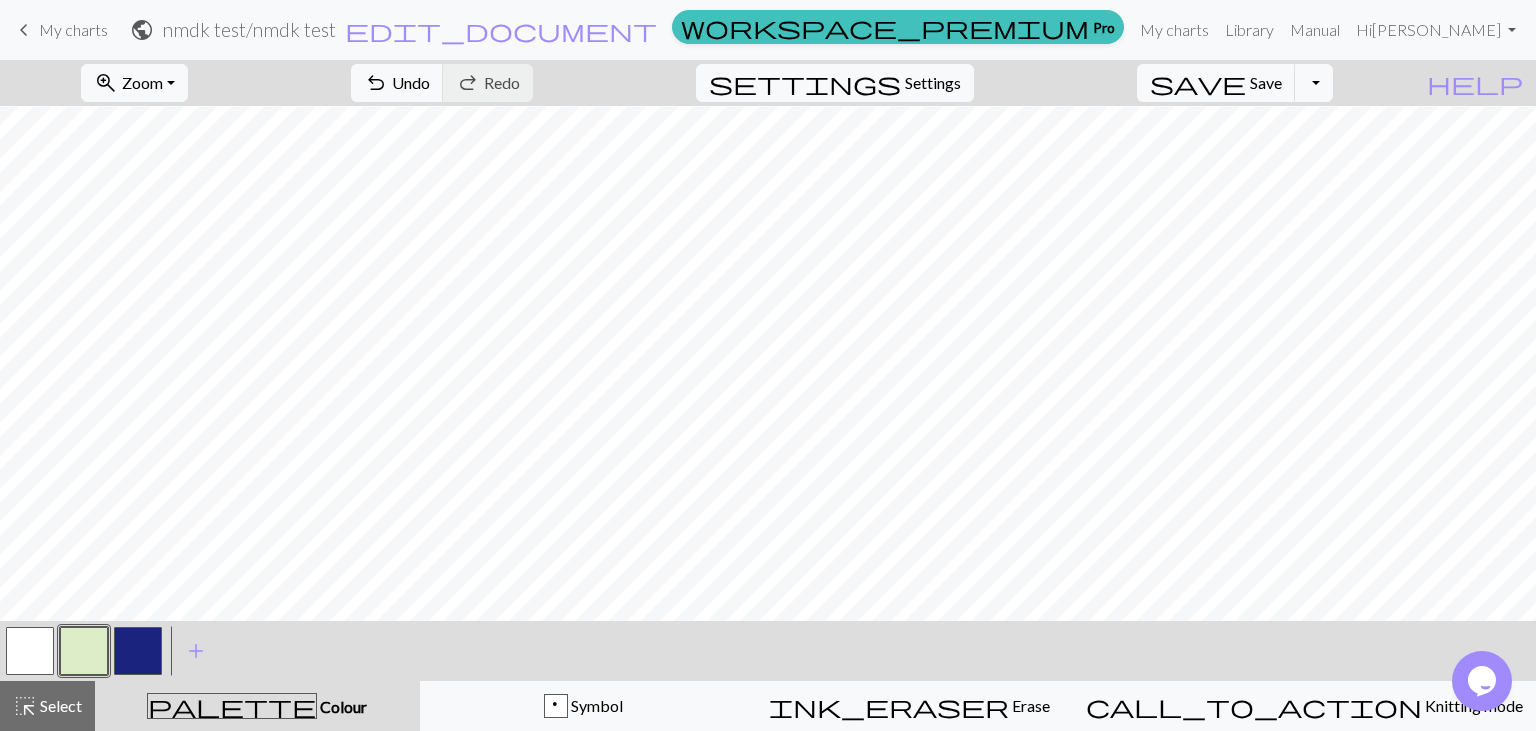click at bounding box center (84, 651) 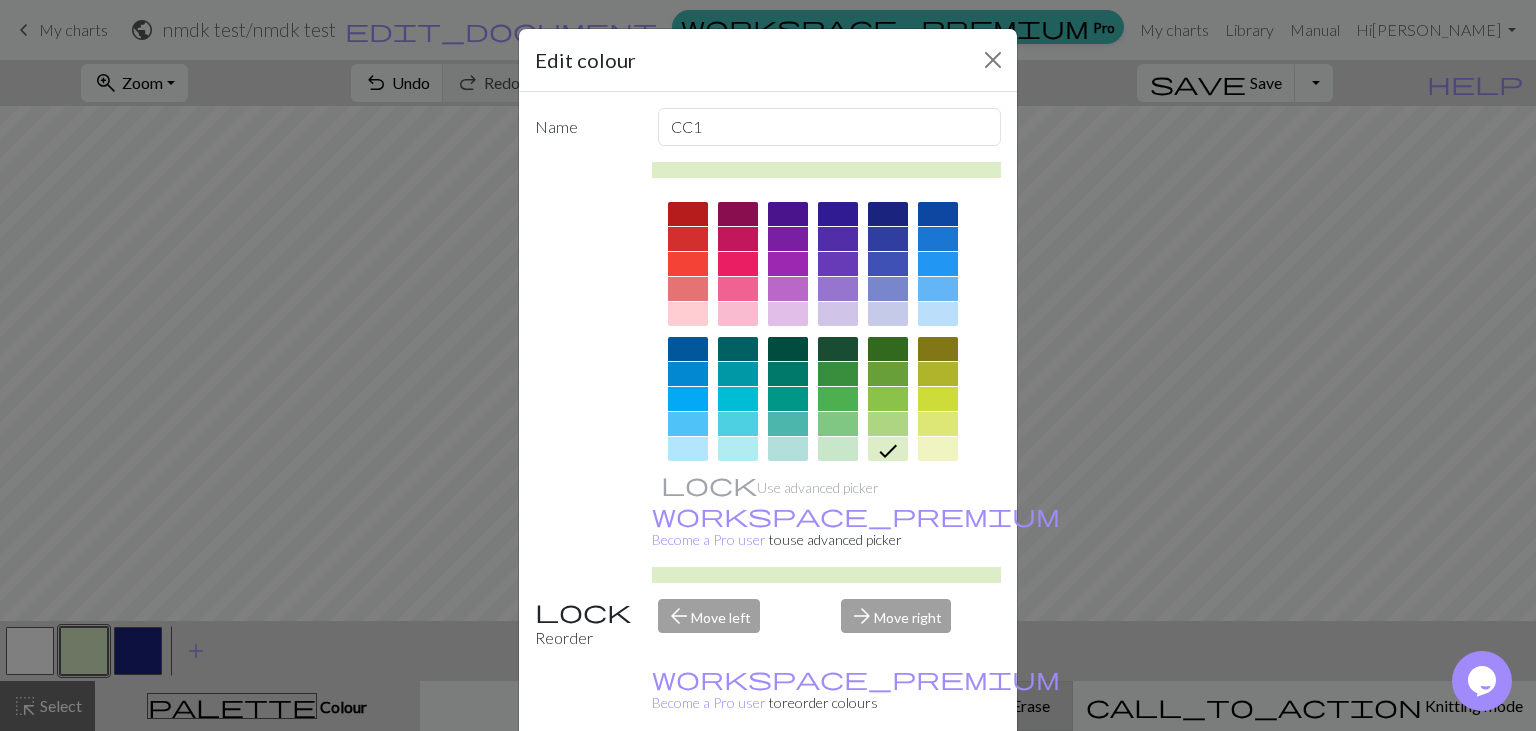 drag, startPoint x: 874, startPoint y: 715, endPoint x: 867, endPoint y: 707, distance: 10.630146 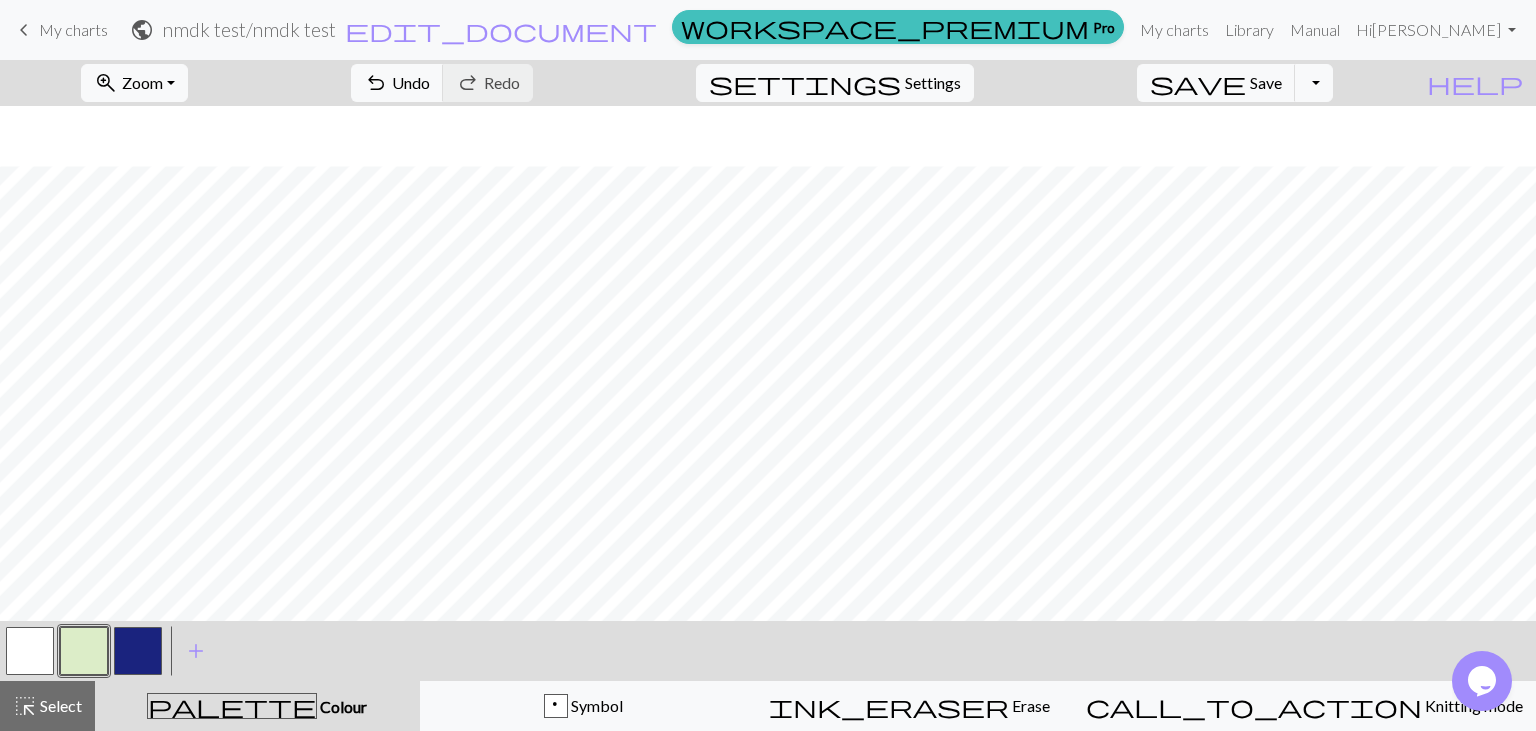 scroll, scrollTop: 229, scrollLeft: 0, axis: vertical 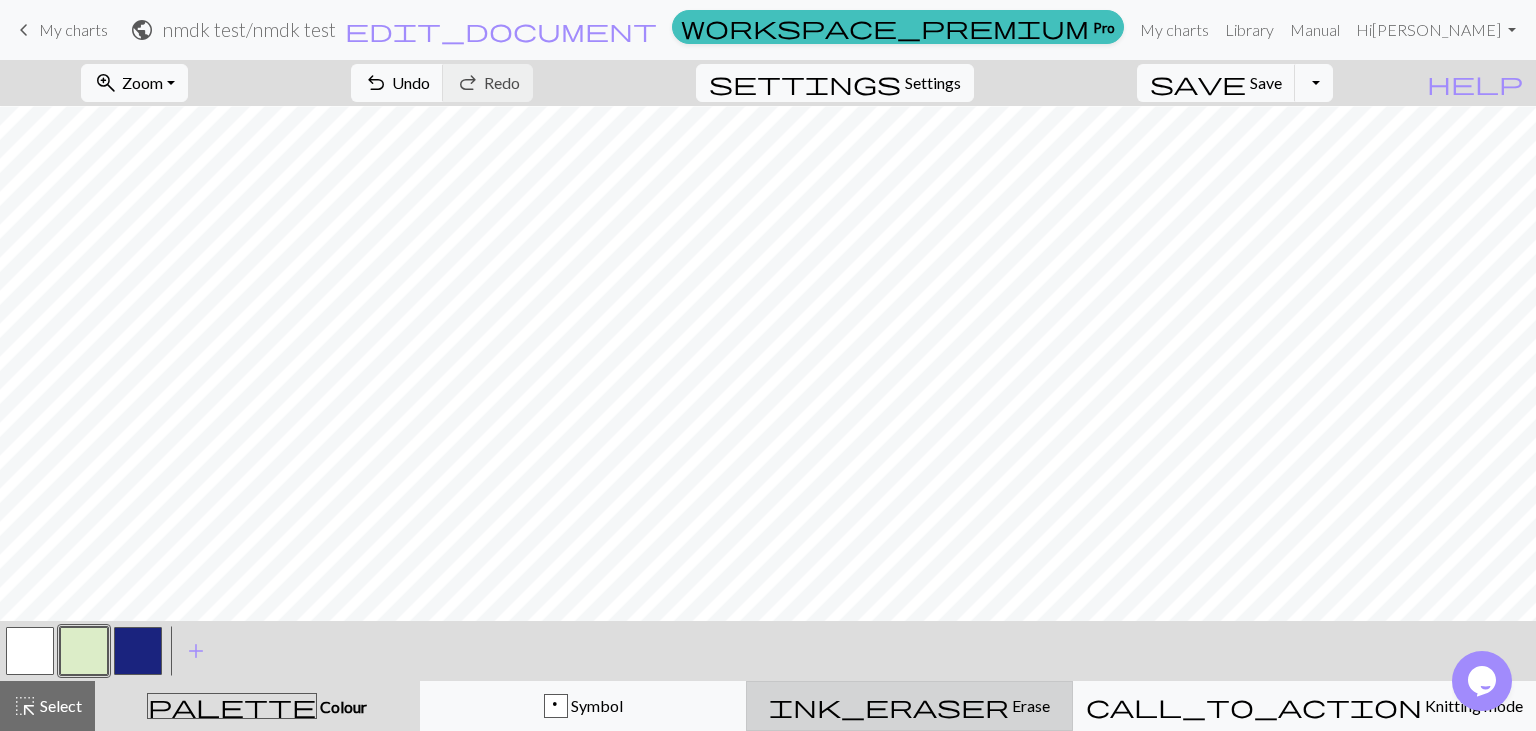 click on "Erase" at bounding box center (1029, 705) 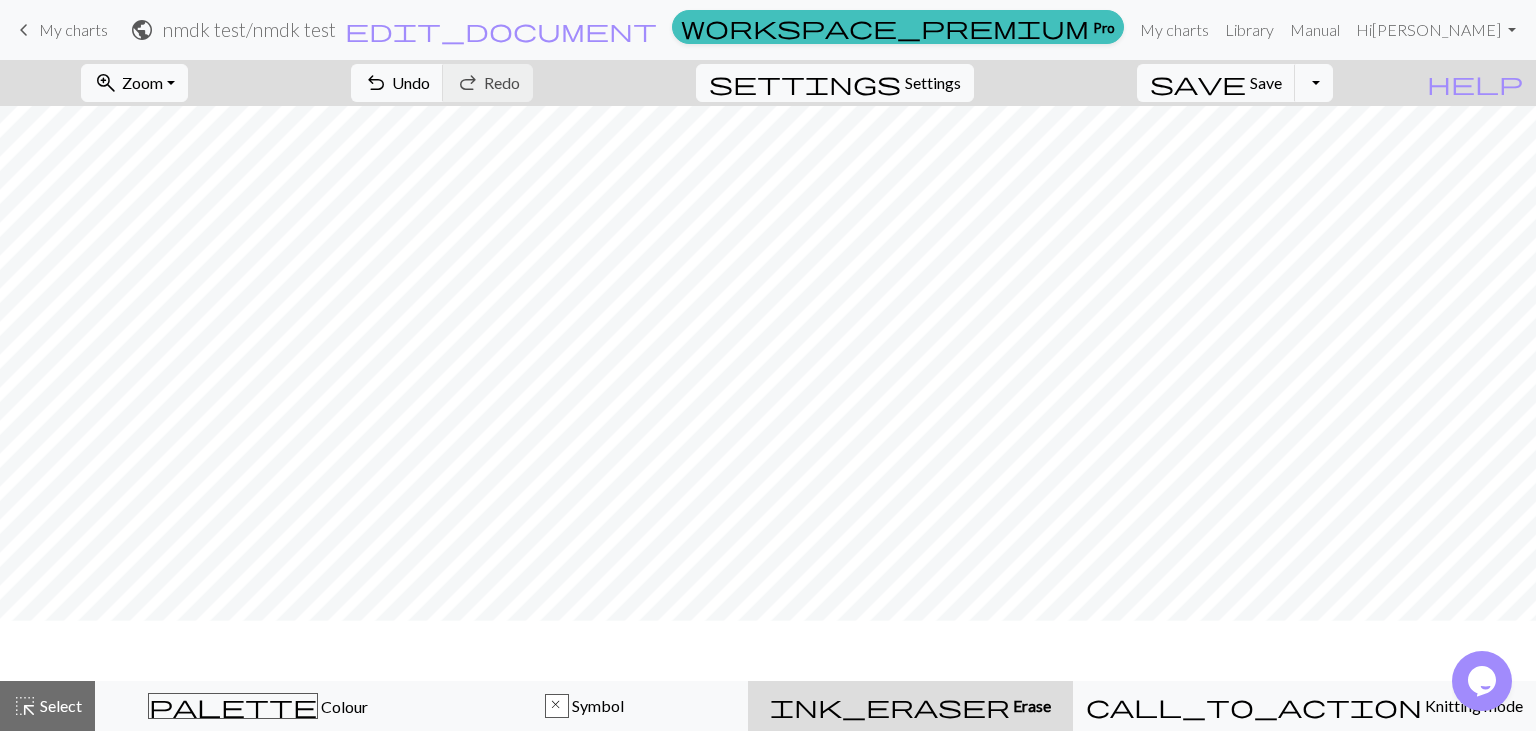 scroll, scrollTop: 169, scrollLeft: 0, axis: vertical 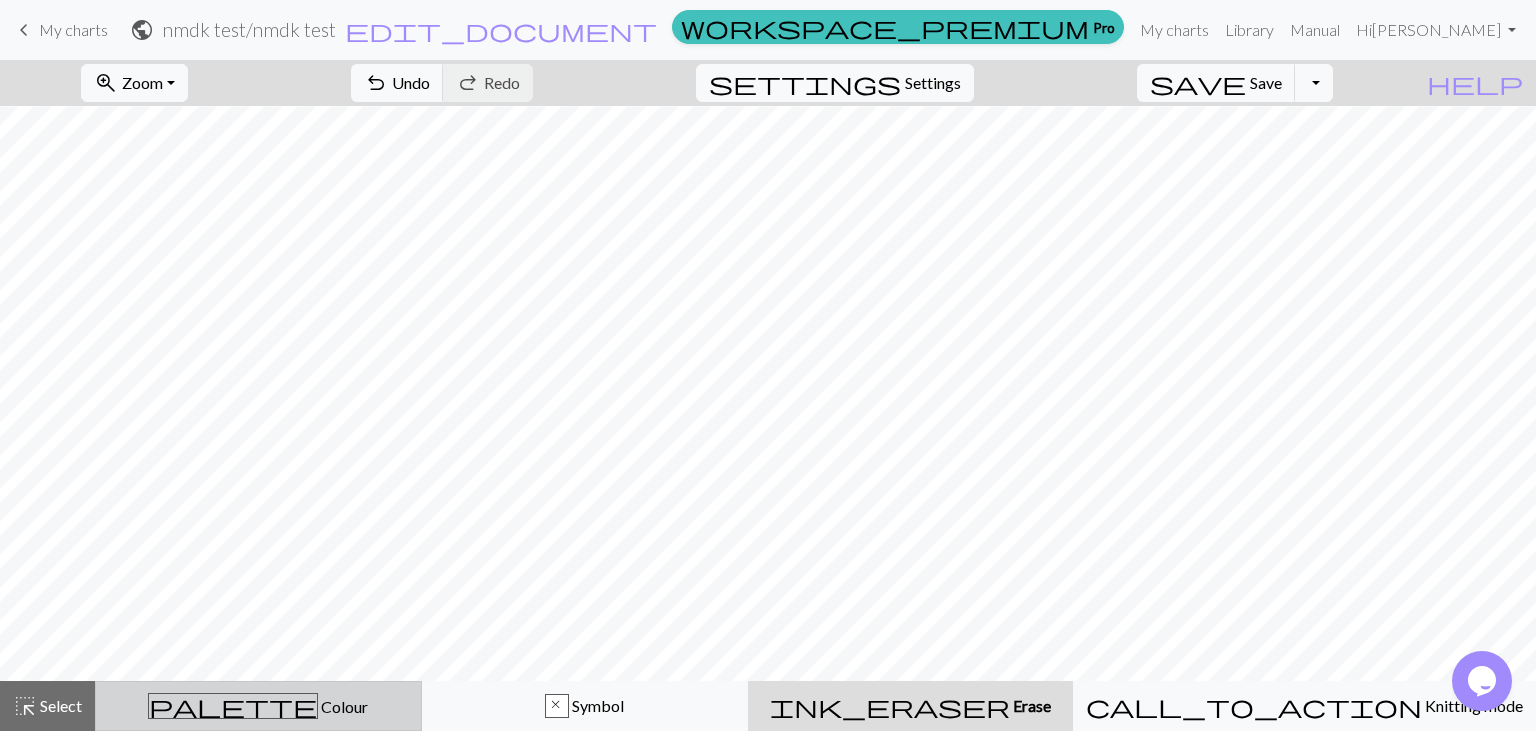 click on "Colour" at bounding box center (343, 706) 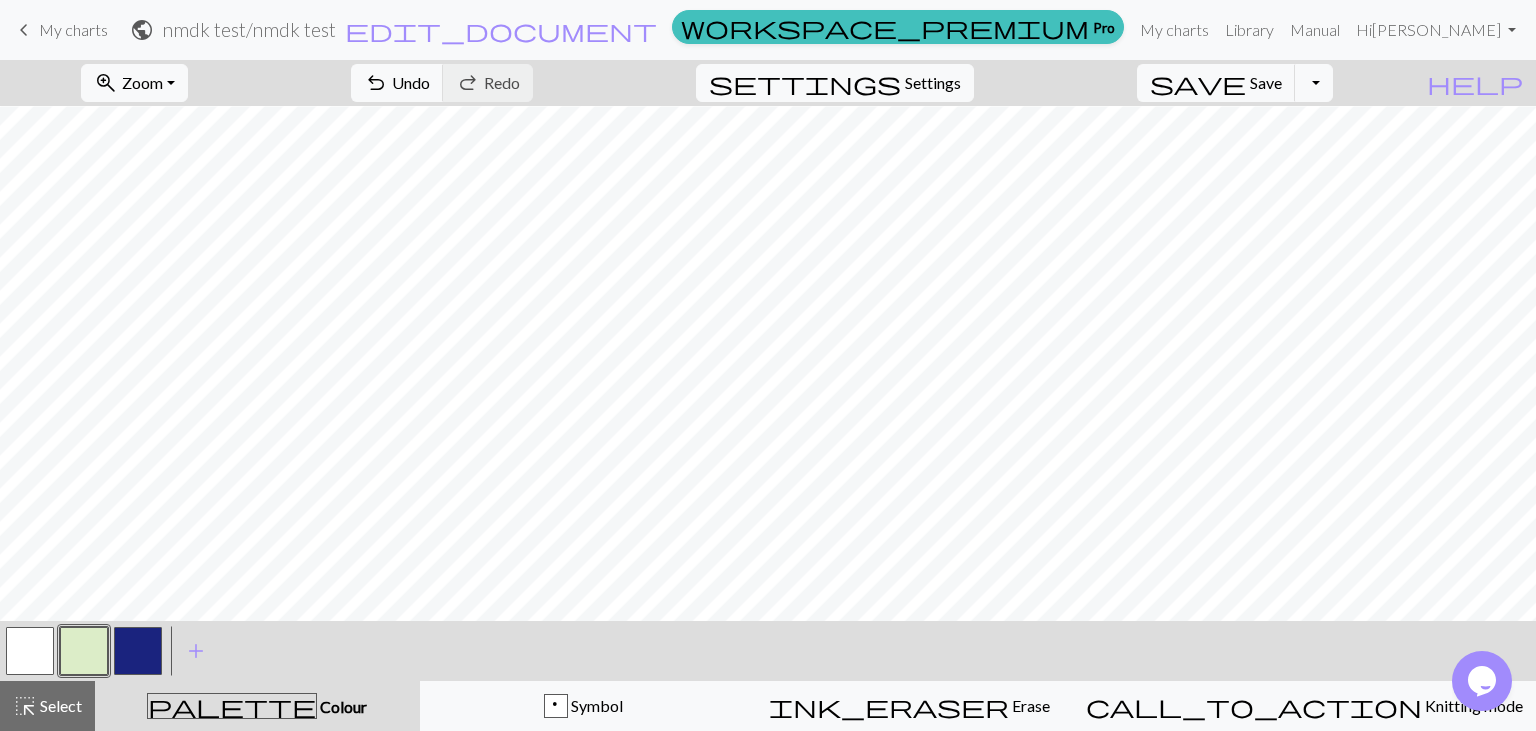 click at bounding box center [84, 651] 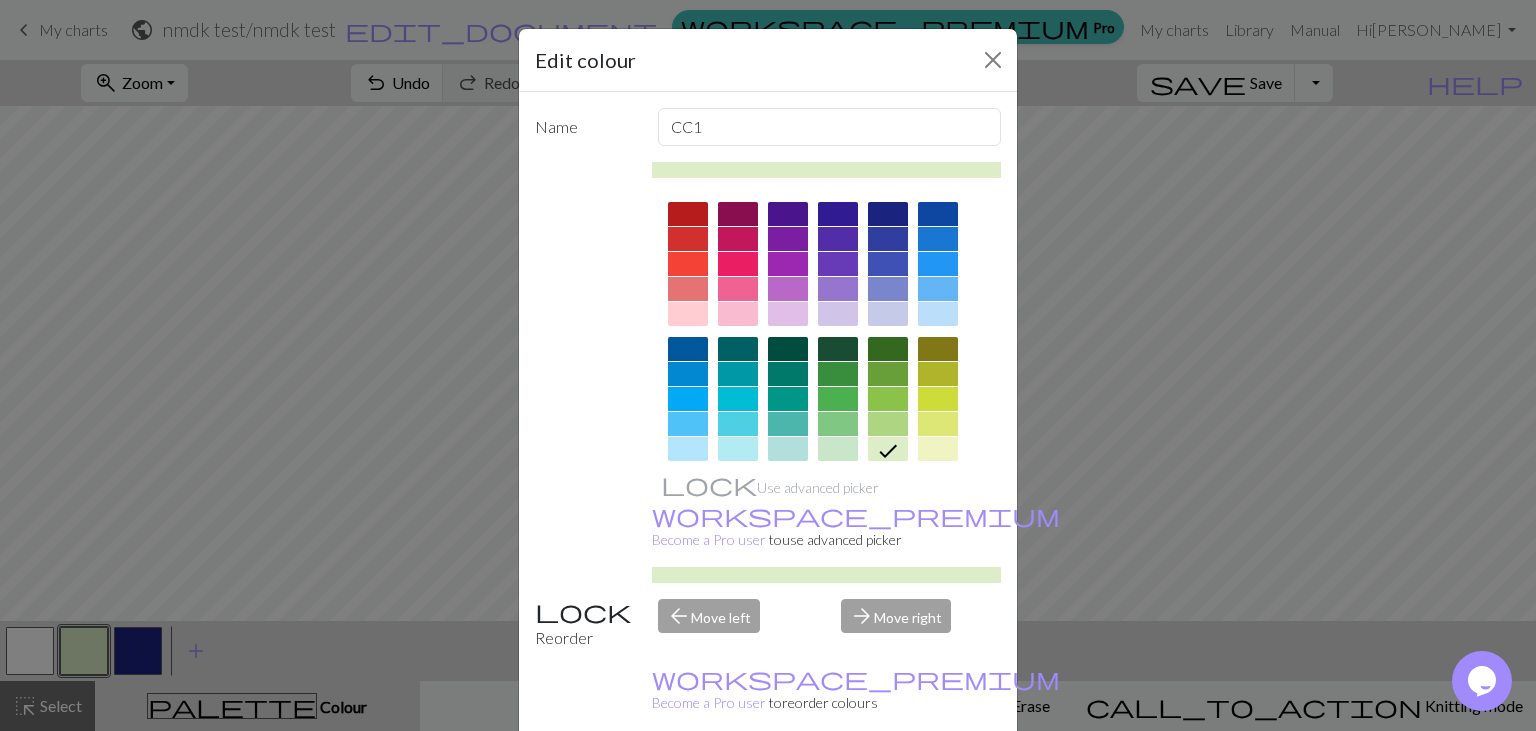 click on "Done" at bounding box center [888, 782] 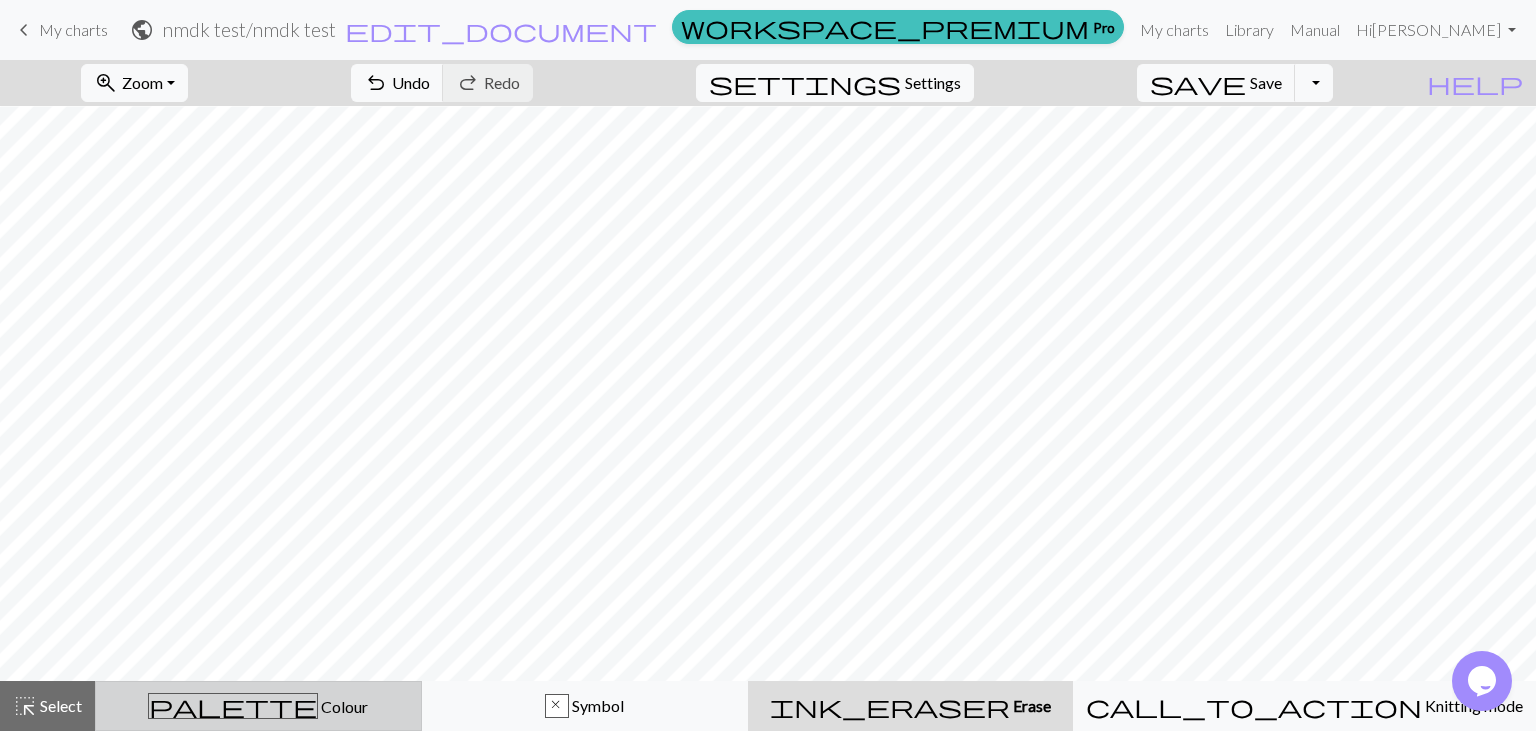 click on "Colour" at bounding box center [343, 706] 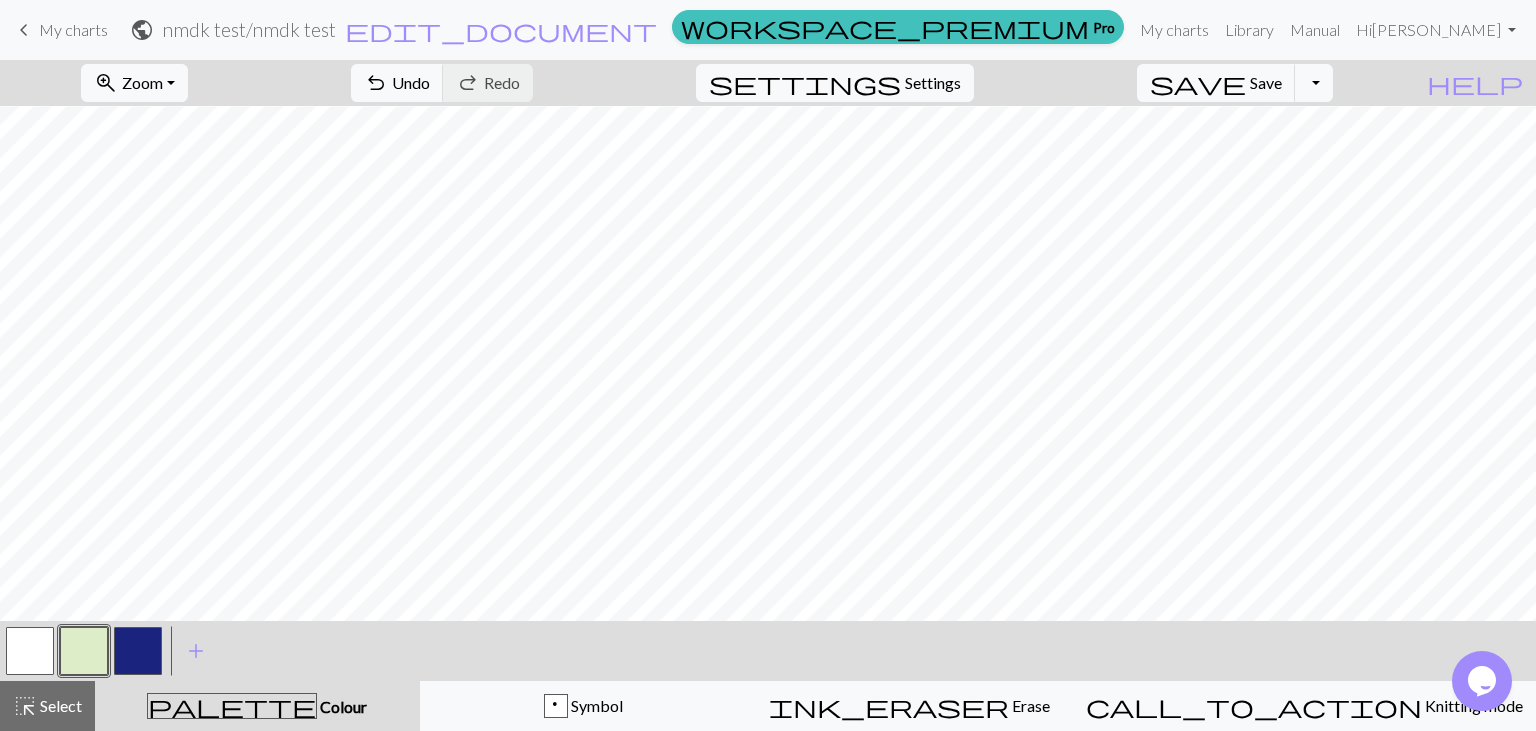 click at bounding box center [84, 651] 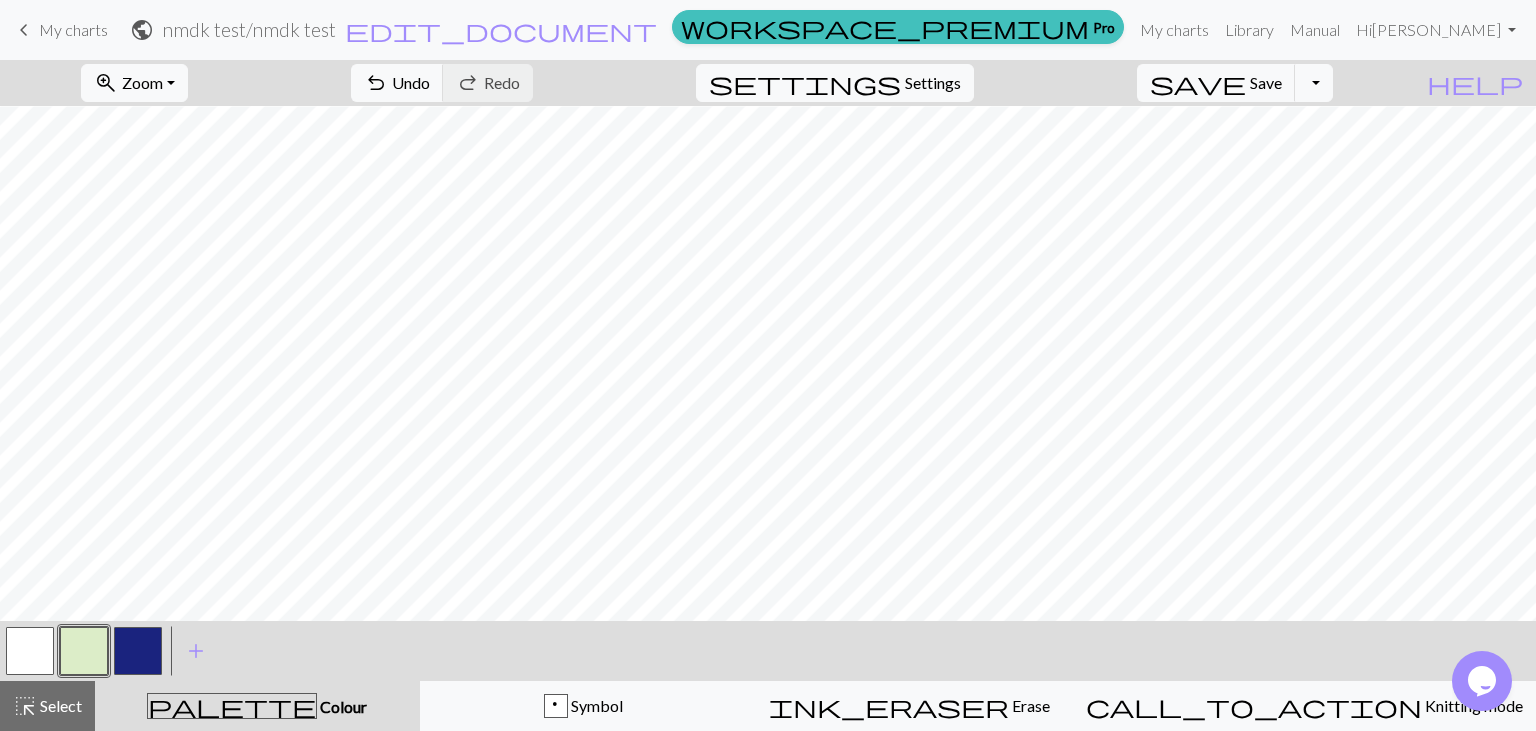 click on "Edit colour Name CC1 Use advanced picker workspace_premium Become a Pro user   to  use advanced picker Reorder arrow_back Move left arrow_forward Move right workspace_premium Become a Pro user   to  reorder colours Delete Done Cancel" at bounding box center (768, 365) 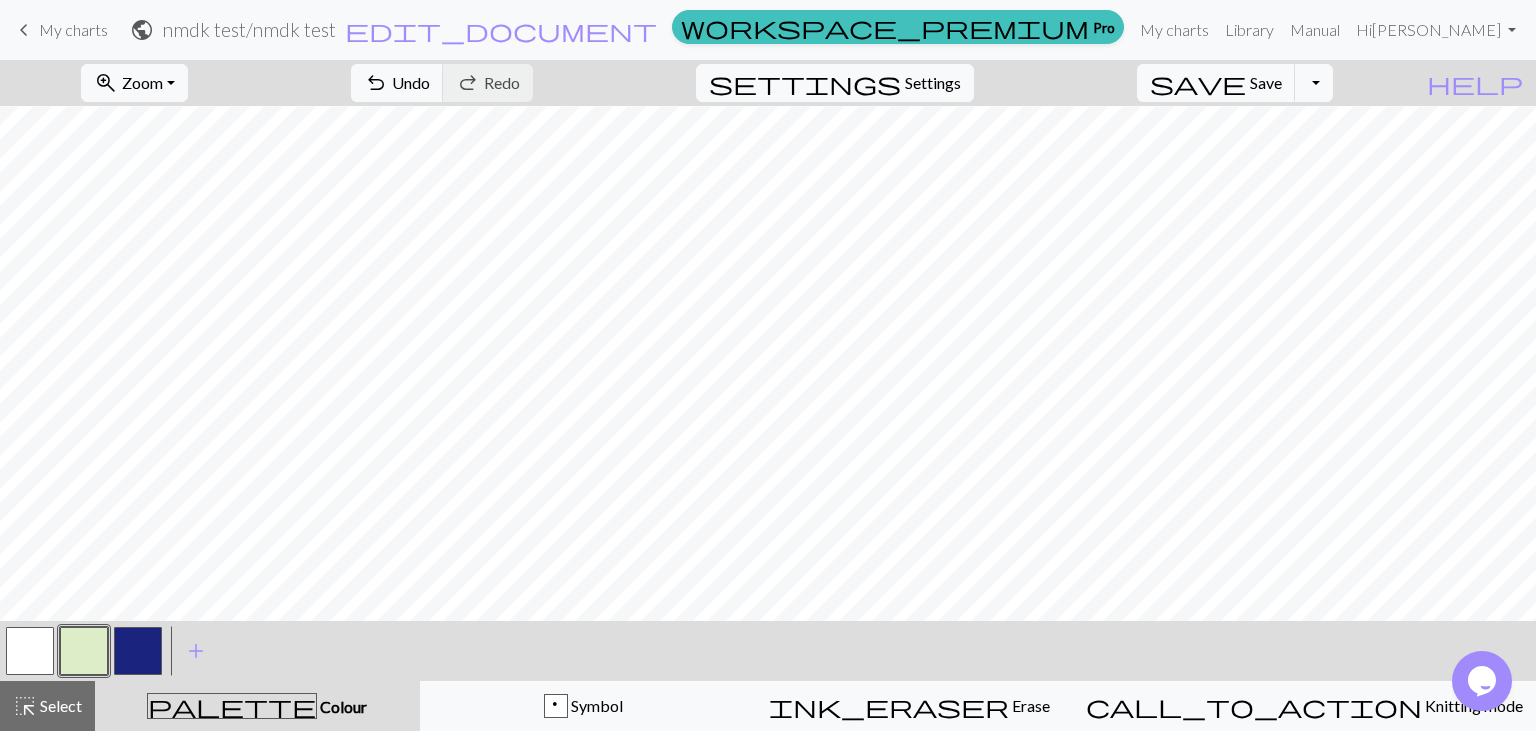 click at bounding box center (84, 651) 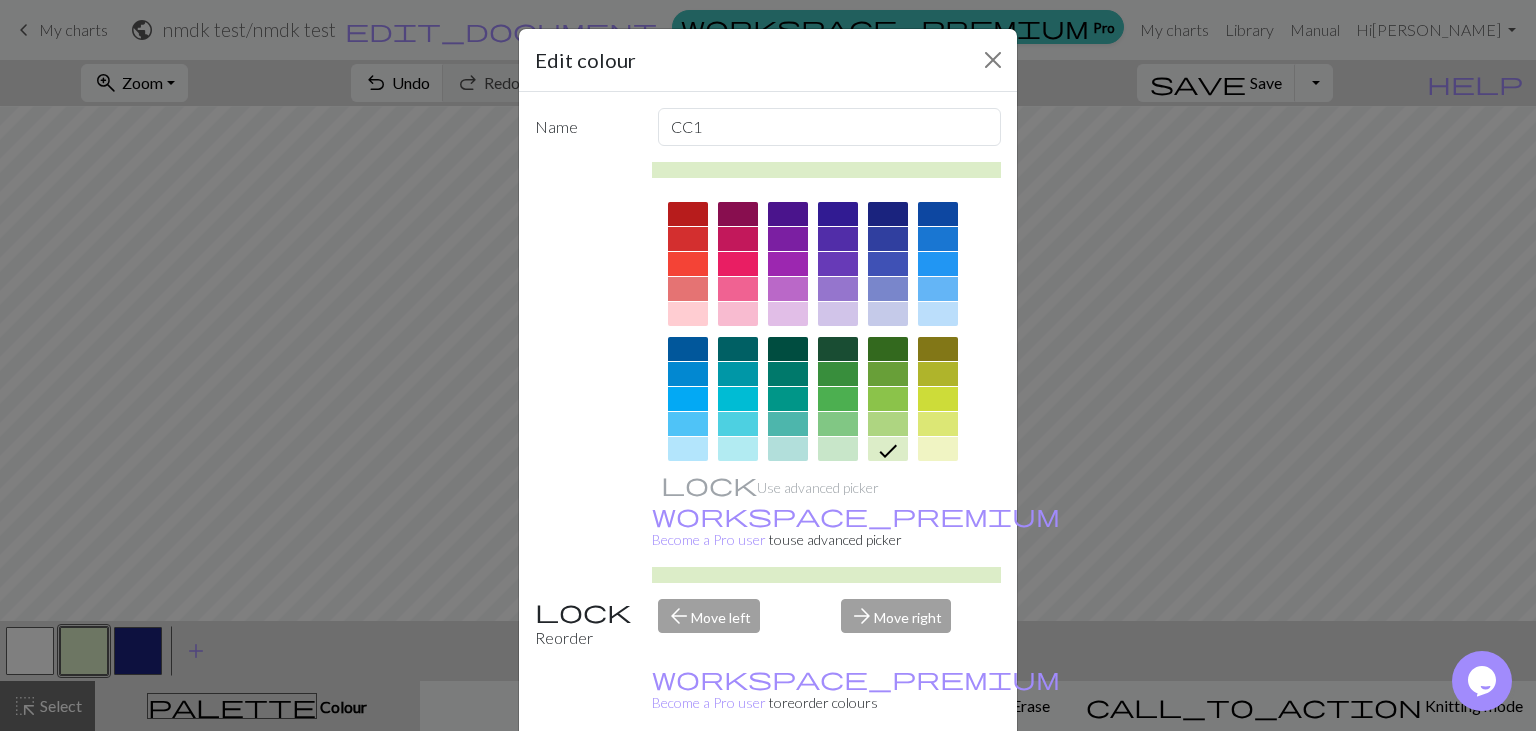 click on "Done" at bounding box center [888, 782] 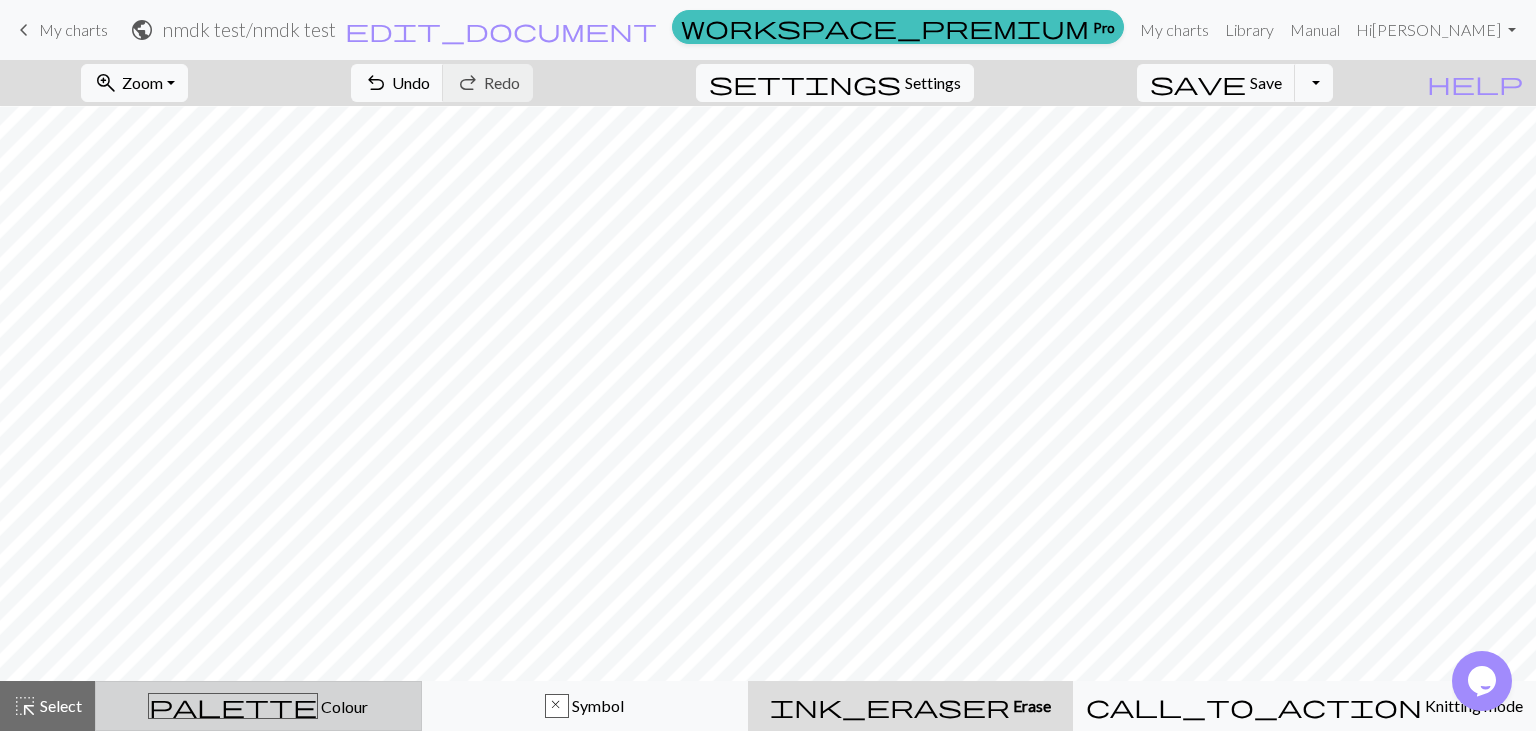click on "Colour" at bounding box center [343, 706] 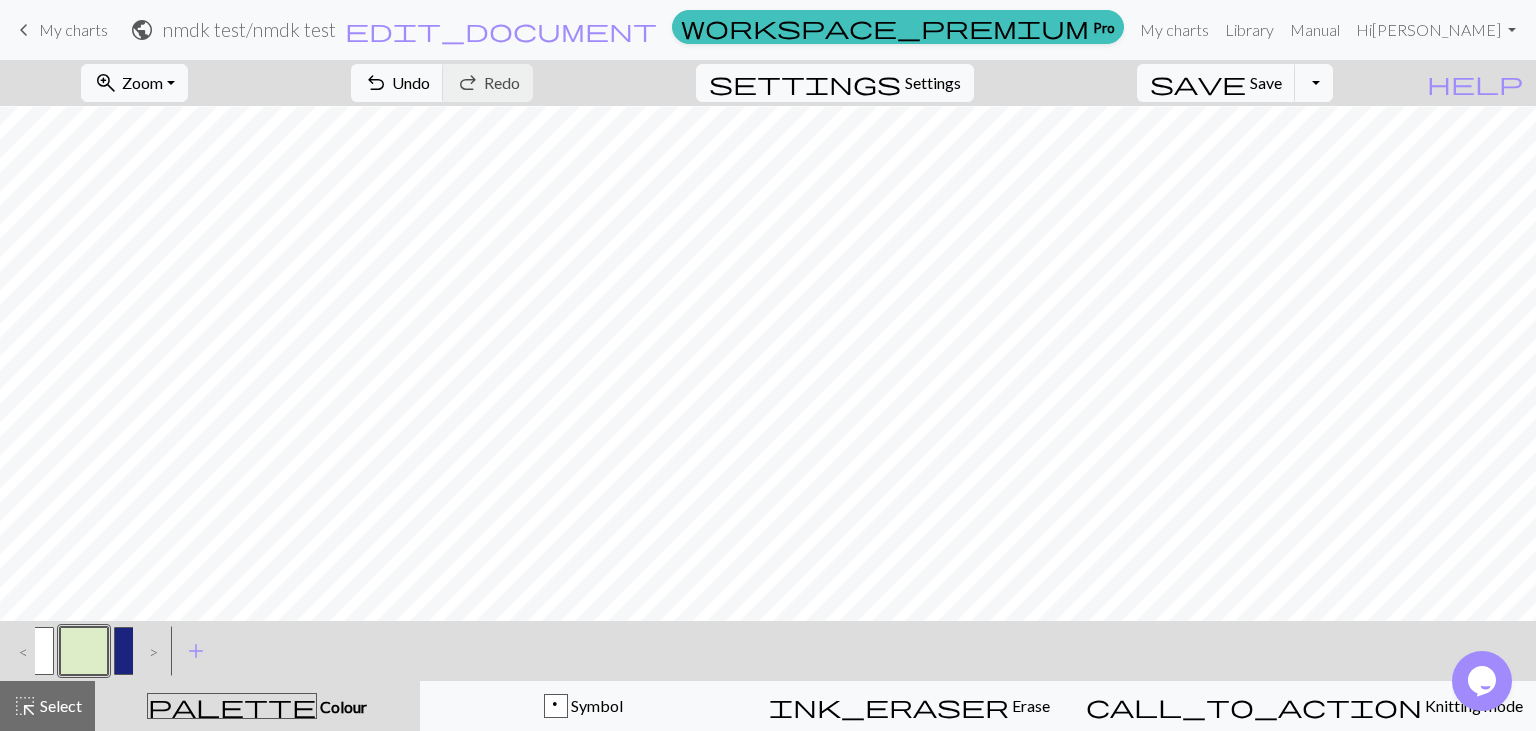 click on "Colour" at bounding box center (342, 706) 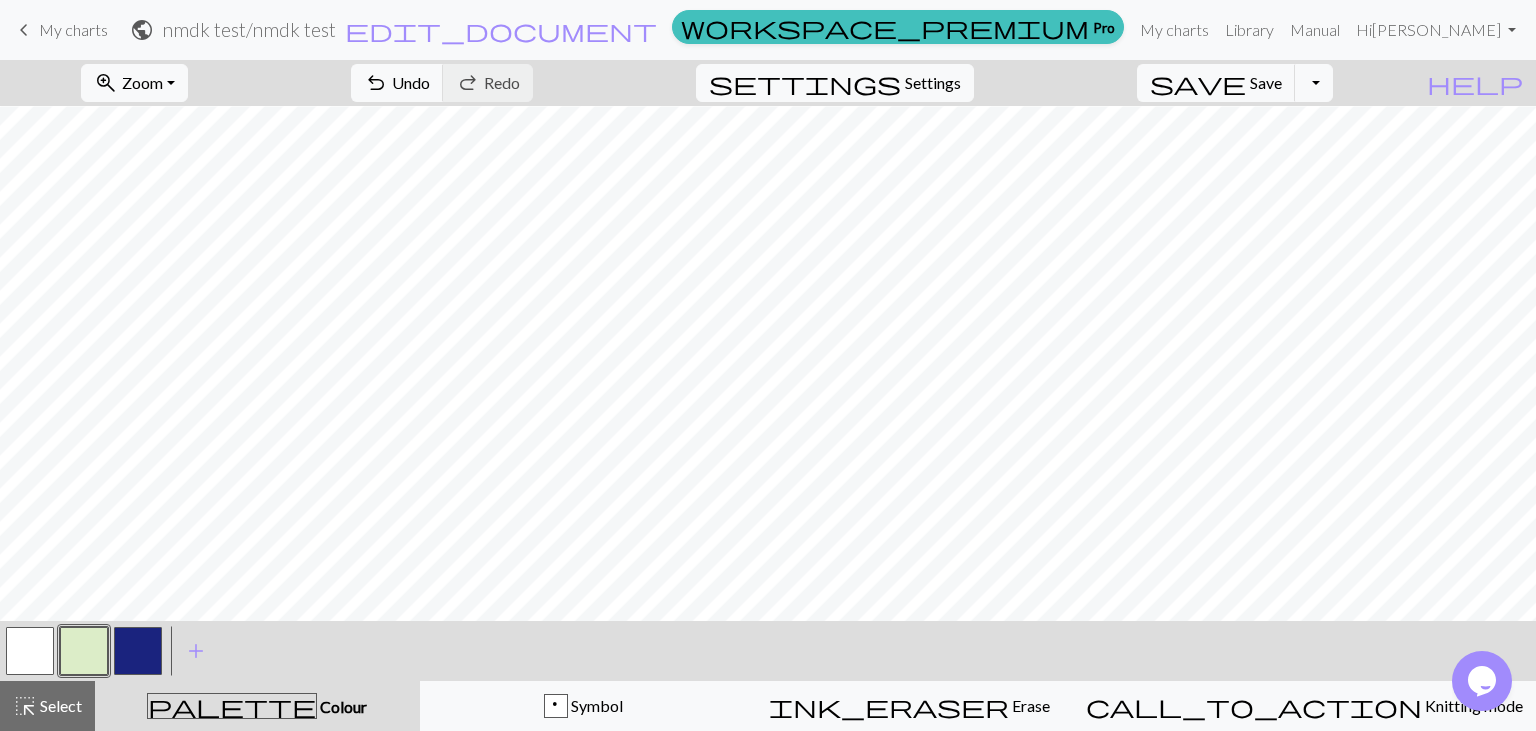 click at bounding box center (84, 651) 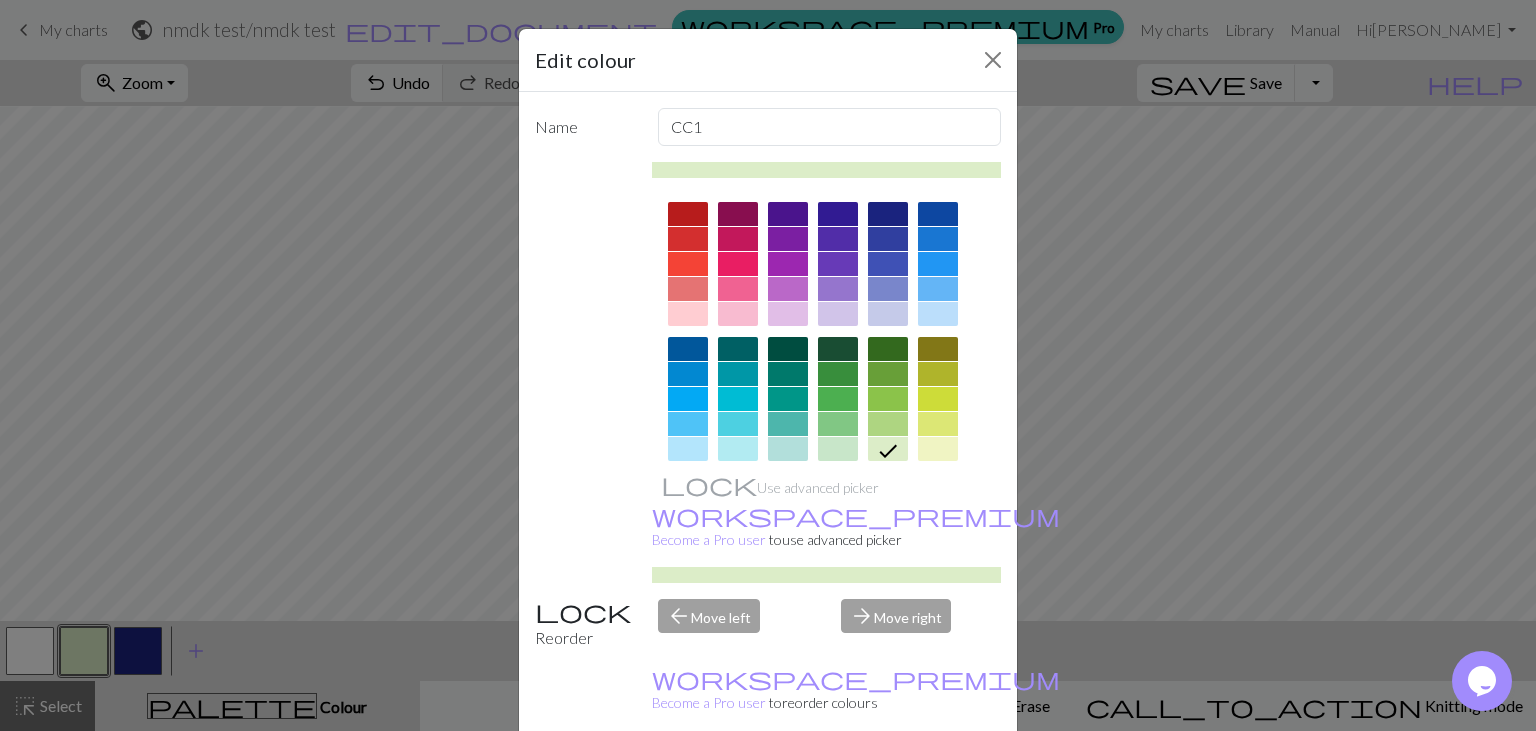 click on "Done" at bounding box center (888, 782) 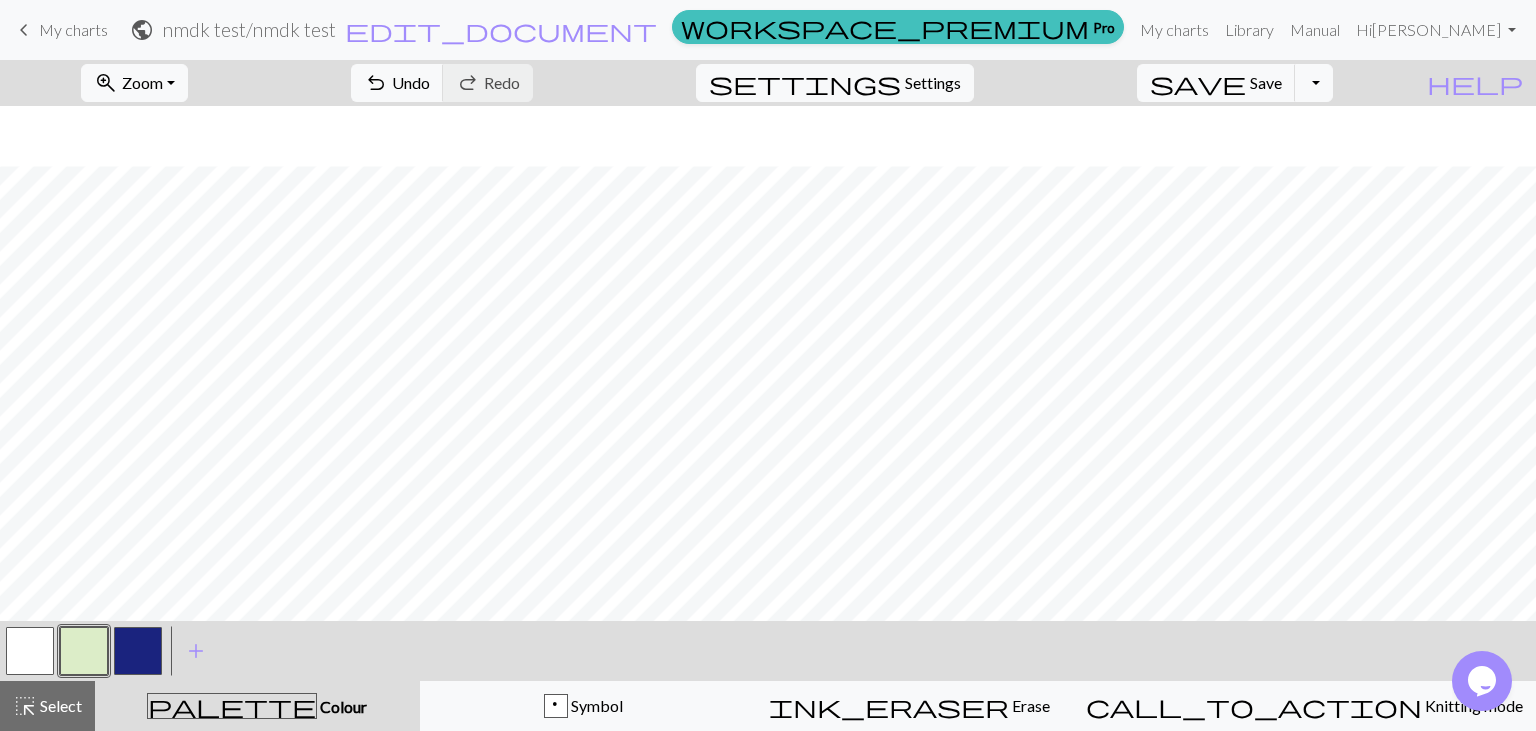 scroll, scrollTop: 229, scrollLeft: 0, axis: vertical 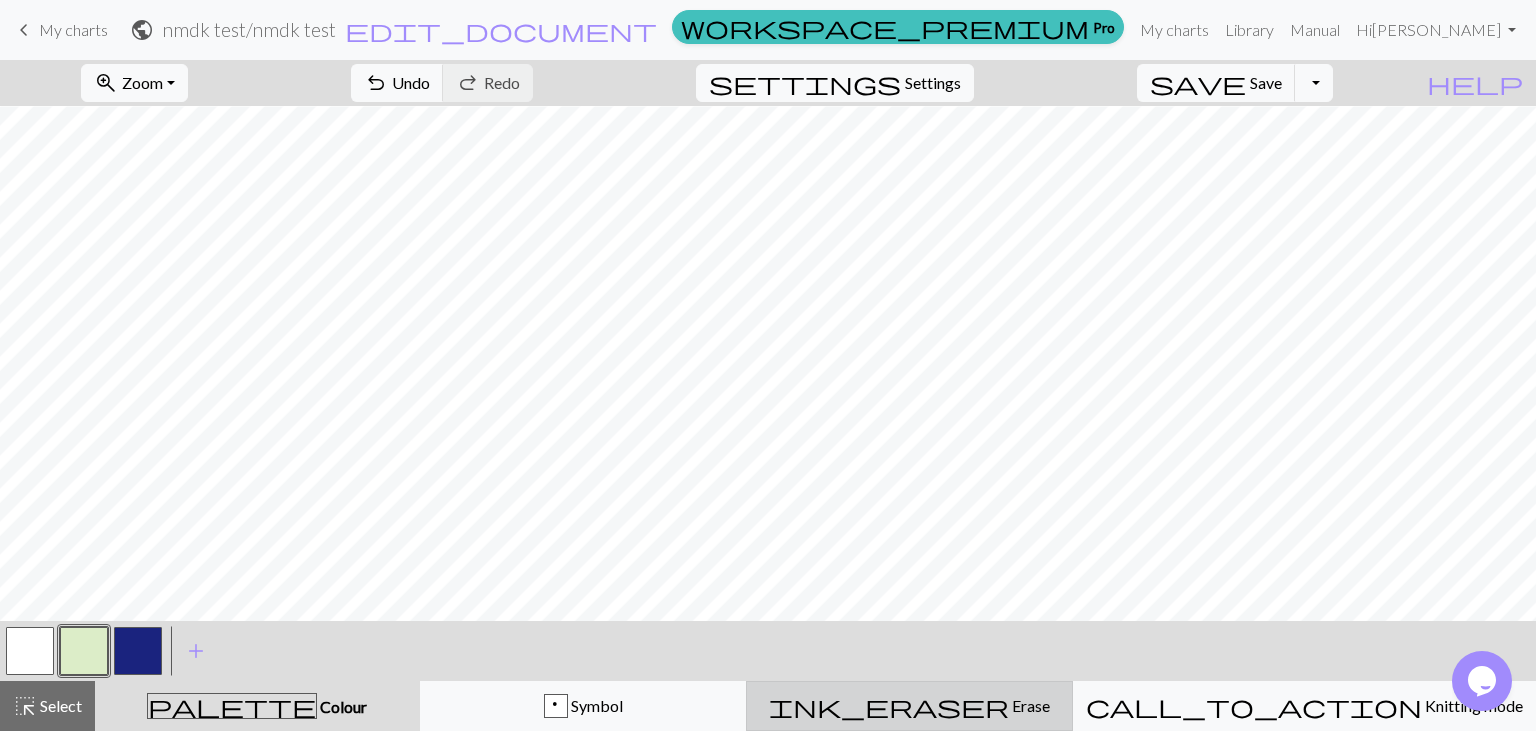 click on "Erase" at bounding box center (1029, 705) 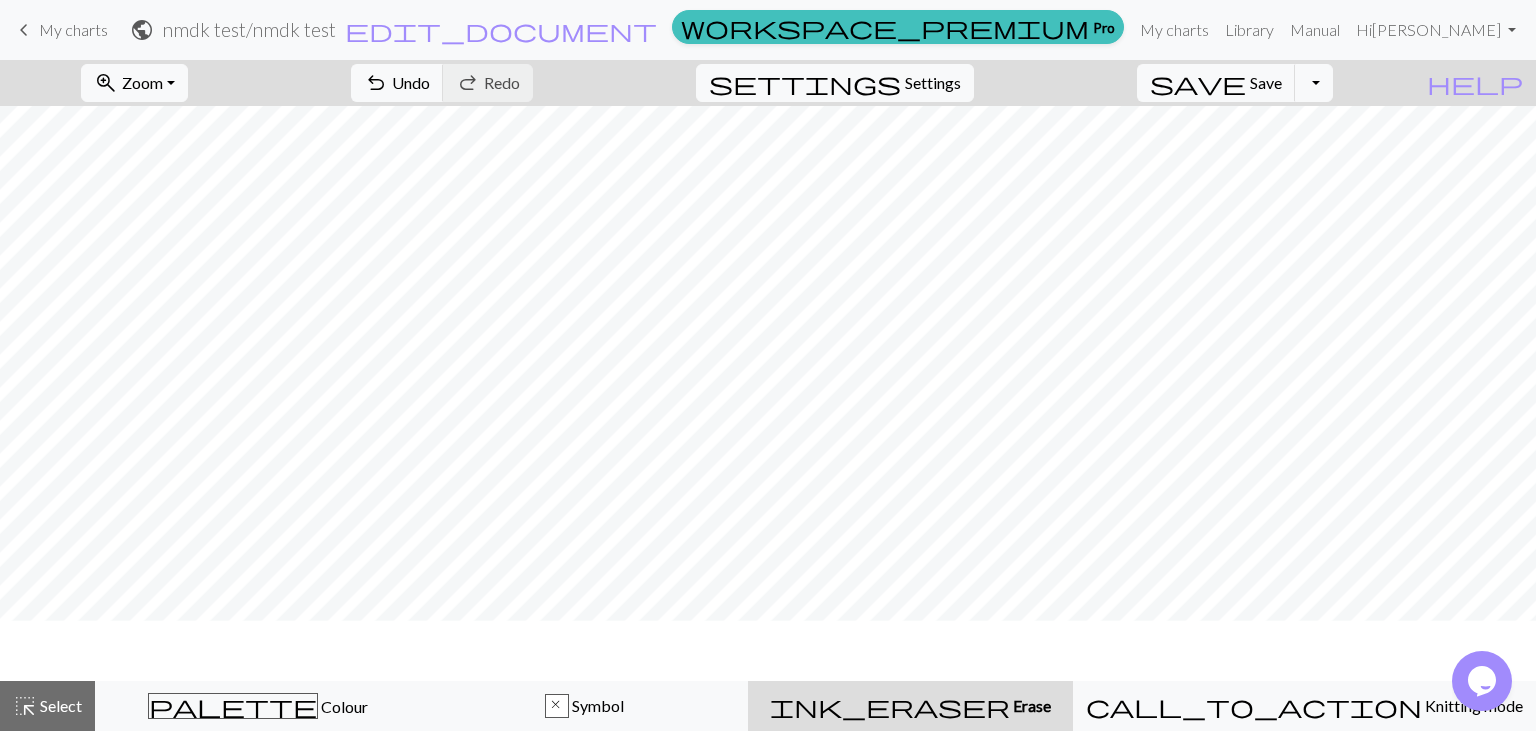 scroll, scrollTop: 169, scrollLeft: 0, axis: vertical 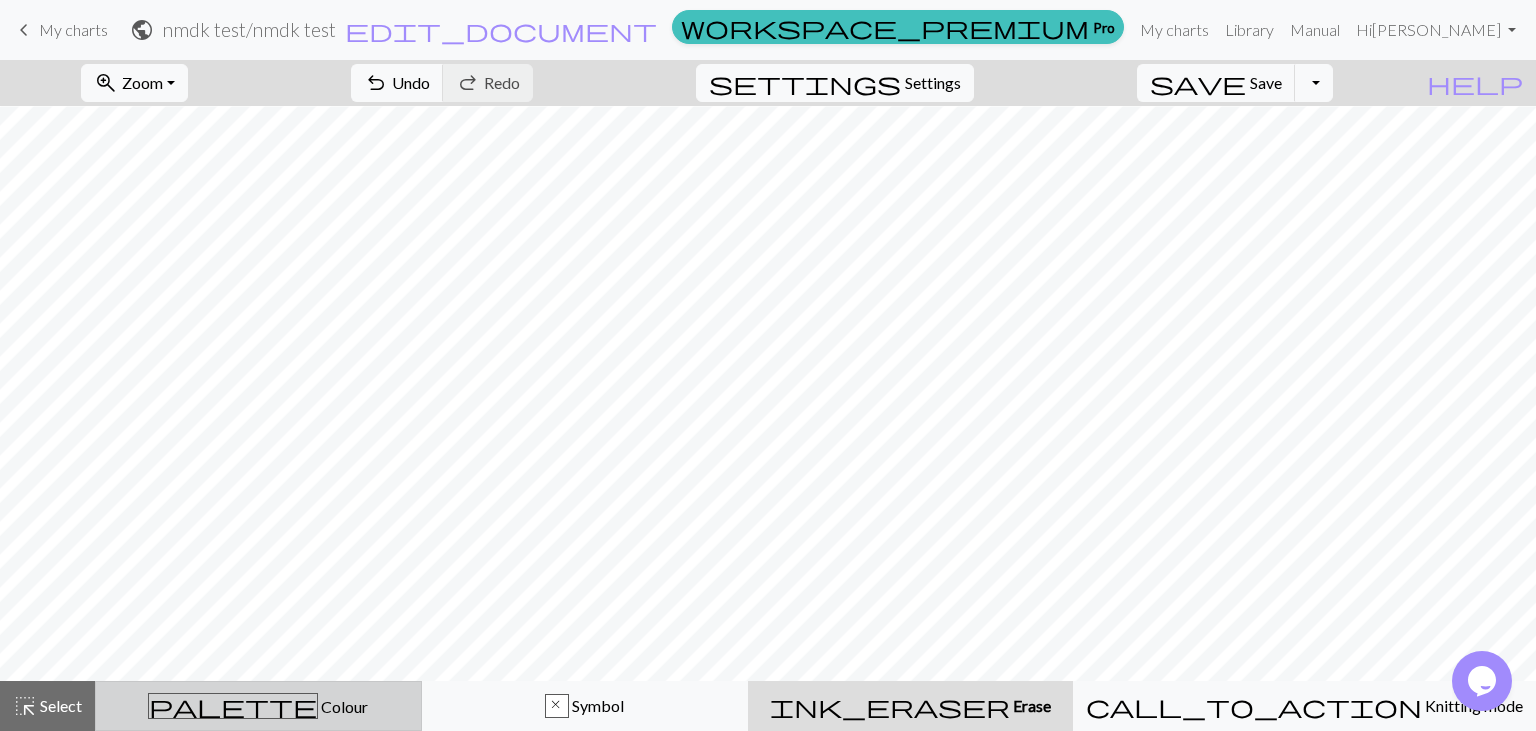 click on "palette   Colour   Colour" at bounding box center [258, 706] 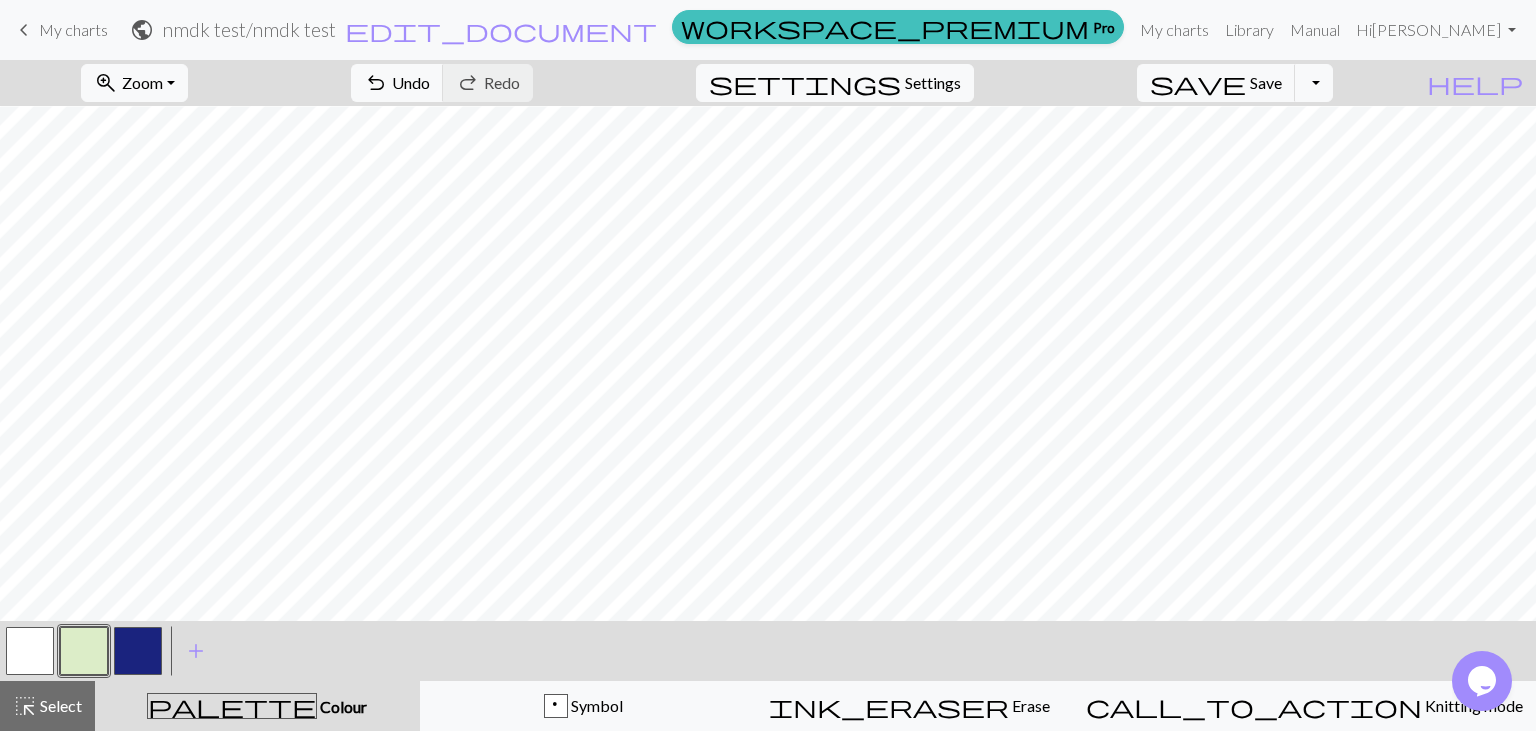 click at bounding box center [84, 651] 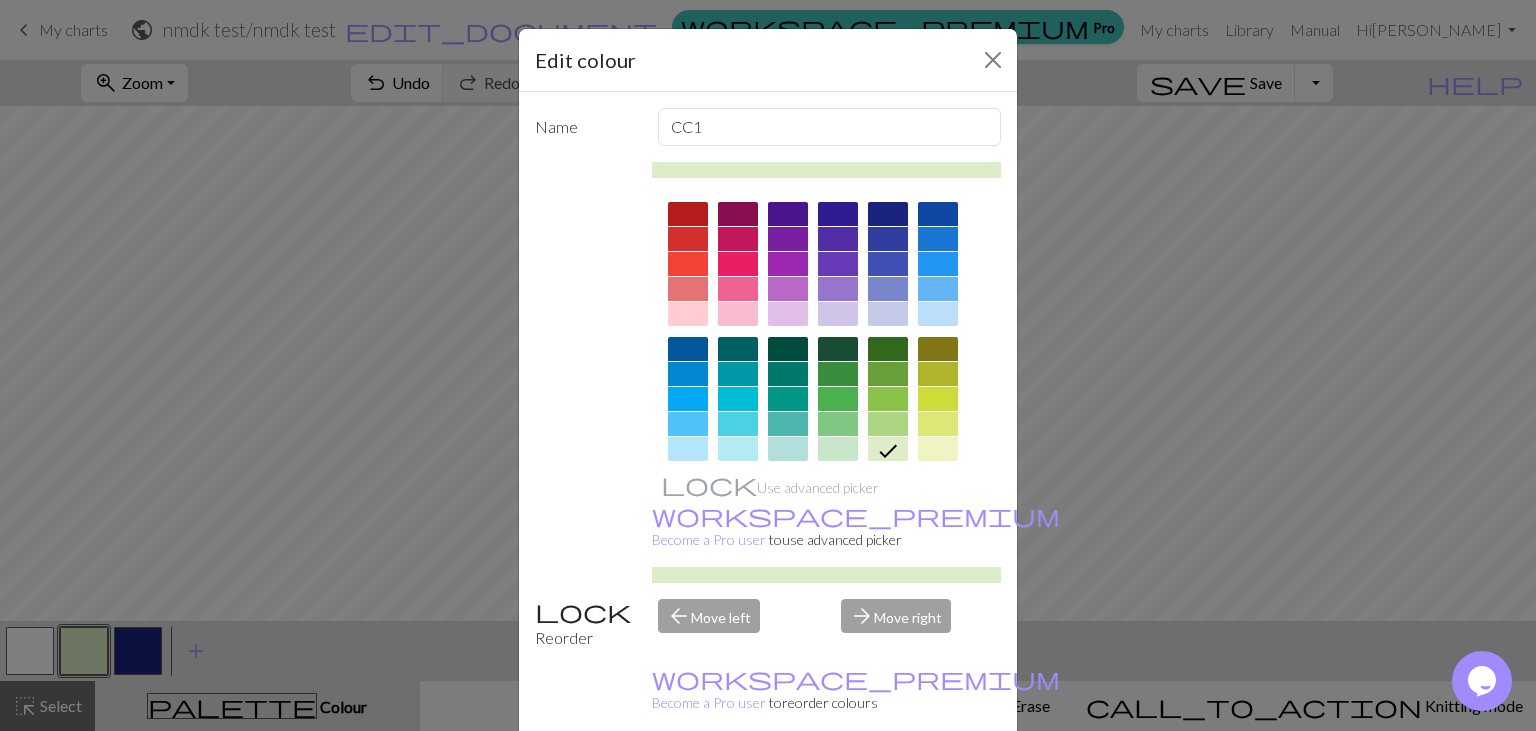click on "Done" at bounding box center (888, 782) 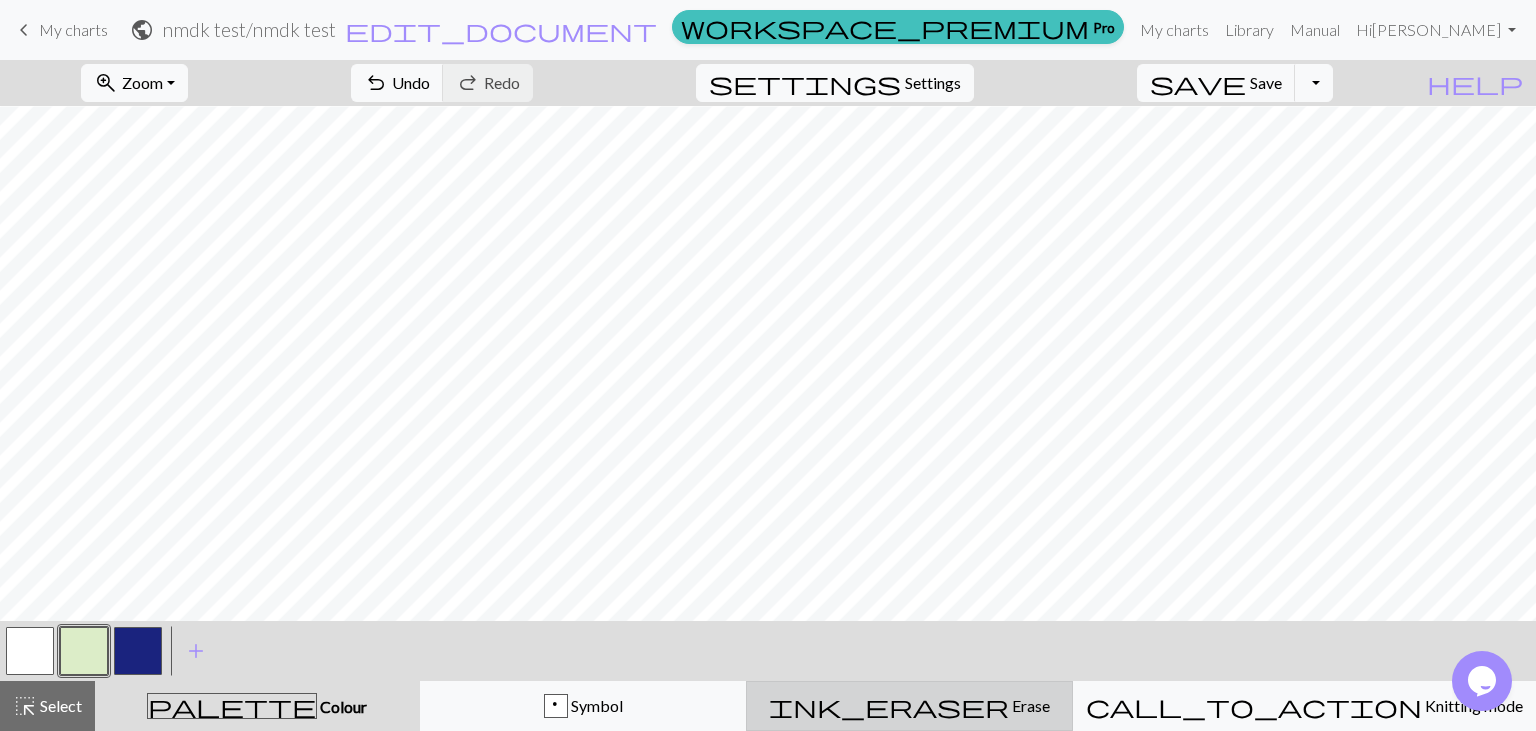 click on "Erase" at bounding box center [1029, 705] 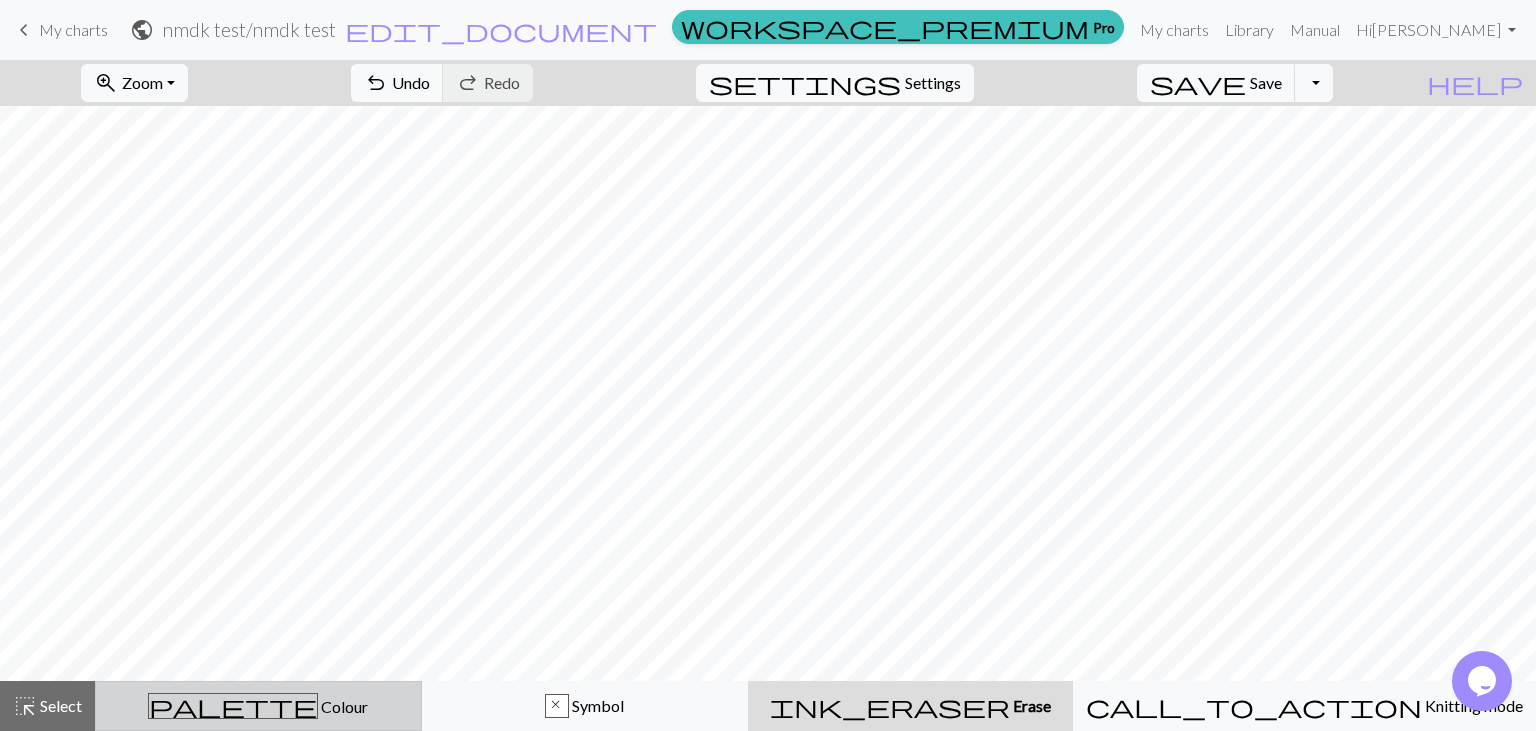 click on "Colour" at bounding box center [343, 706] 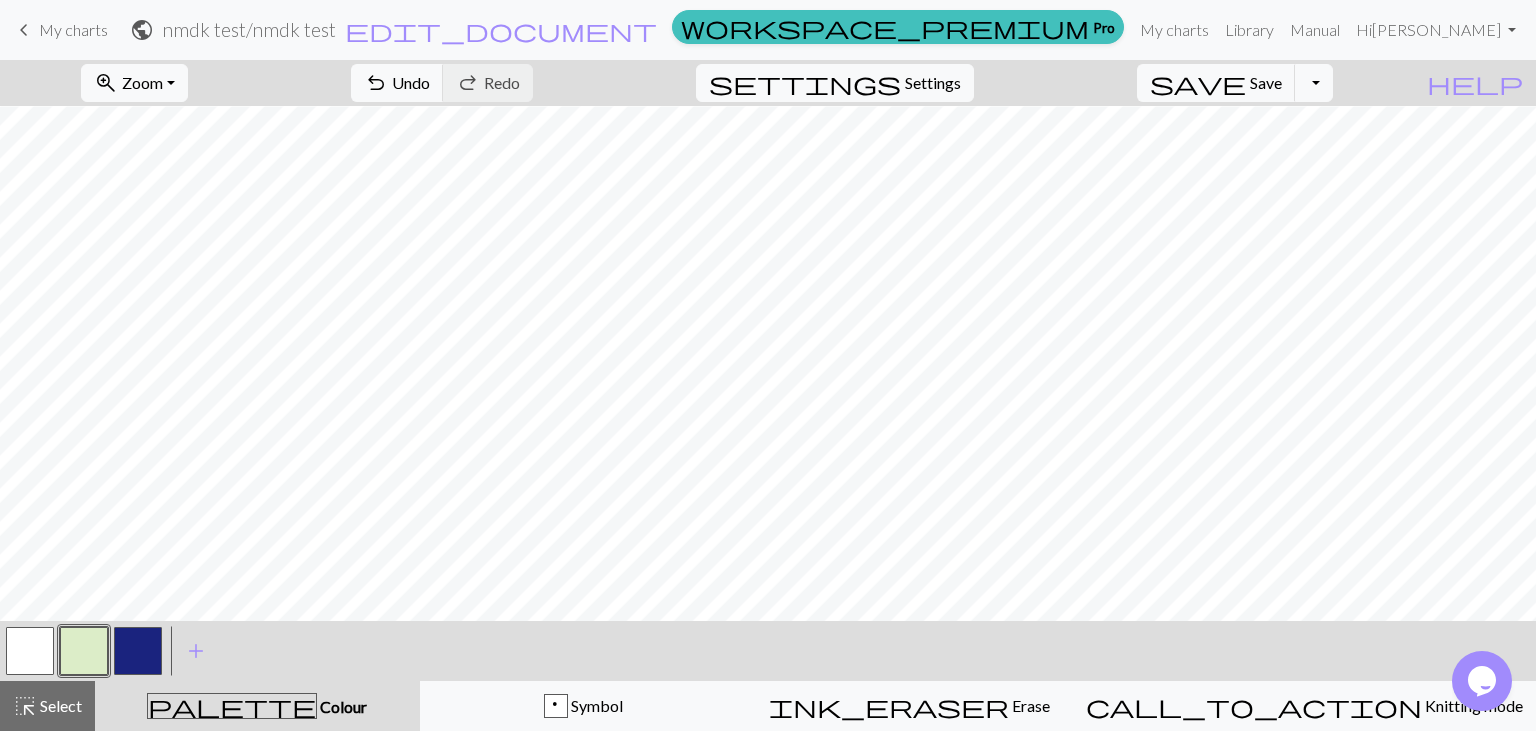 click at bounding box center [84, 651] 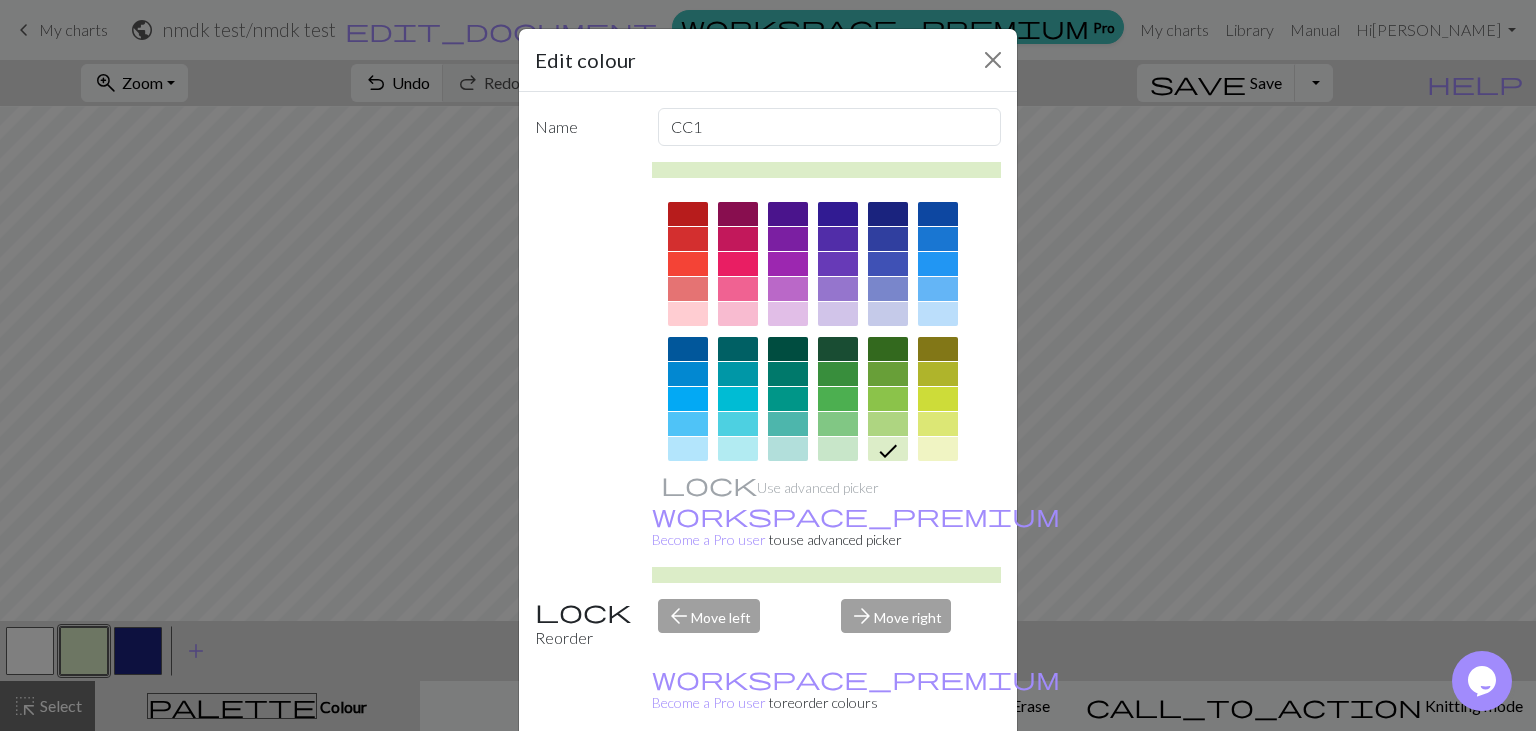 click on "Done" at bounding box center [888, 782] 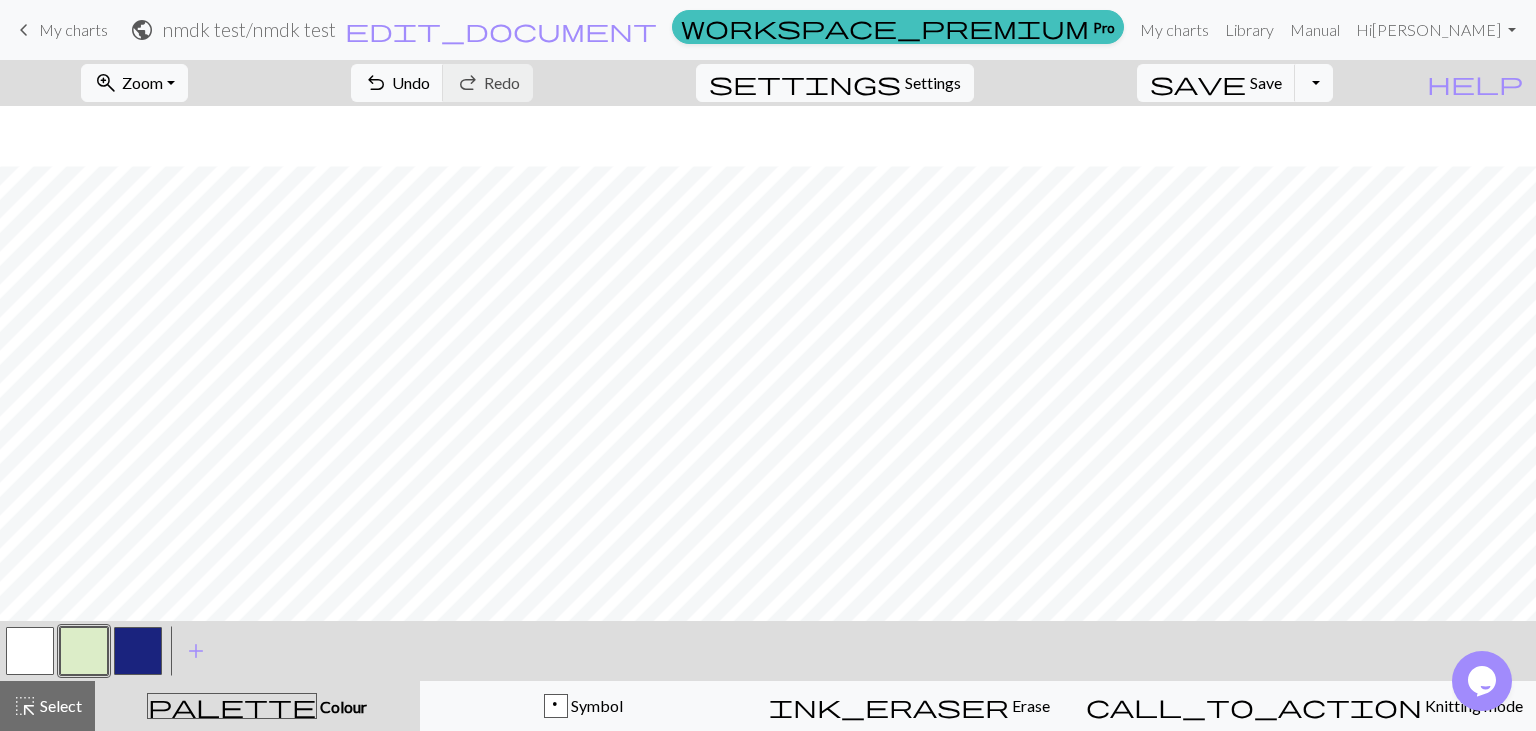 scroll, scrollTop: 229, scrollLeft: 0, axis: vertical 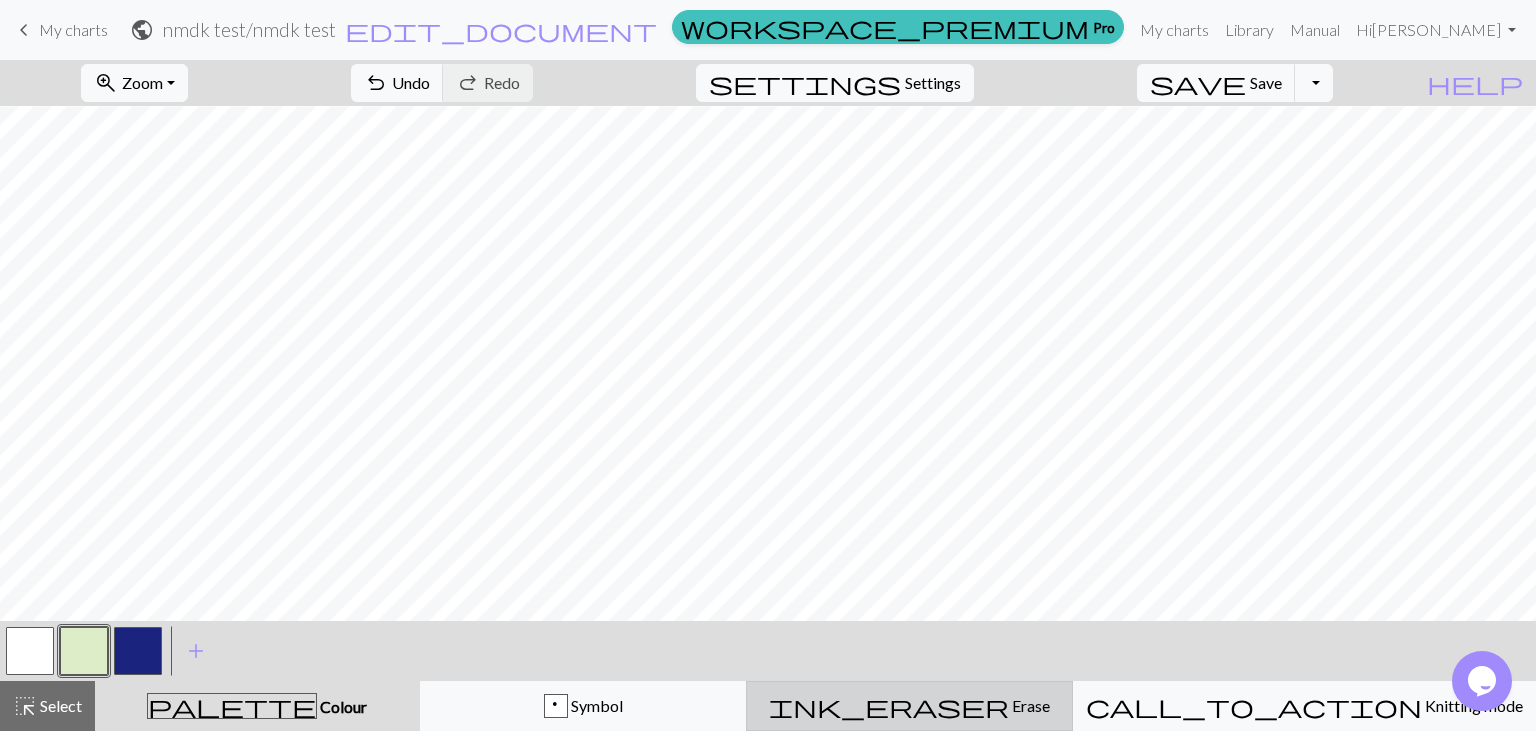 click on "Erase" at bounding box center [1029, 705] 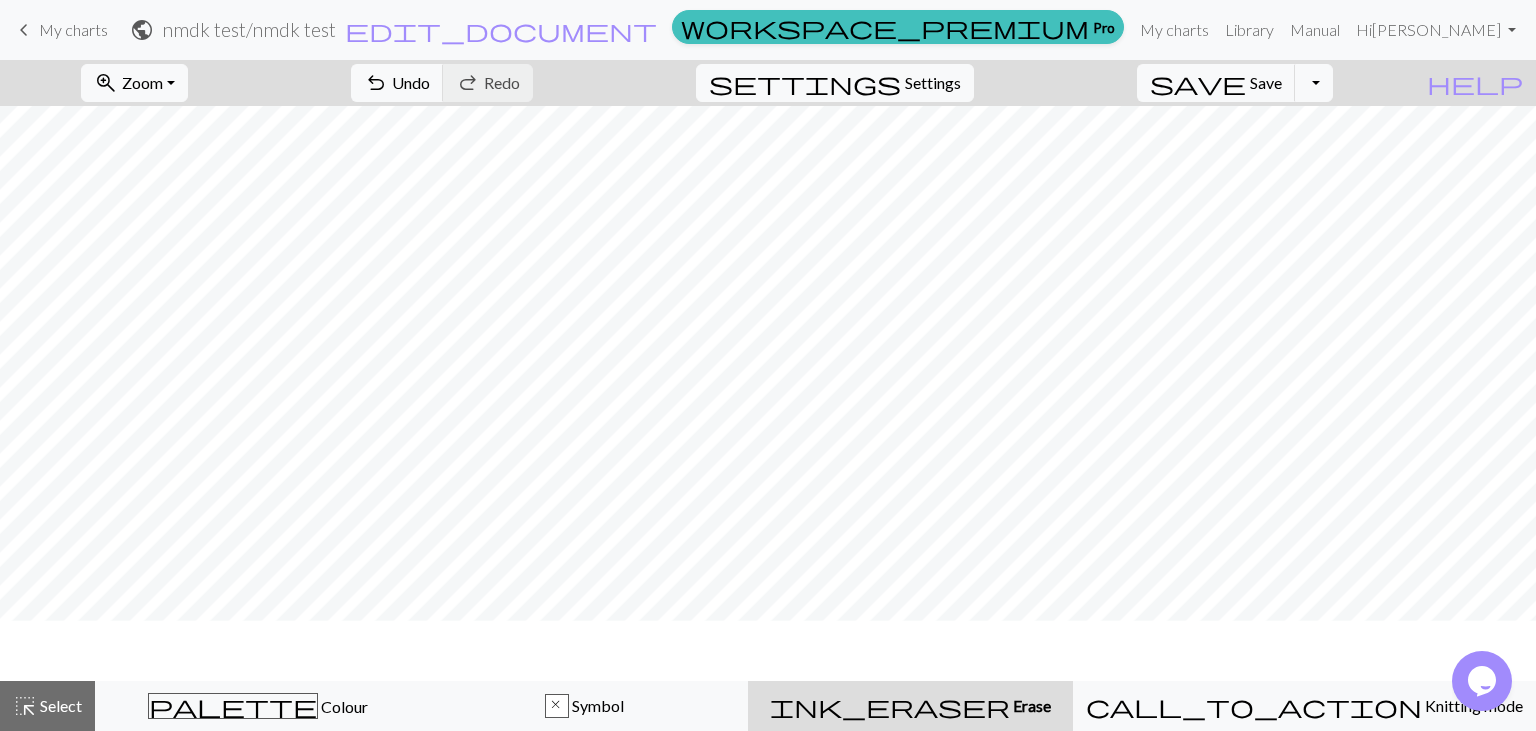 click on "Erase" at bounding box center (1030, 705) 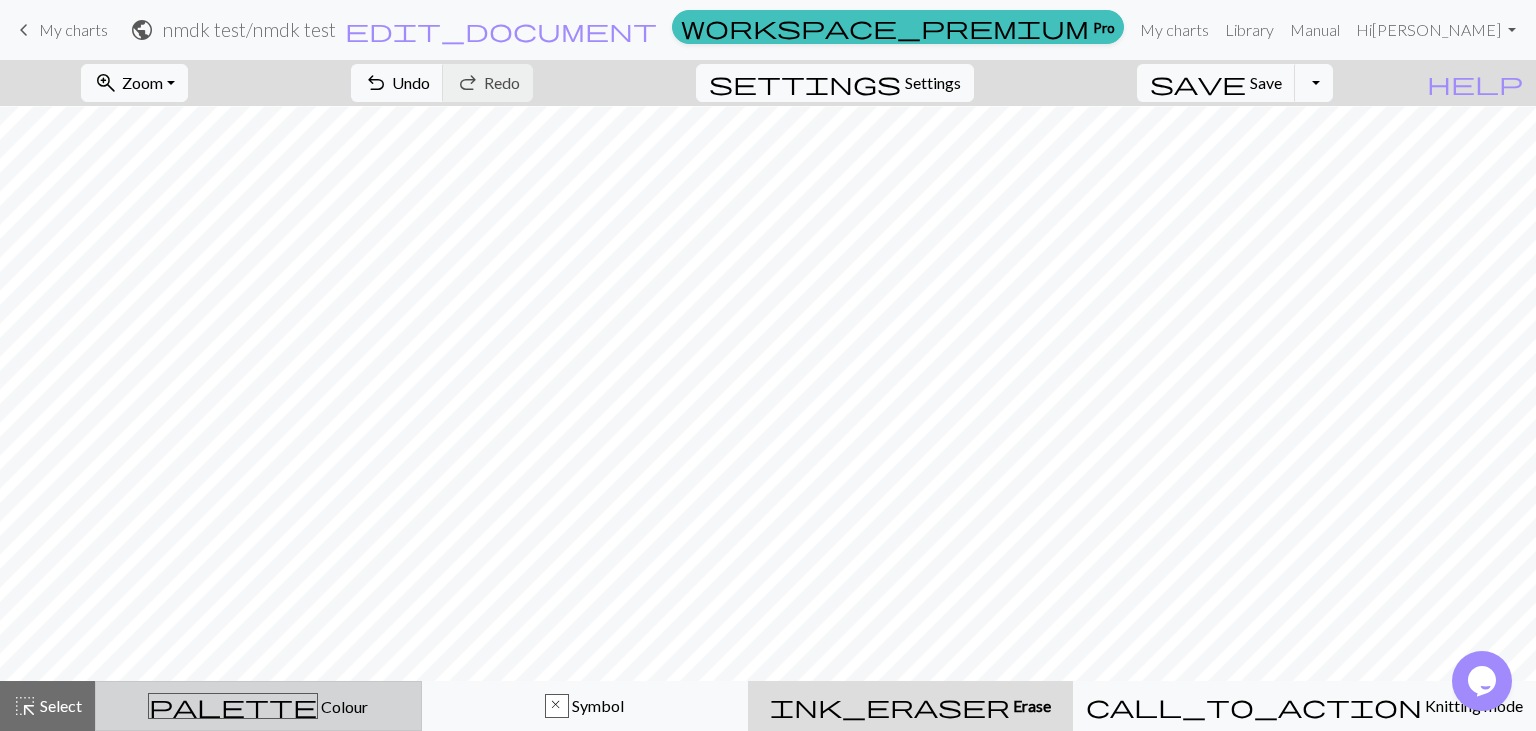 click on "palette   Colour   Colour" at bounding box center [258, 706] 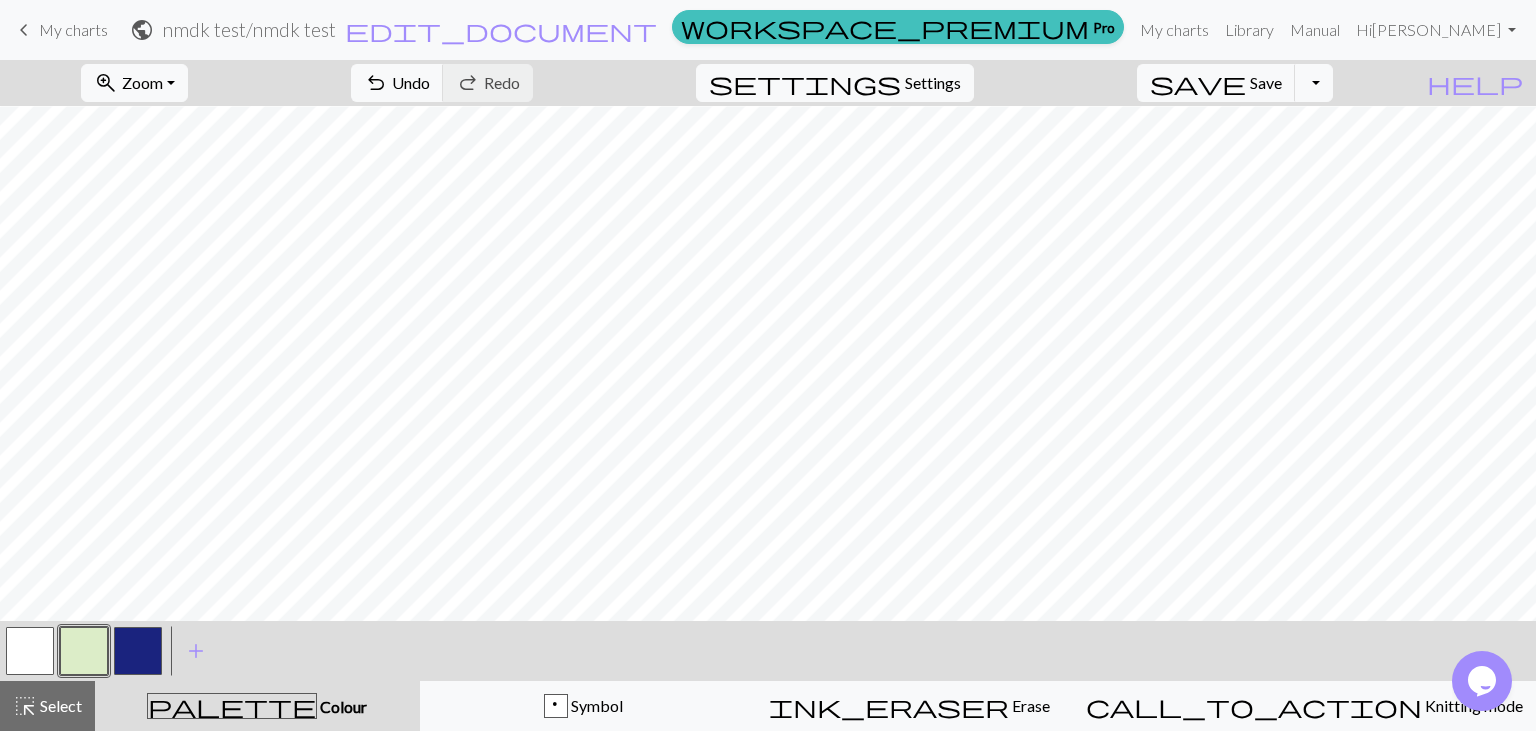 click at bounding box center (84, 651) 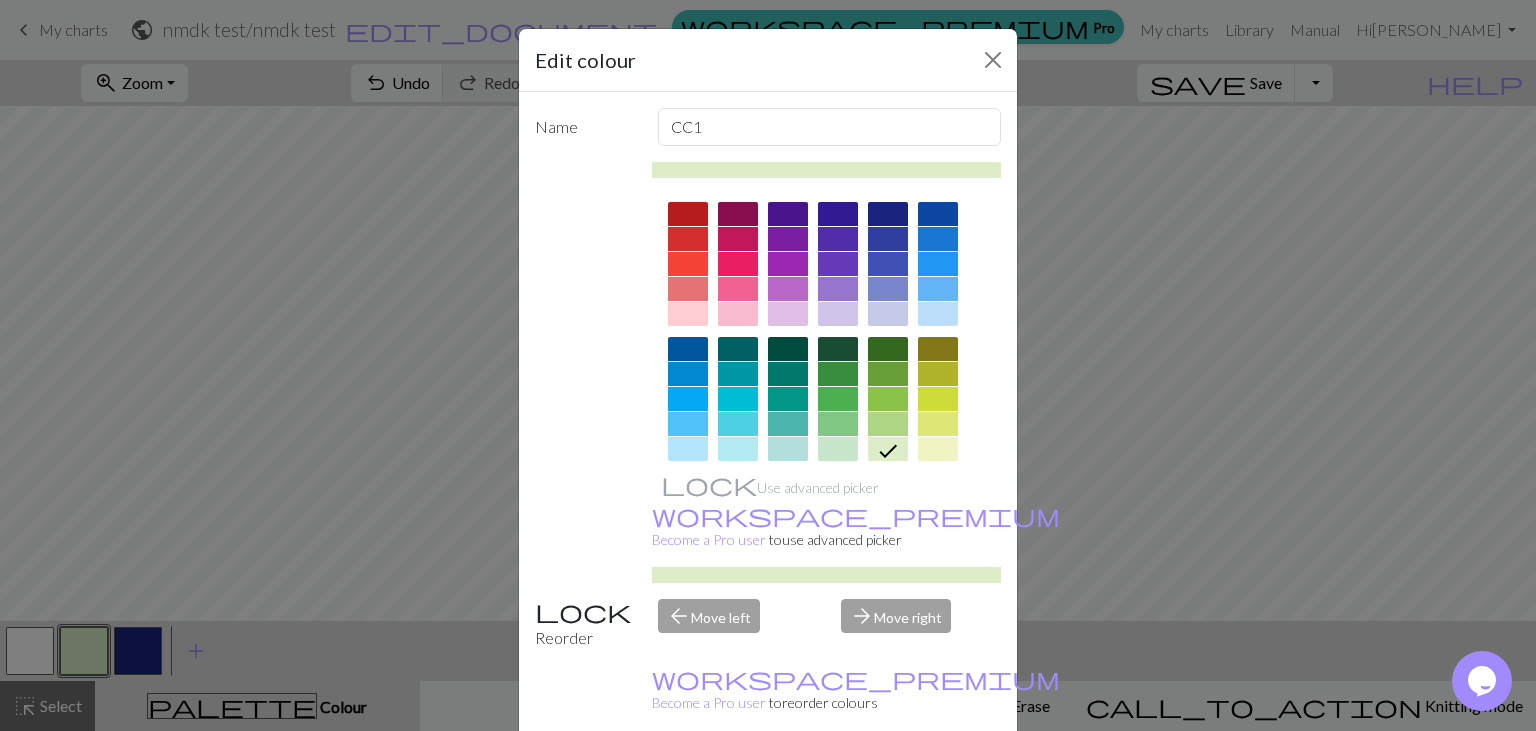click on "Done" at bounding box center [888, 782] 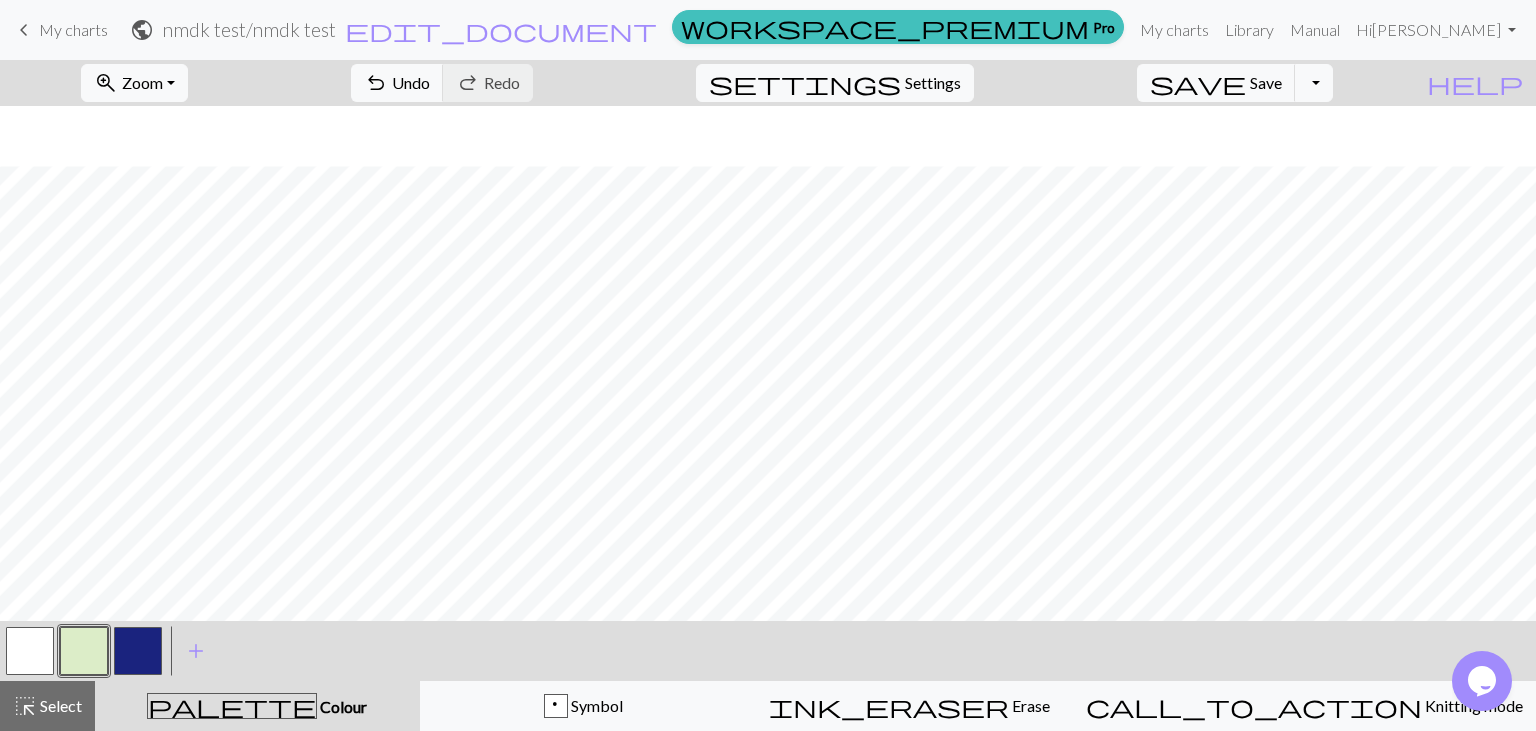 scroll, scrollTop: 229, scrollLeft: 0, axis: vertical 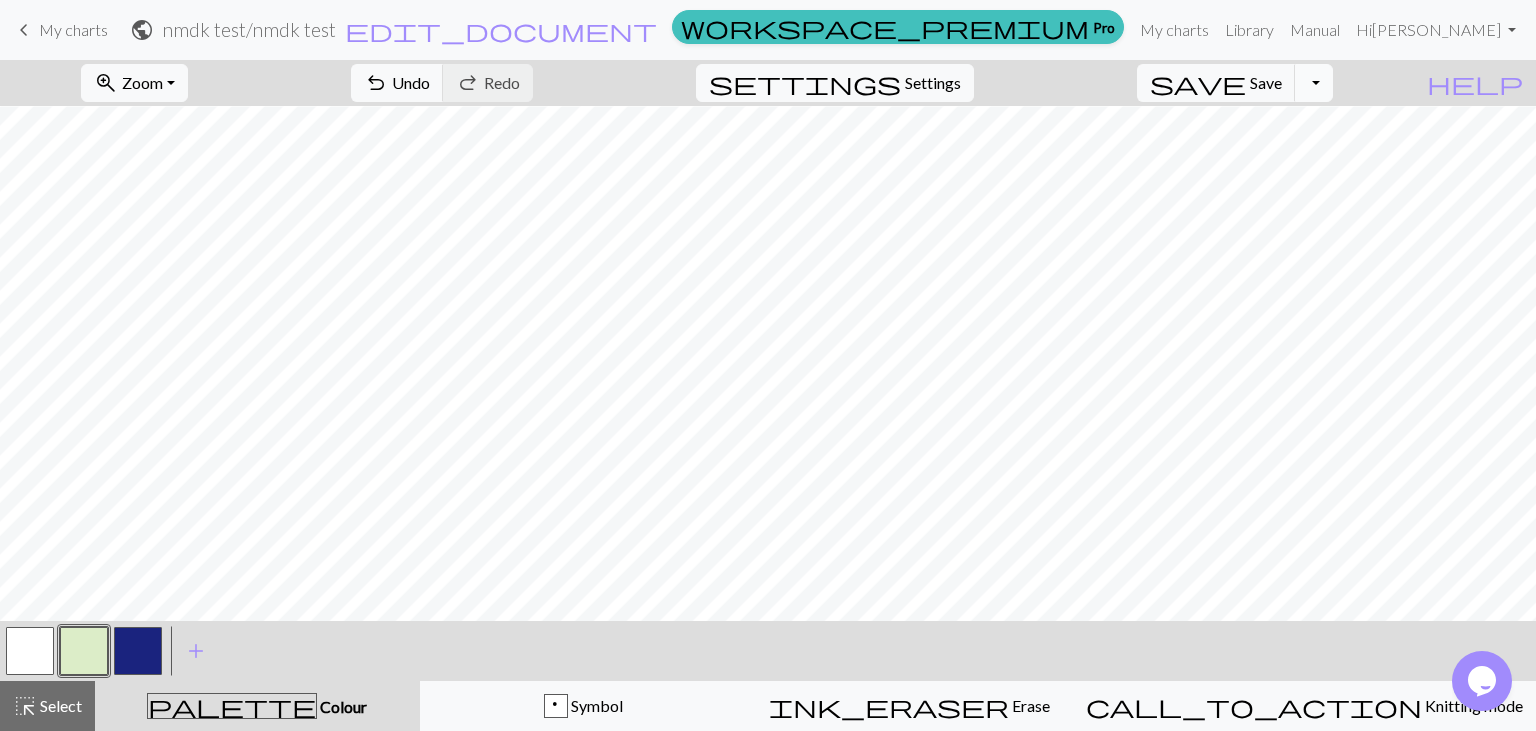 click on "Toggle Dropdown" at bounding box center [1314, 83] 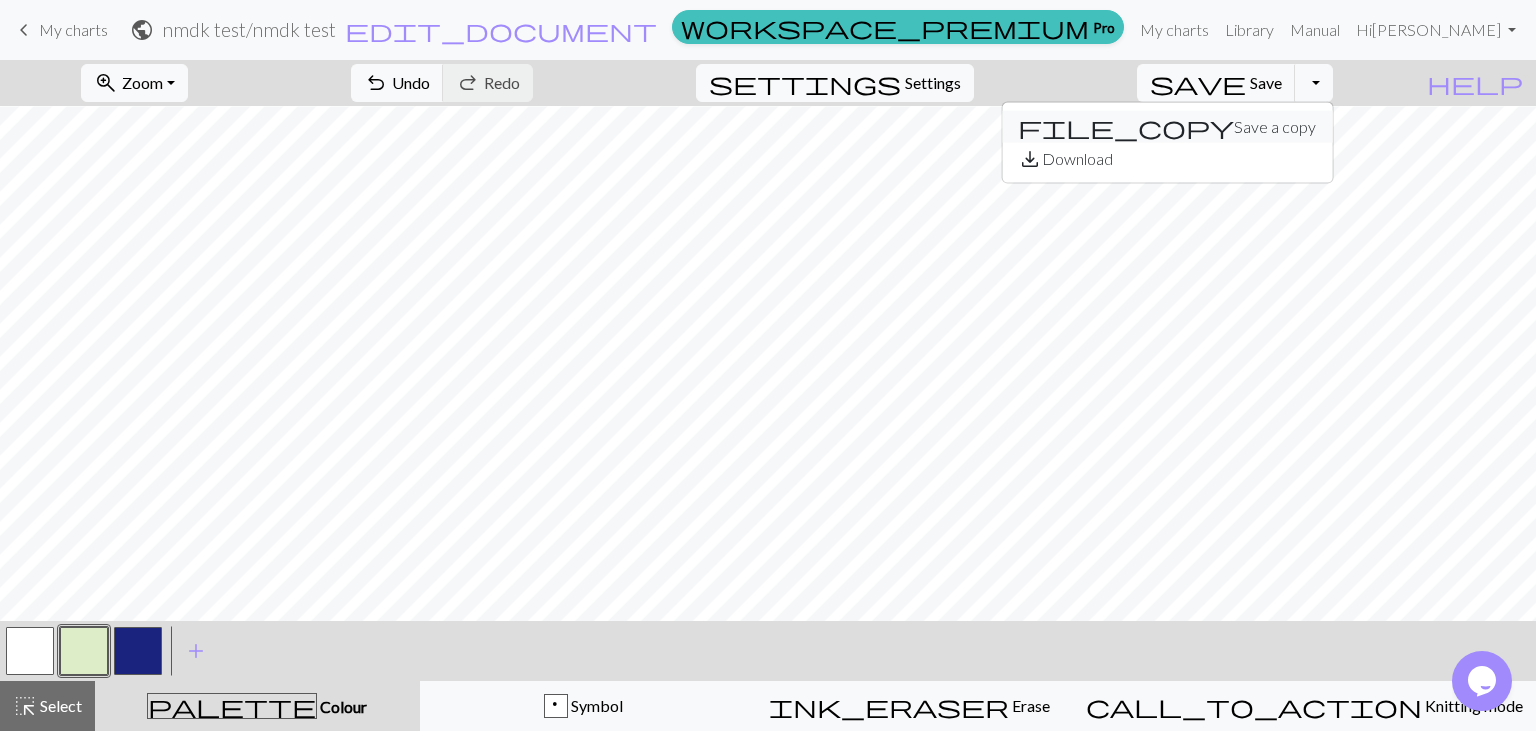 click on "file_copy  Save a copy" at bounding box center (1167, 127) 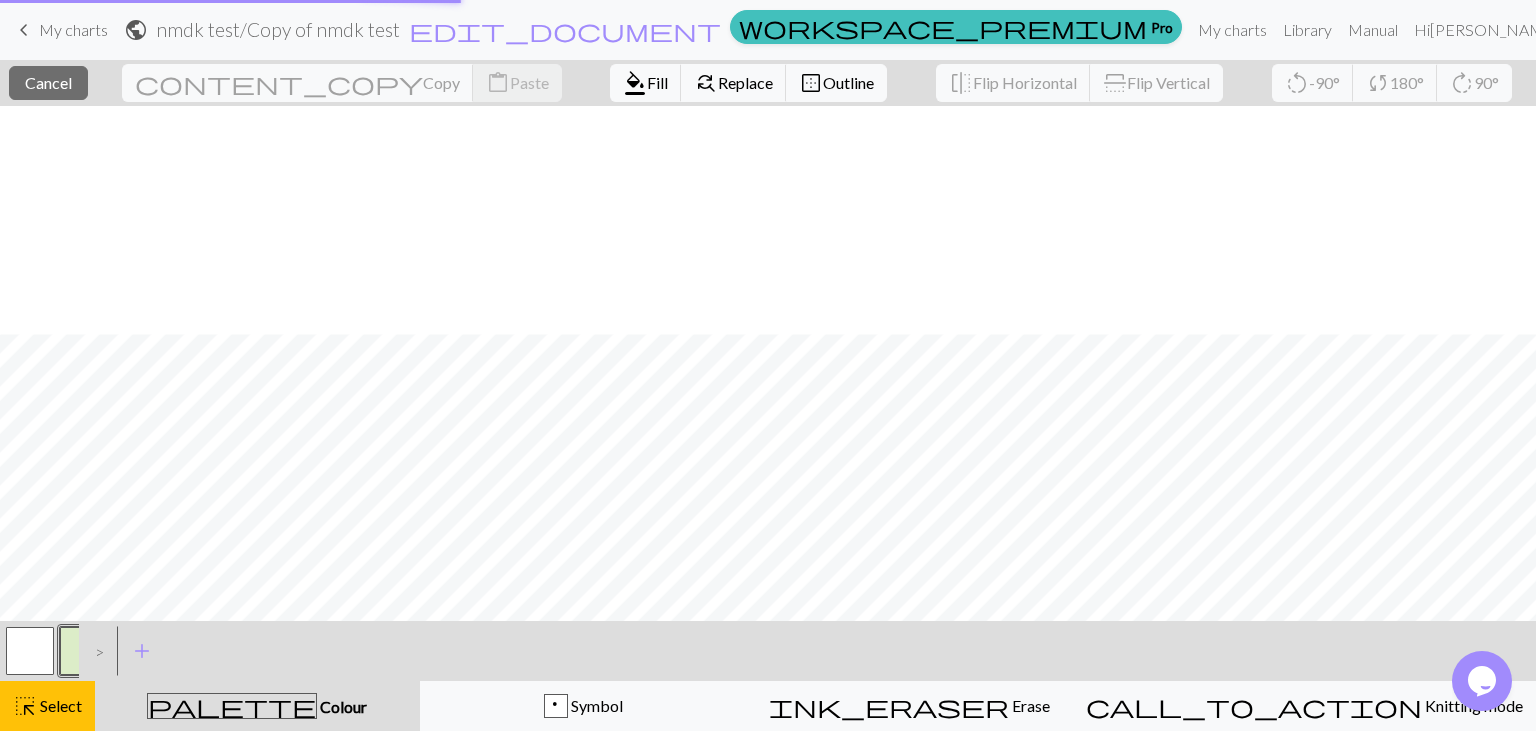 scroll, scrollTop: 0, scrollLeft: 0, axis: both 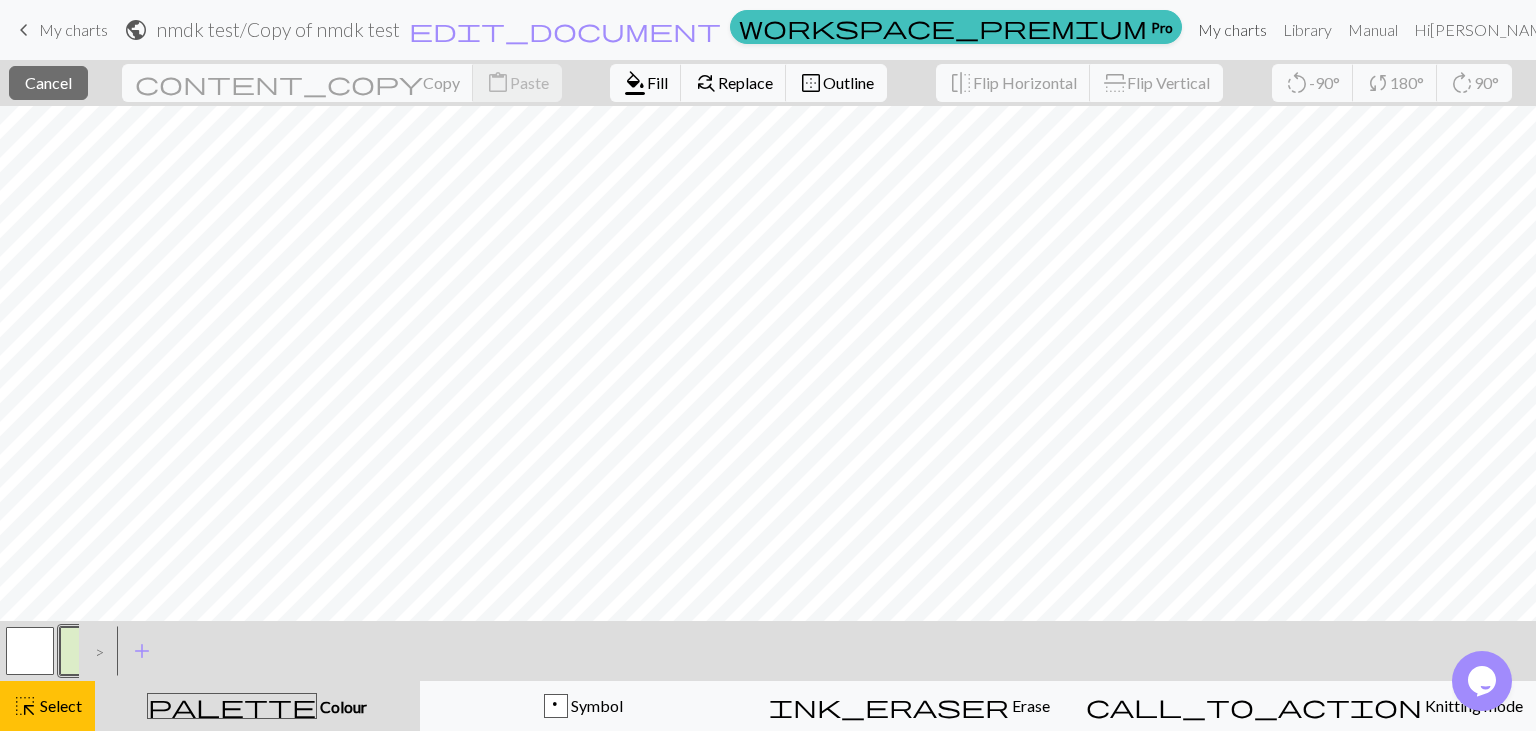 click on "My charts" at bounding box center [1232, 30] 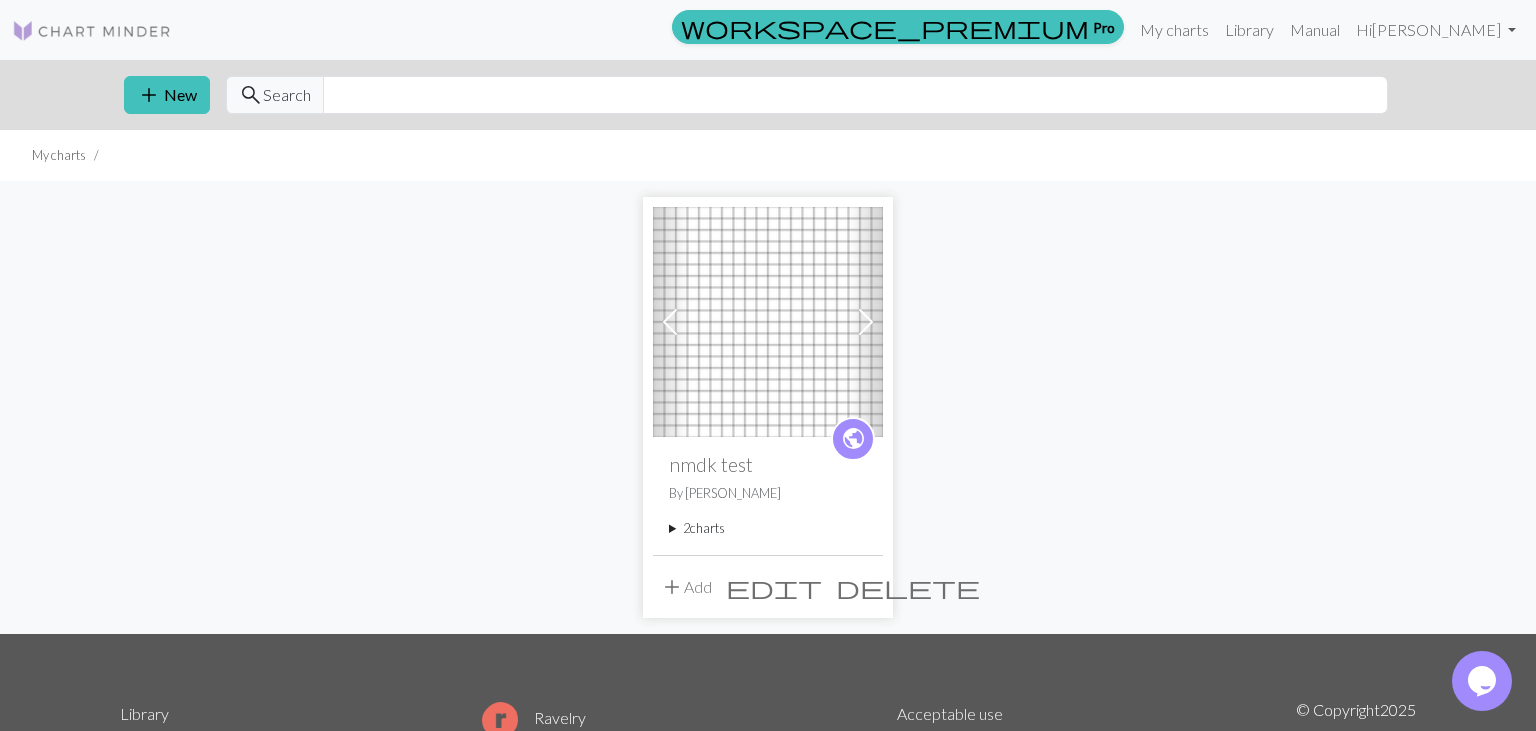 click on "2  charts" at bounding box center [768, 528] 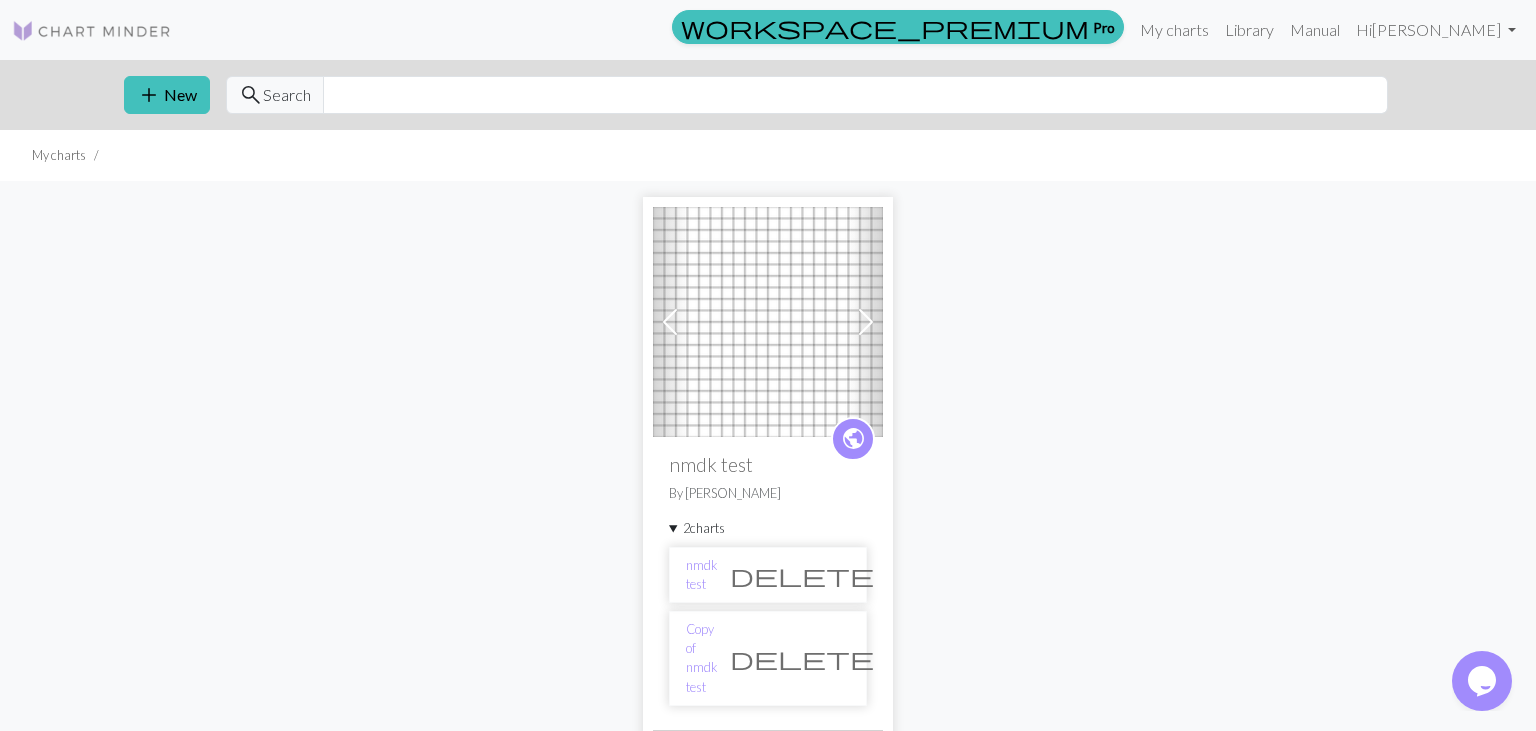 click on "delete" at bounding box center (802, 658) 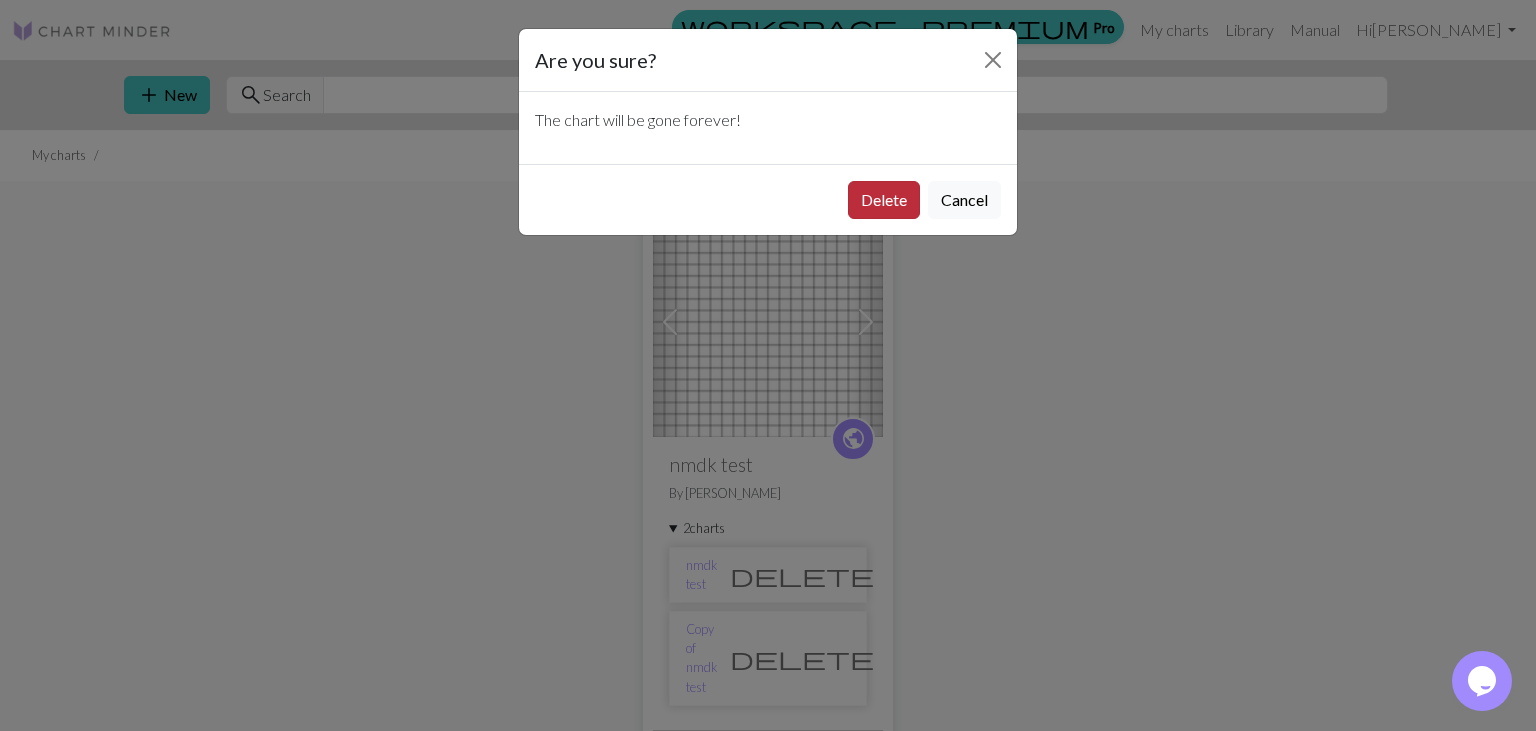 click on "Delete" at bounding box center (884, 200) 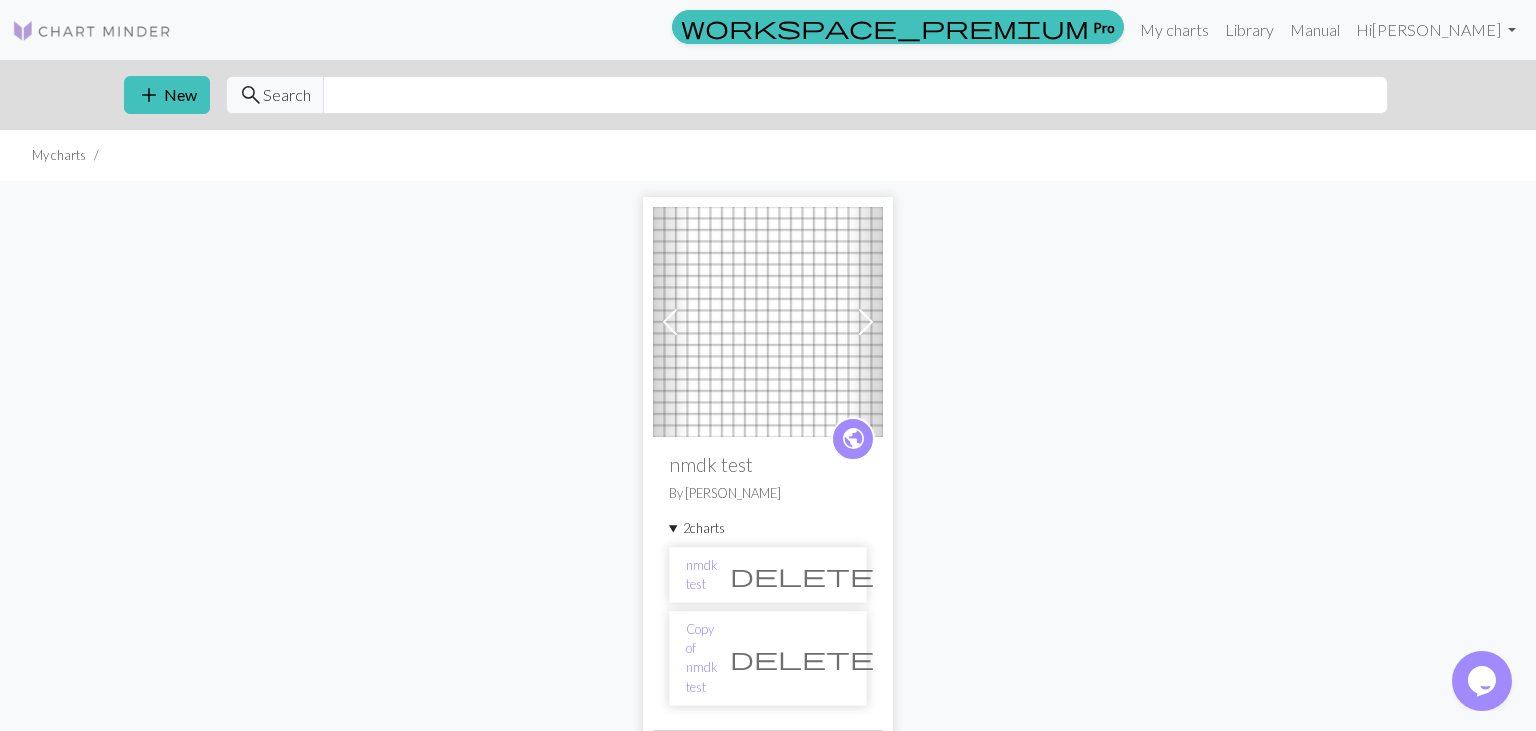 click on "delete" at bounding box center (802, 658) 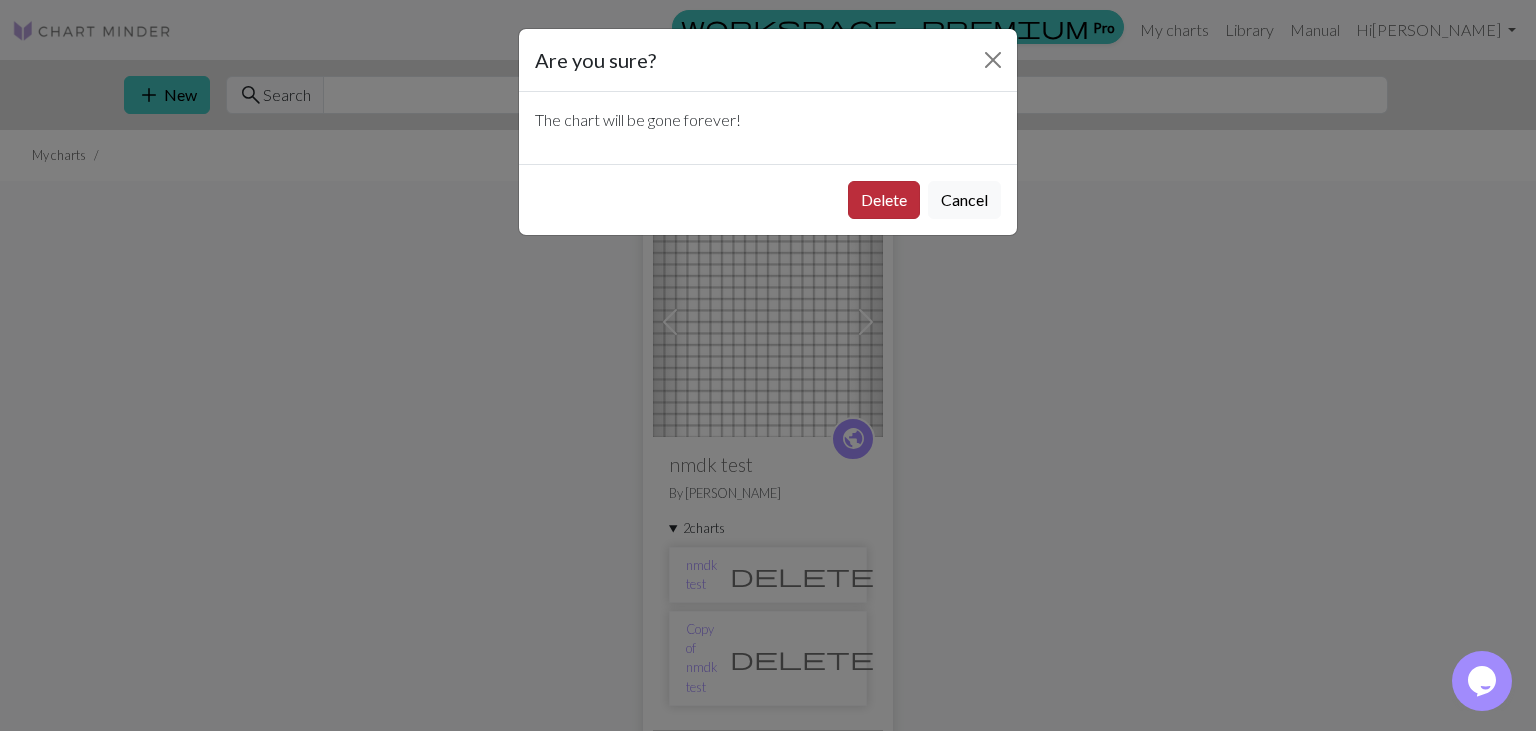 click on "Delete" at bounding box center (884, 200) 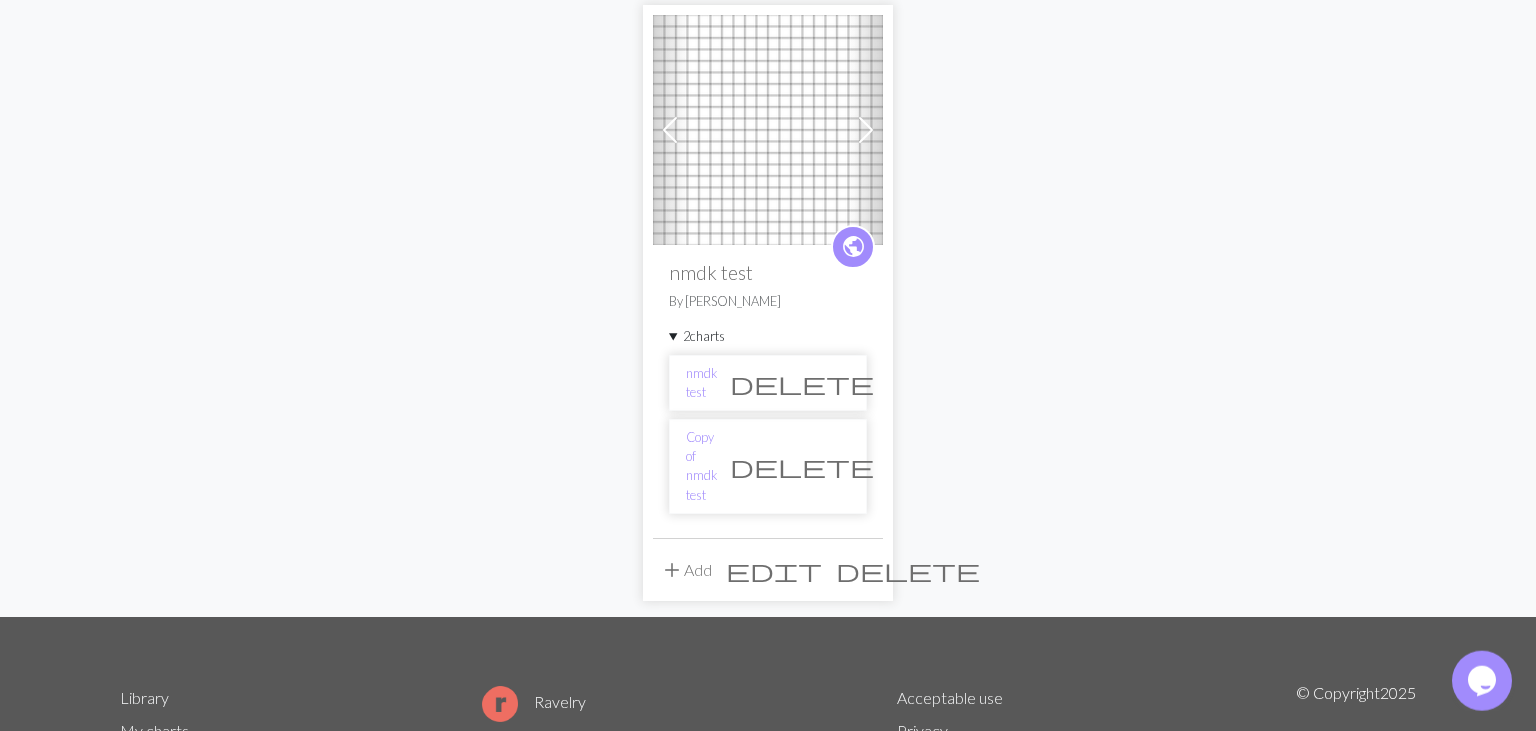 scroll, scrollTop: 193, scrollLeft: 0, axis: vertical 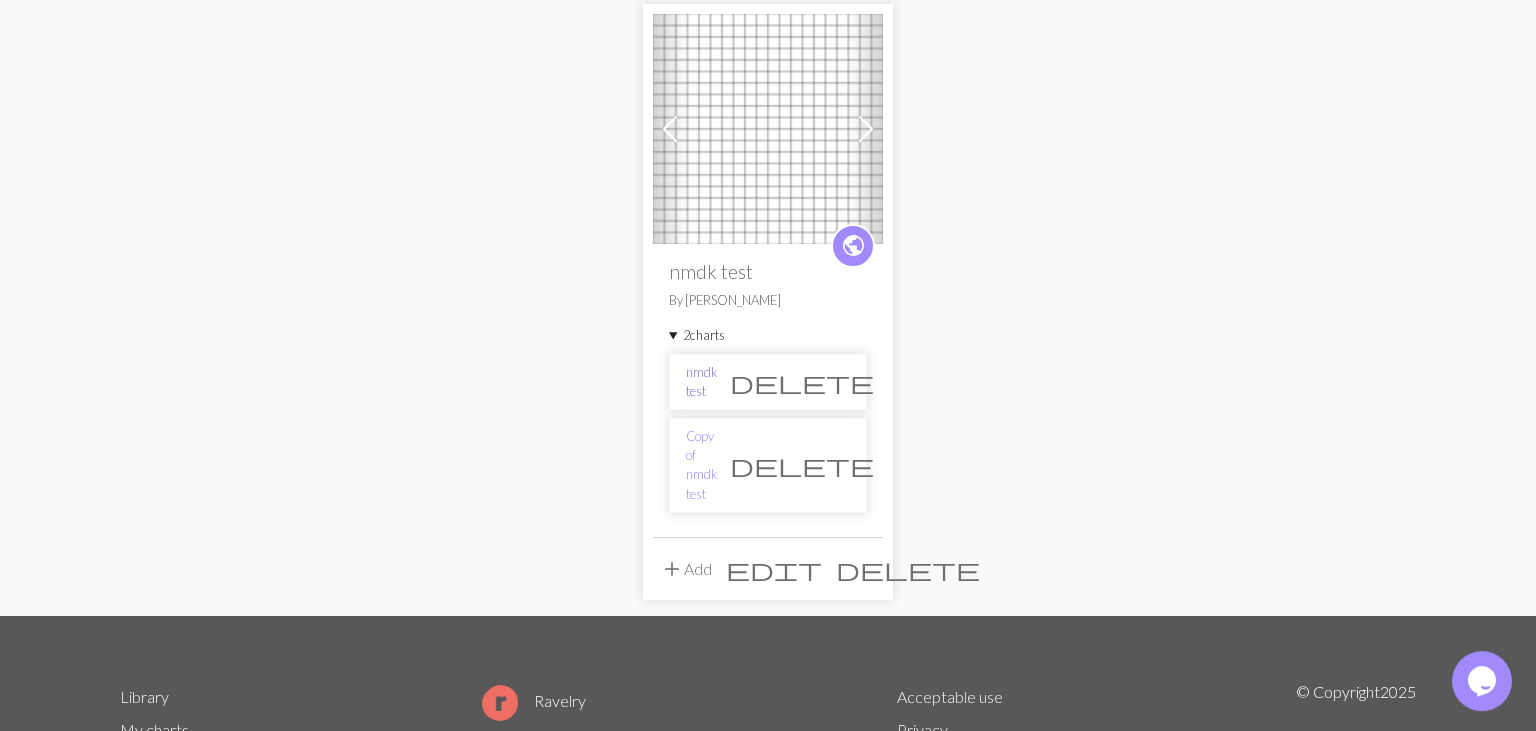 click on "nmdk test" at bounding box center (701, 382) 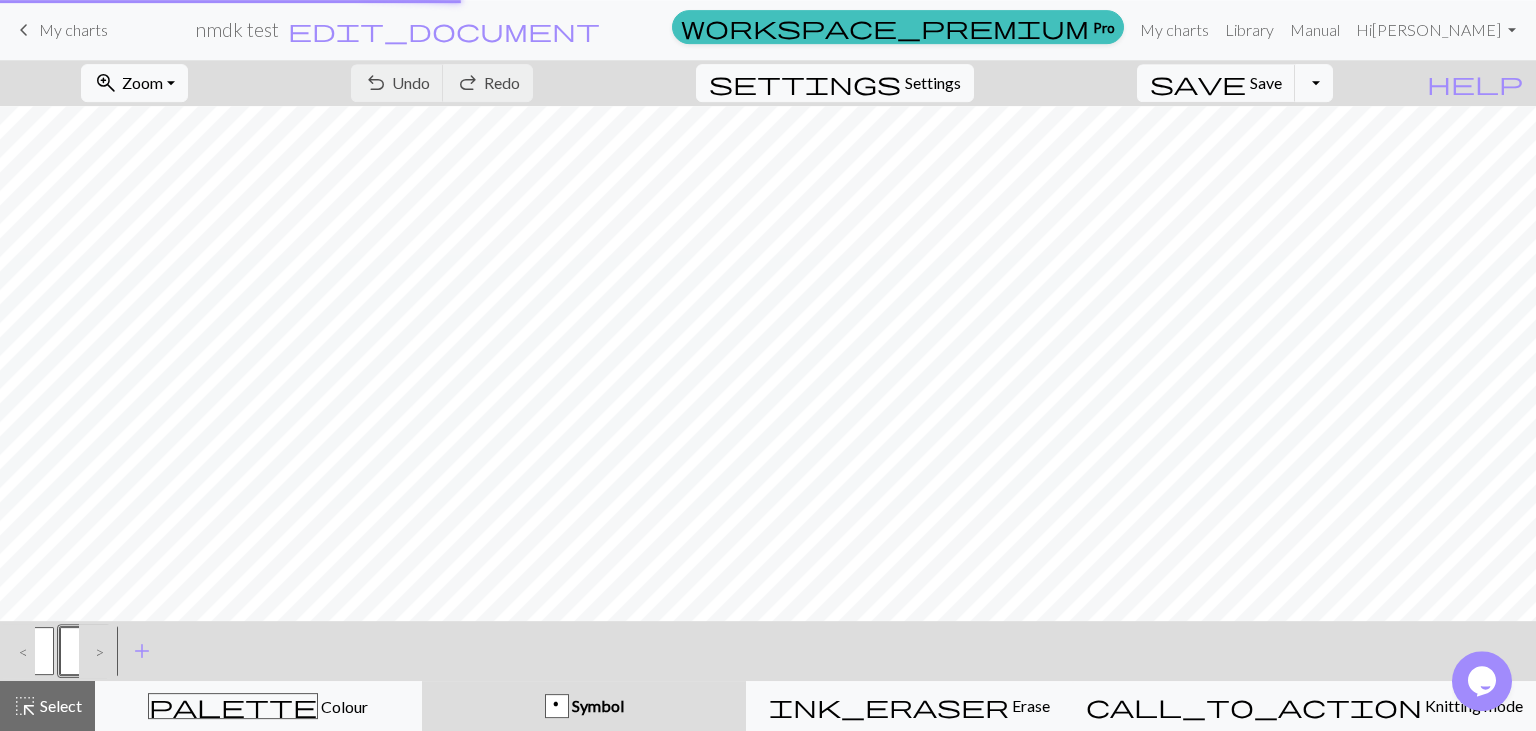 scroll, scrollTop: 0, scrollLeft: 0, axis: both 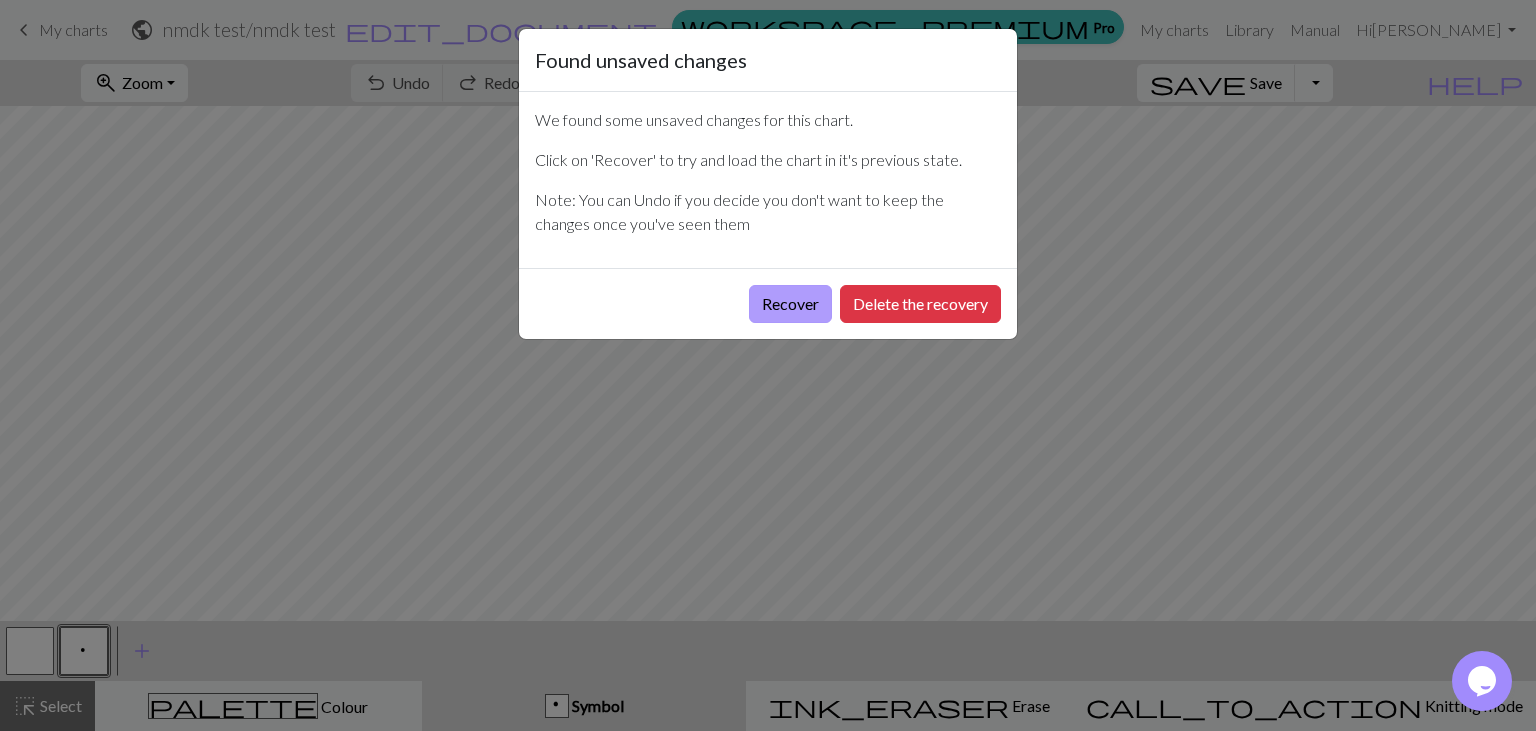 click on "Recover" at bounding box center (790, 304) 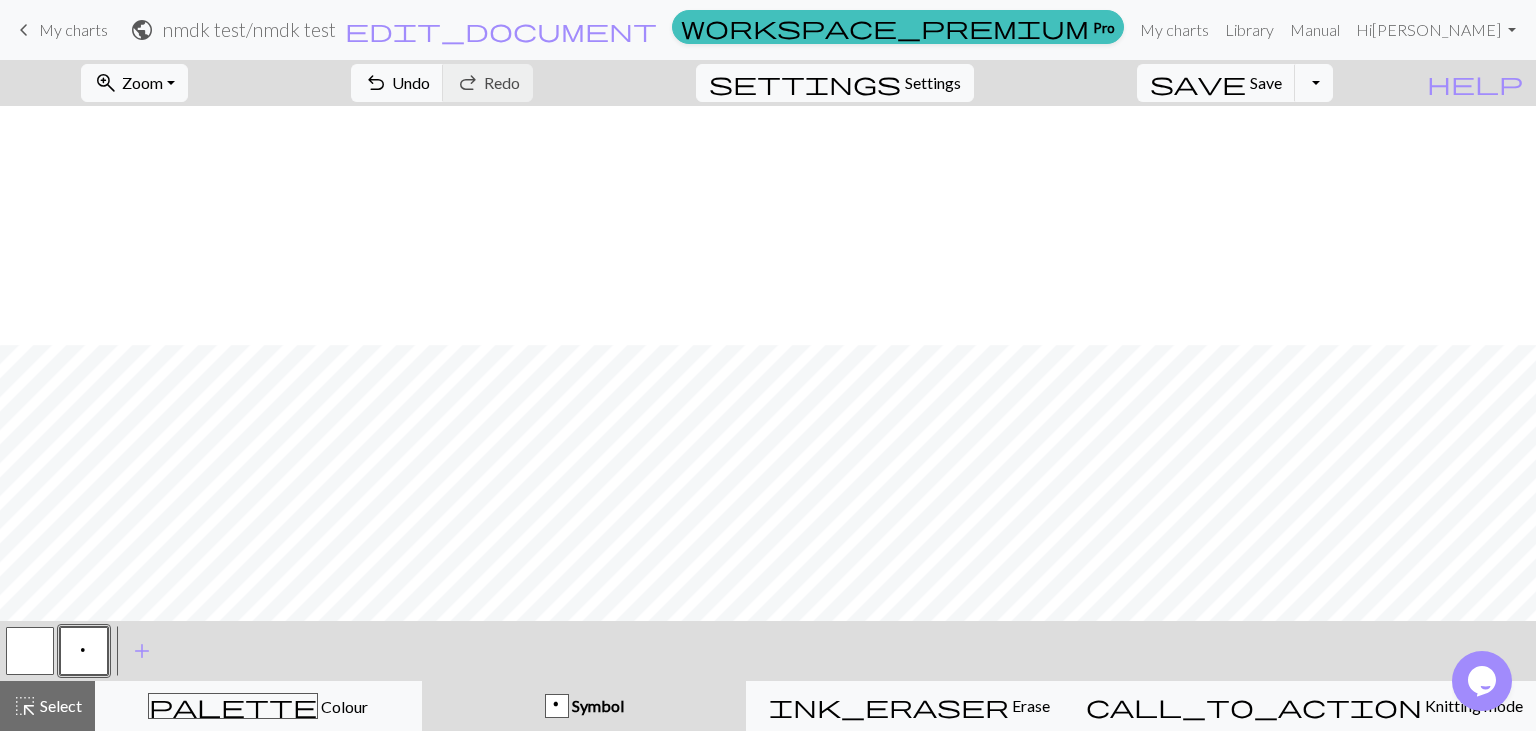 scroll, scrollTop: 274, scrollLeft: 0, axis: vertical 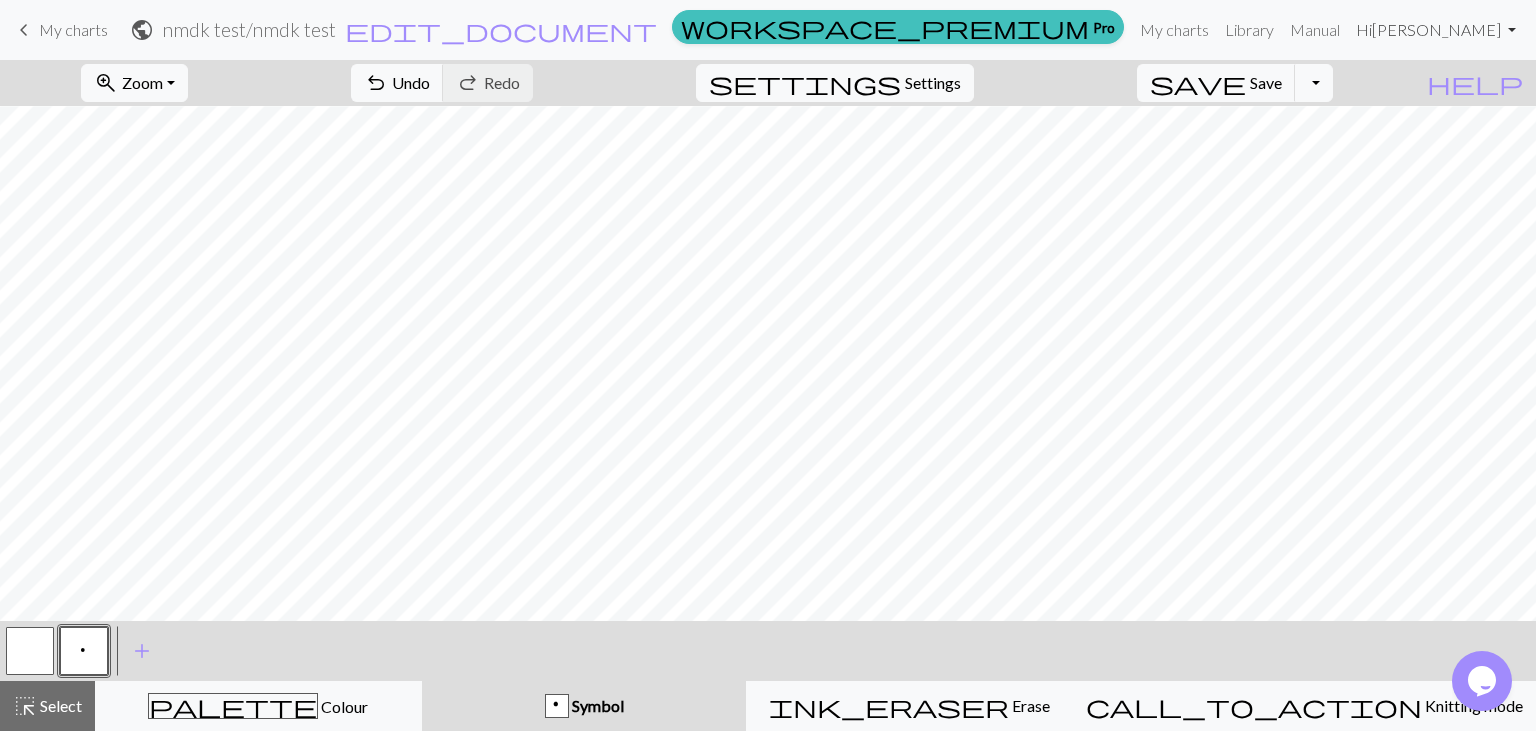 click on "Hi  [PERSON_NAME]" at bounding box center [1436, 30] 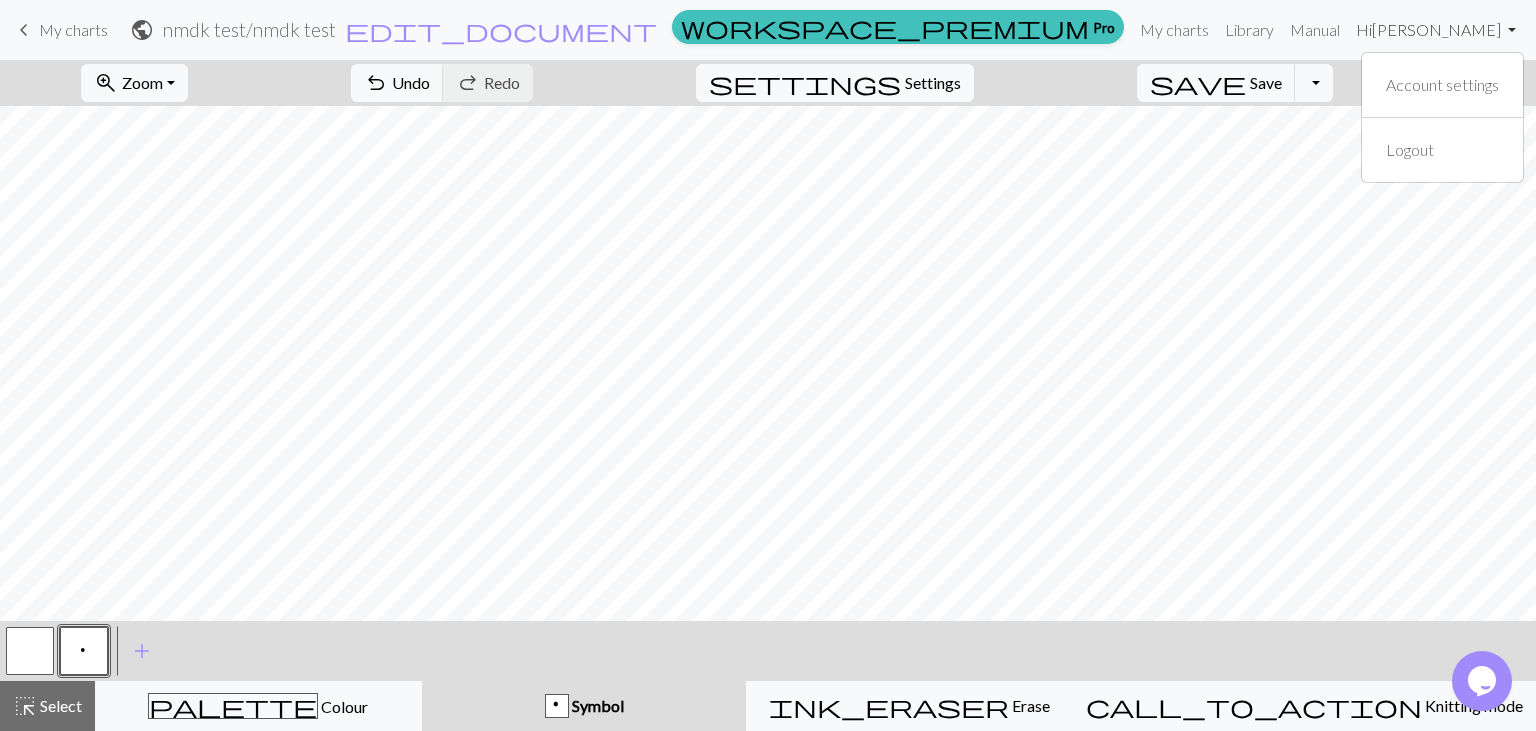 click on "Hi  [PERSON_NAME]" at bounding box center (1436, 30) 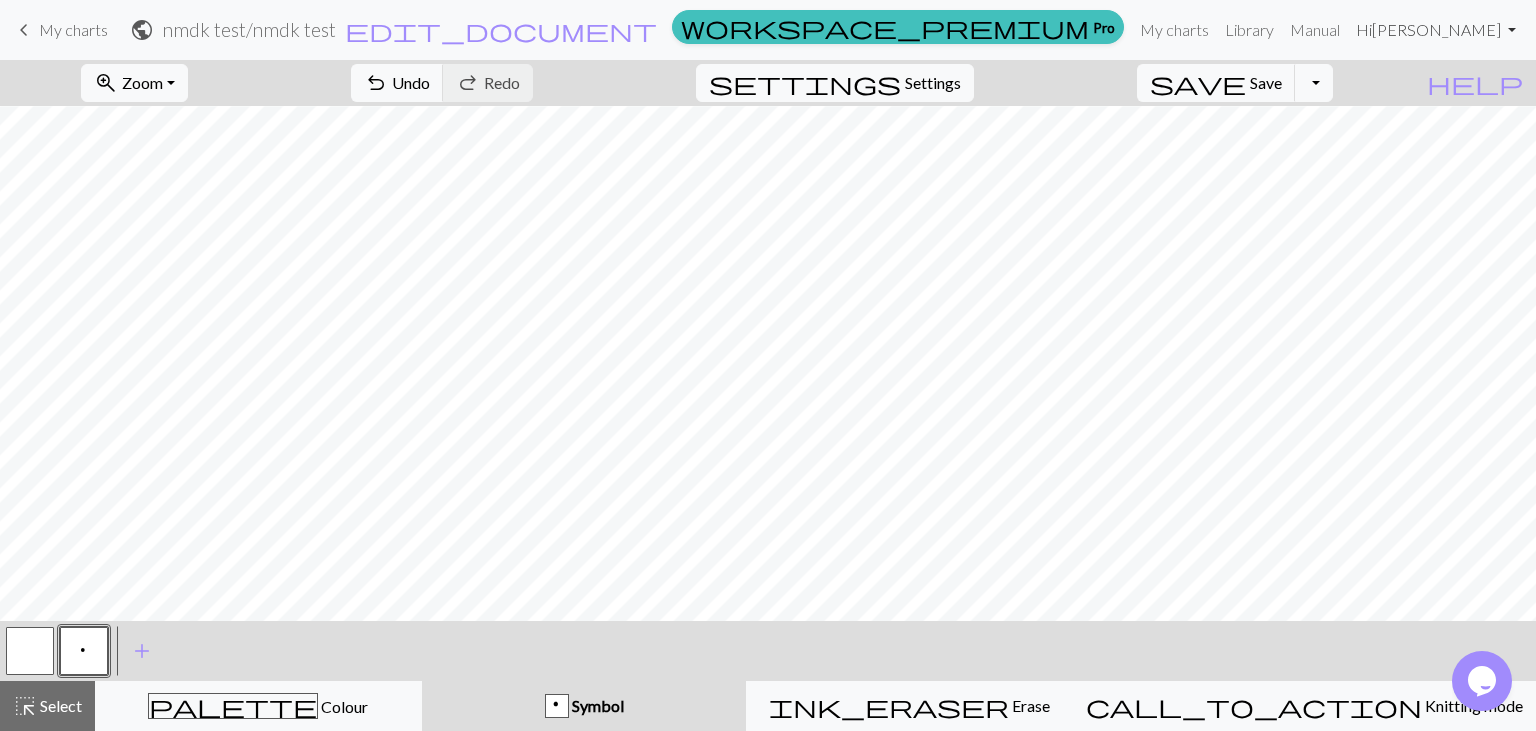 click on "Hi  [PERSON_NAME]" at bounding box center (1436, 30) 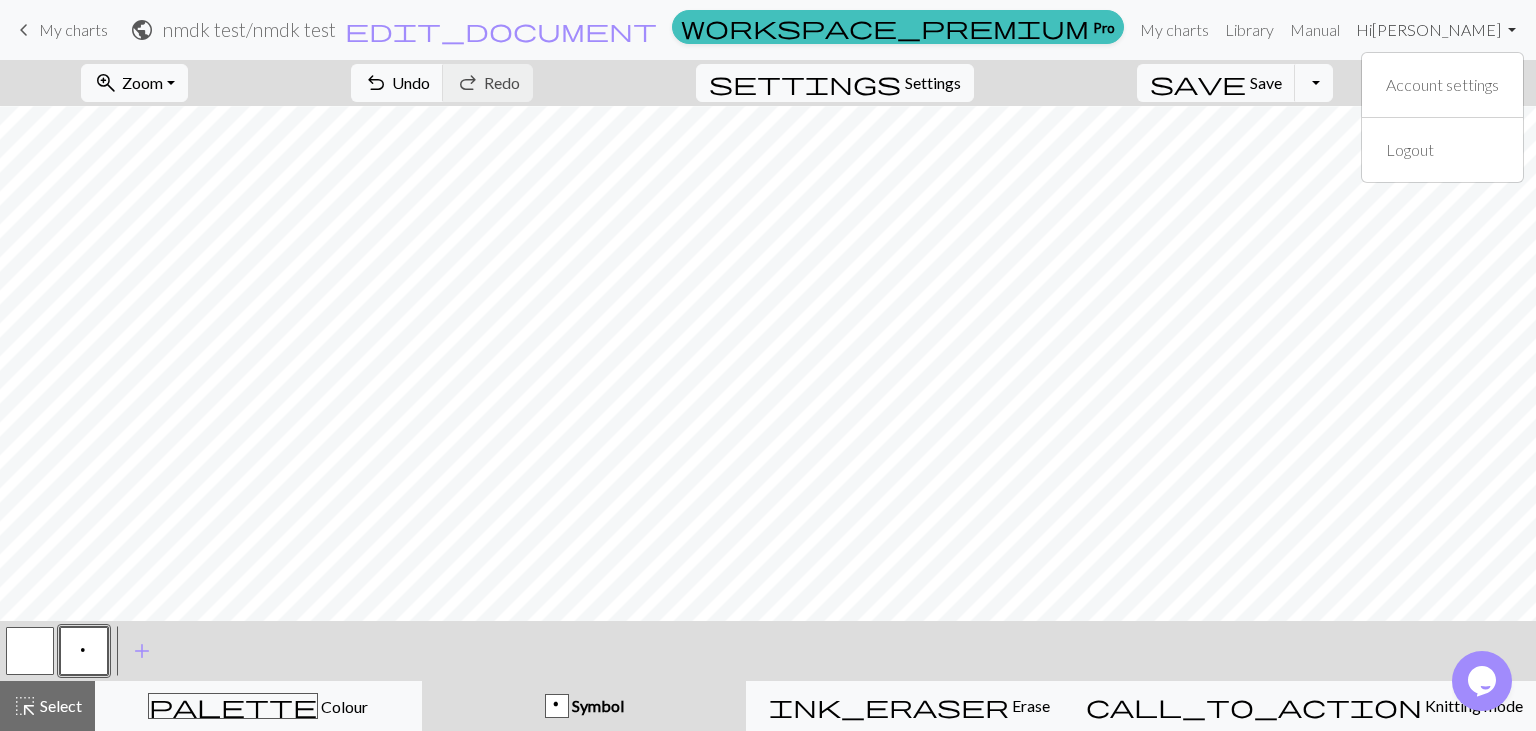 click on "Hi  [PERSON_NAME]" at bounding box center (1436, 30) 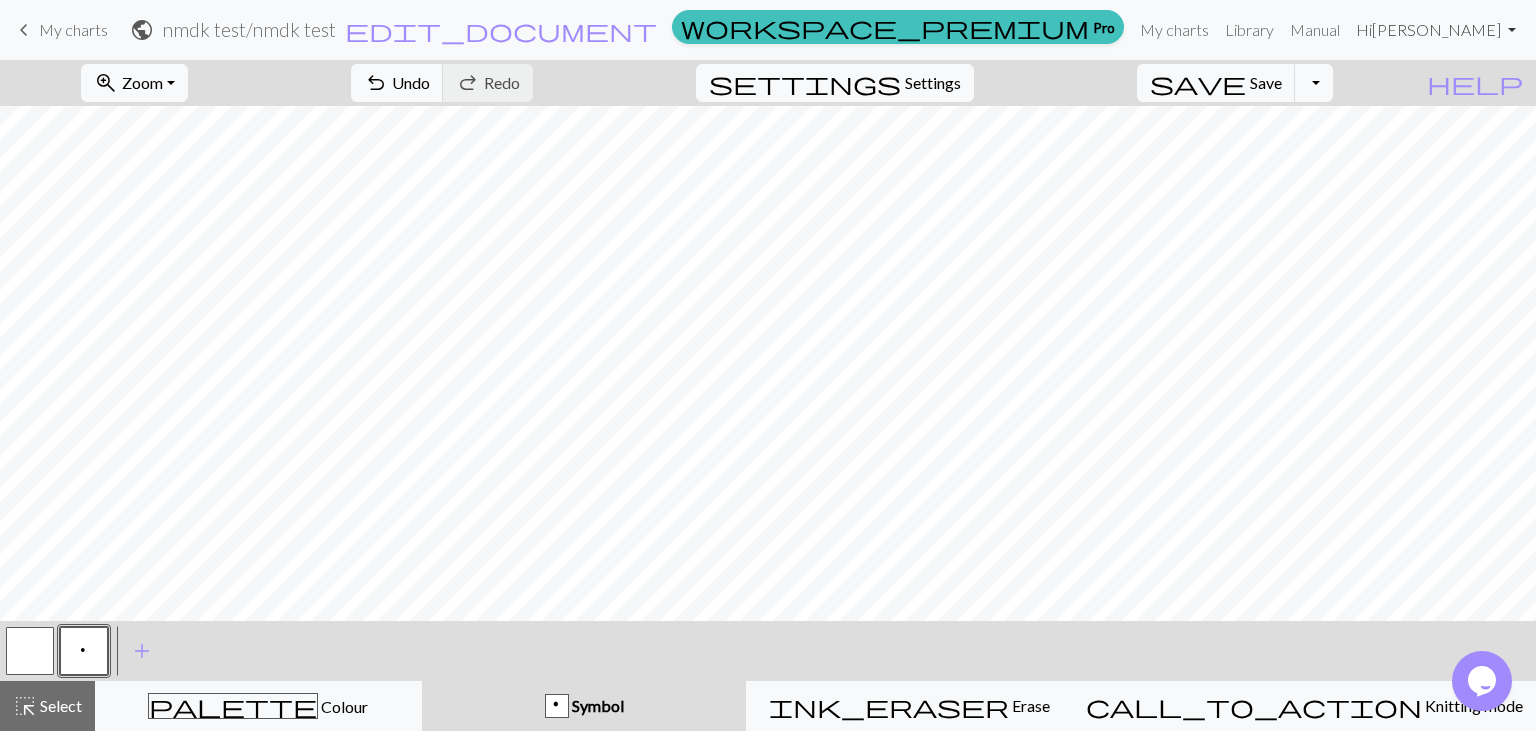 click on "Hi  [PERSON_NAME]" at bounding box center [1436, 30] 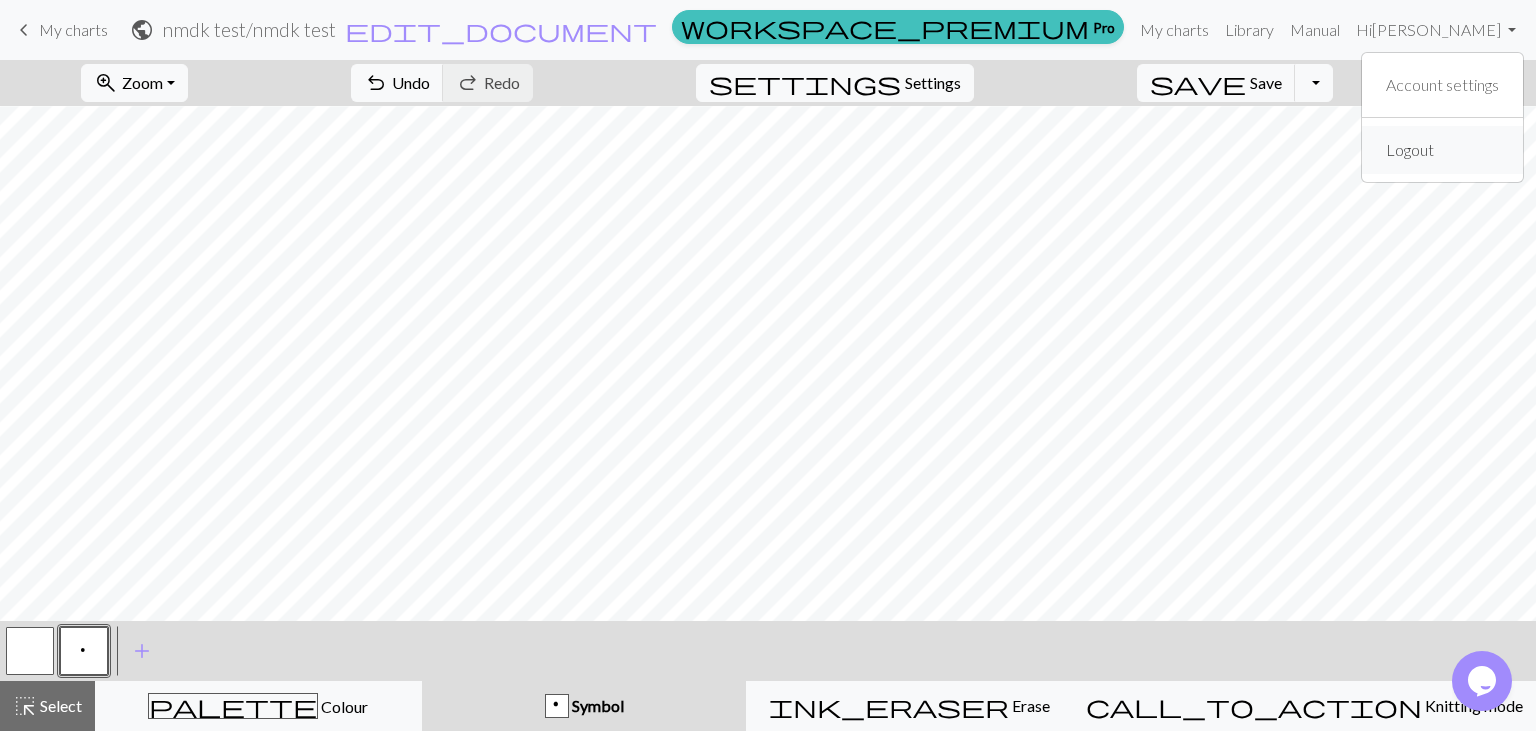 click on "Logout" at bounding box center (1410, 150) 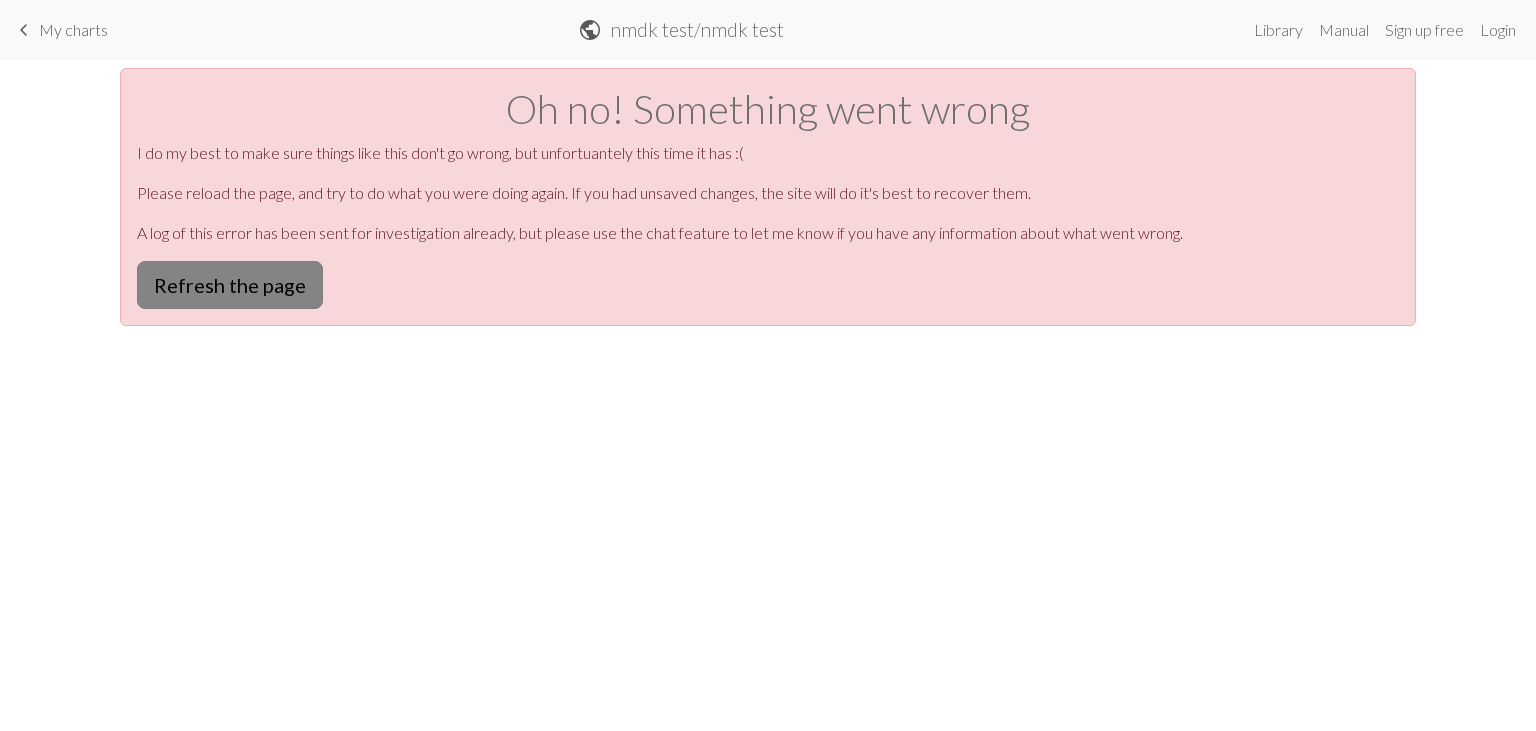 click on "Refresh the page" at bounding box center (230, 285) 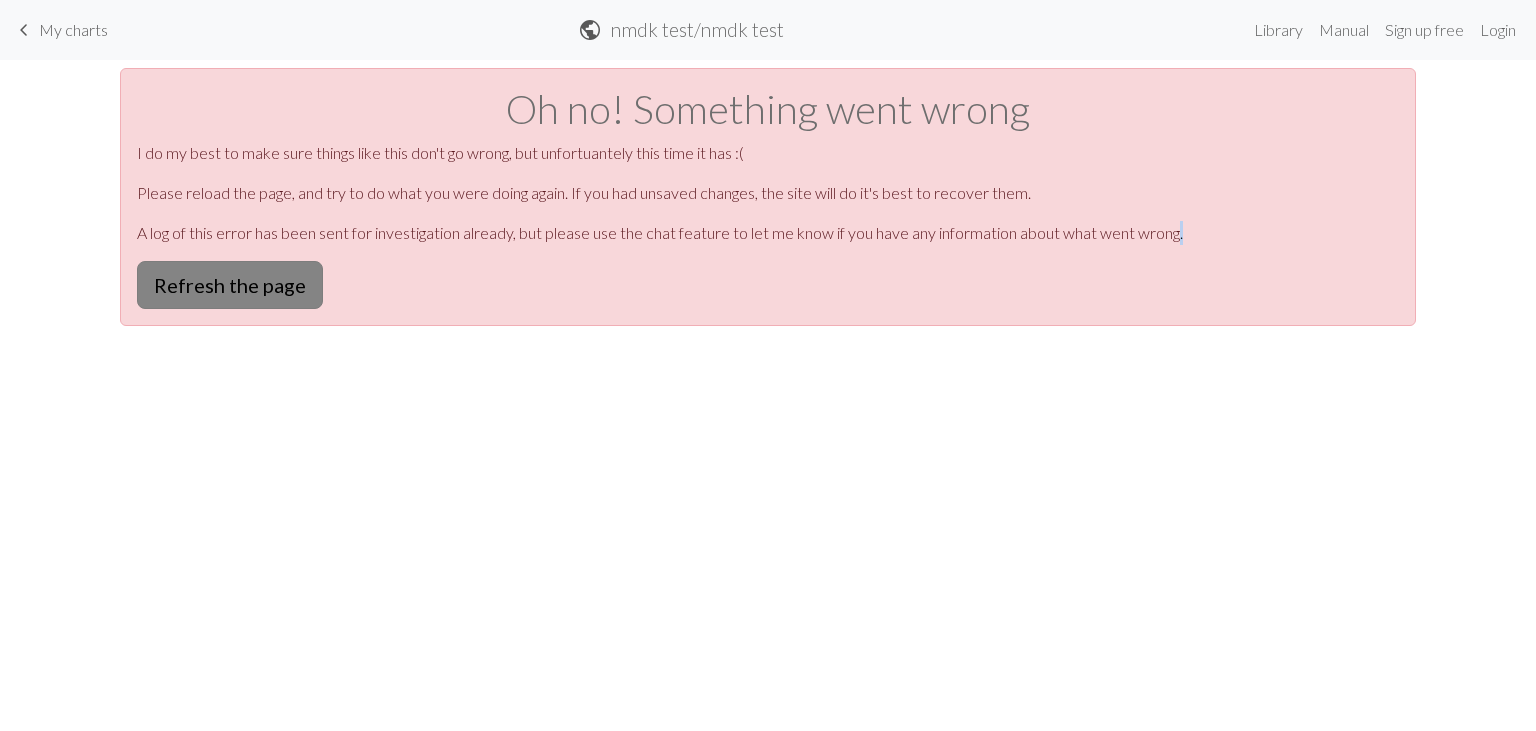 click on "keyboard_arrow_left   My charts public nmdk test  /  nmdk test Library Manual Sign up free Login Oh no! Something went wrong I do my best to make sure things like this don't go wrong, but unfortuantely this time it has :( Please reload the page, and try to do what you were doing again. If you had unsaved changes, the site will do it's best to recover them. A log of this error has been sent for investigation already, but please use the chat feature to let me know if you have any information about what went wrong. Refresh the page" at bounding box center [768, 365] 